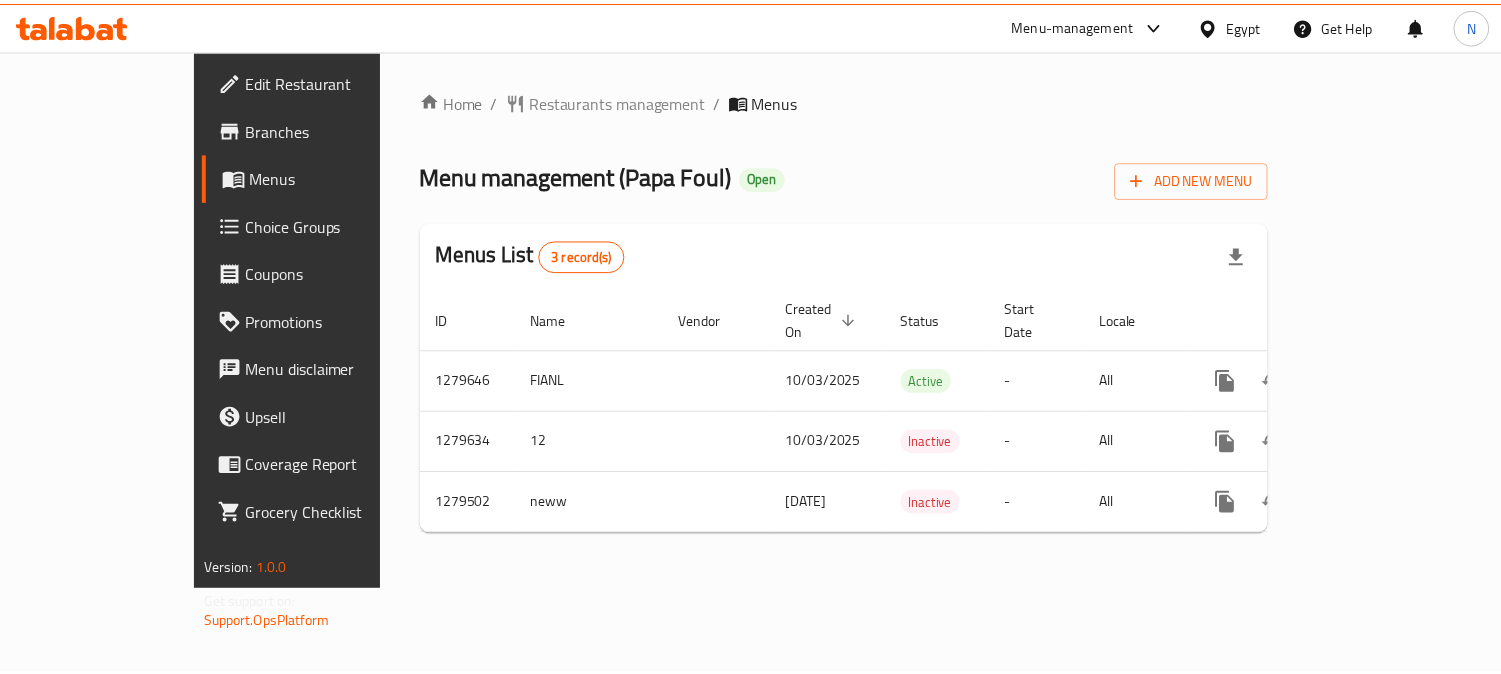 scroll, scrollTop: 0, scrollLeft: 0, axis: both 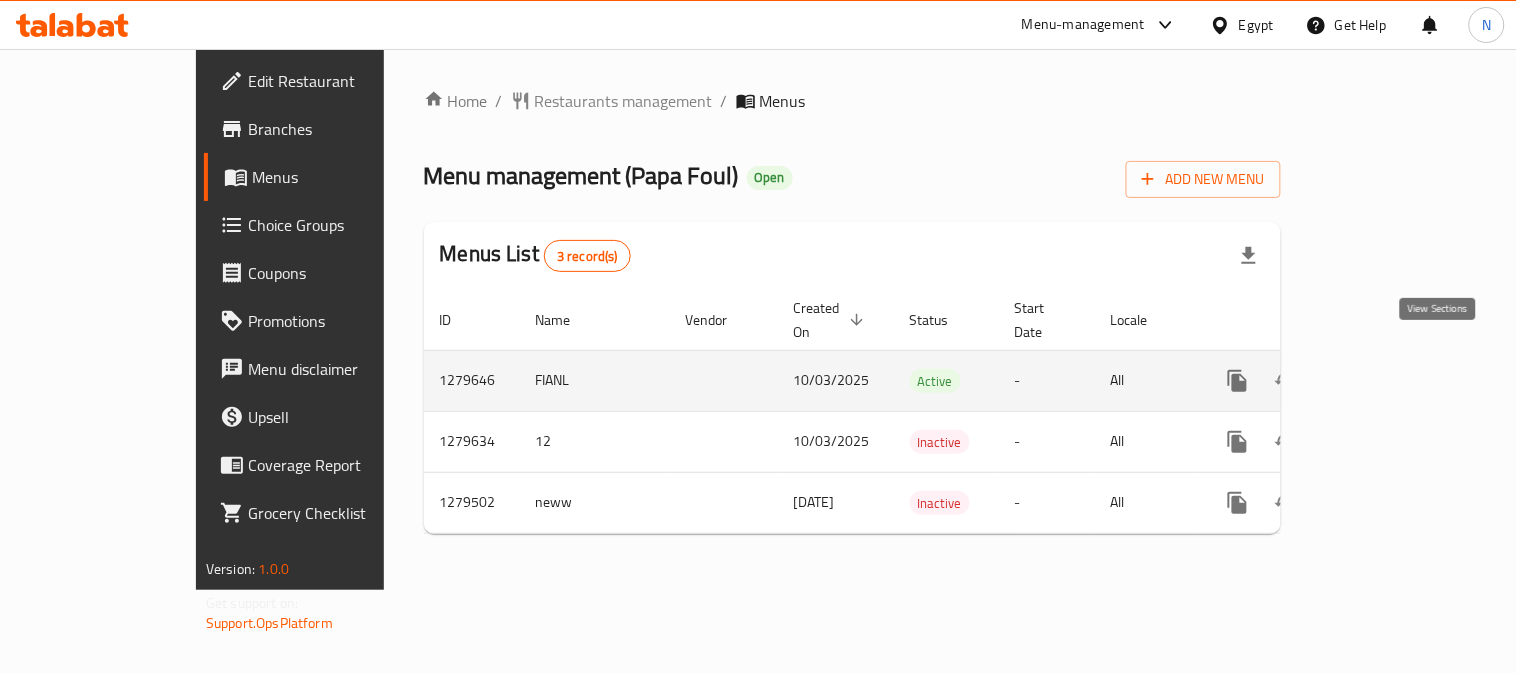 click 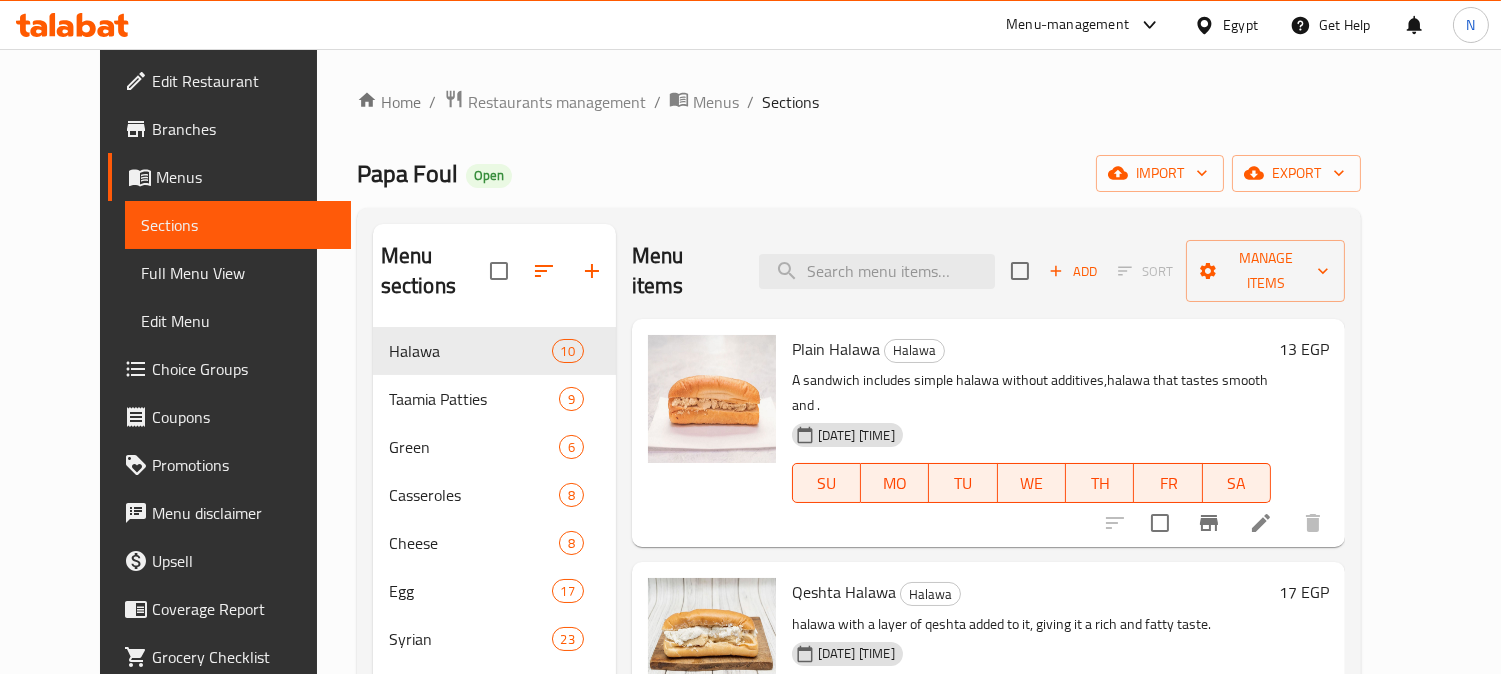 click on "Full Menu View" at bounding box center [238, 273] 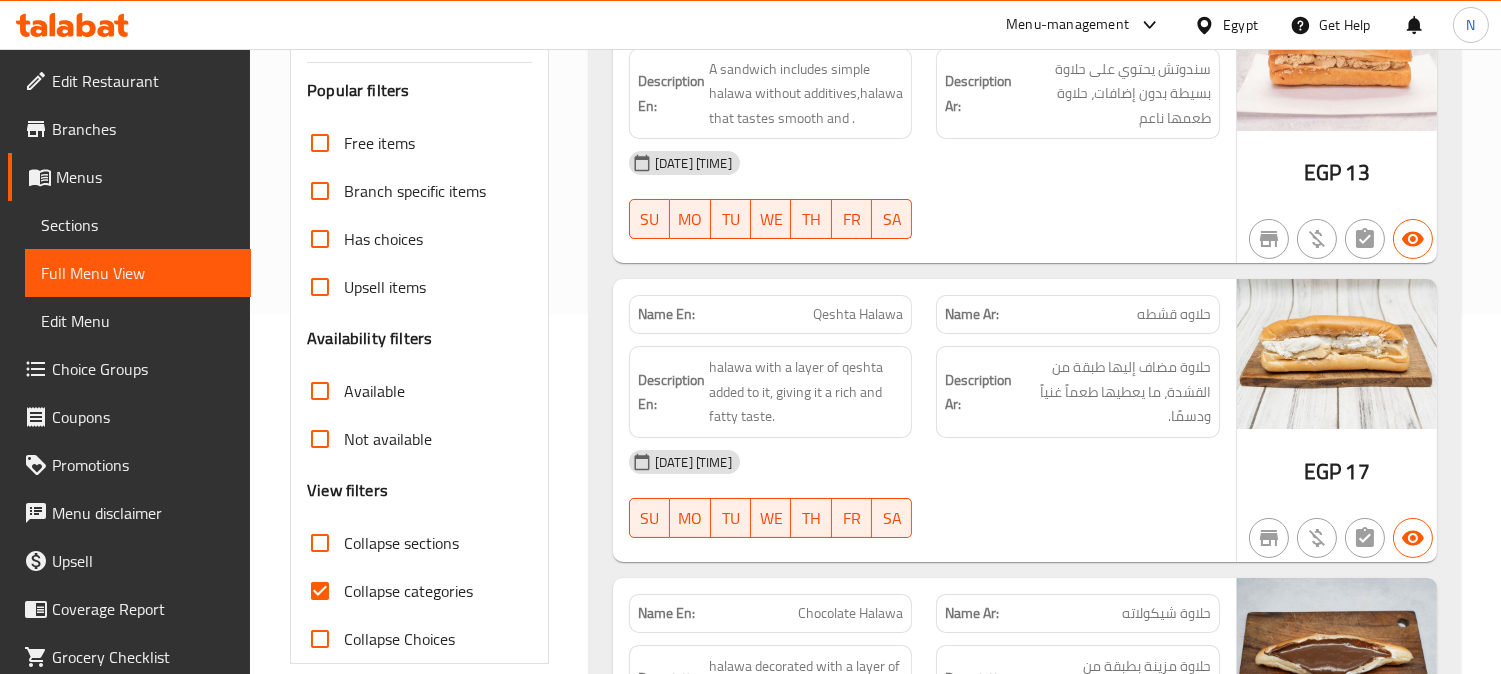 scroll, scrollTop: 444, scrollLeft: 0, axis: vertical 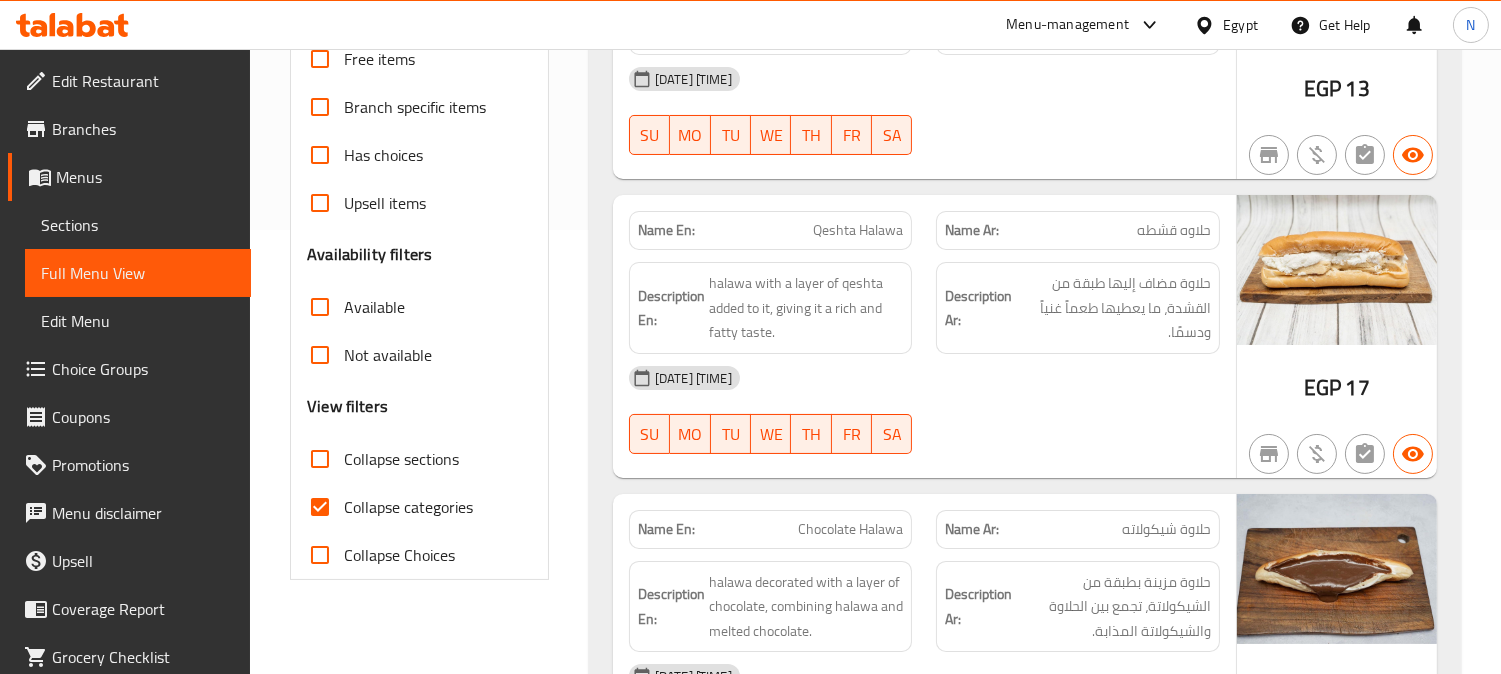 click on "Collapse categories" at bounding box center [320, 507] 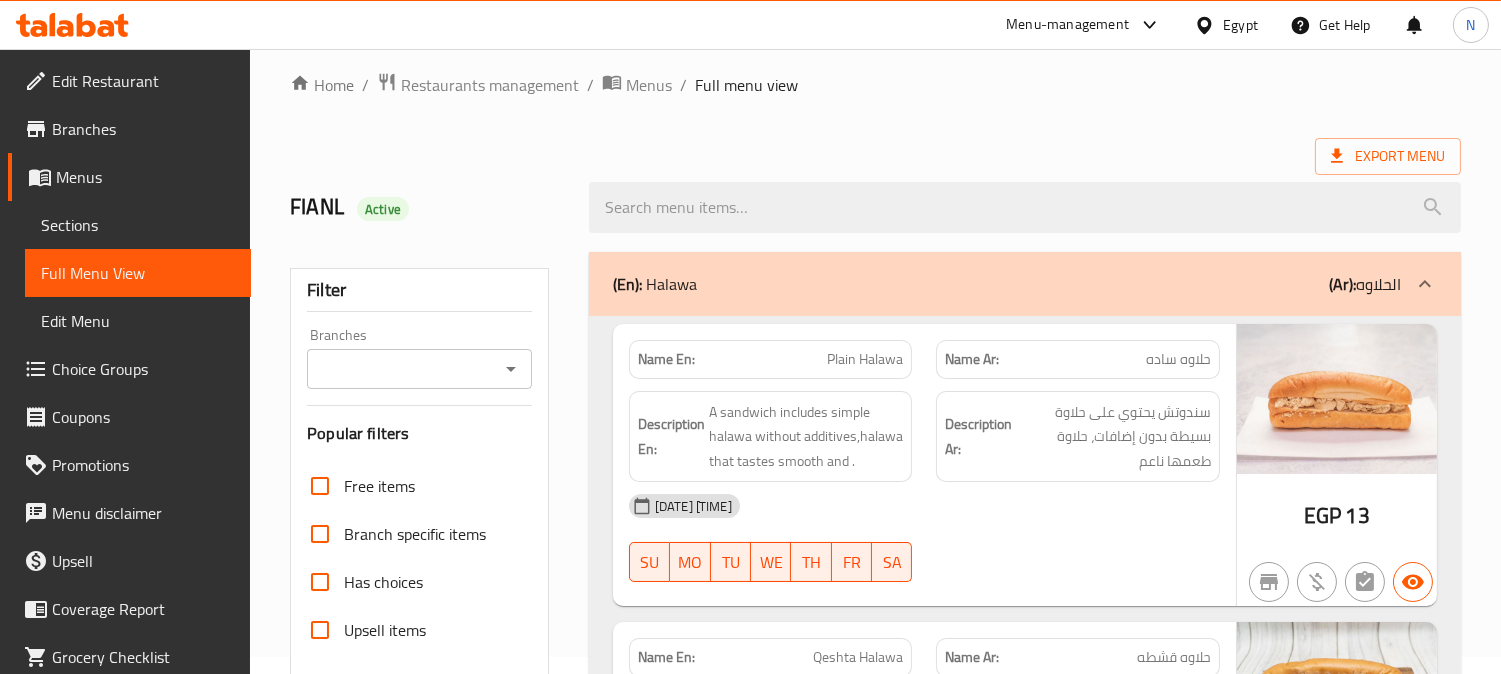 scroll, scrollTop: 0, scrollLeft: 0, axis: both 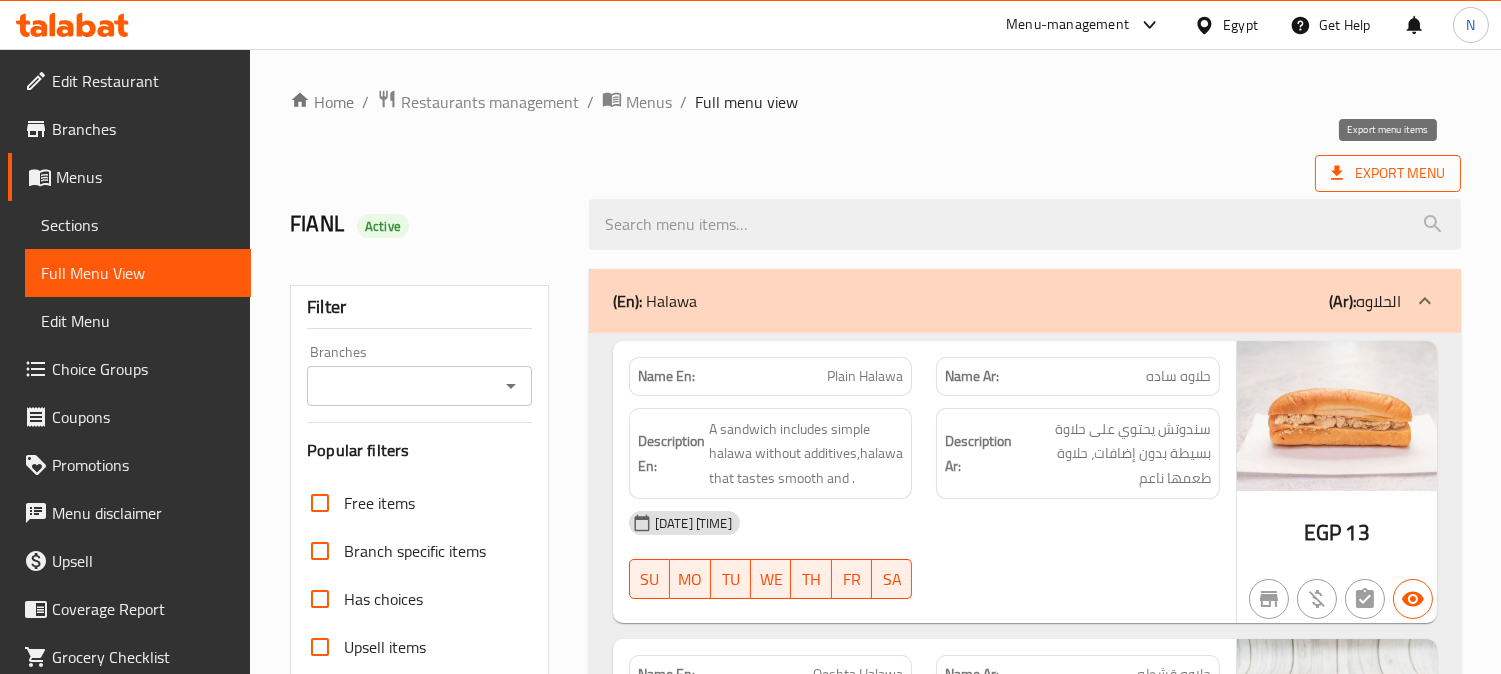 click on "Export Menu" at bounding box center [1388, 173] 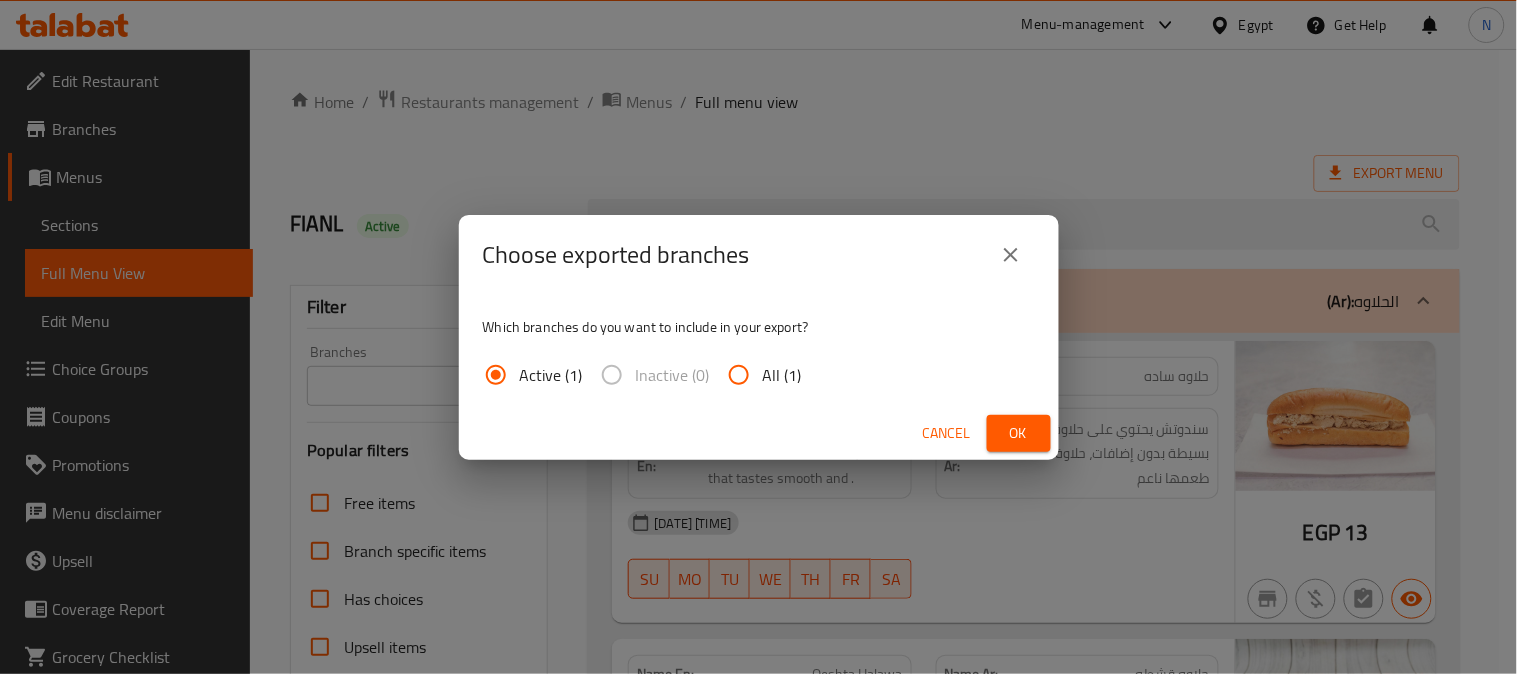 click on "All (1)" at bounding box center [739, 375] 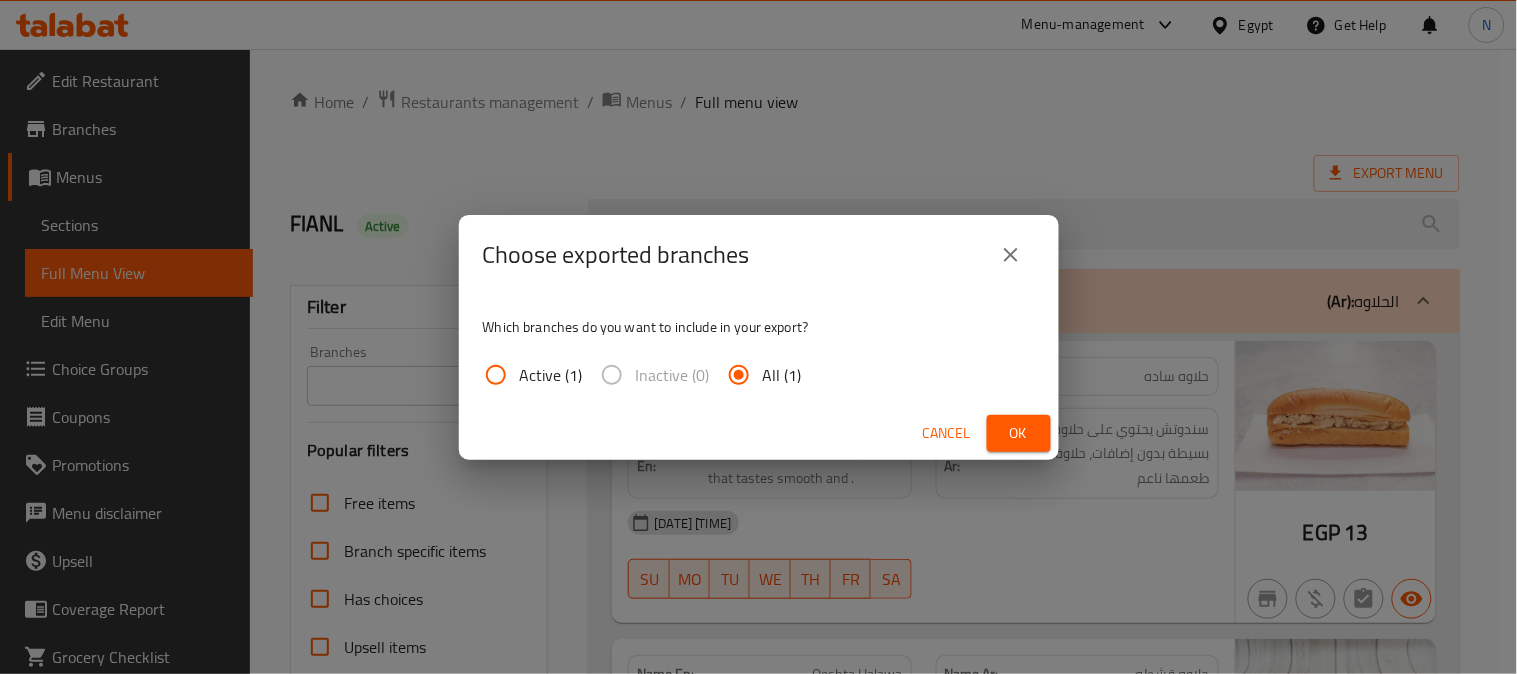 click on "Ok" at bounding box center (1019, 433) 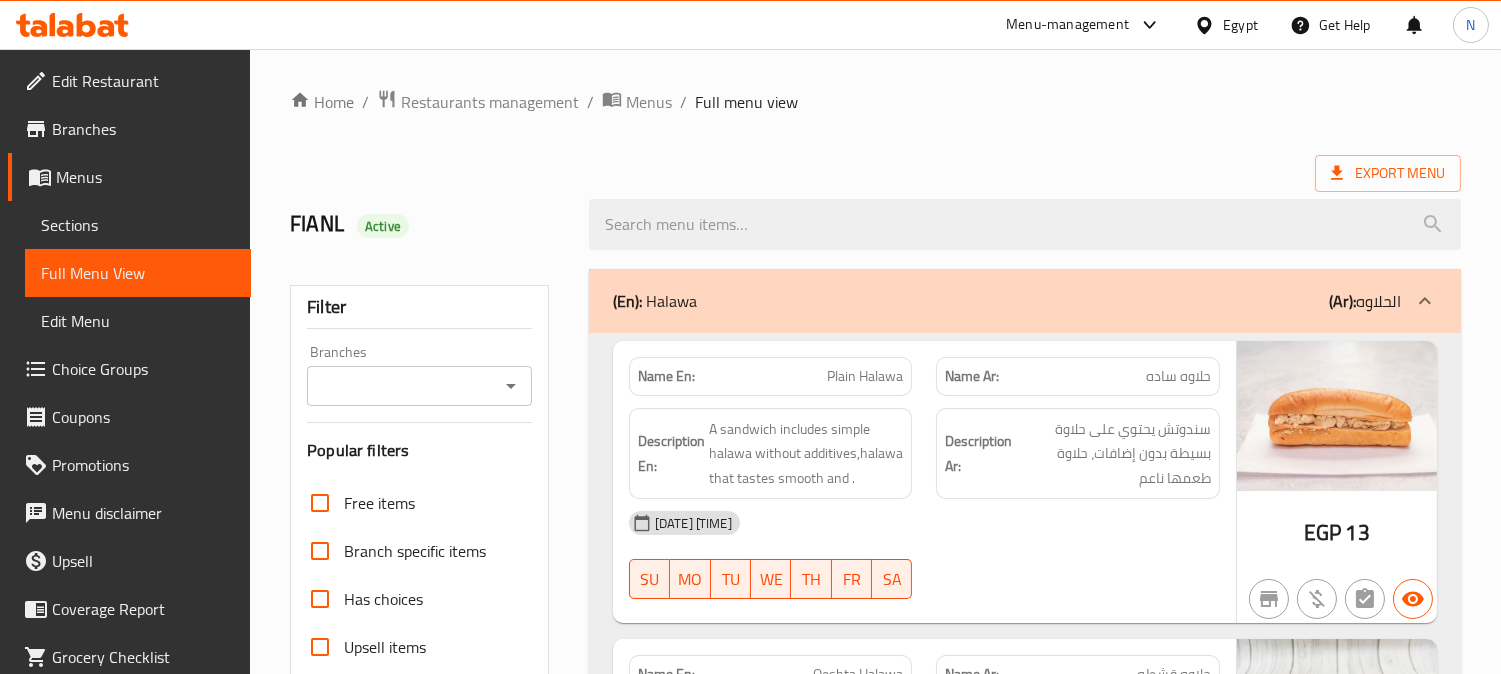 click on "Home / Restaurants management / Menus / Full menu view" at bounding box center [875, 102] 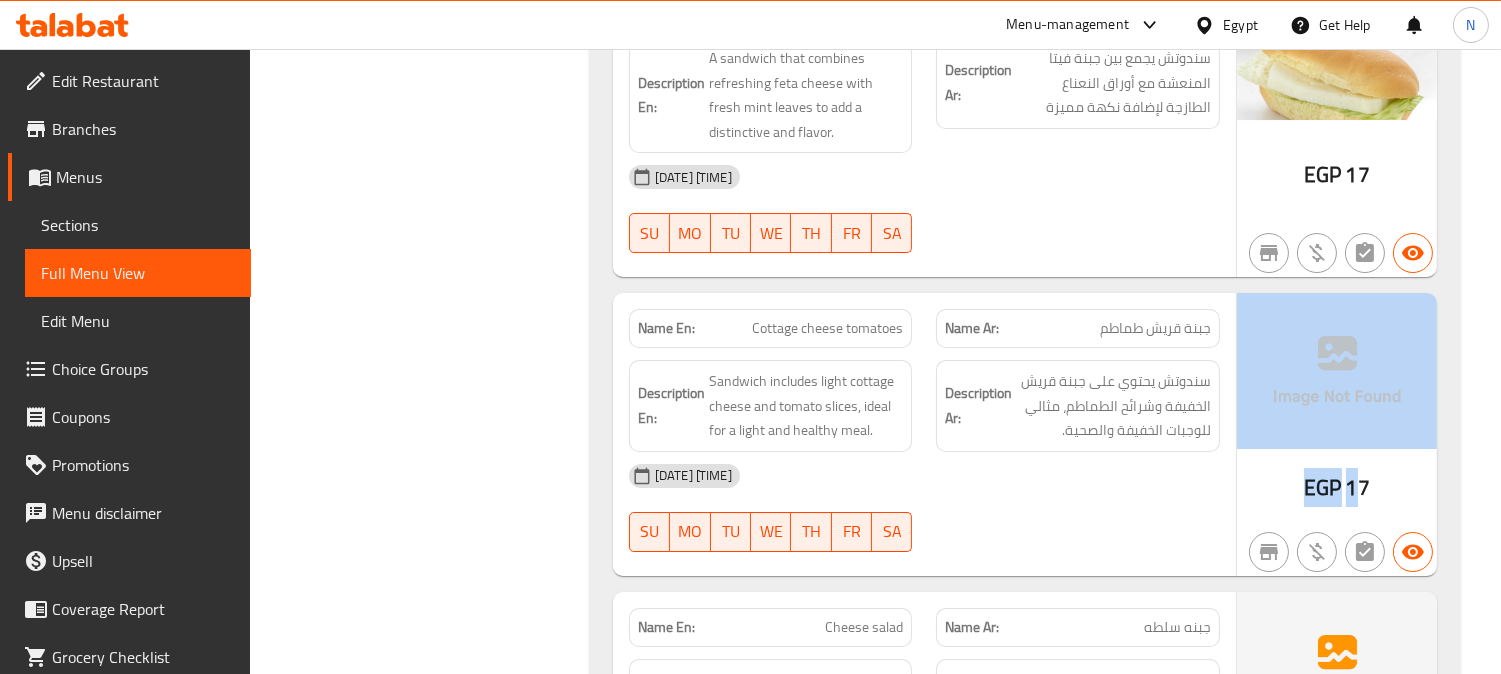 drag, startPoint x: 1353, startPoint y: 494, endPoint x: 1397, endPoint y: 480, distance: 46.173584 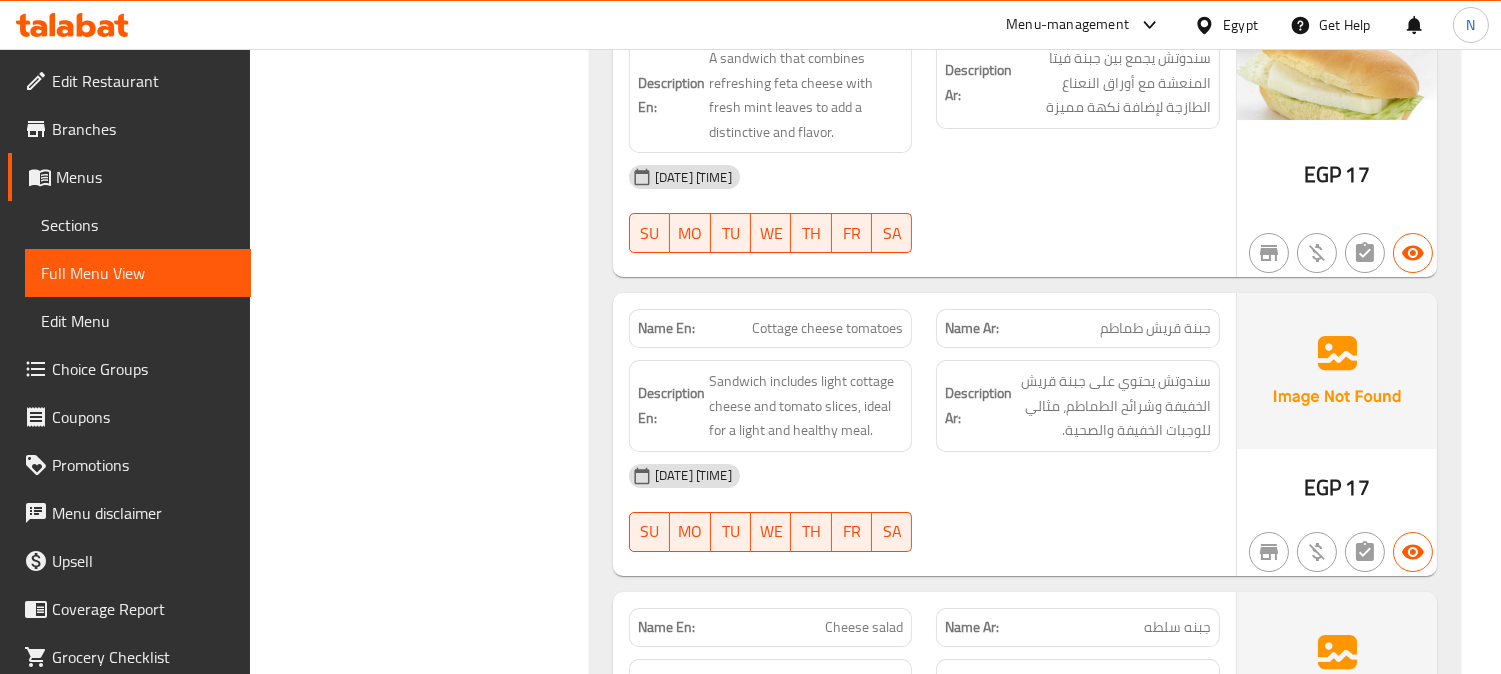 click on "17" at bounding box center [1358, -11339] 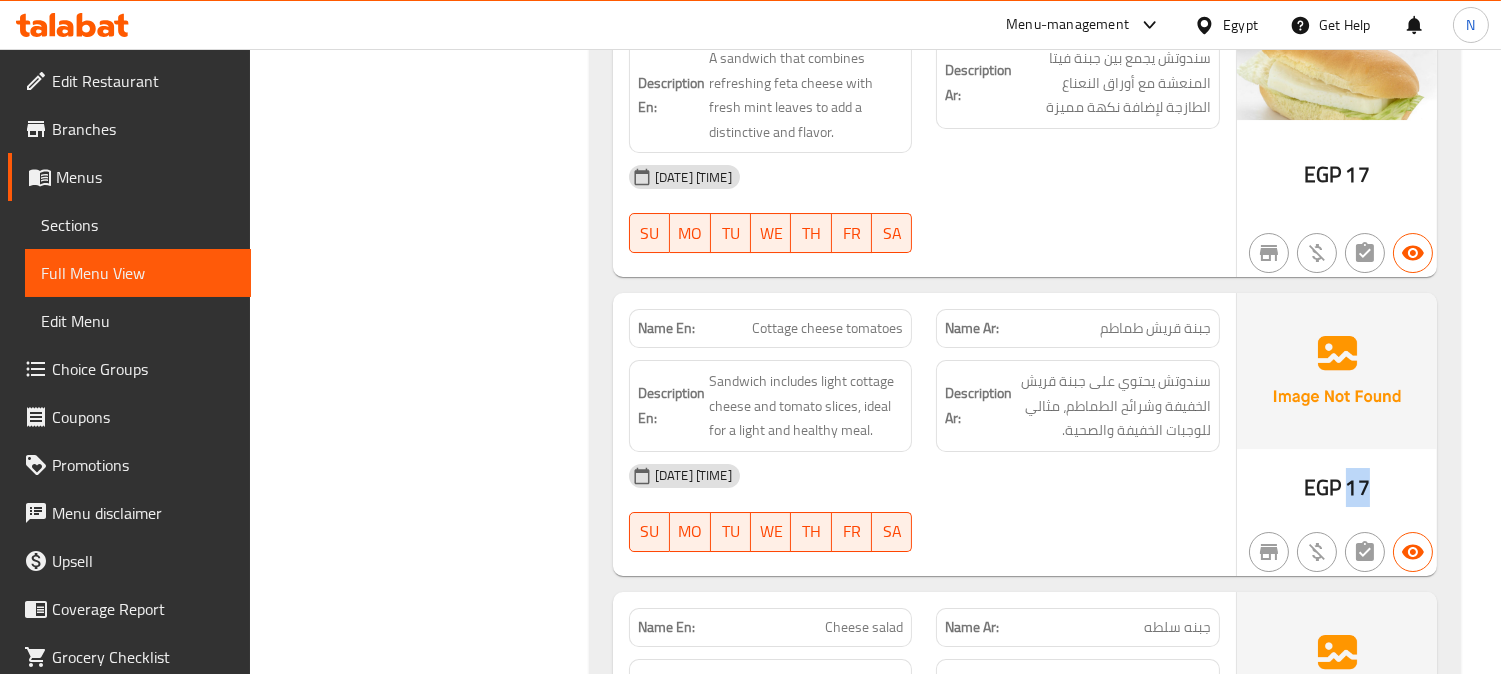 drag, startPoint x: 1351, startPoint y: 495, endPoint x: 1373, endPoint y: 488, distance: 23.086792 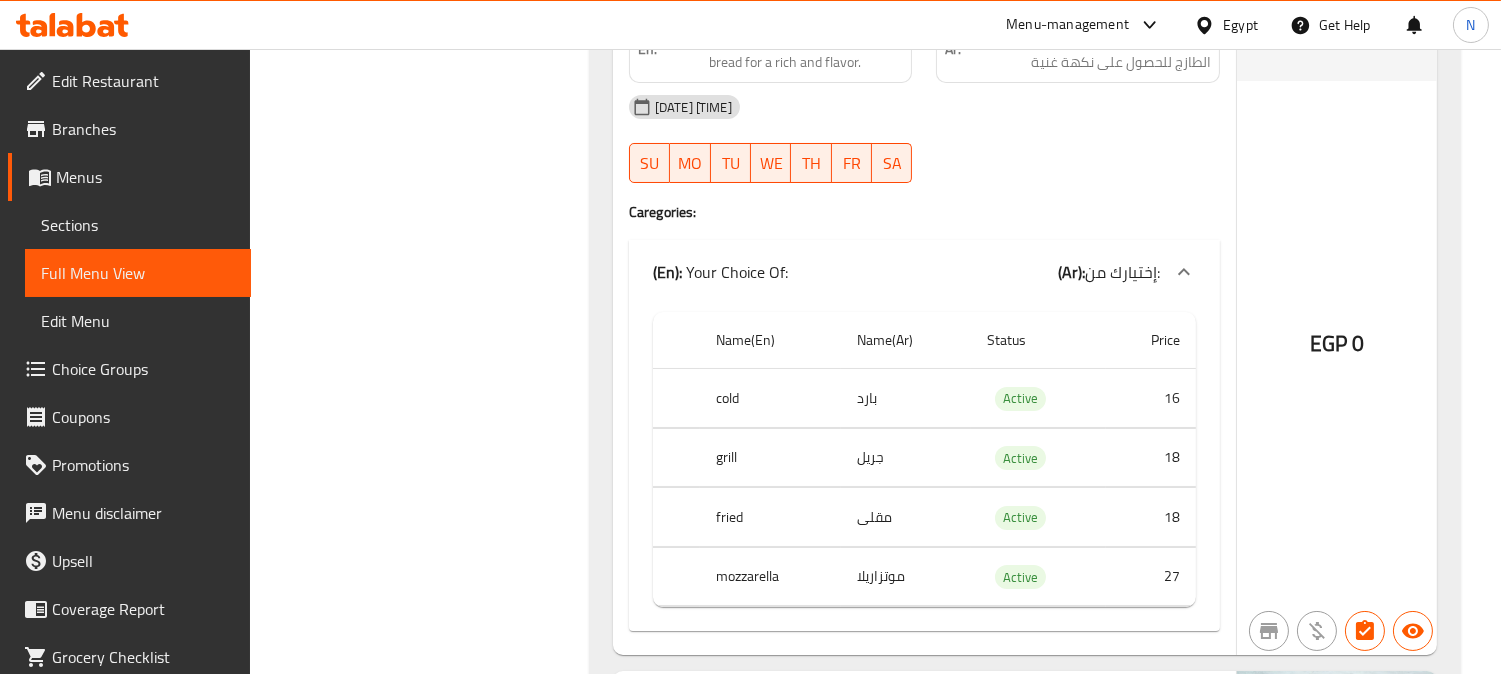 scroll, scrollTop: 13692, scrollLeft: 0, axis: vertical 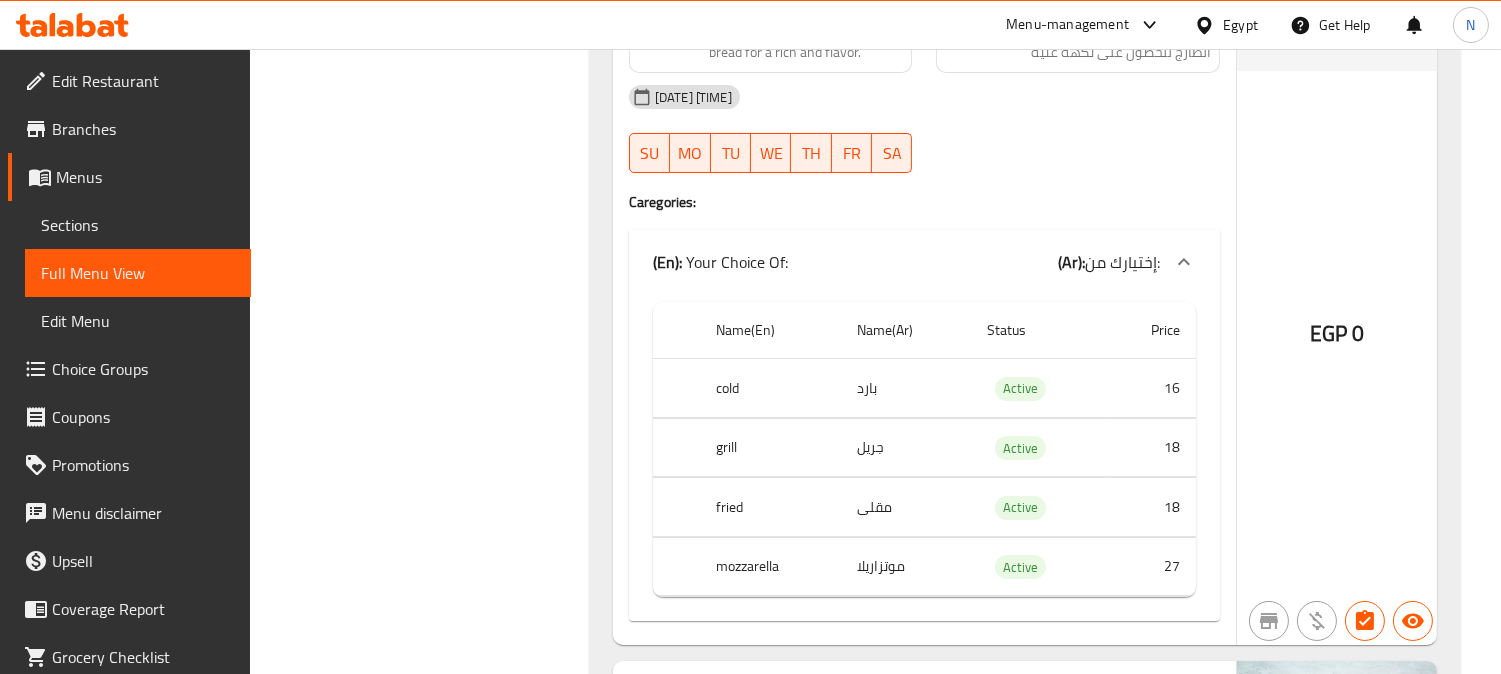 click on "Filter Branches Branches Popular filters Free items Branch specific items Has choices Upsell items Availability filters Available Not available View filters Collapse sections Collapse categories Collapse Choices" at bounding box center [427, 20069] 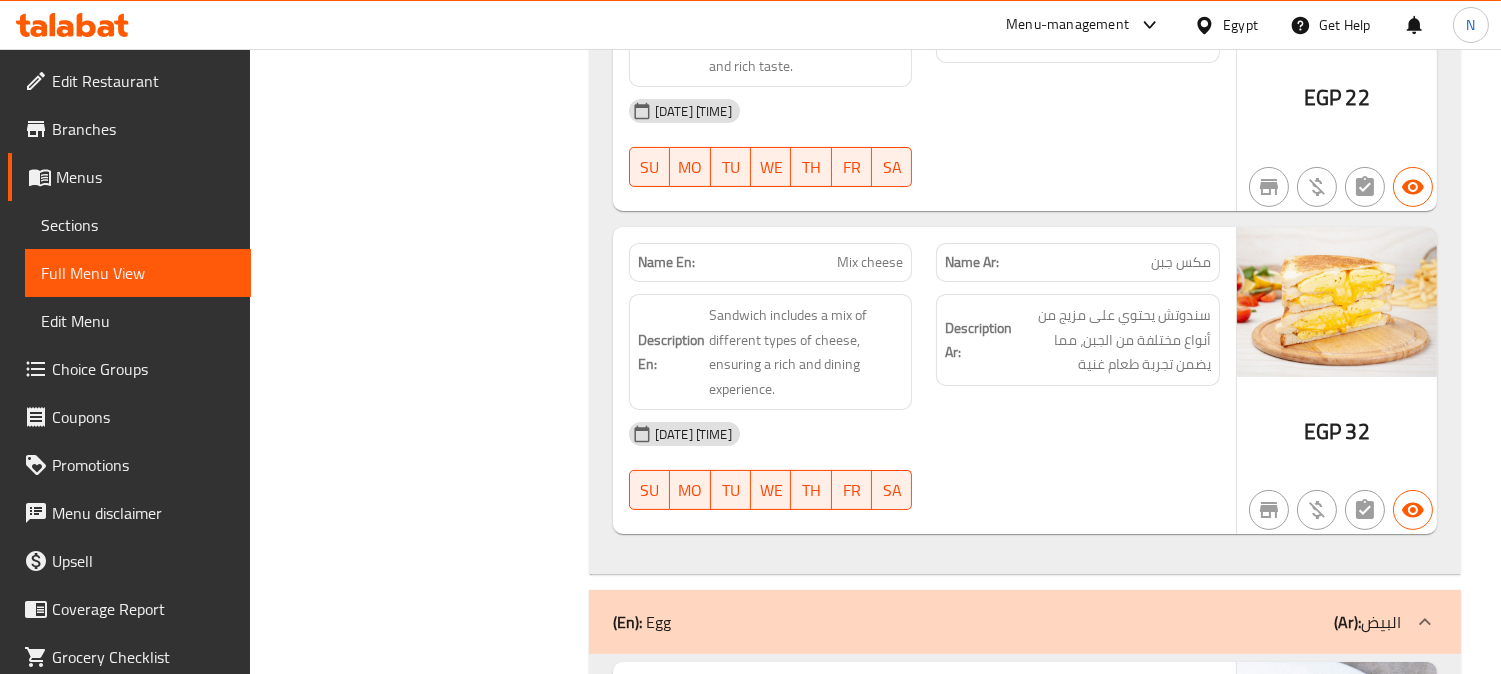 scroll, scrollTop: 23402, scrollLeft: 0, axis: vertical 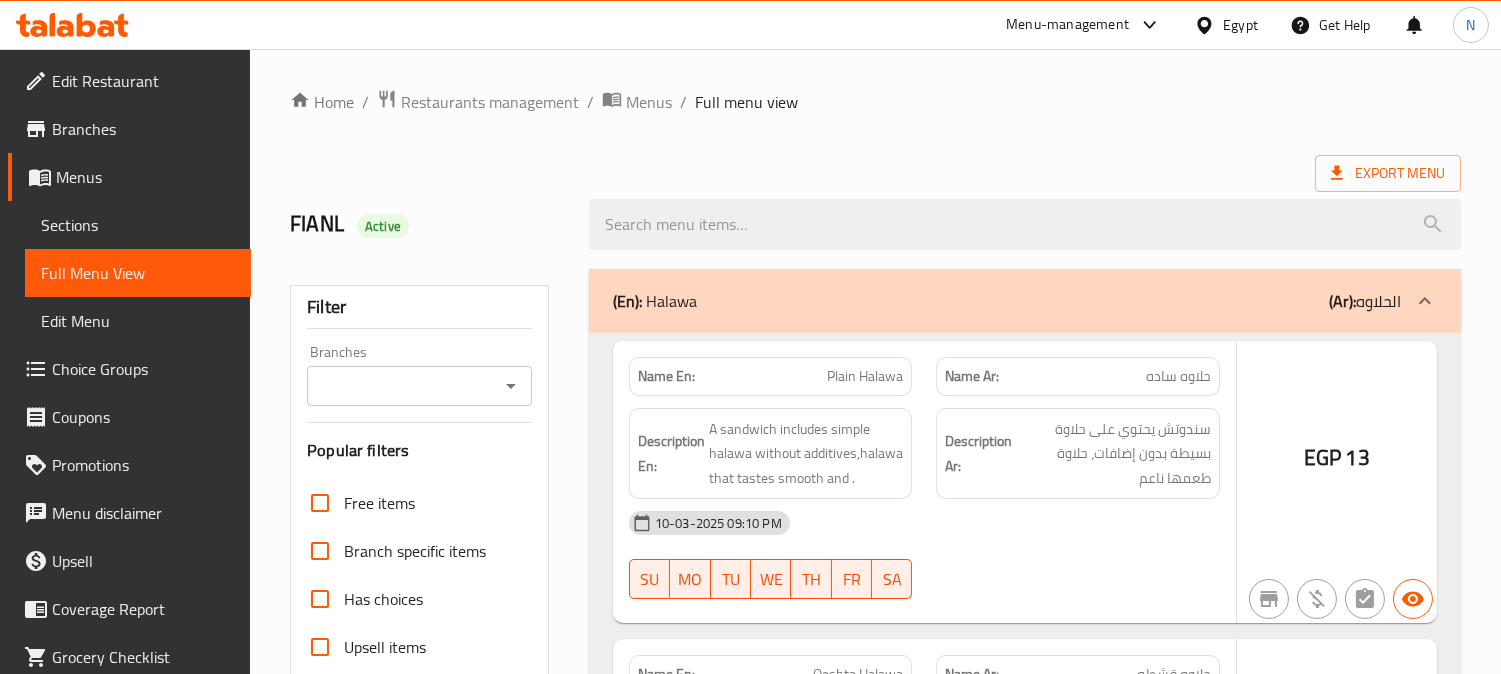 click at bounding box center (750, 337) 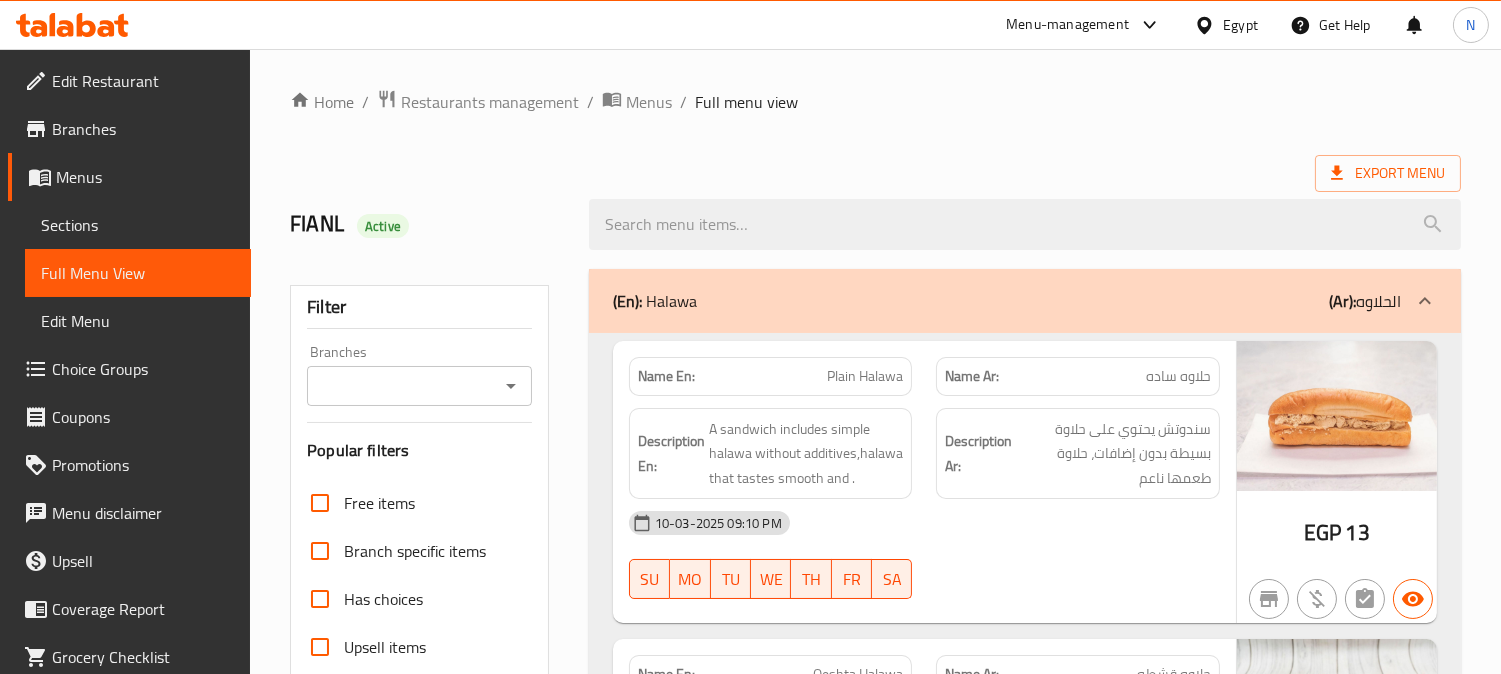 click on "Sections" at bounding box center [138, 225] 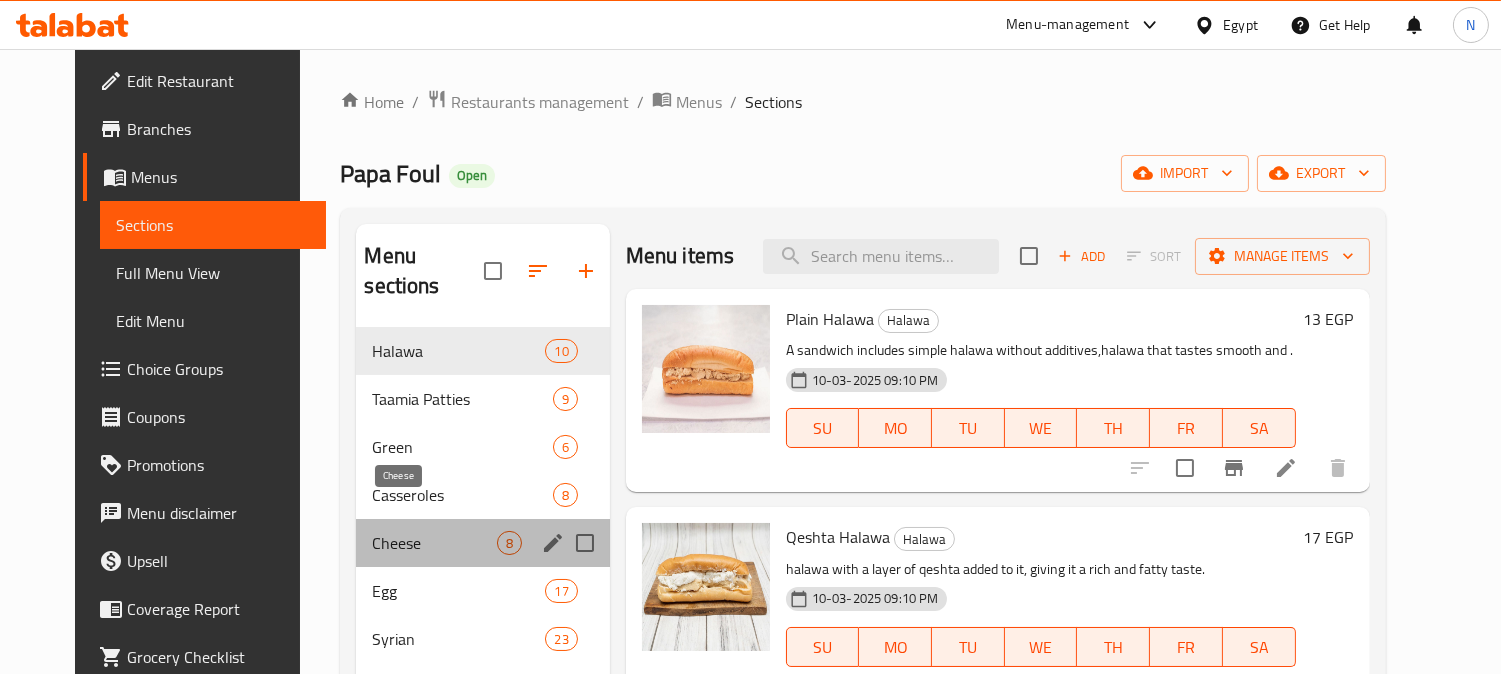 click on "Cheese" at bounding box center [434, 543] 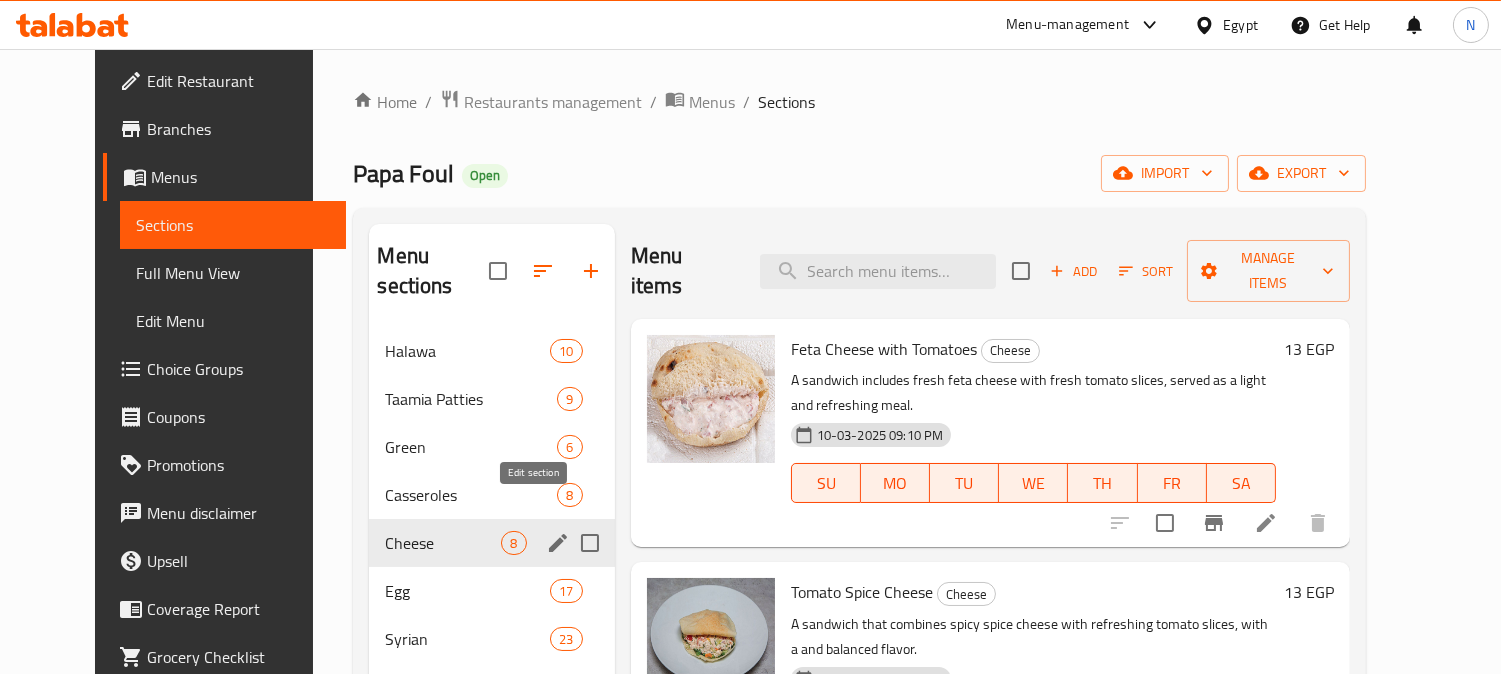 click 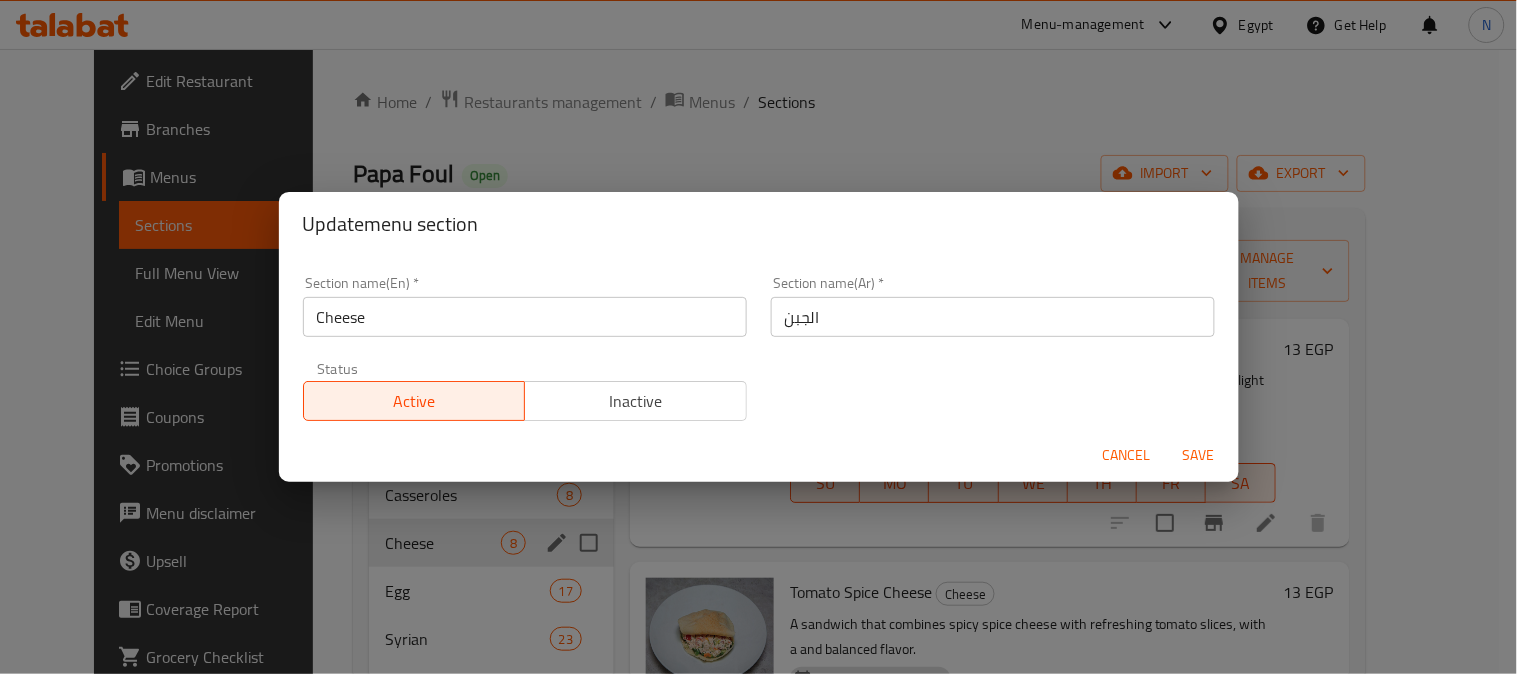 click on "Cancel" at bounding box center (1127, 455) 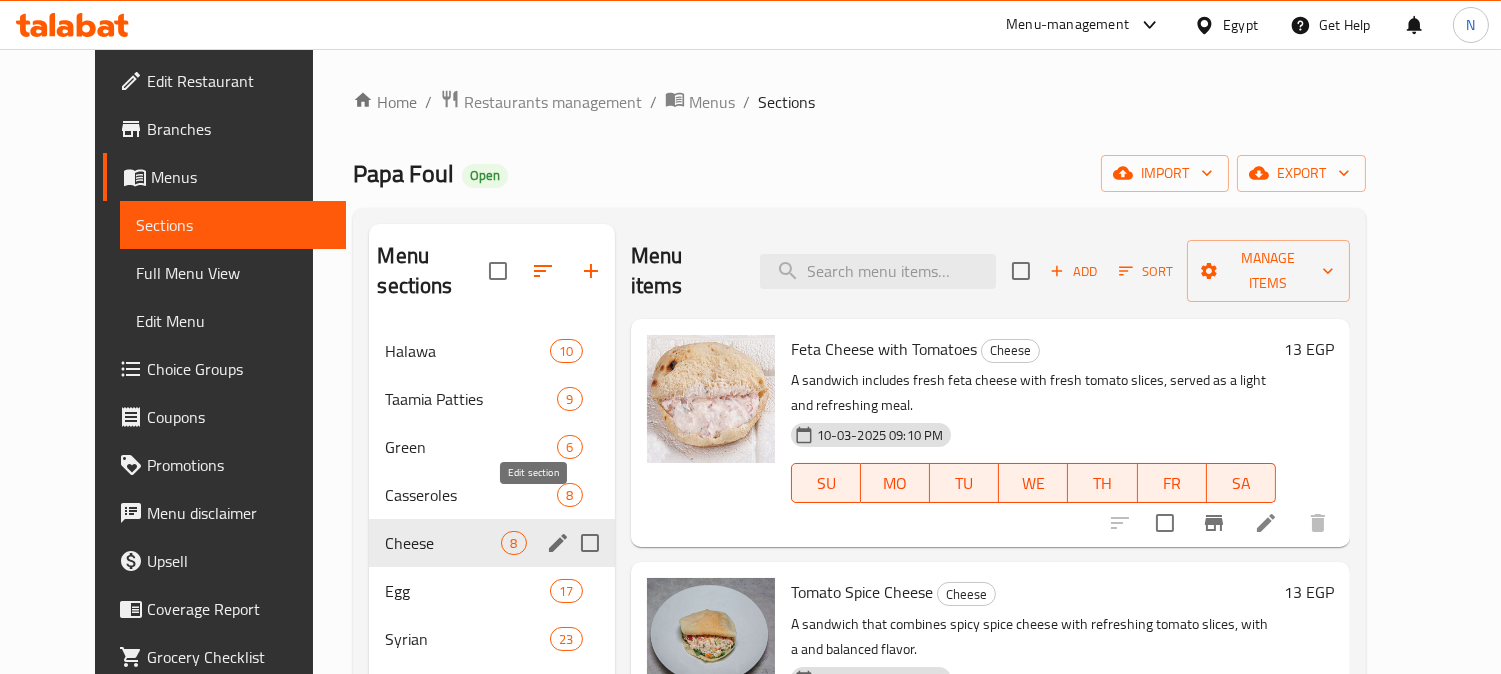 click 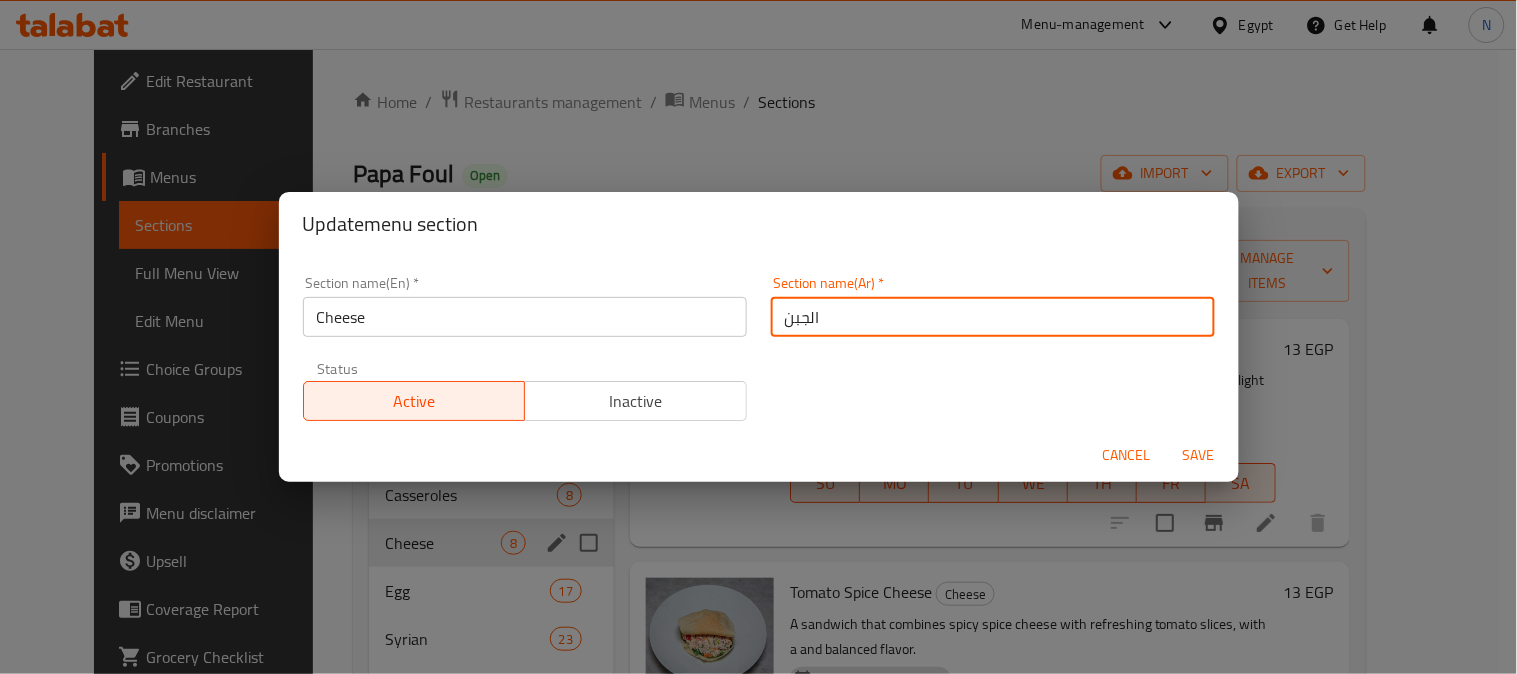 drag, startPoint x: 777, startPoint y: 328, endPoint x: 762, endPoint y: 340, distance: 19.209373 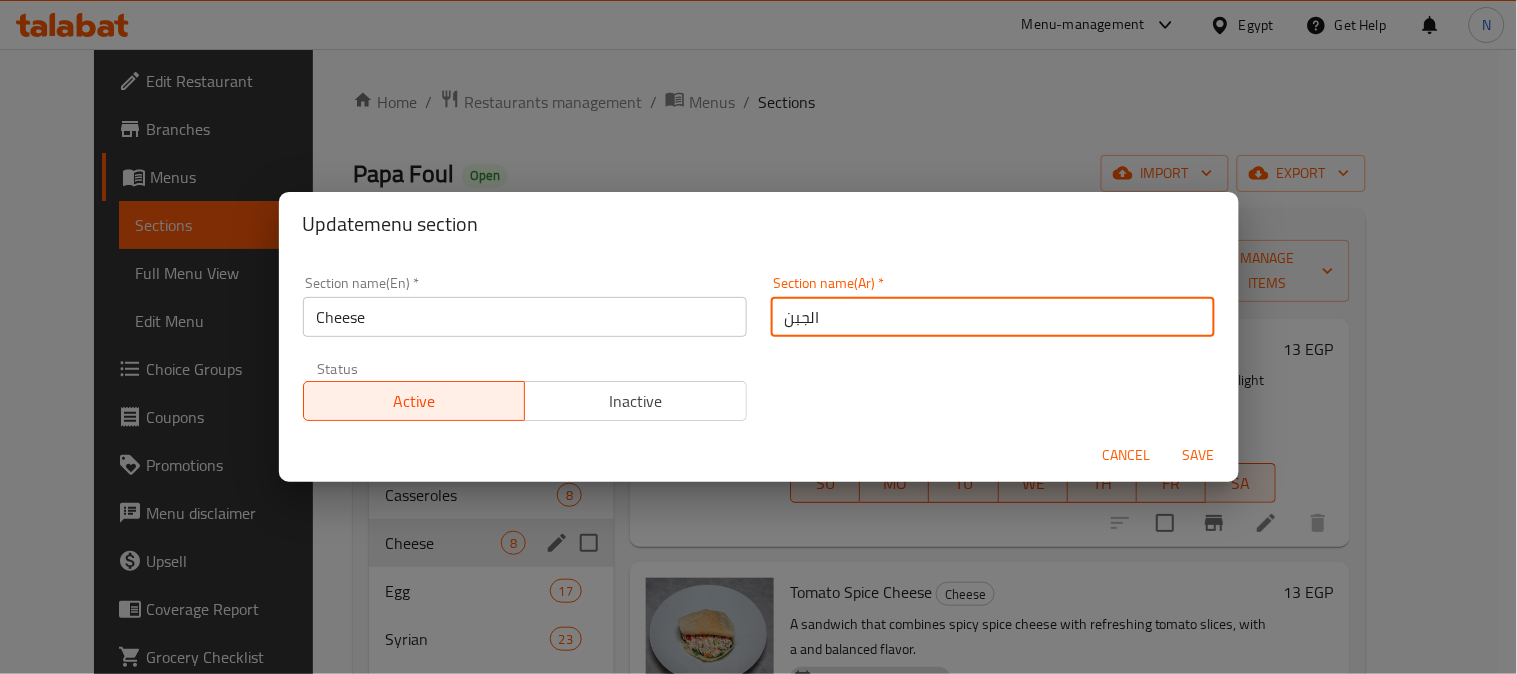 click on "Cancel" at bounding box center (1127, 455) 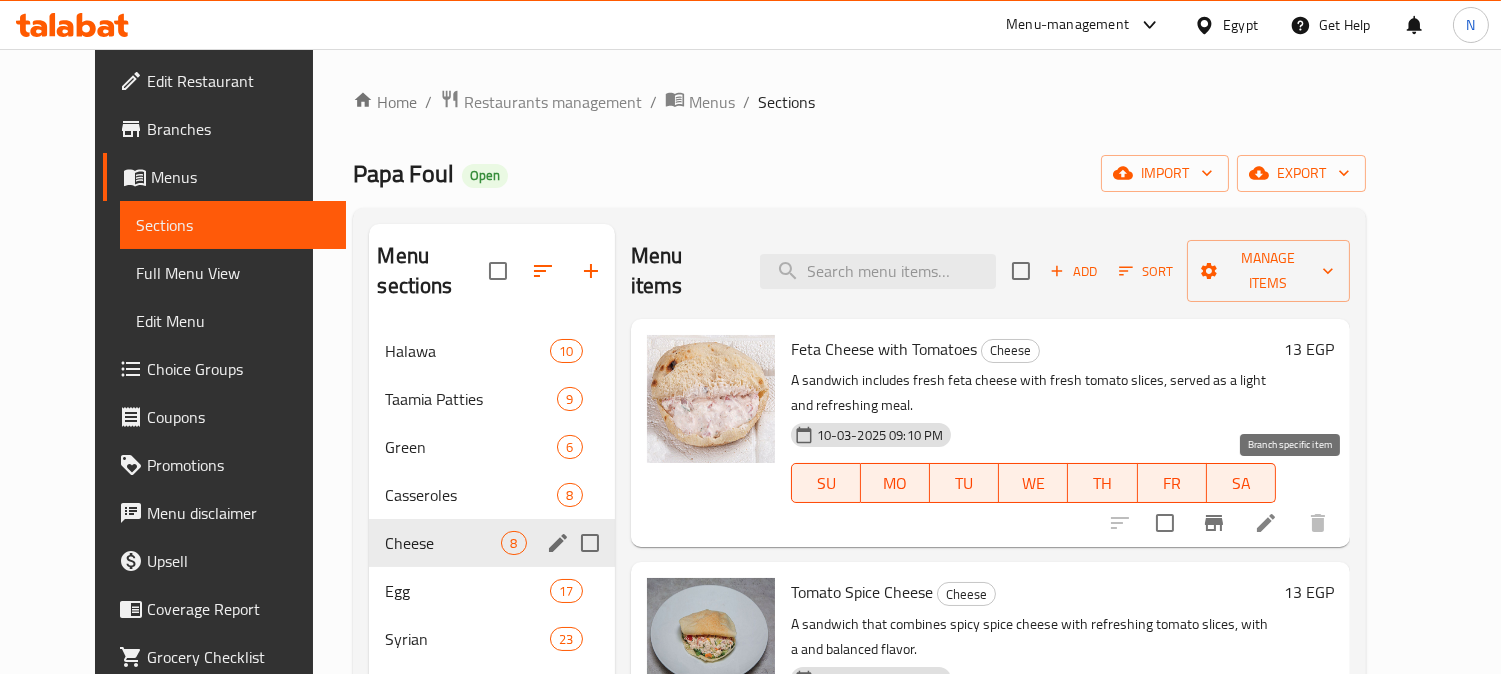 click 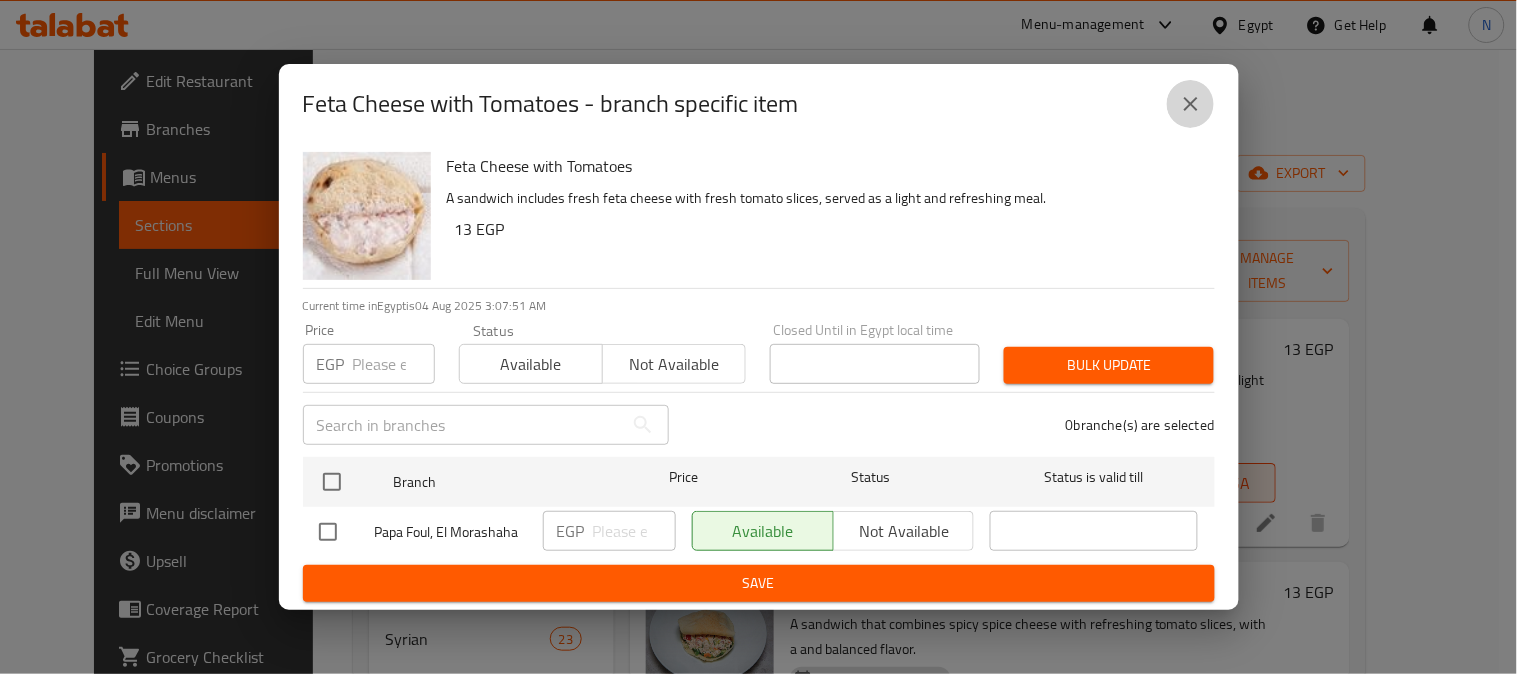 click at bounding box center (1191, 104) 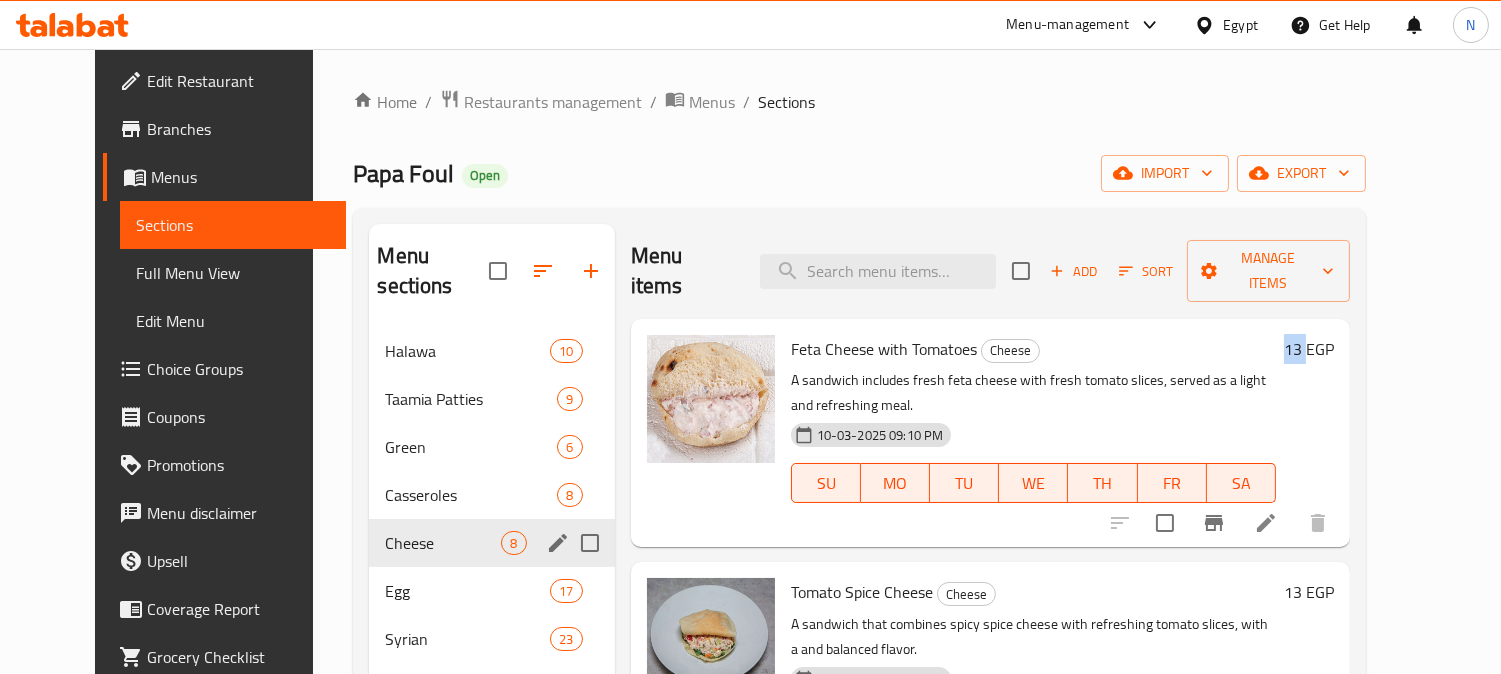 drag, startPoint x: 1363, startPoint y: 323, endPoint x: 1385, endPoint y: 323, distance: 22 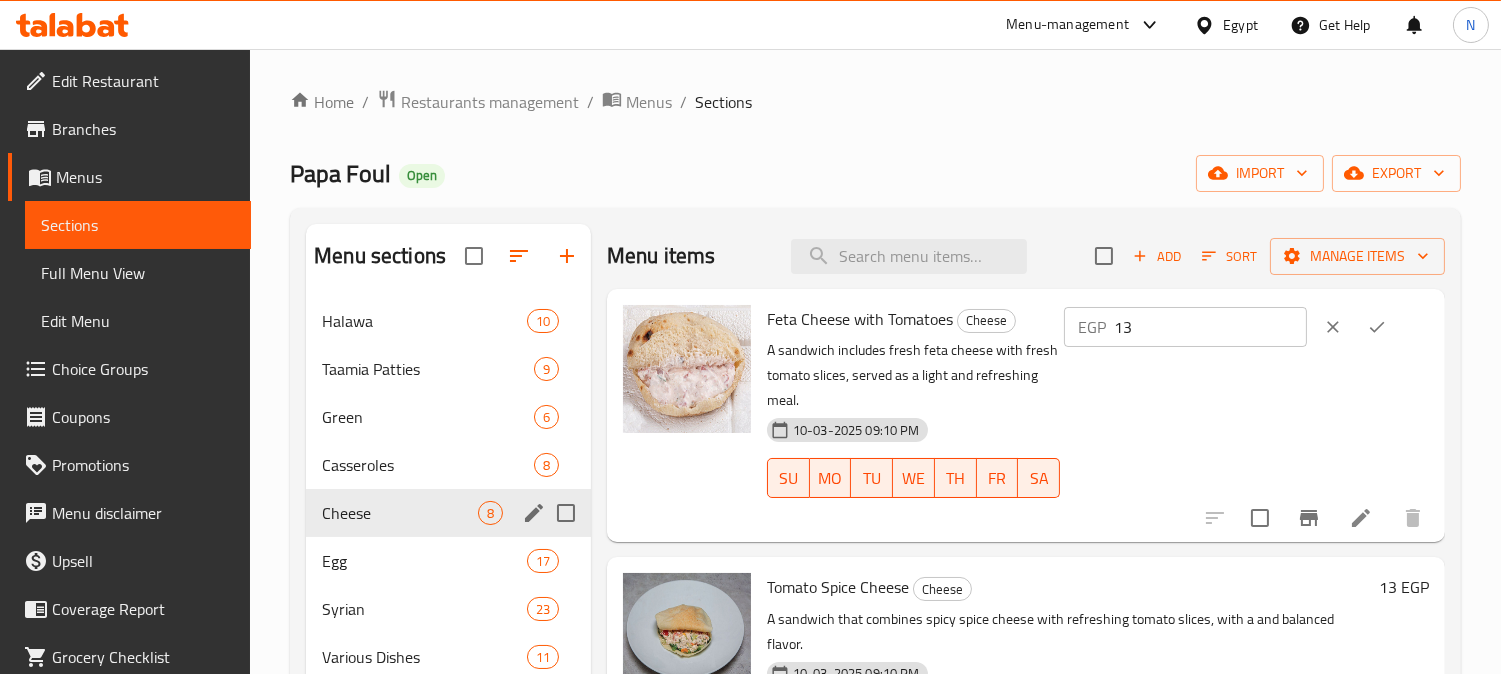 click on "13" at bounding box center [1210, 327] 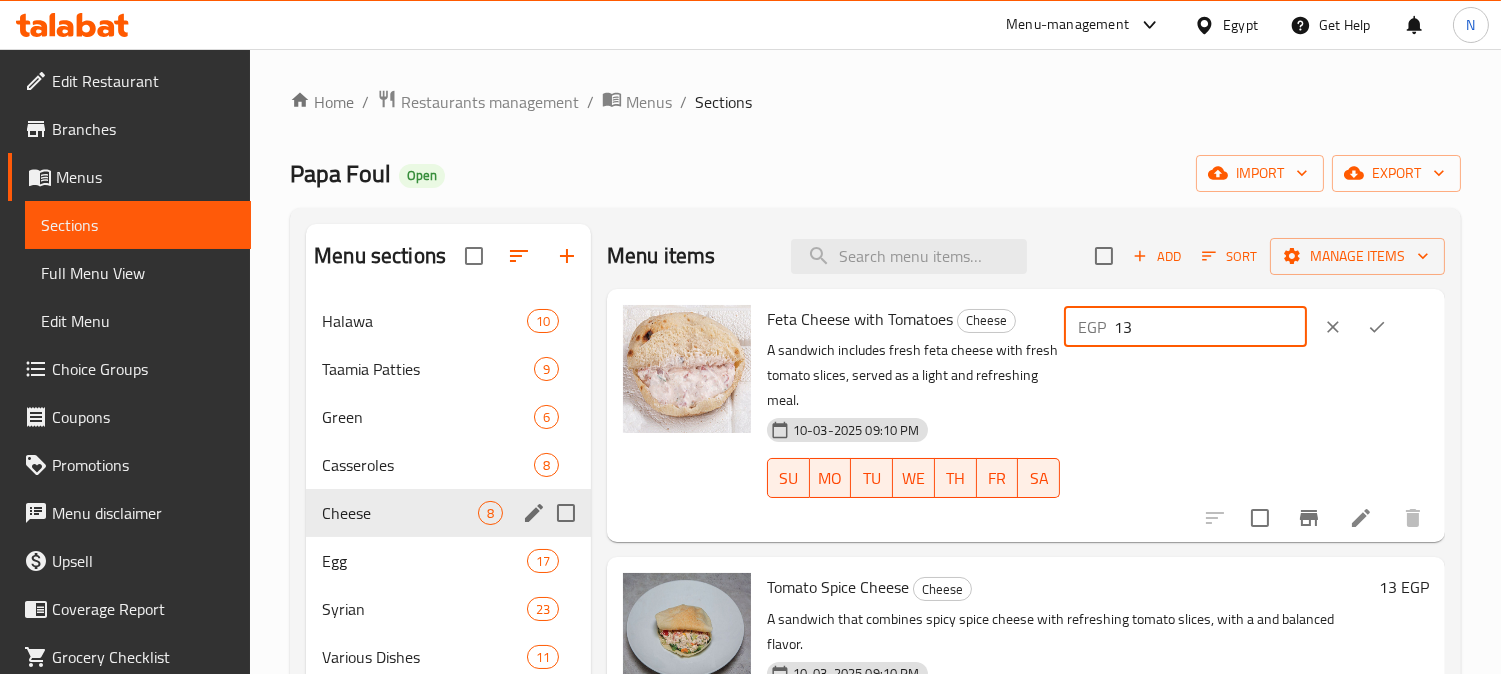 click on "13" at bounding box center (1210, 327) 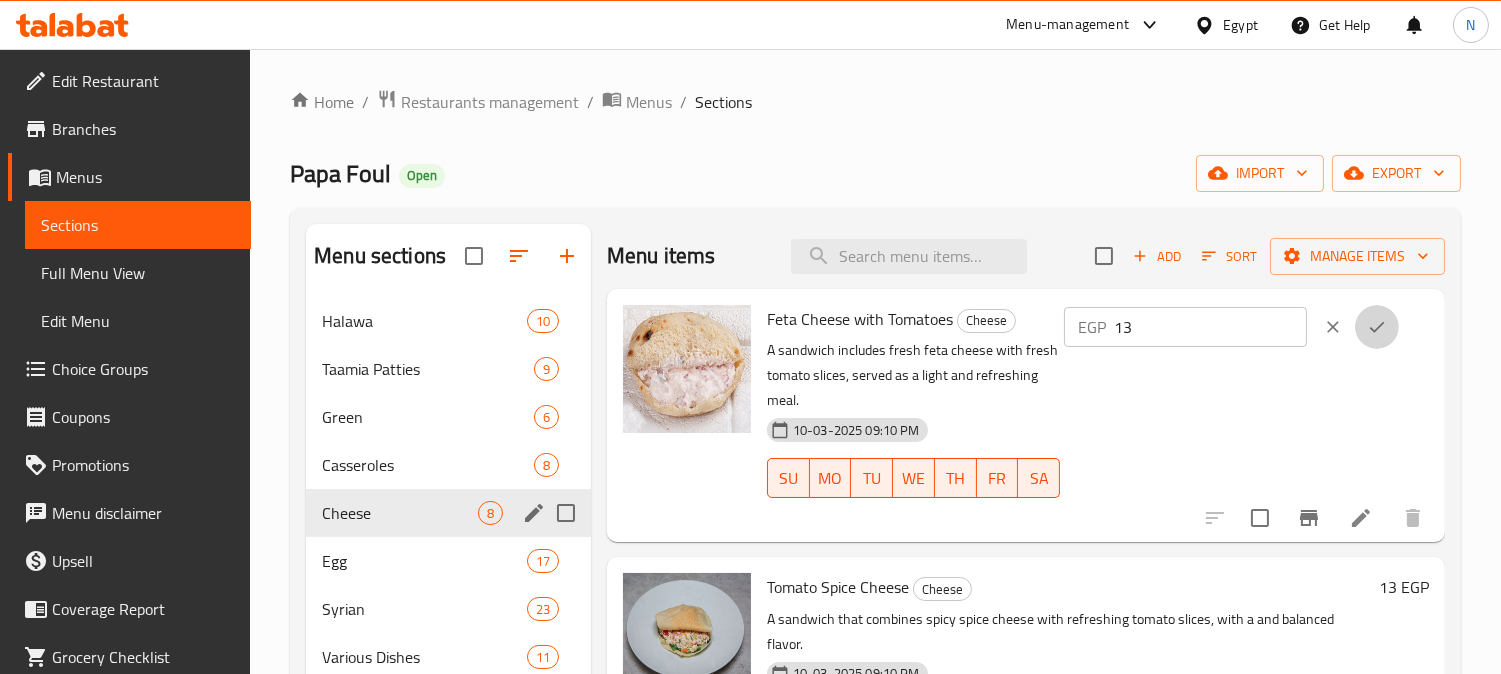 click 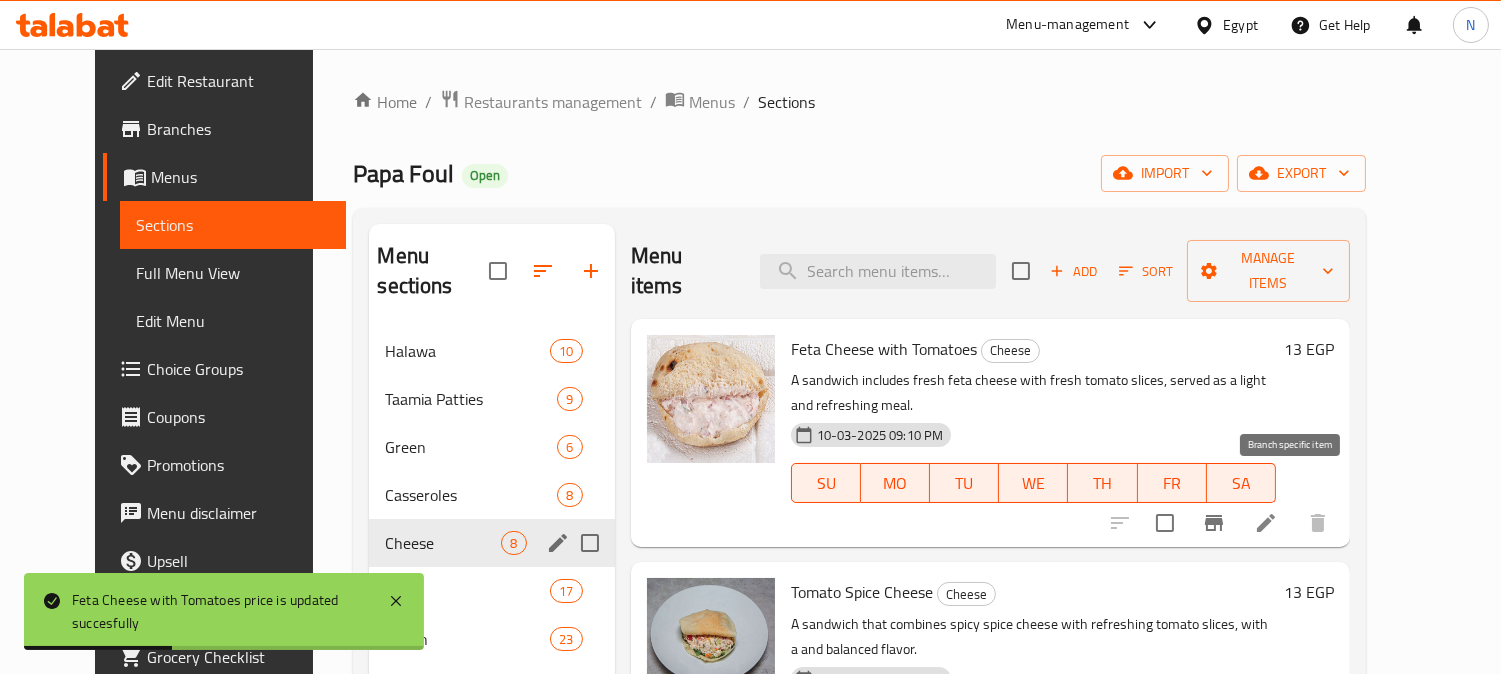 click 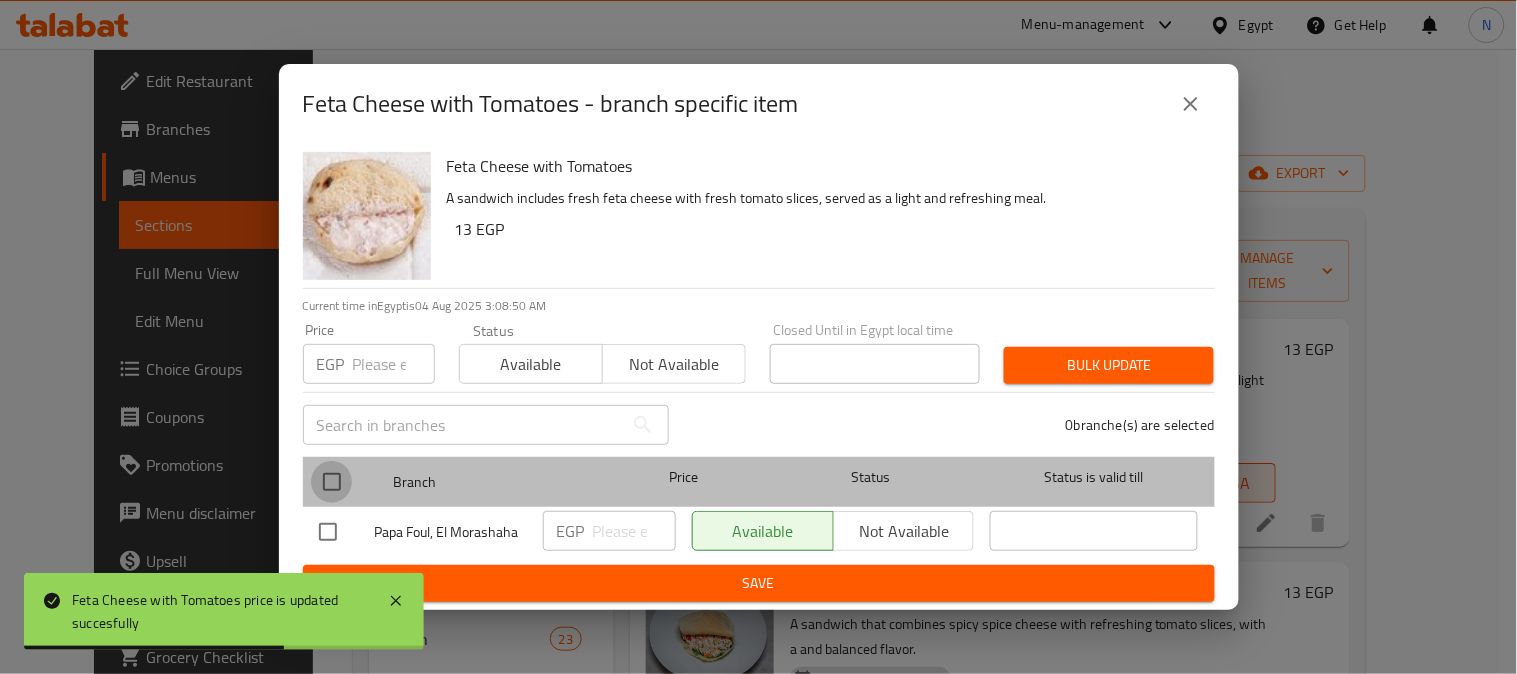 click at bounding box center [332, 482] 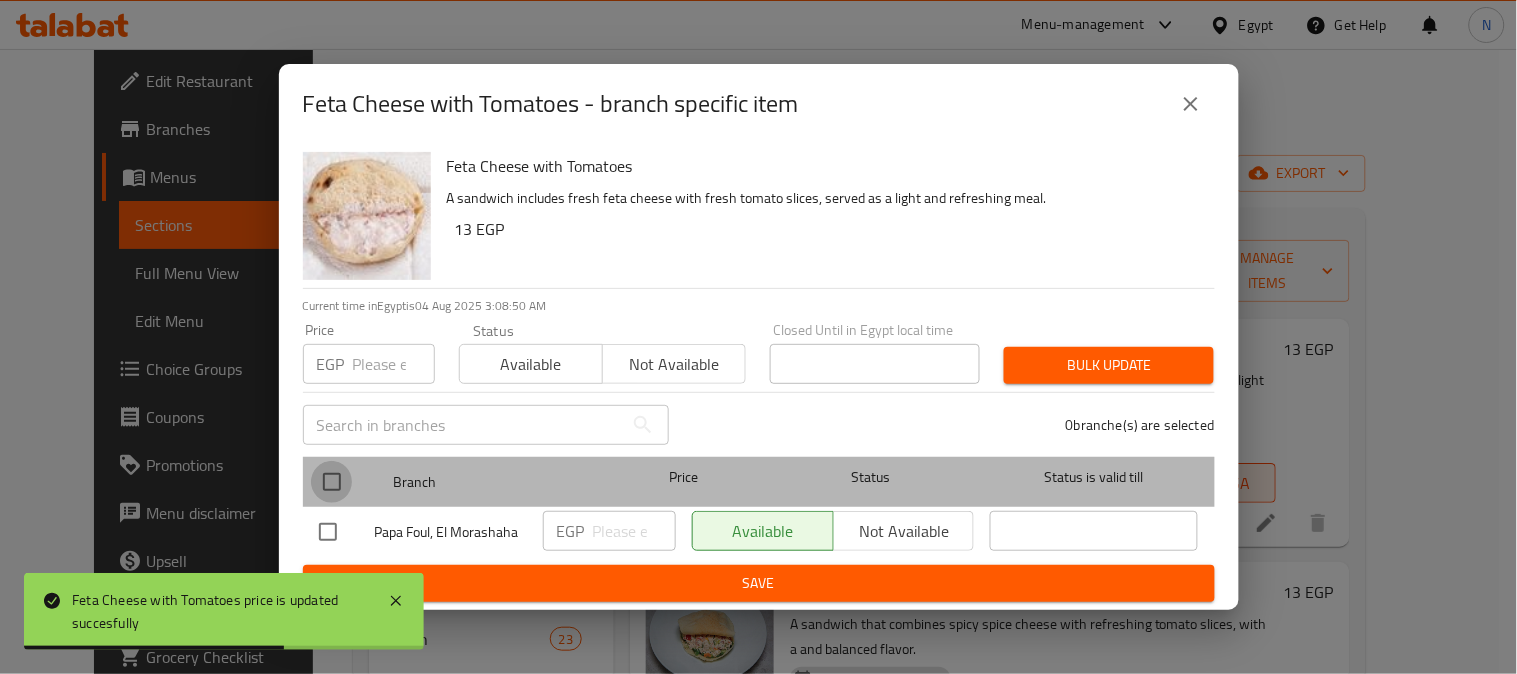 checkbox on "true" 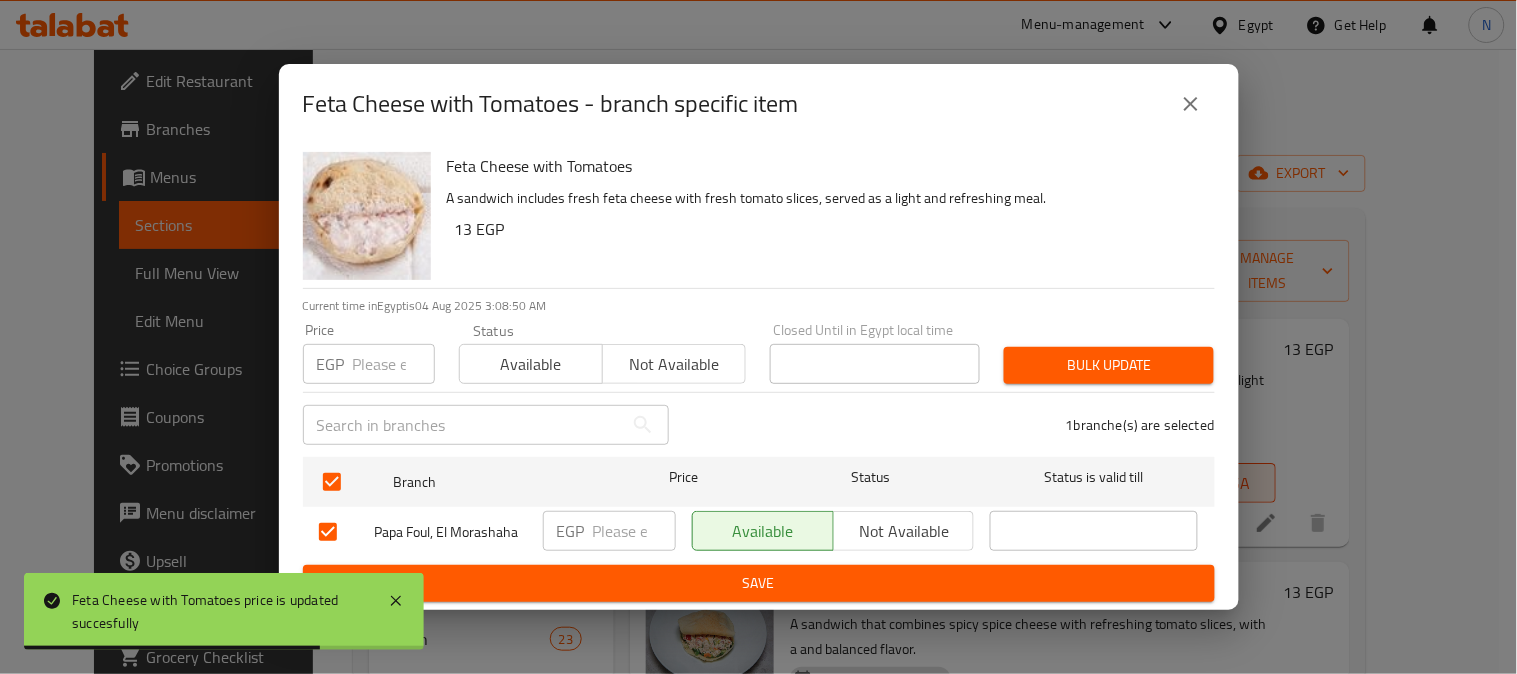 click at bounding box center [634, 531] 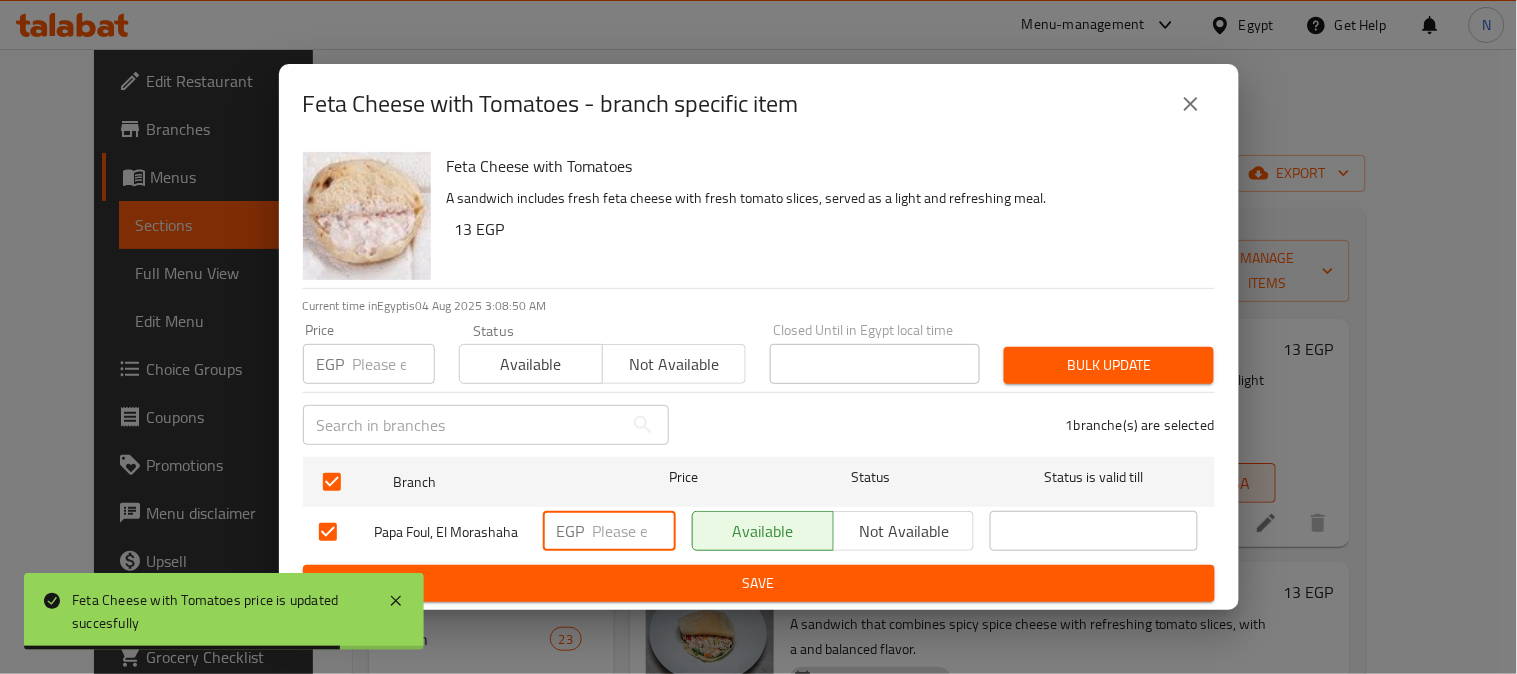 paste on "13" 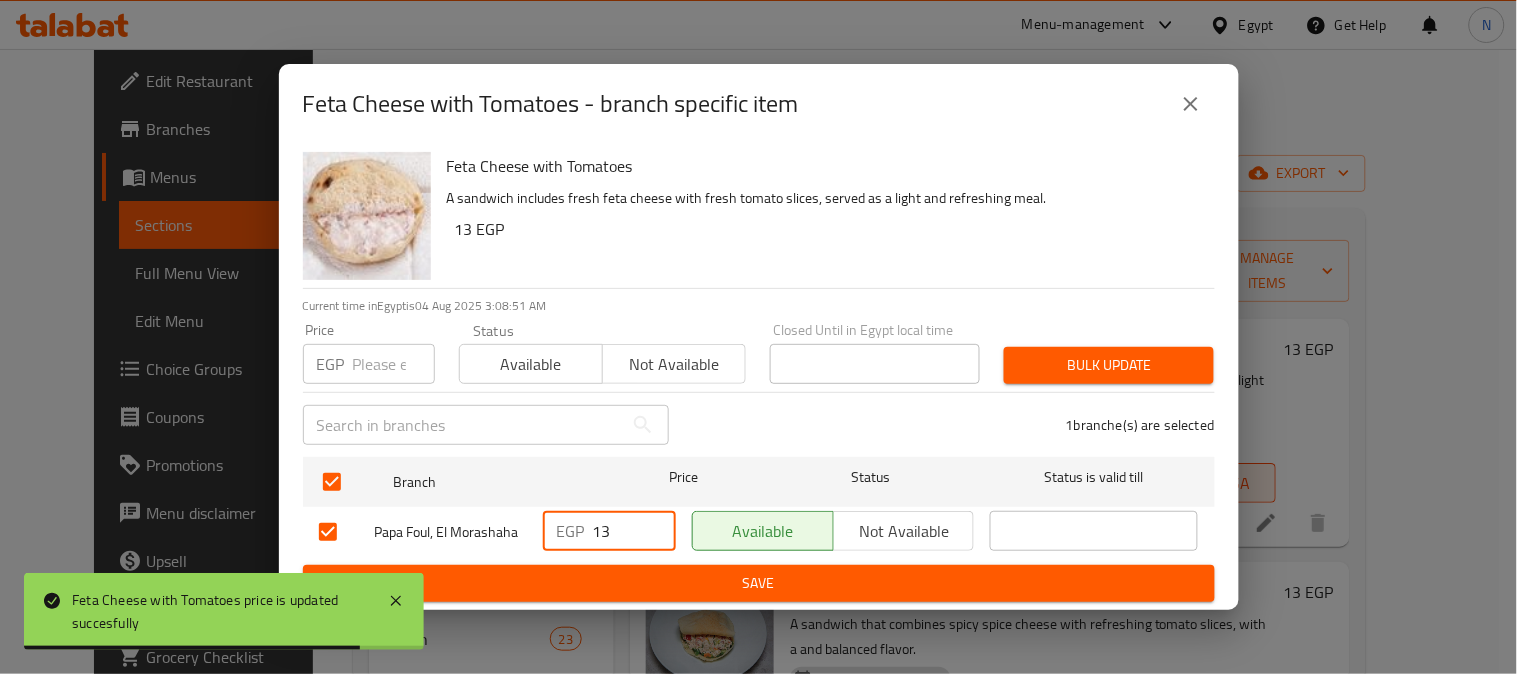 type on "13" 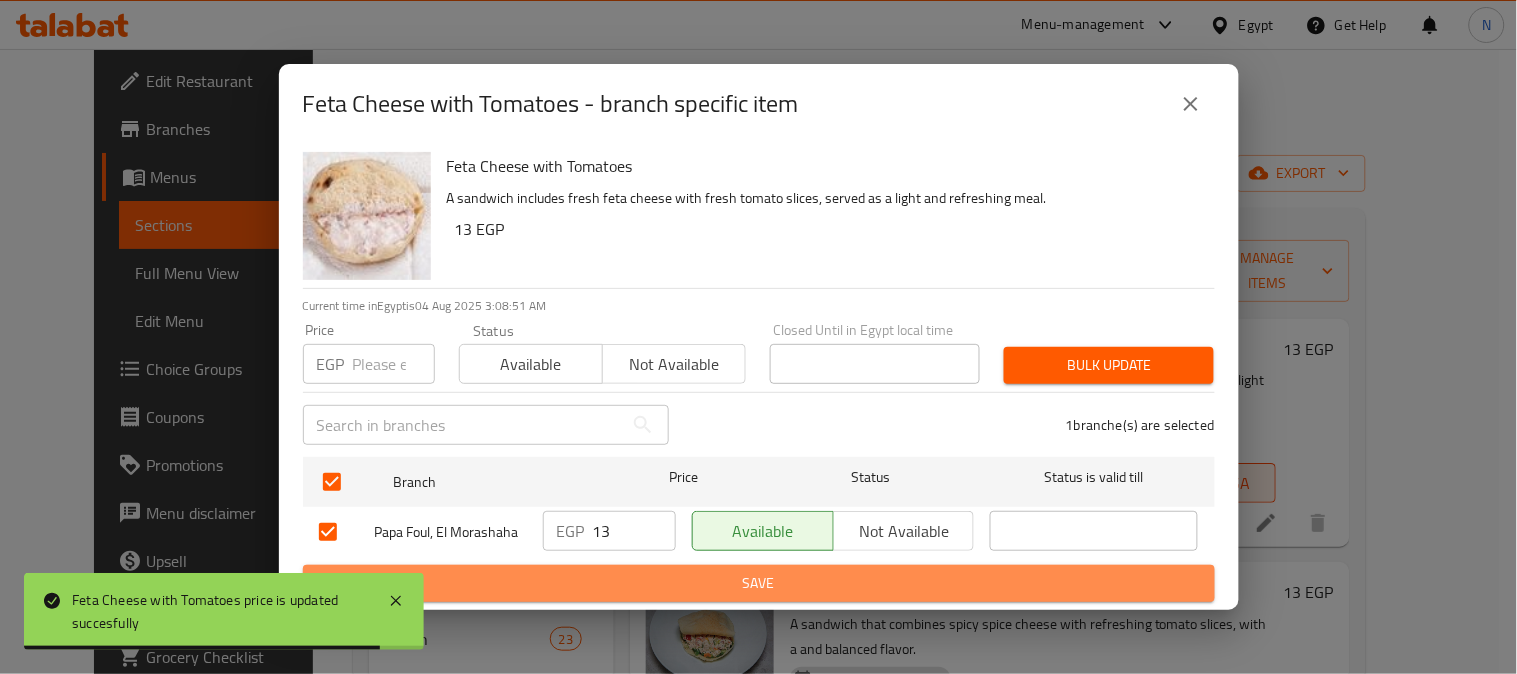 click on "Save" at bounding box center [759, 583] 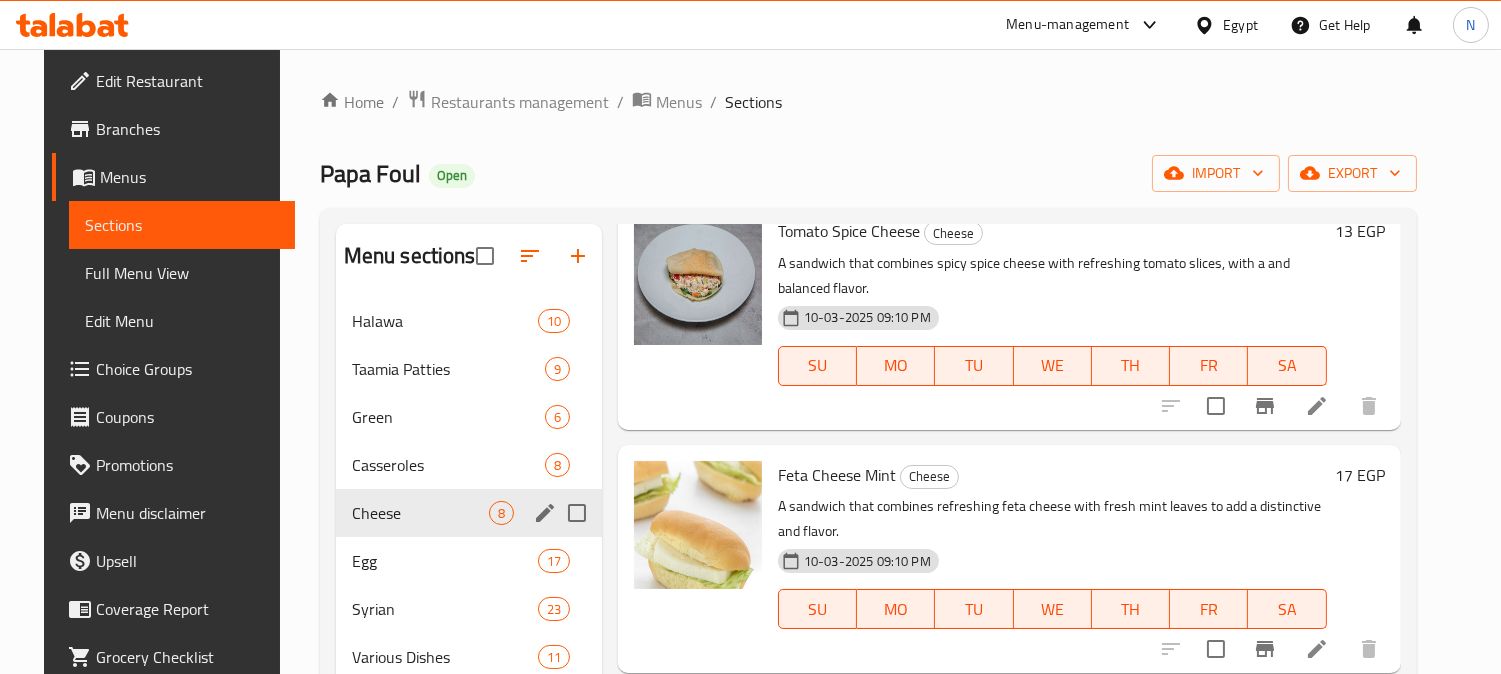 scroll, scrollTop: 333, scrollLeft: 0, axis: vertical 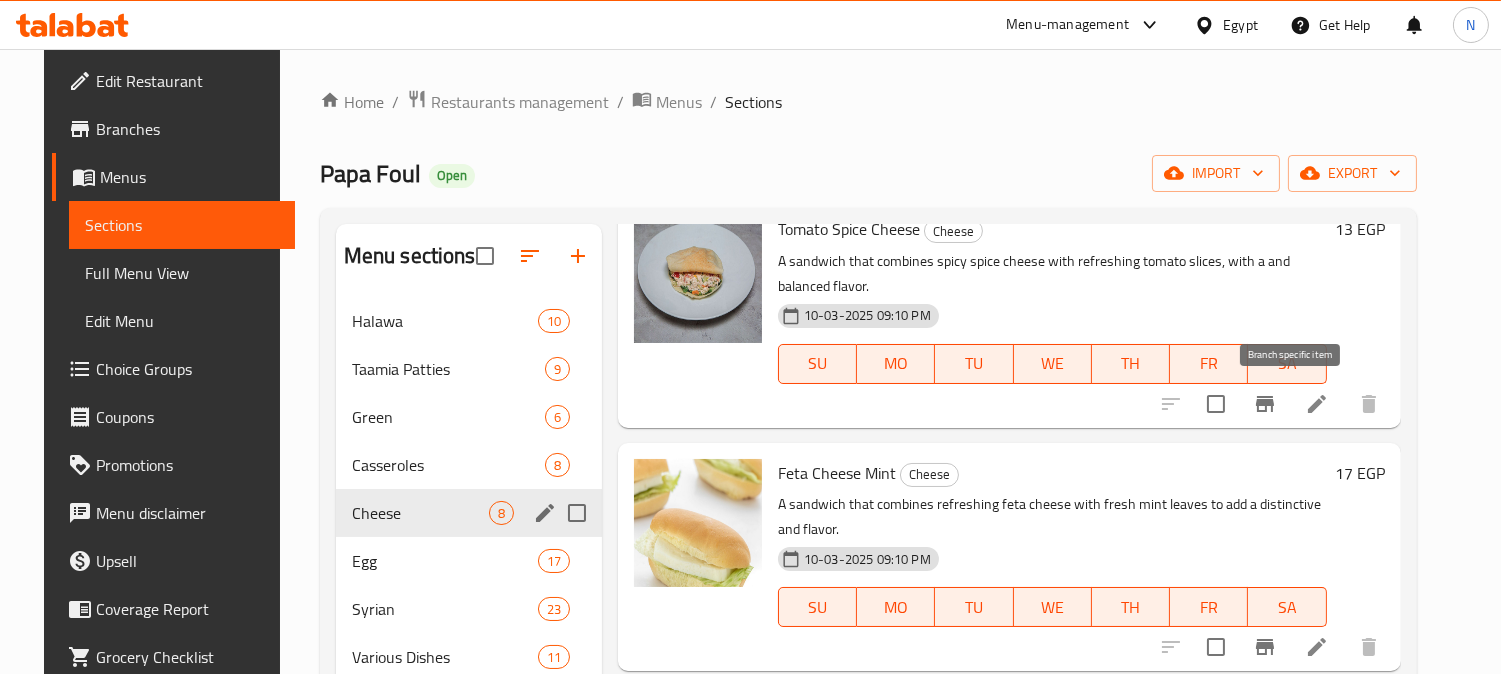 click at bounding box center [1265, 404] 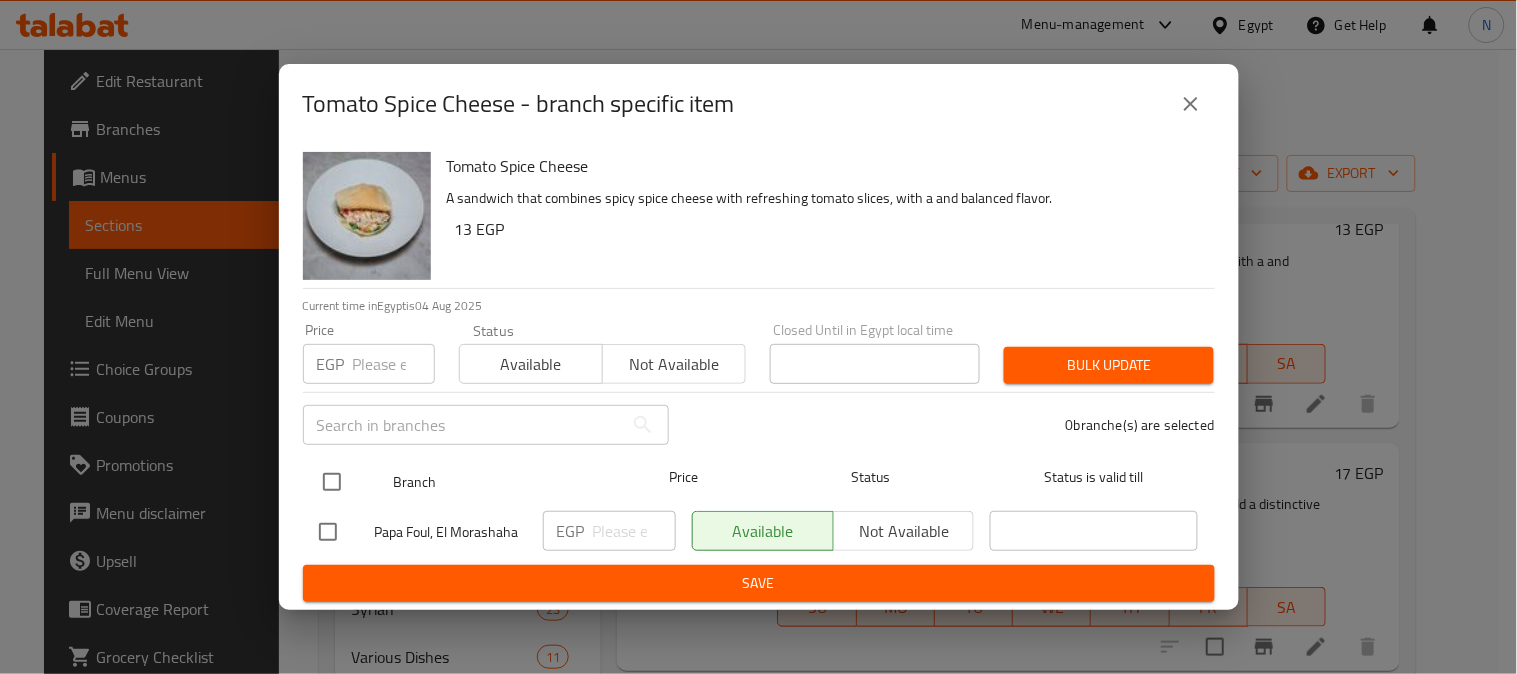 click at bounding box center [332, 482] 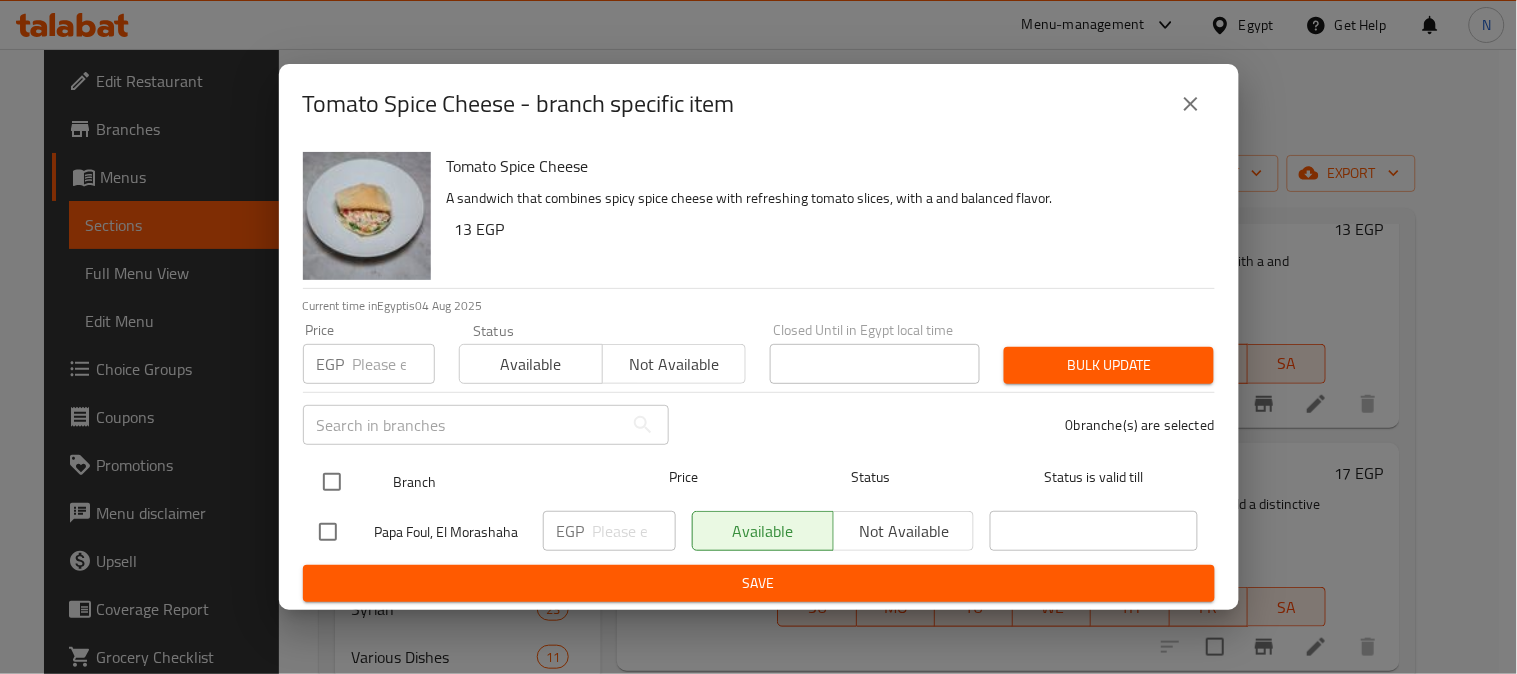 checkbox on "true" 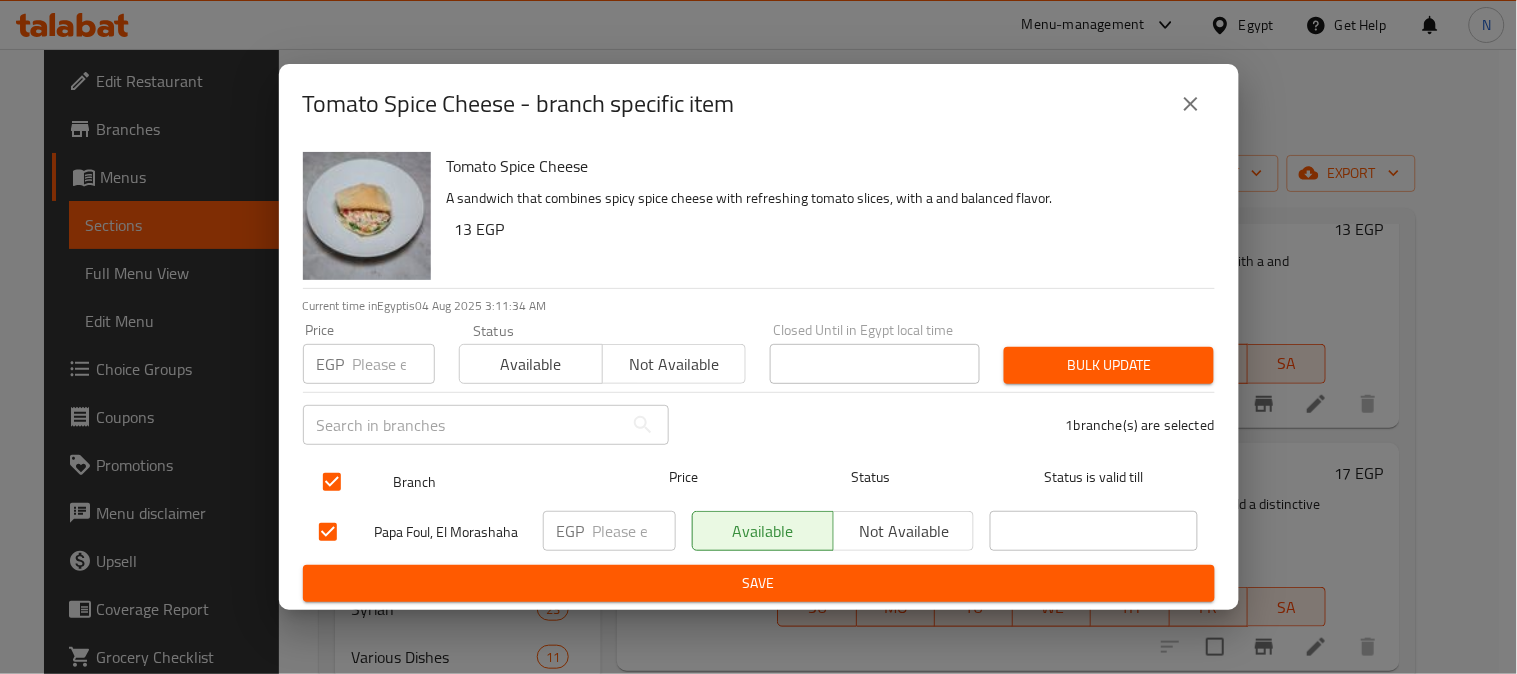 checkbox on "true" 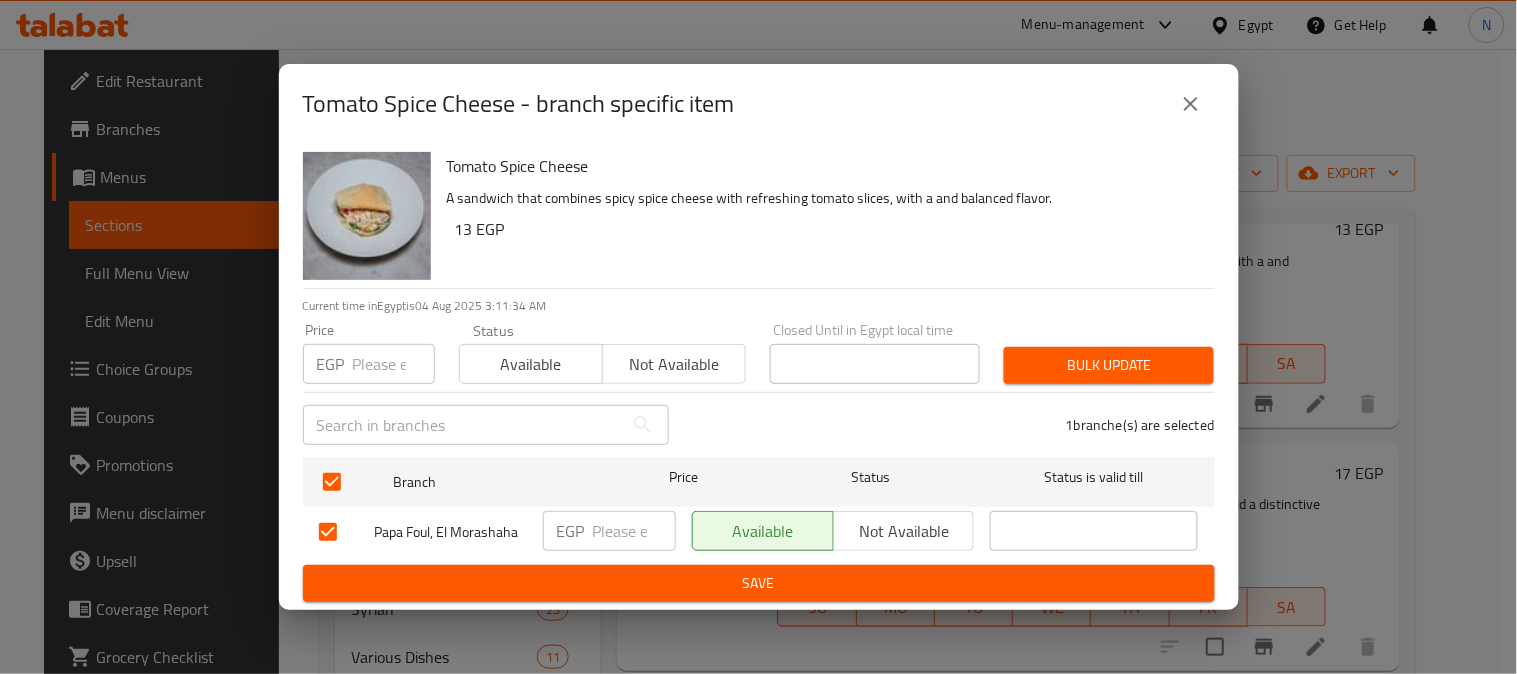 click at bounding box center (634, 531) 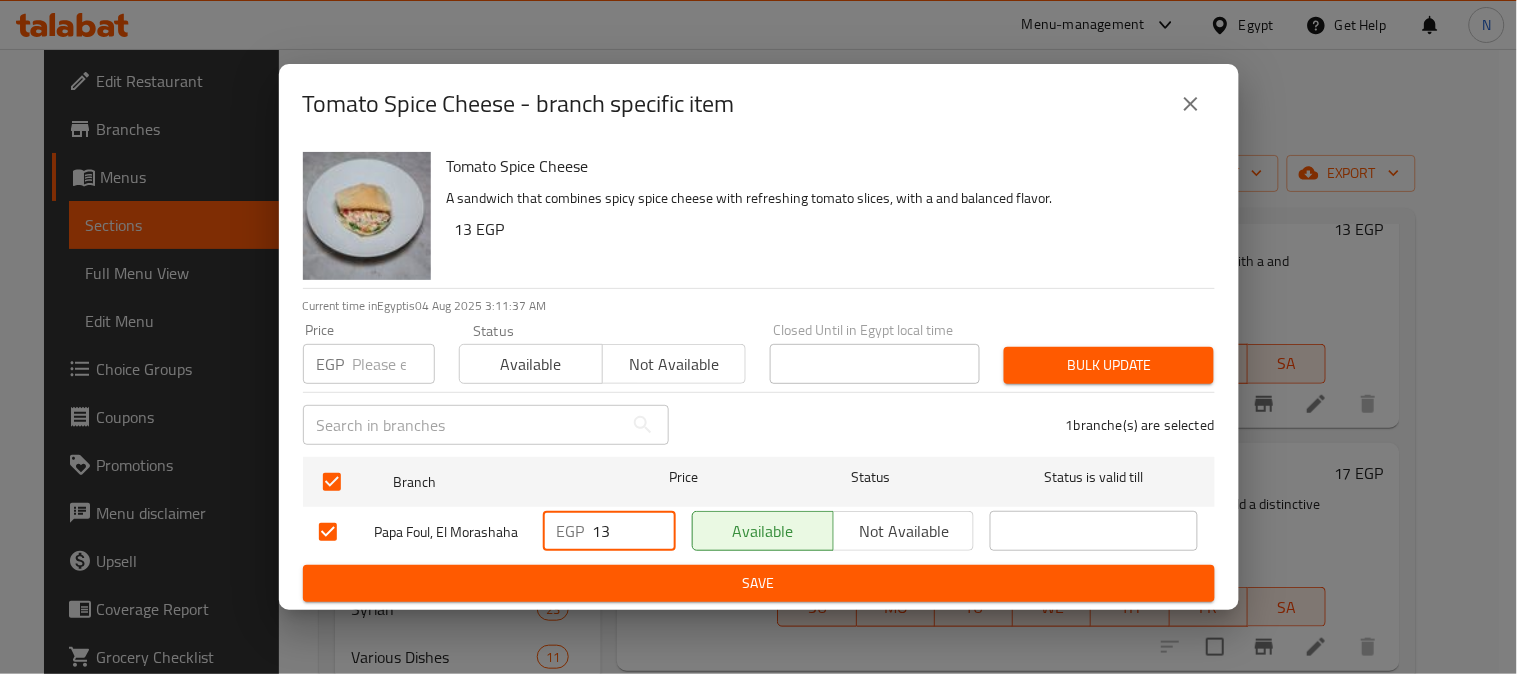 type on "13" 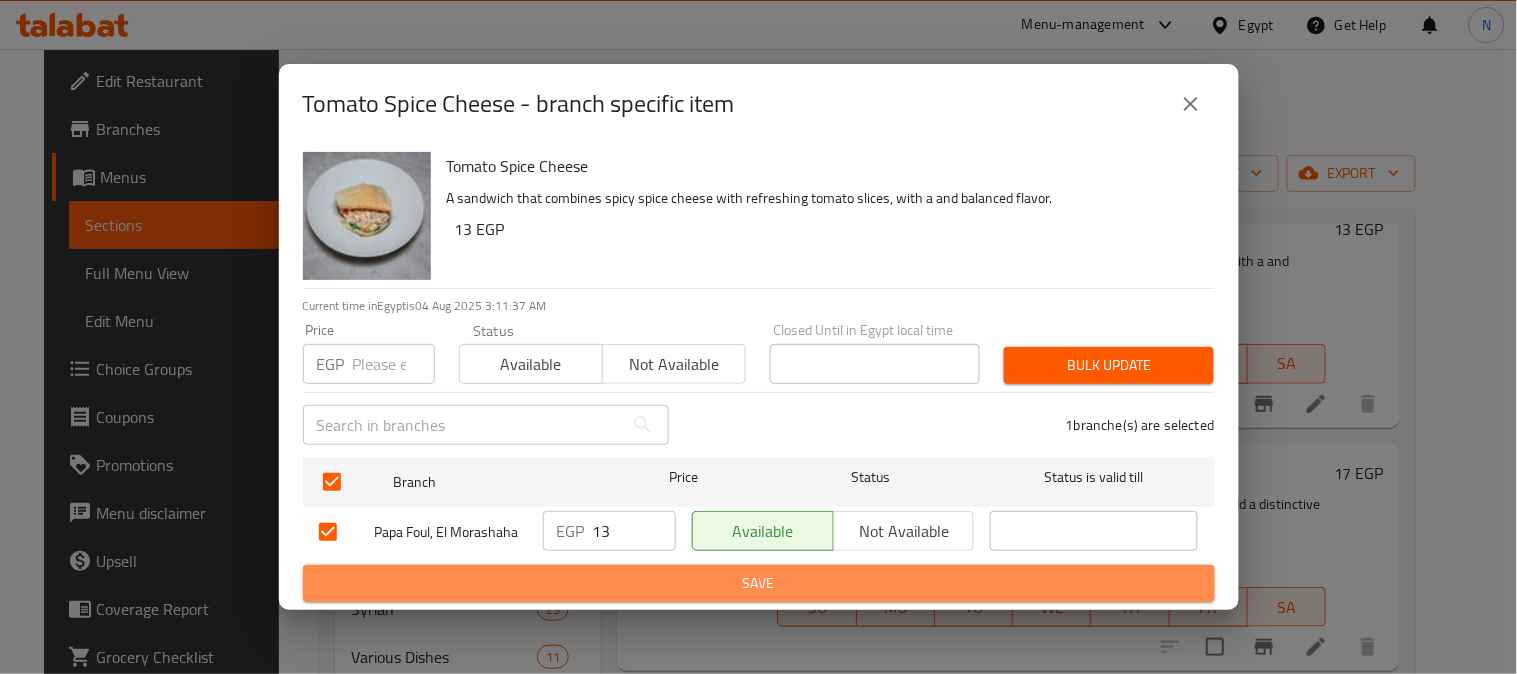 click on "Save" at bounding box center (759, 583) 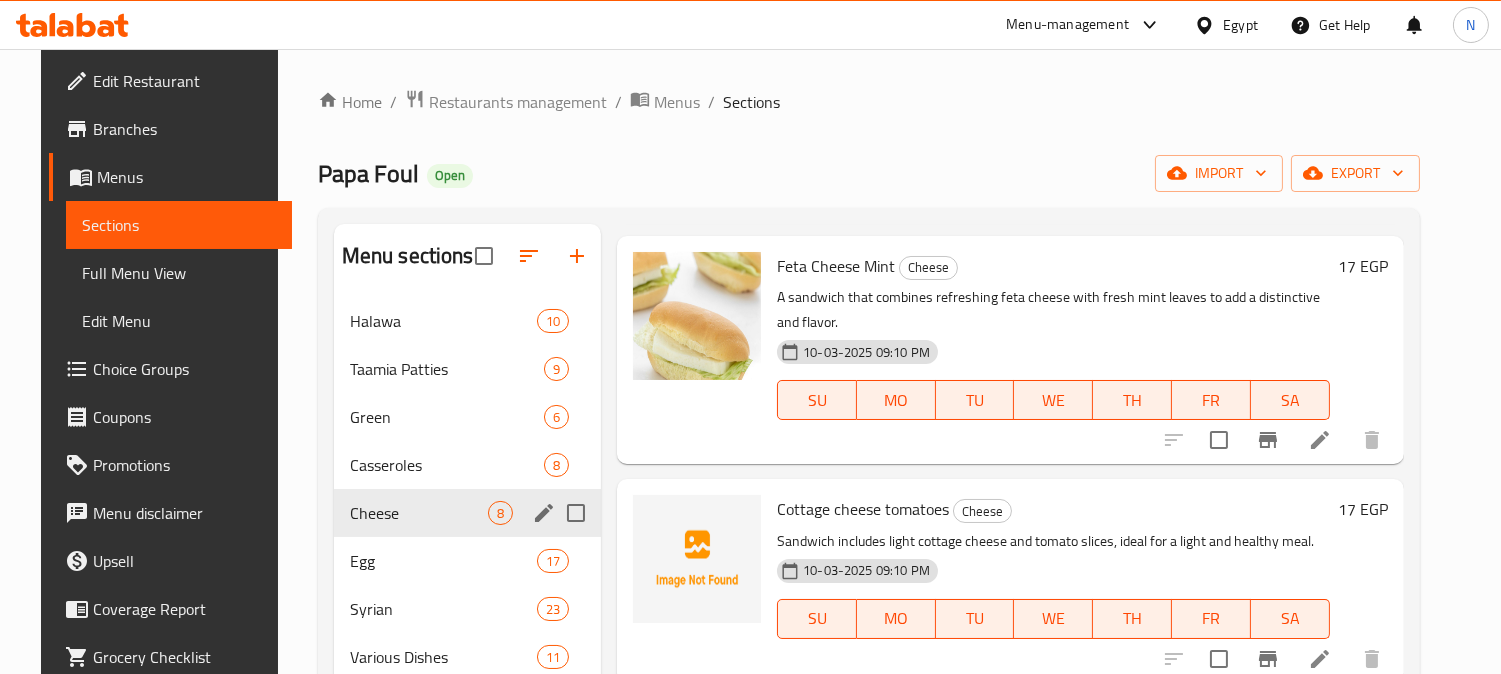 scroll, scrollTop: 555, scrollLeft: 0, axis: vertical 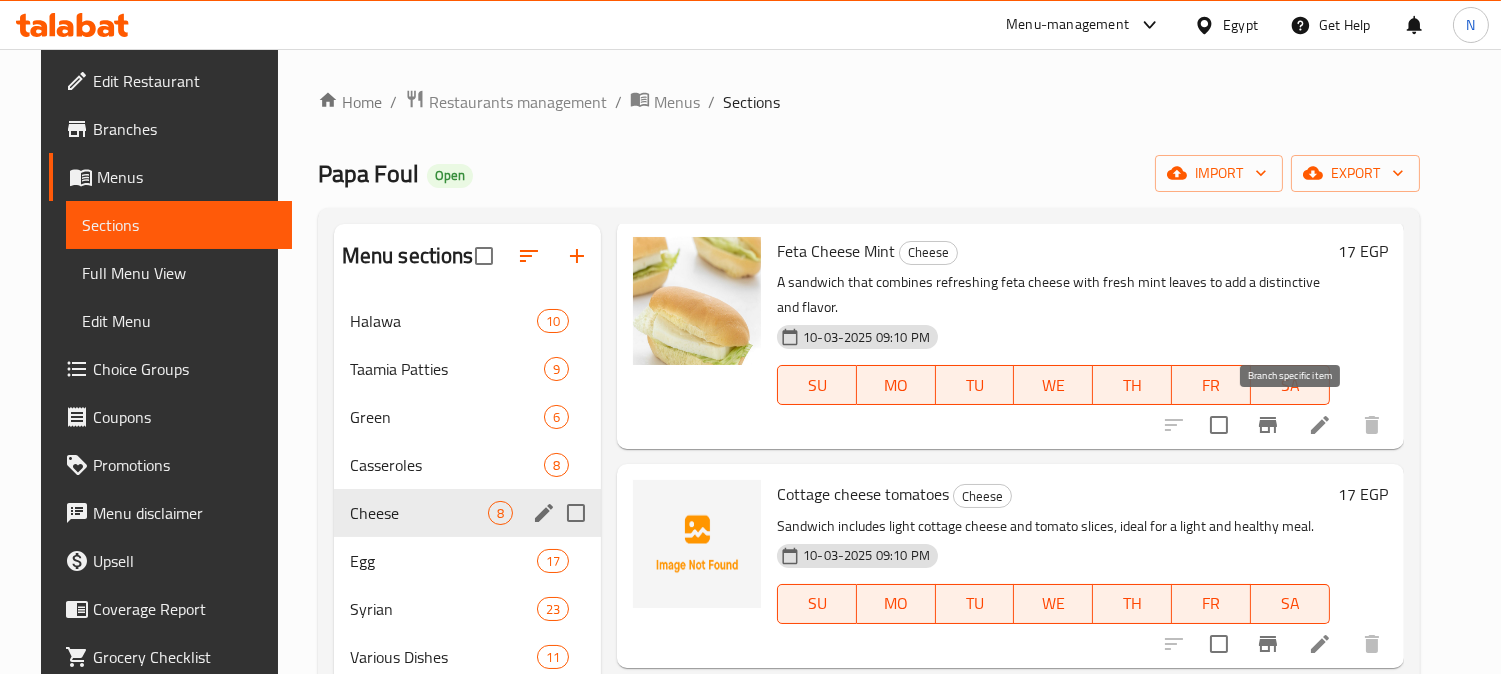 click 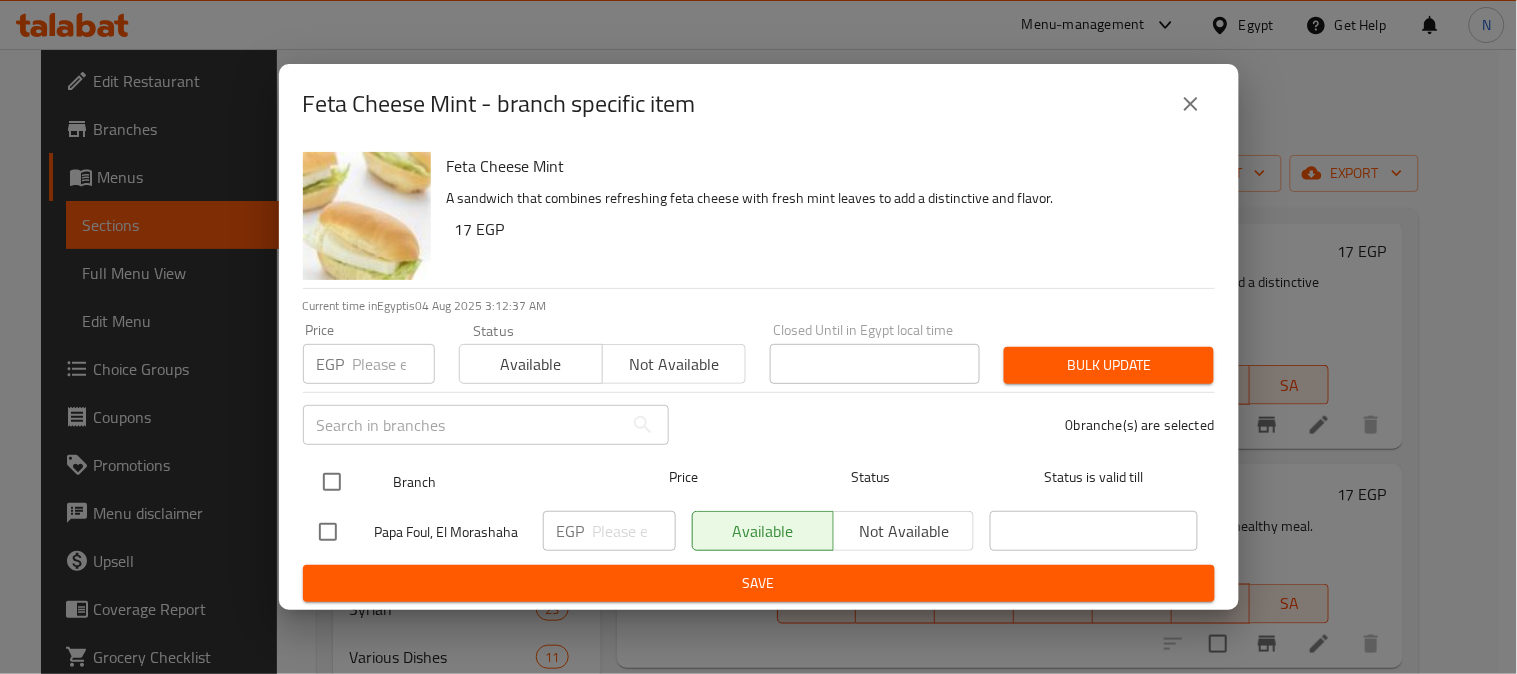 click at bounding box center [332, 482] 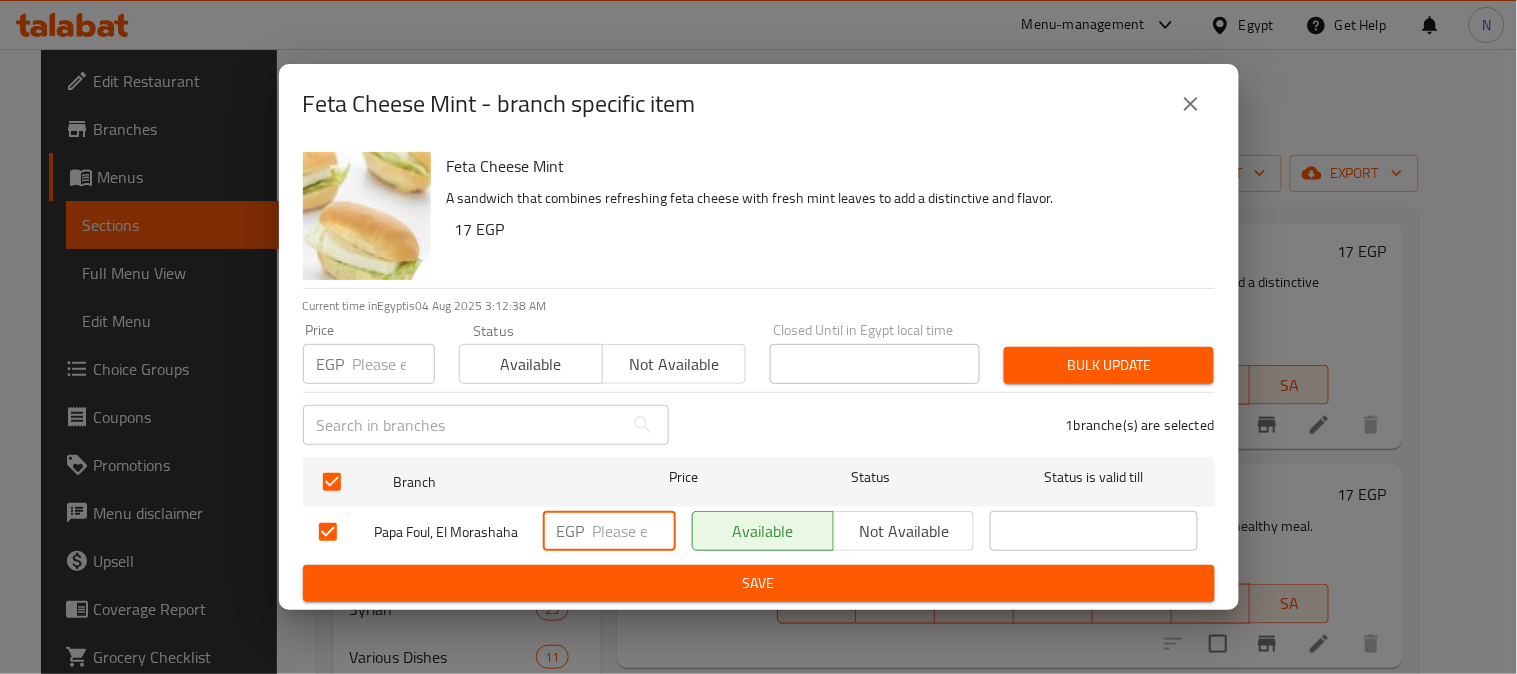 click at bounding box center (634, 531) 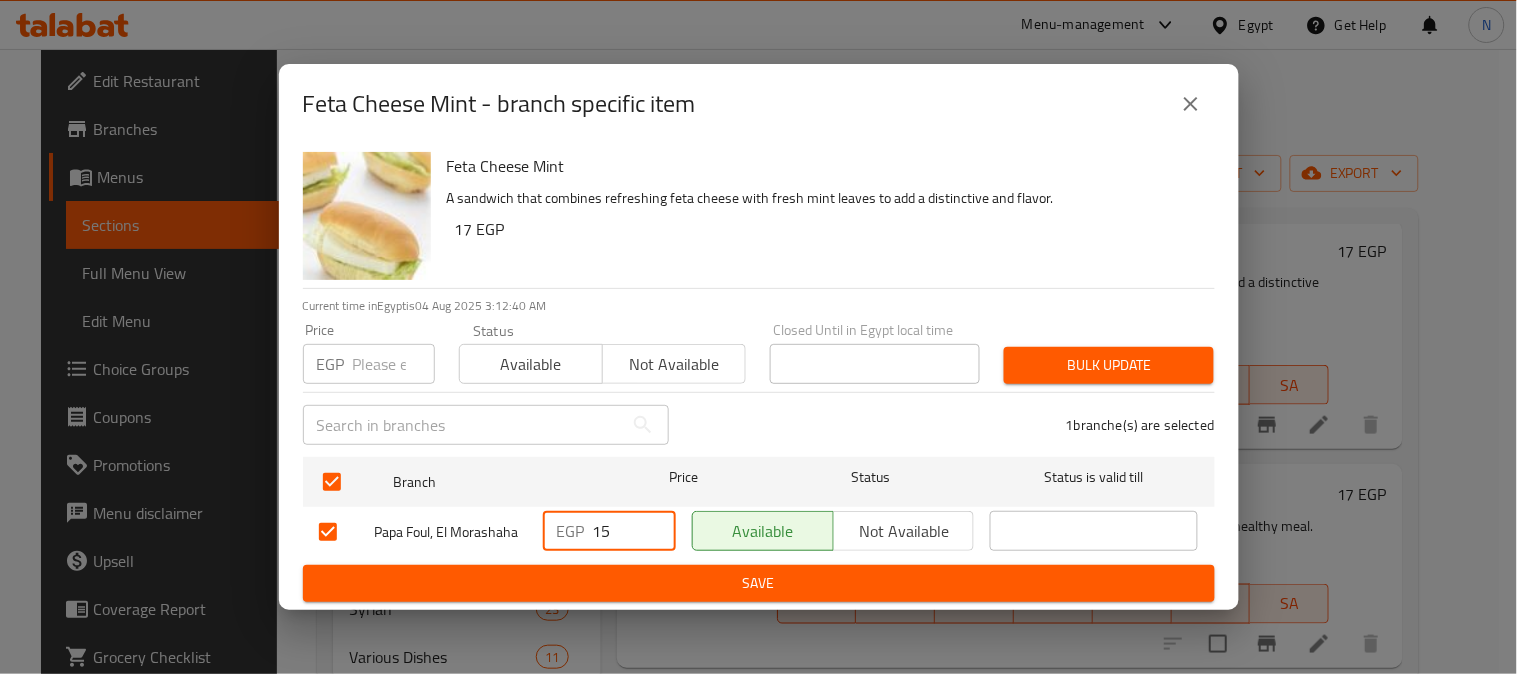 type on "15" 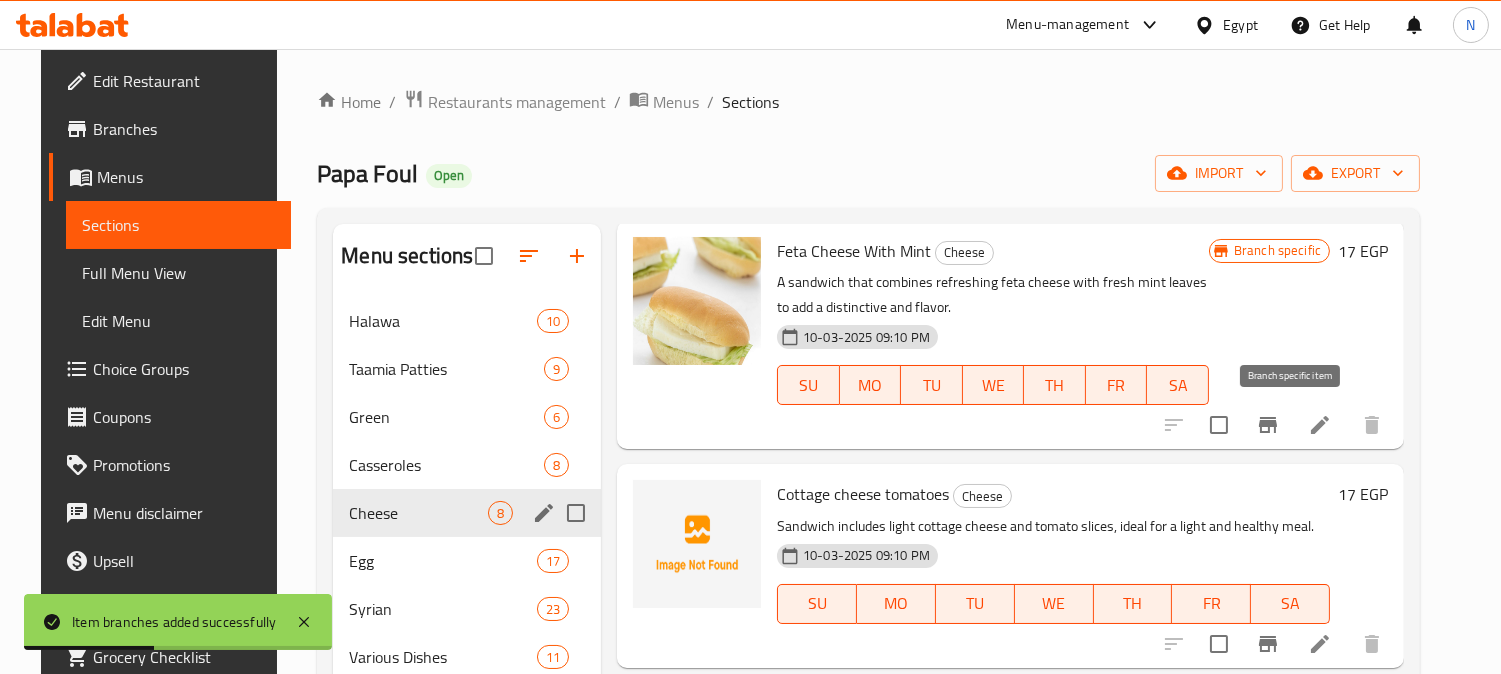 click 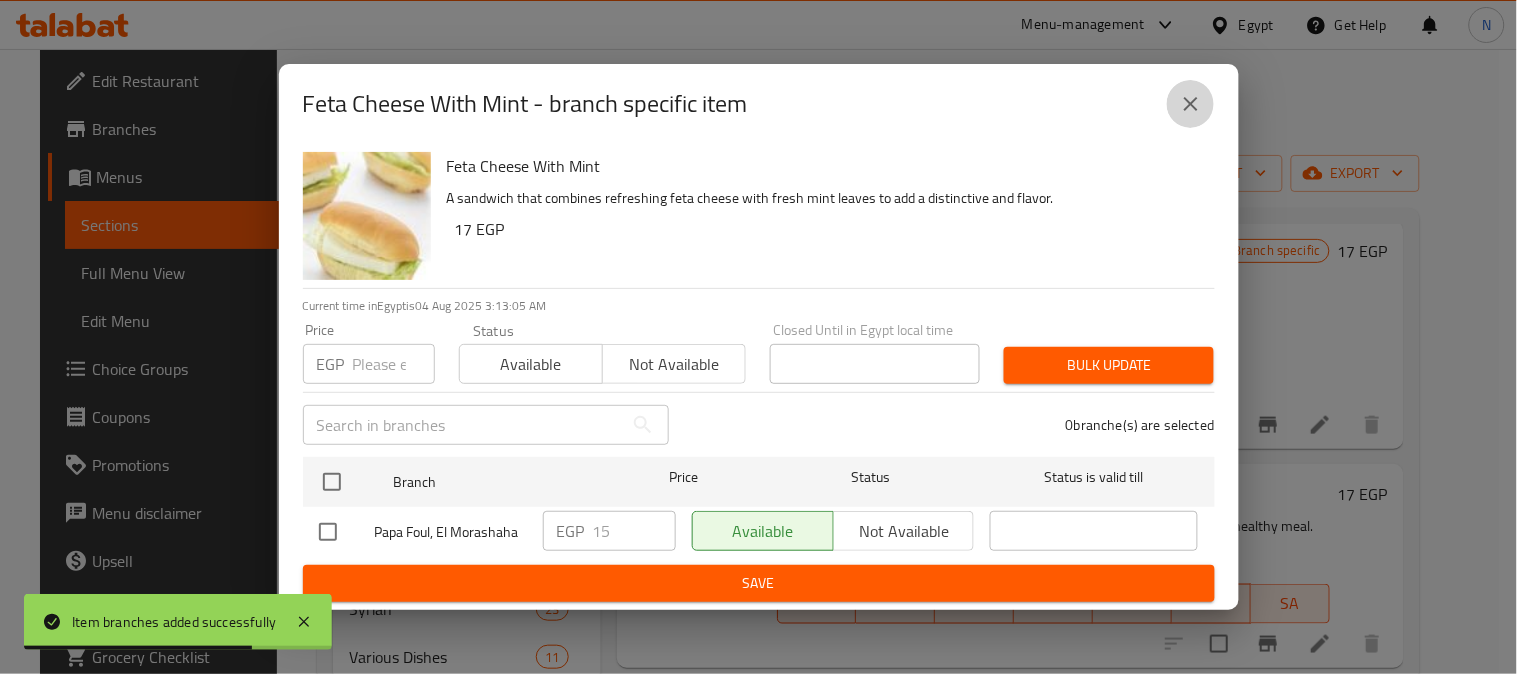 click at bounding box center (1191, 104) 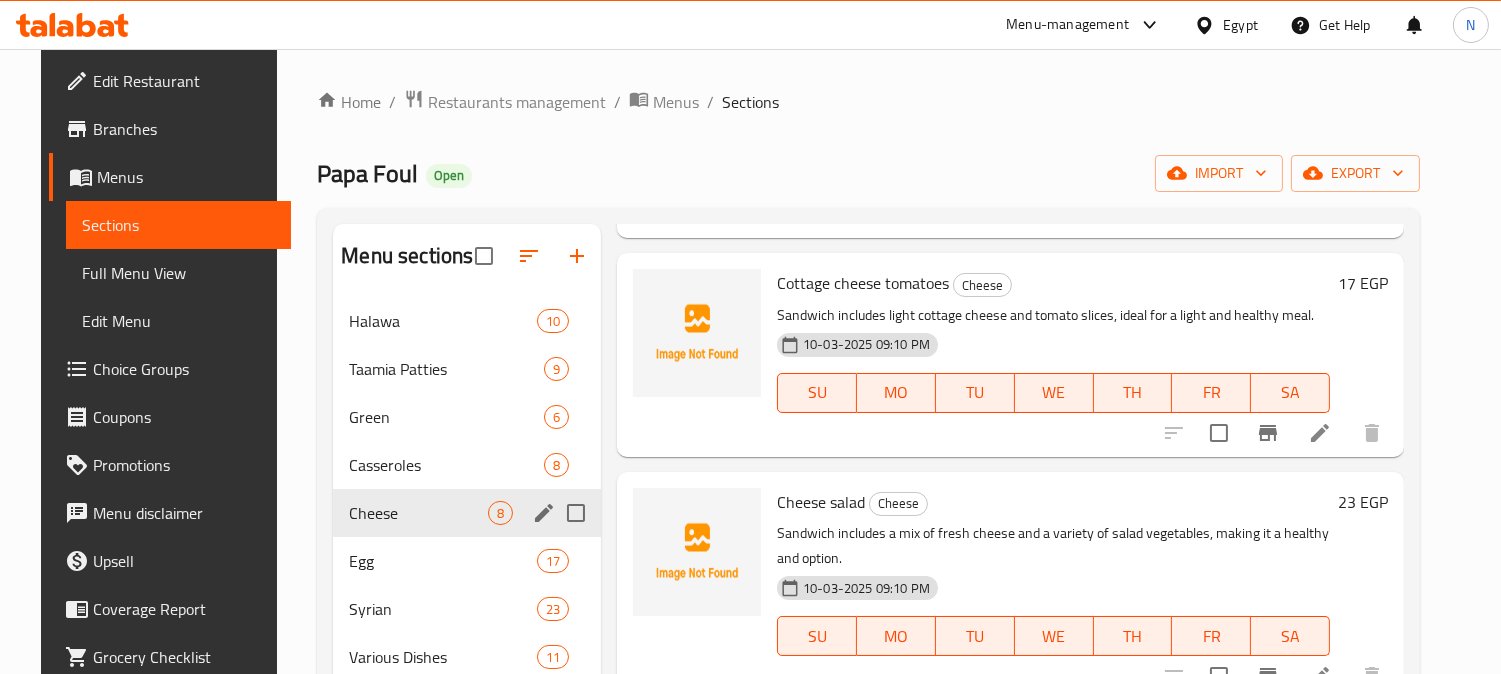 scroll, scrollTop: 777, scrollLeft: 0, axis: vertical 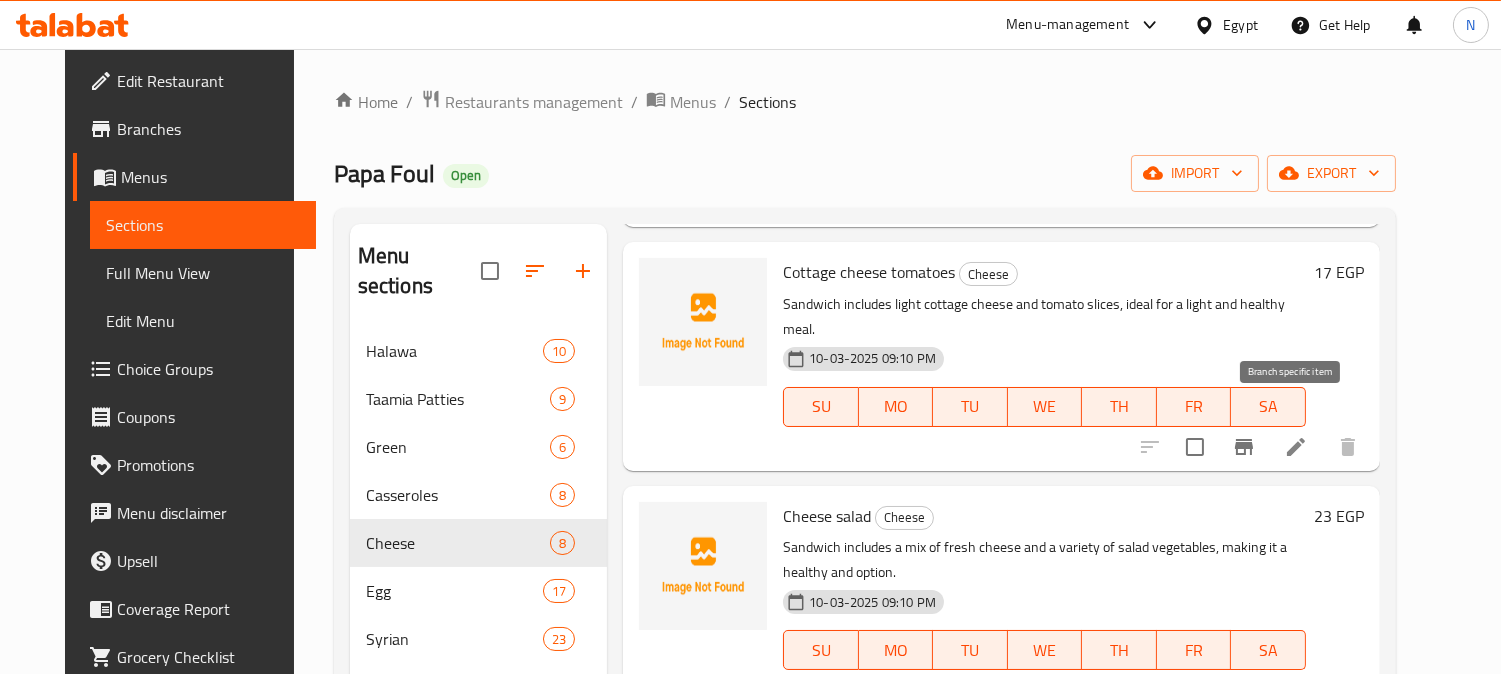 click 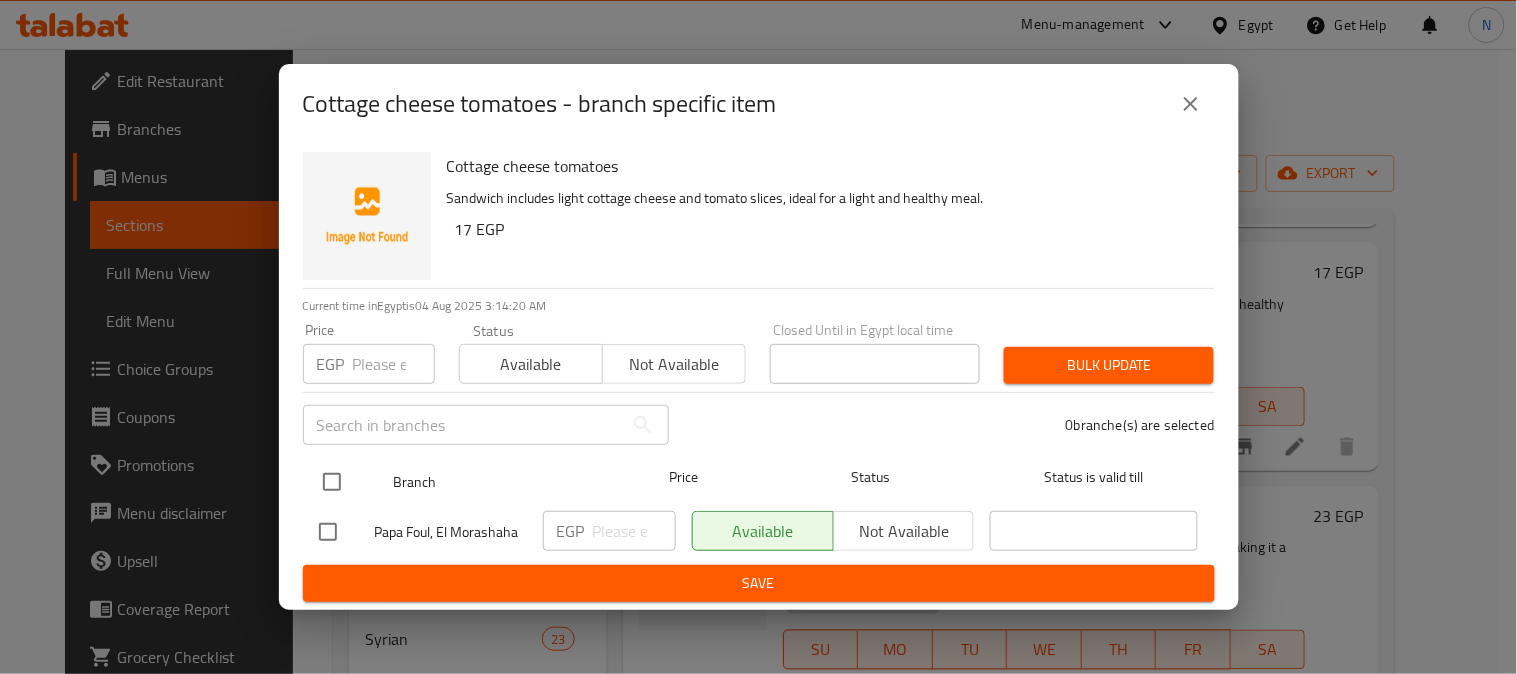 click at bounding box center (332, 482) 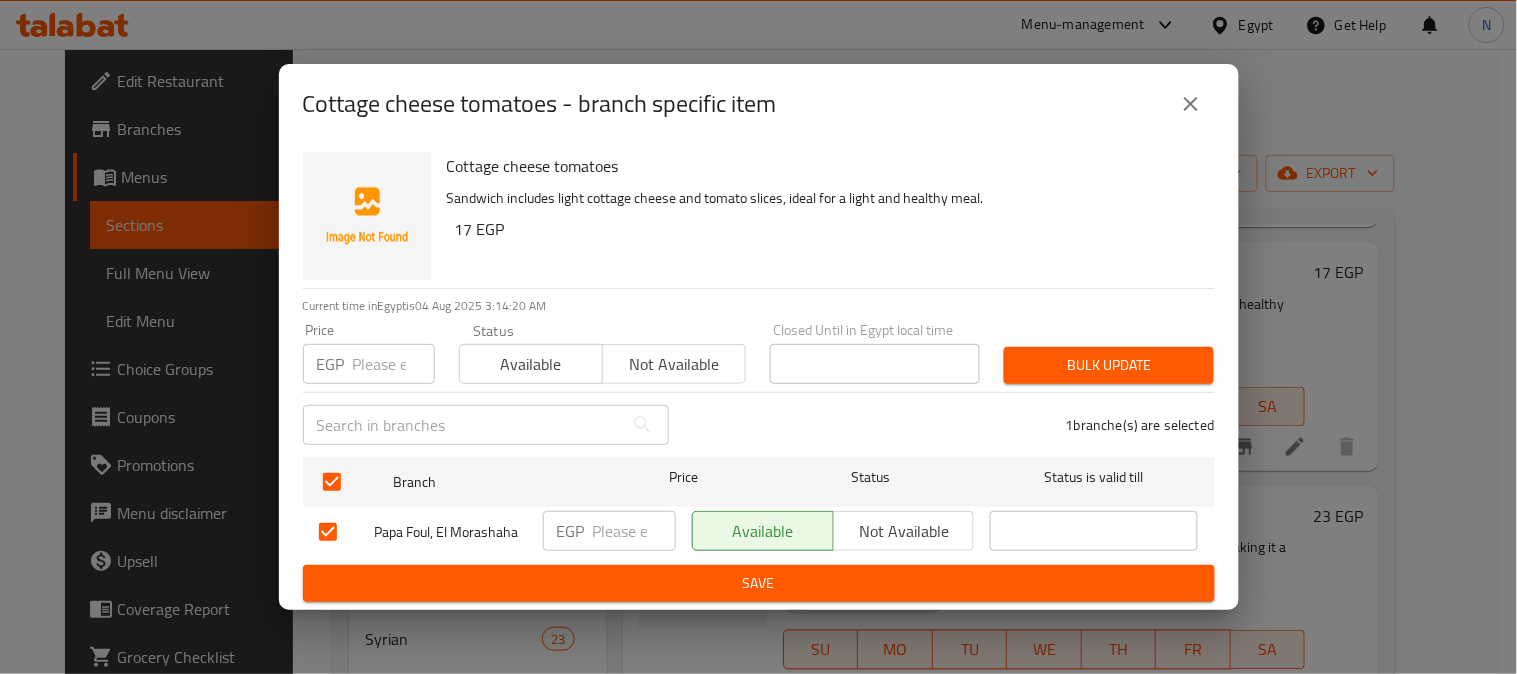 click at bounding box center (634, 531) 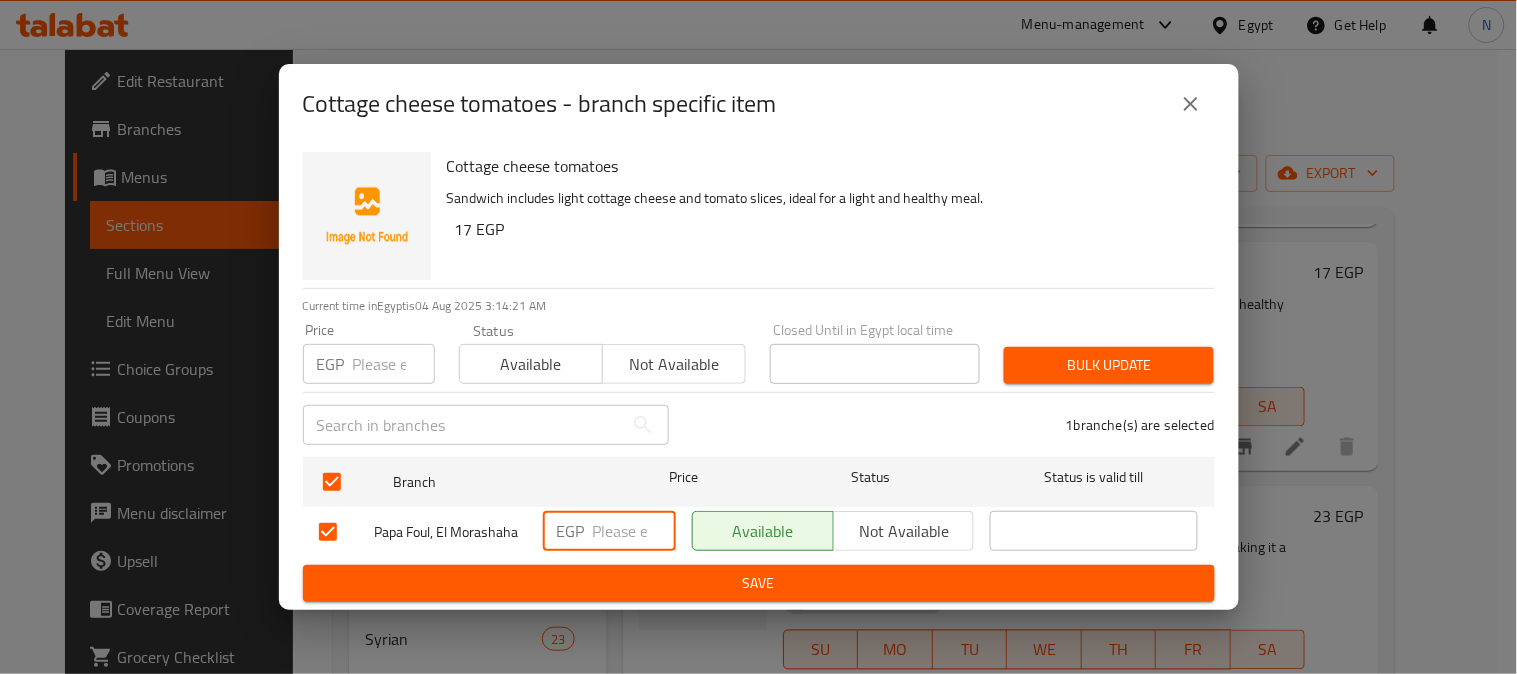 paste on "17" 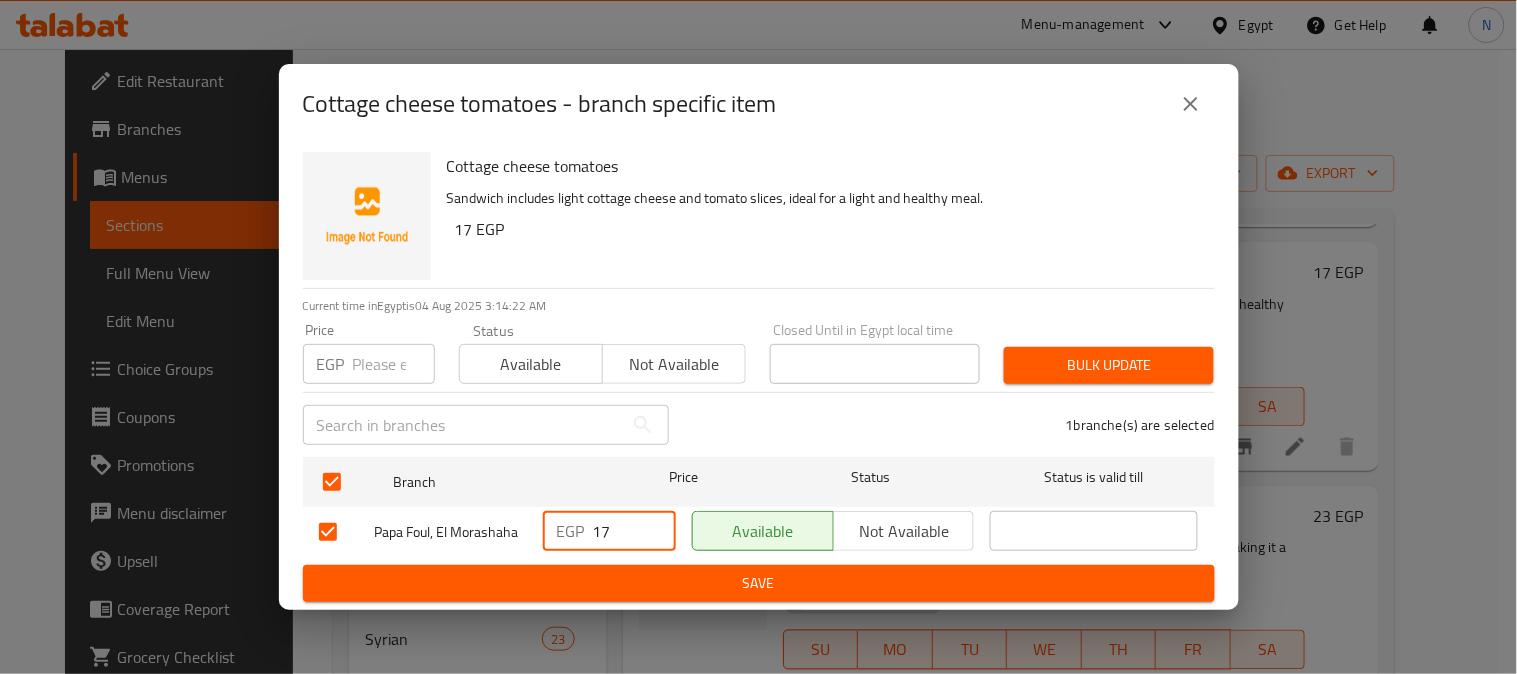 type on "17" 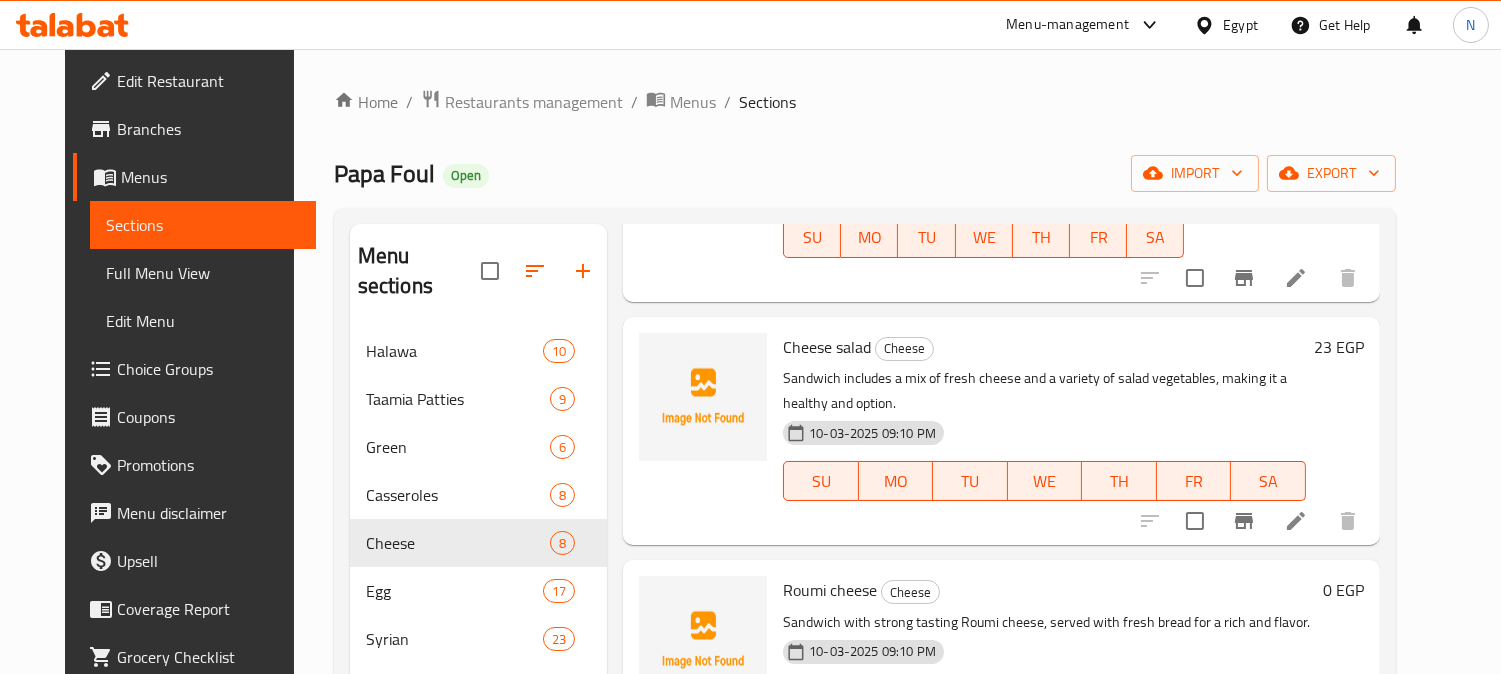scroll, scrollTop: 1000, scrollLeft: 0, axis: vertical 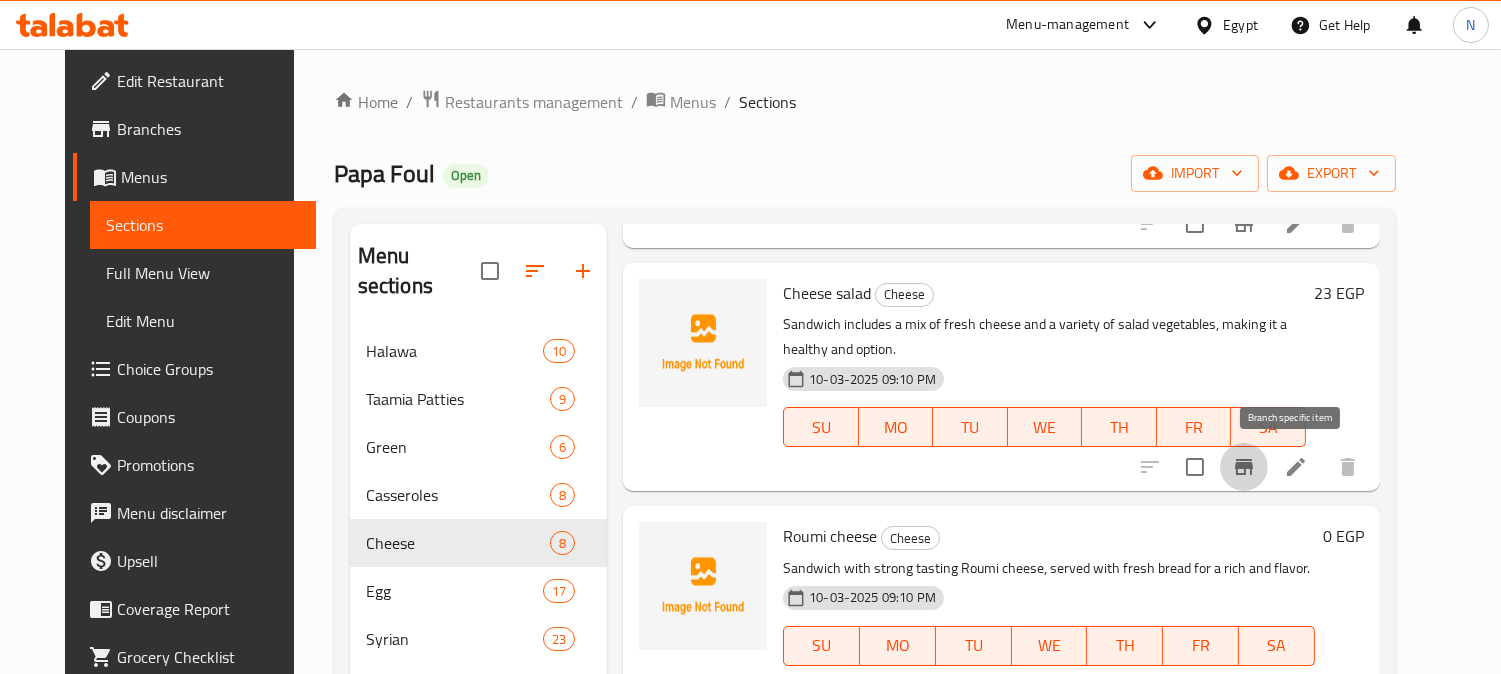 click 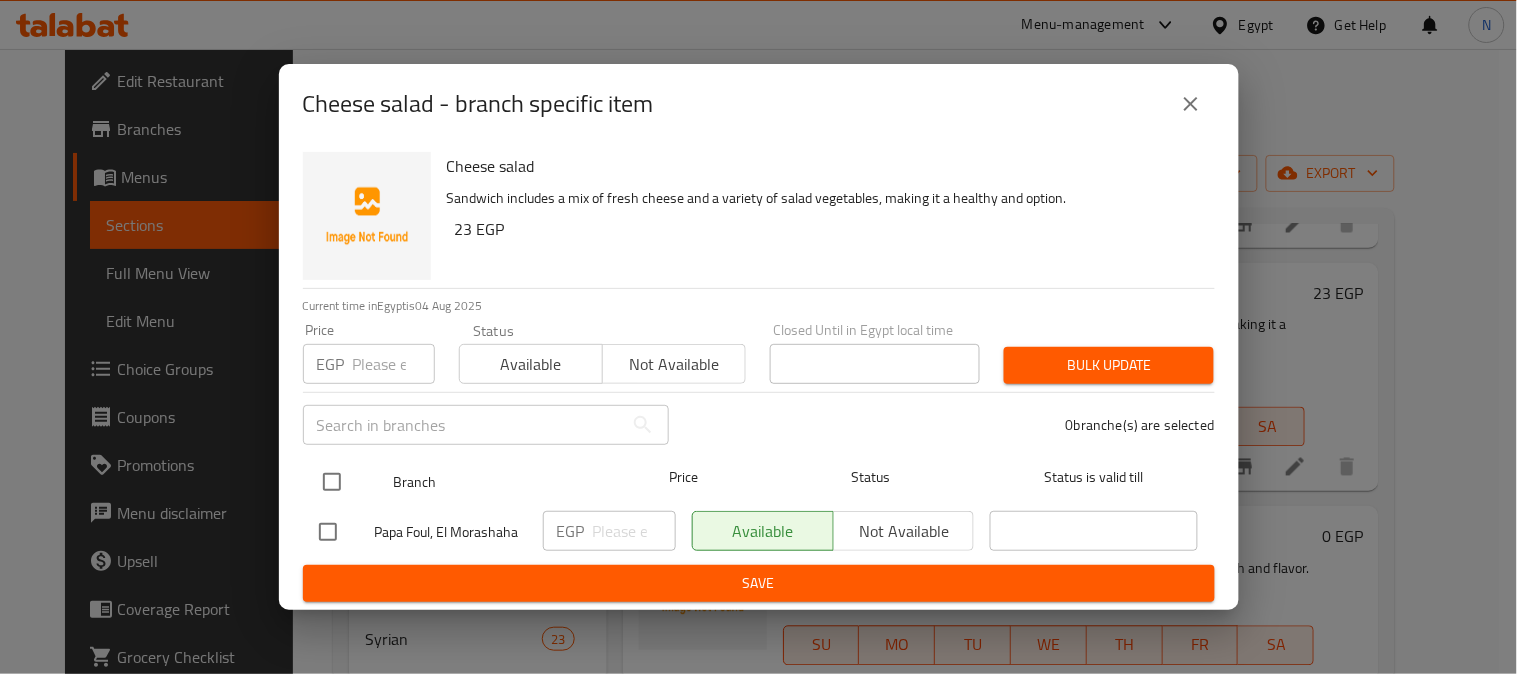 click at bounding box center [332, 482] 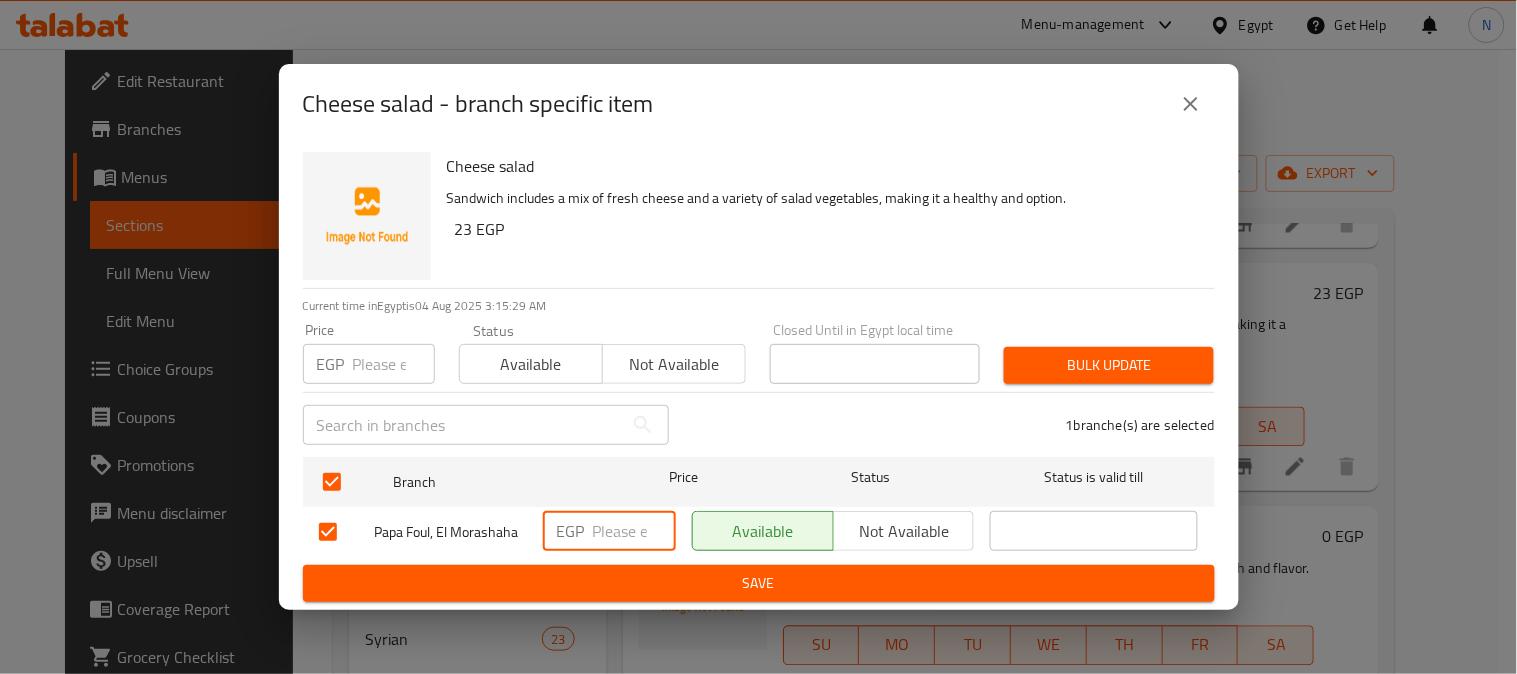click at bounding box center (634, 531) 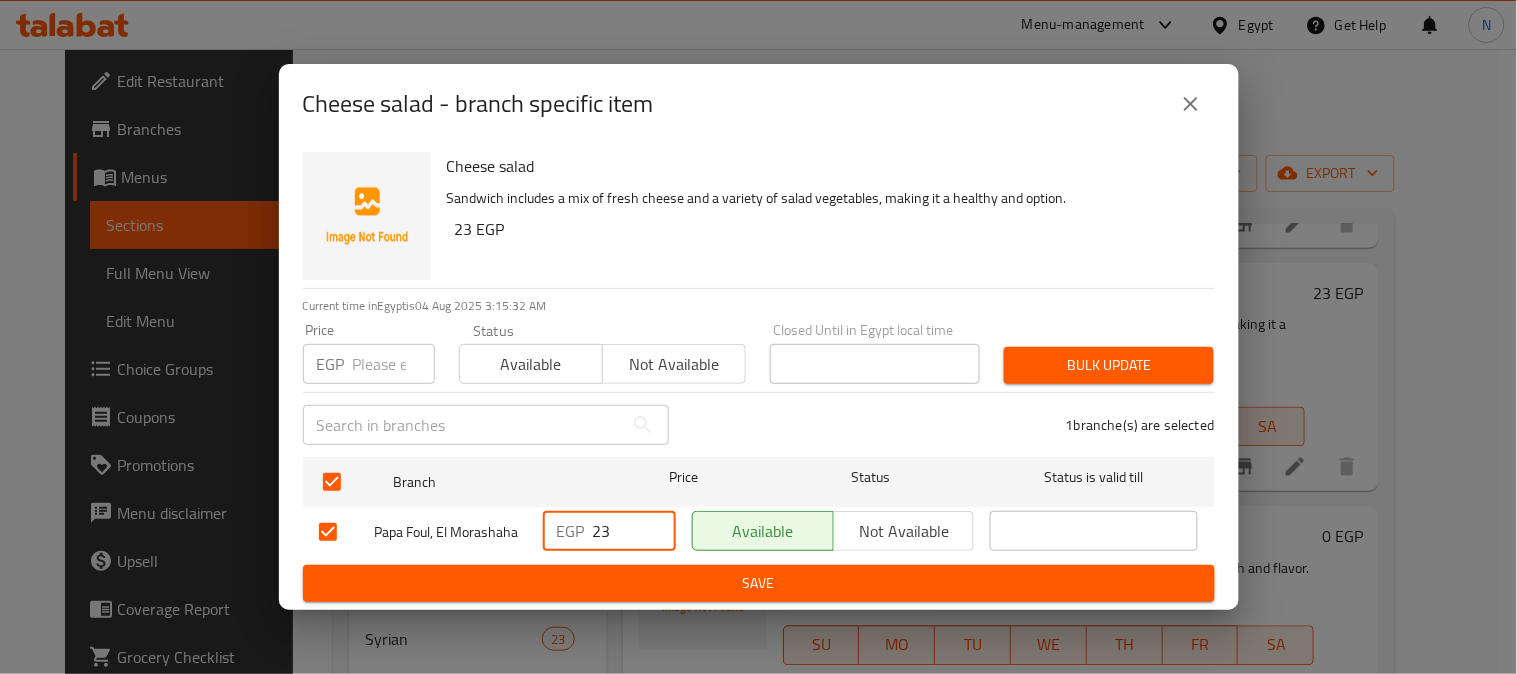 type on "23" 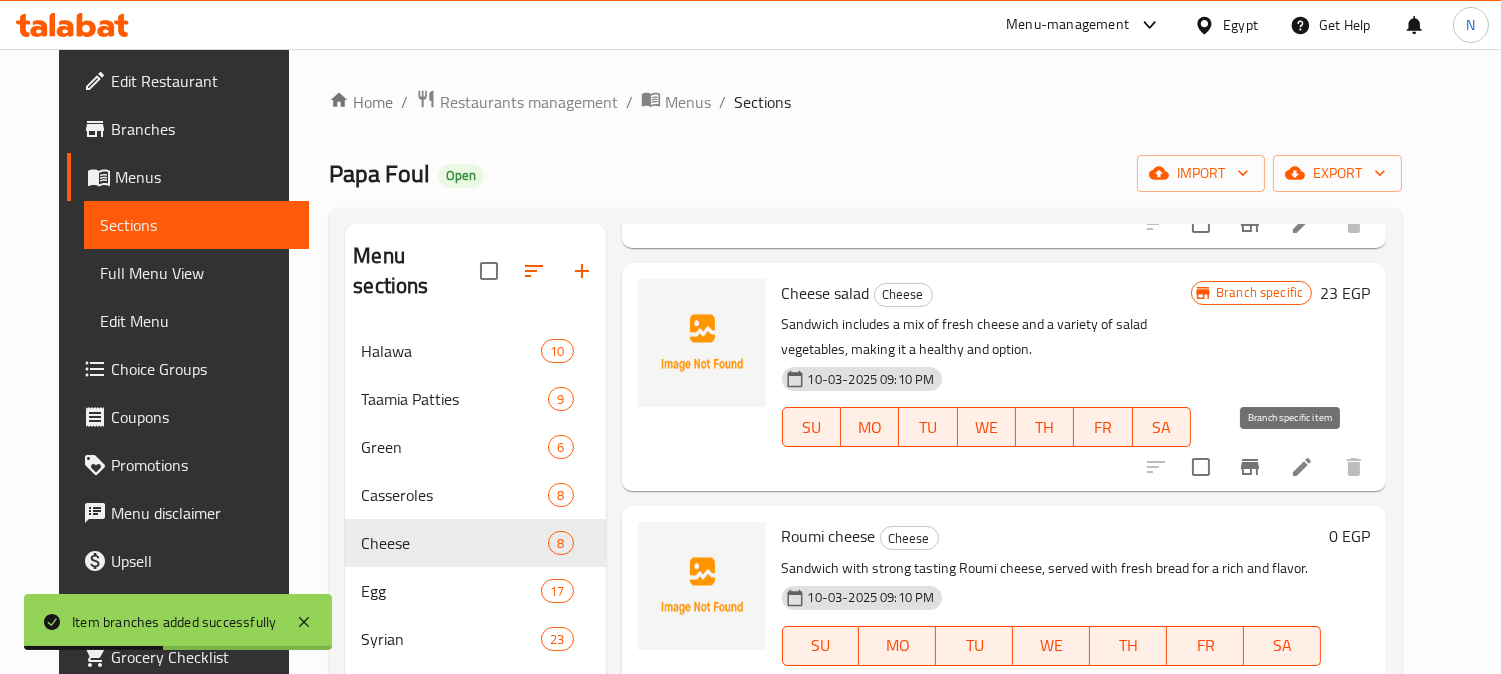 click 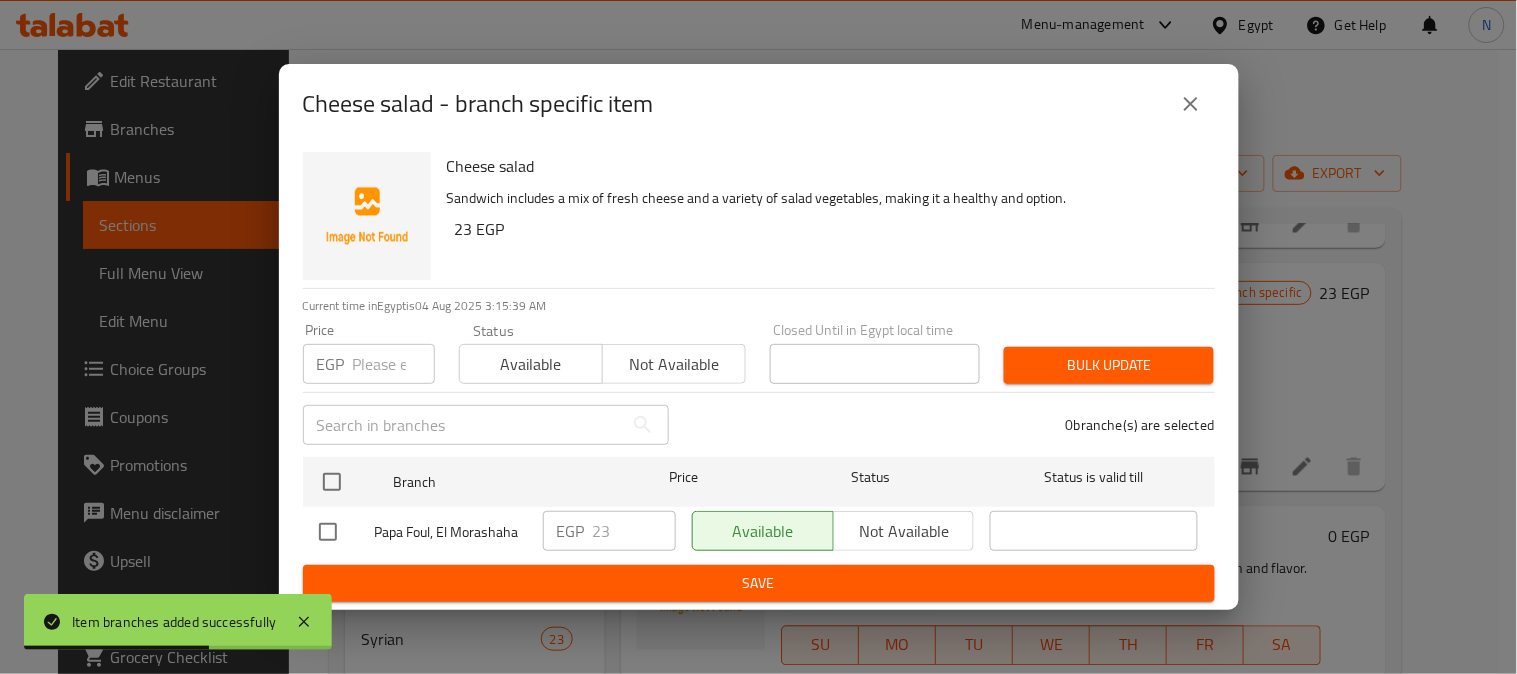 click at bounding box center [1191, 104] 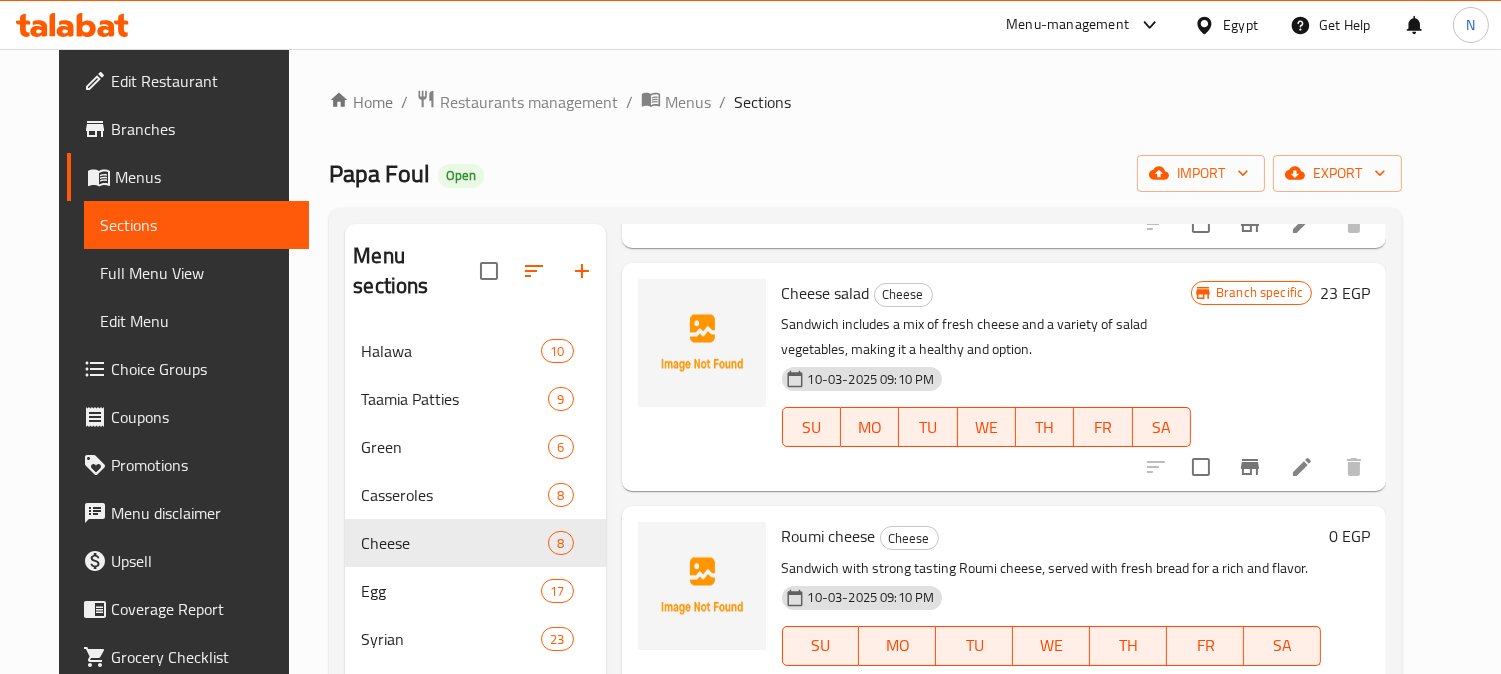 click 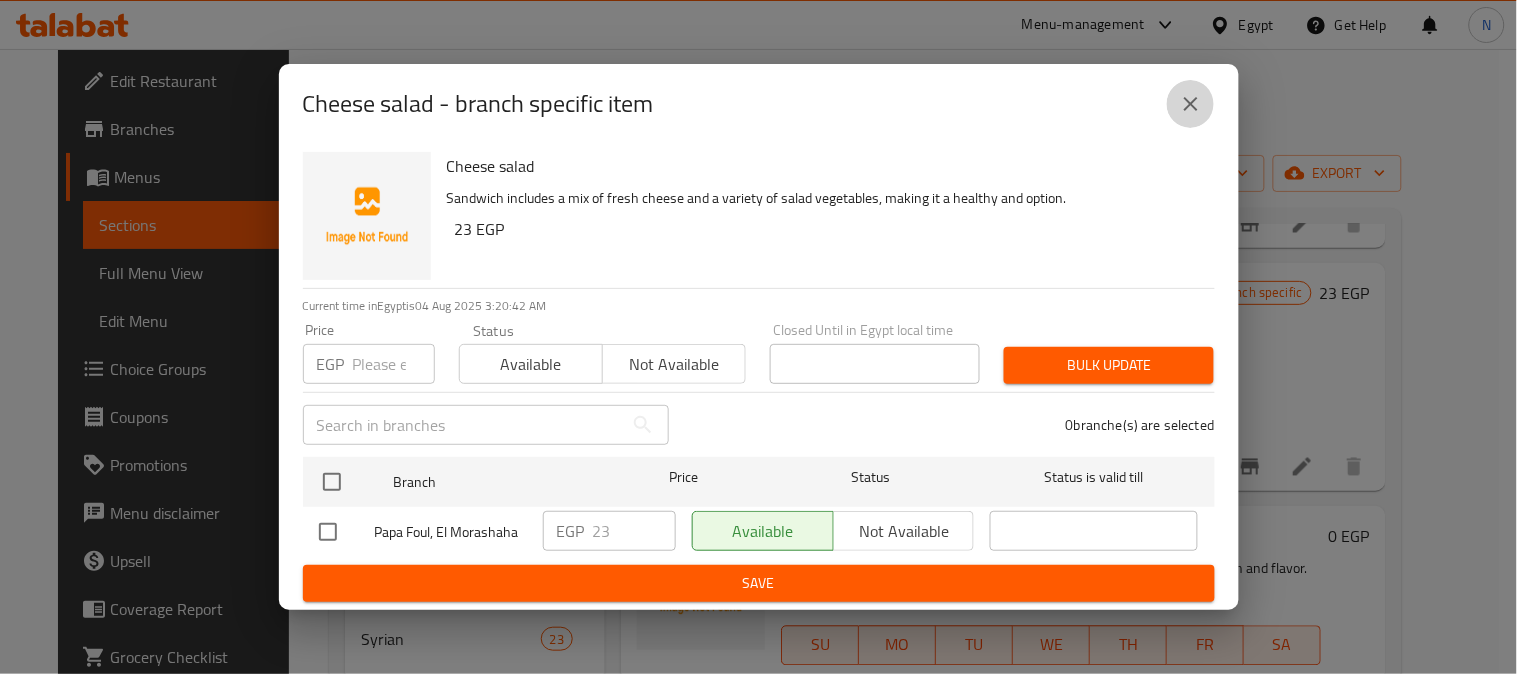 click at bounding box center [1191, 104] 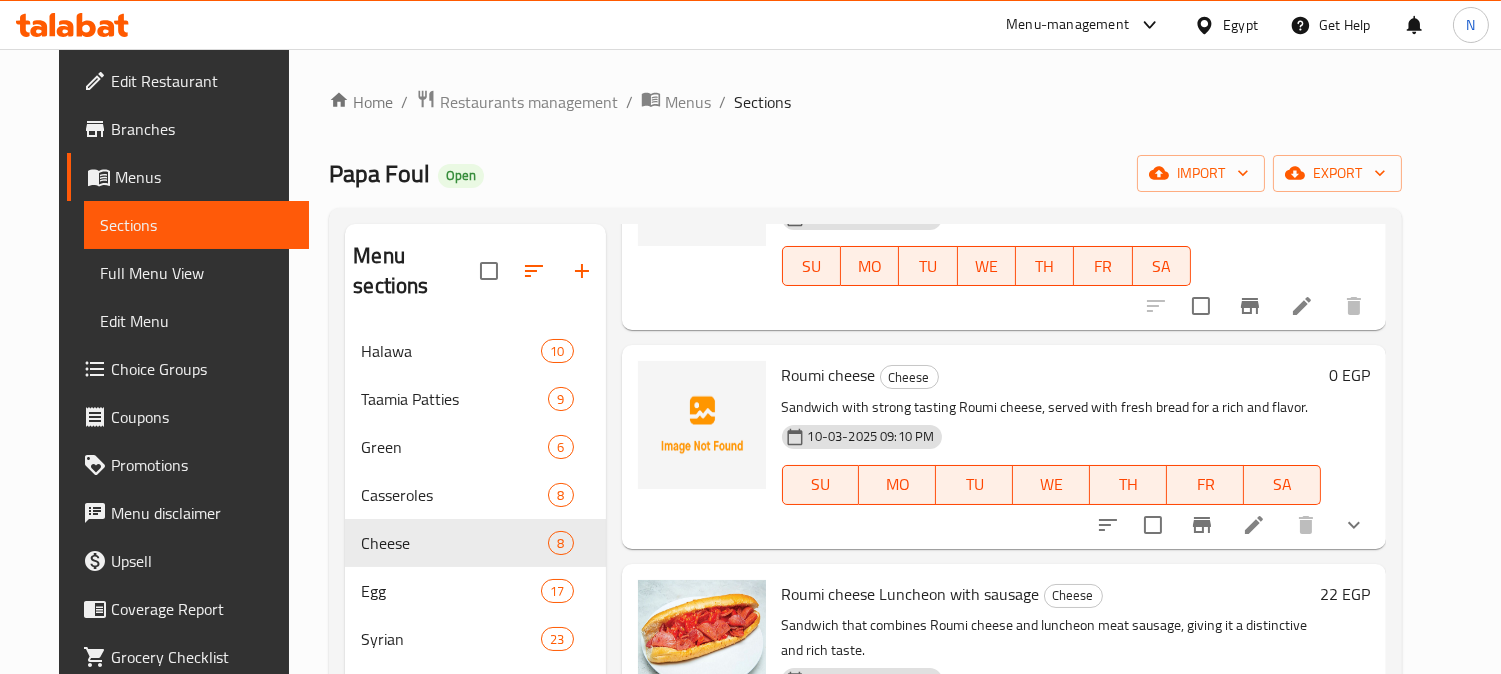 scroll, scrollTop: 1194, scrollLeft: 0, axis: vertical 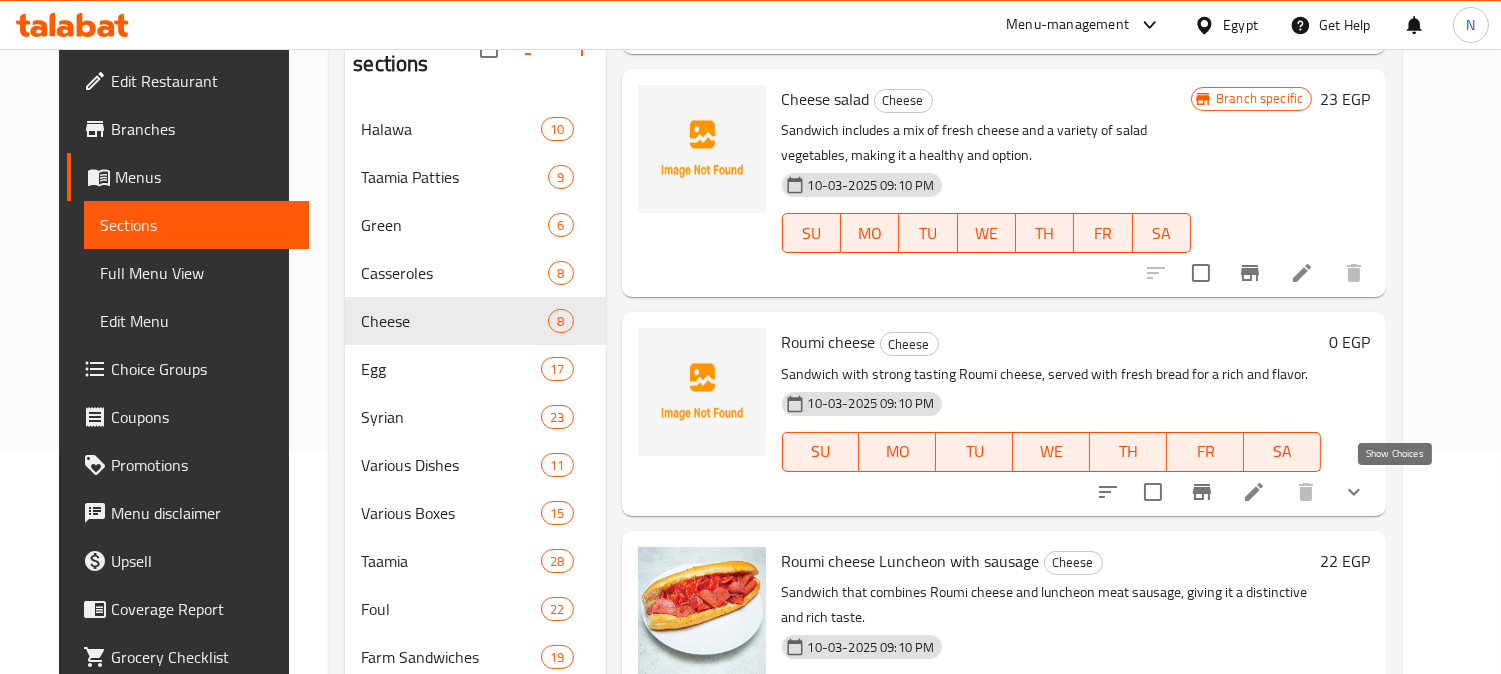 click 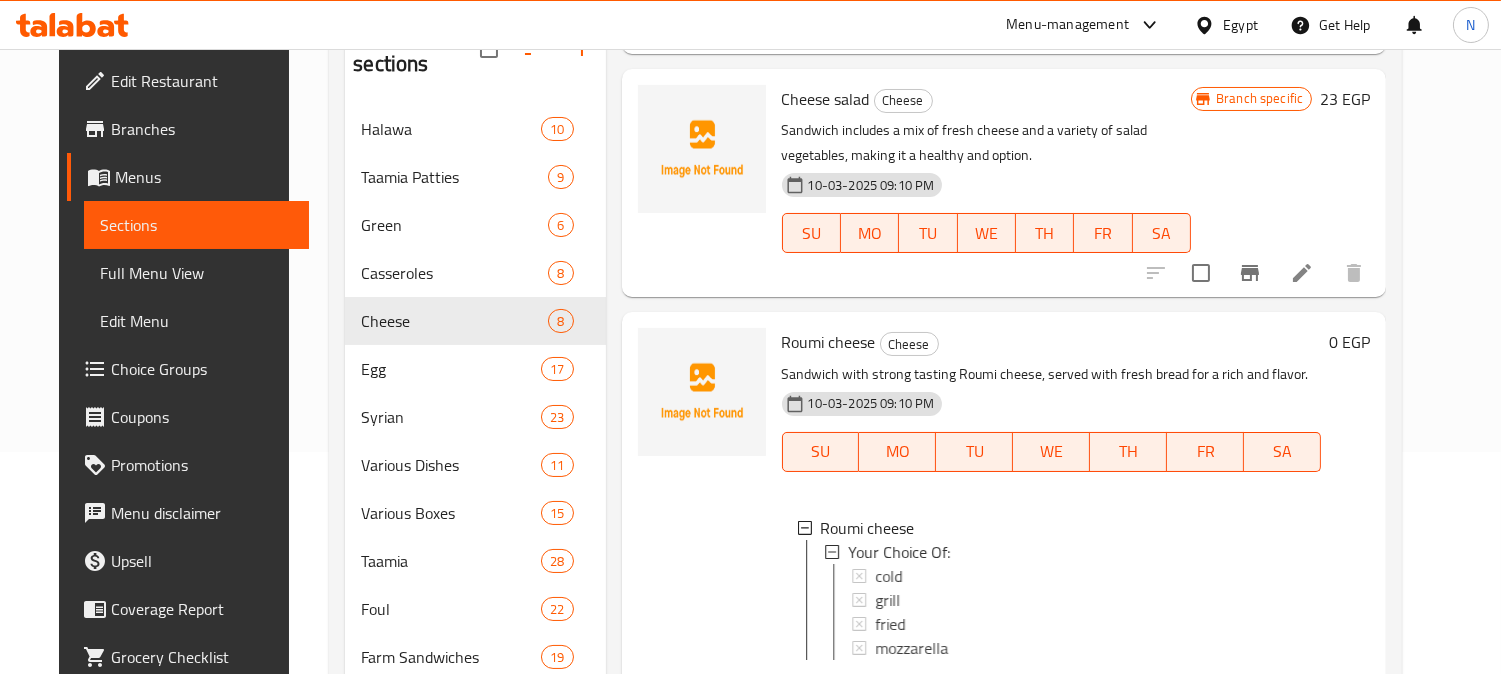 scroll, scrollTop: 2, scrollLeft: 0, axis: vertical 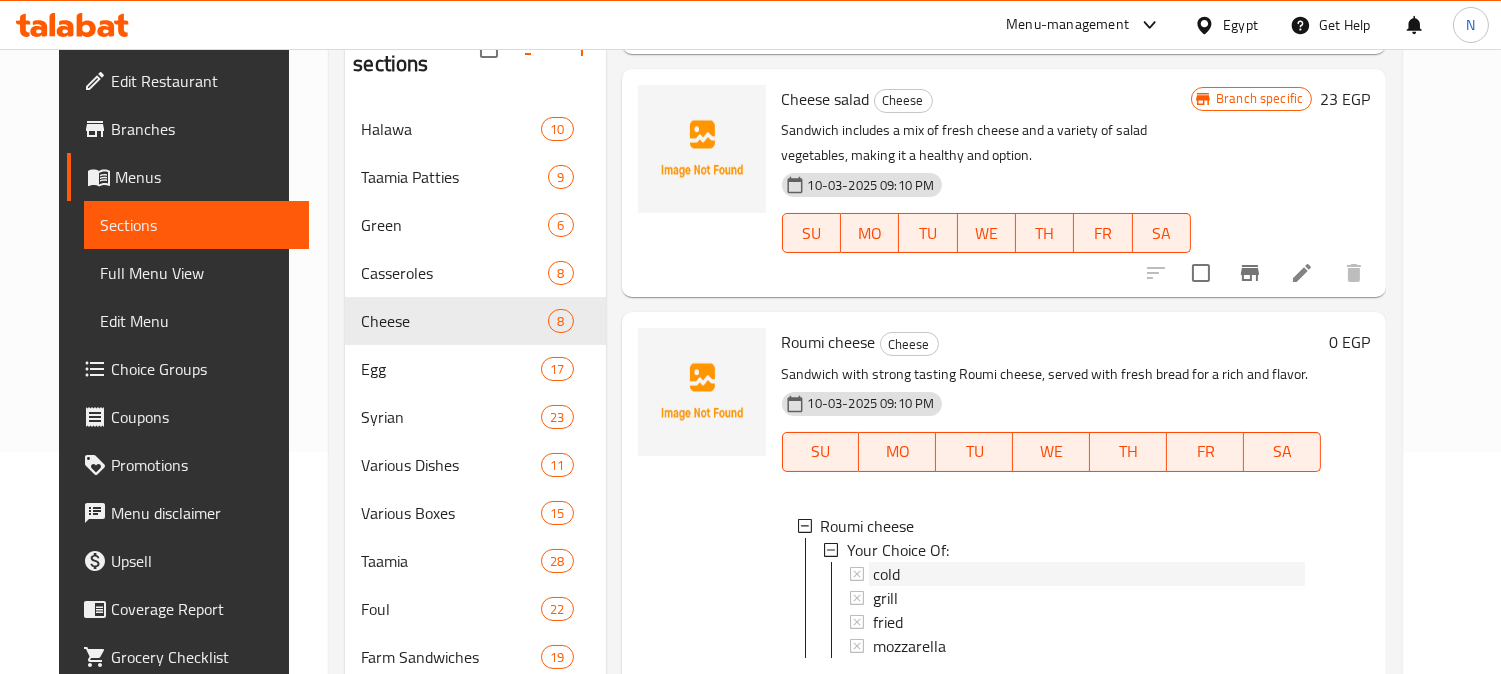 click on "cold" at bounding box center (1089, 574) 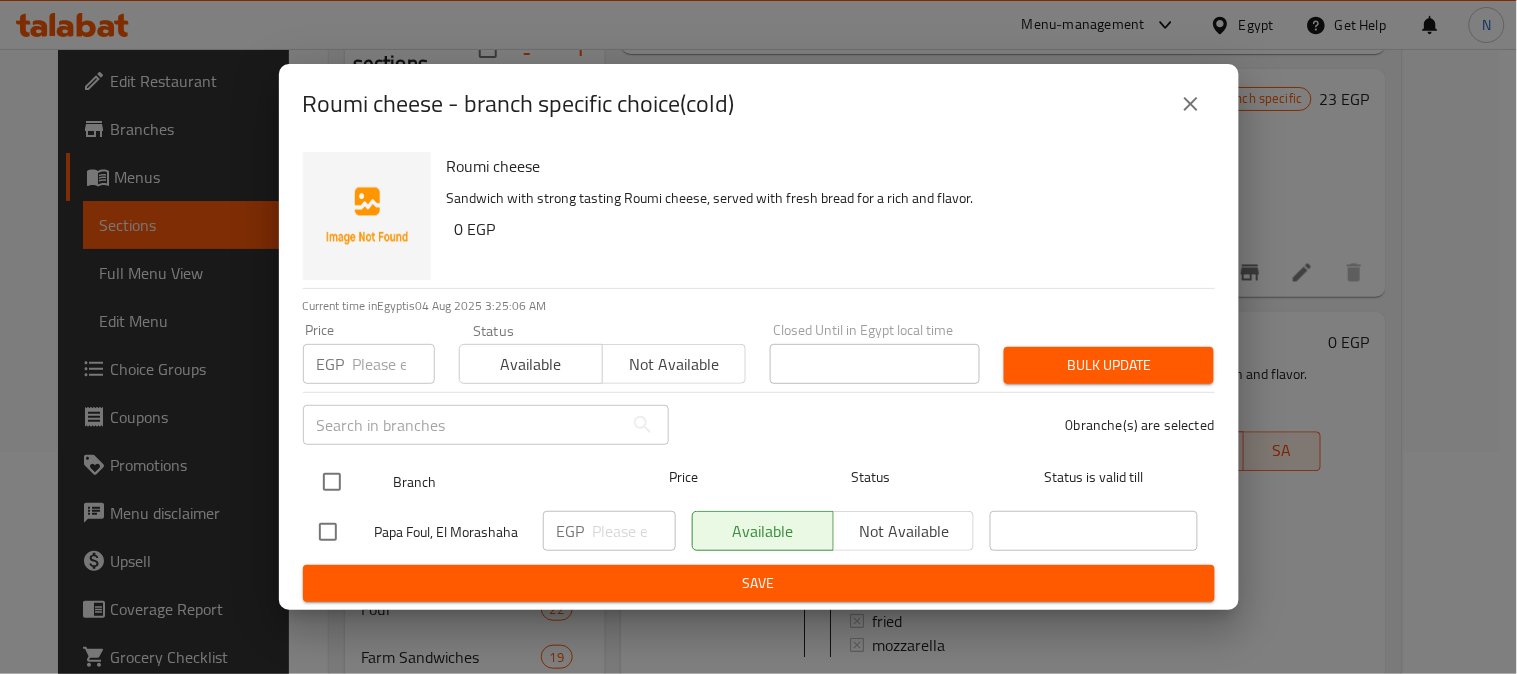 click at bounding box center [332, 482] 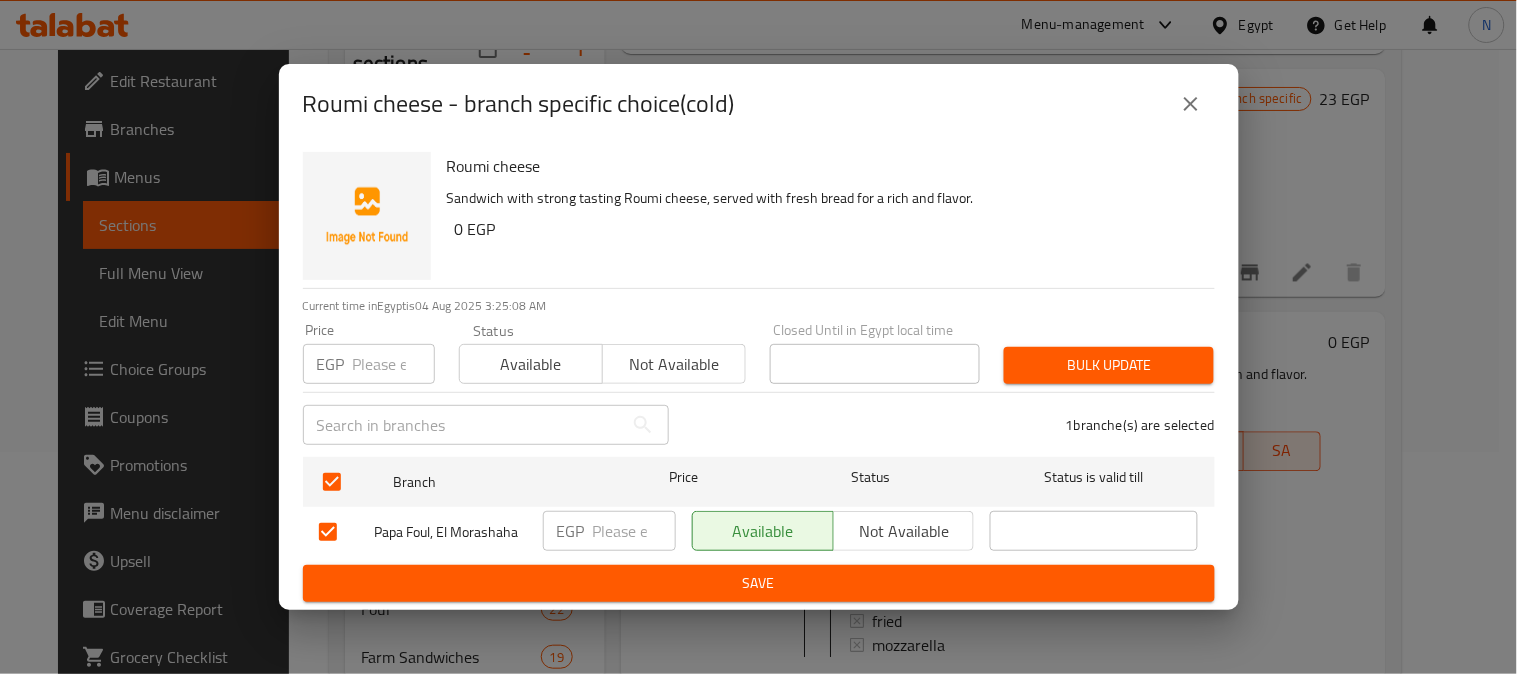click at bounding box center [634, 531] 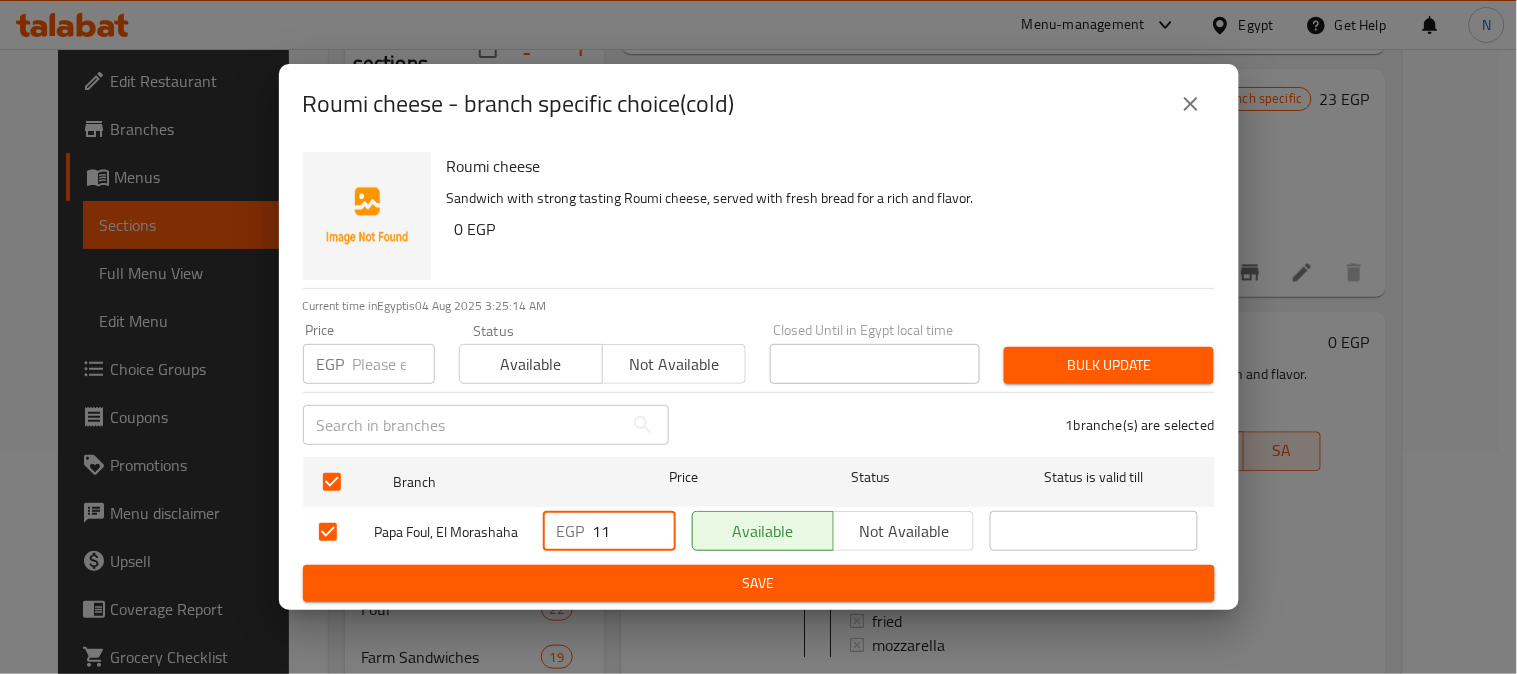 type on "11" 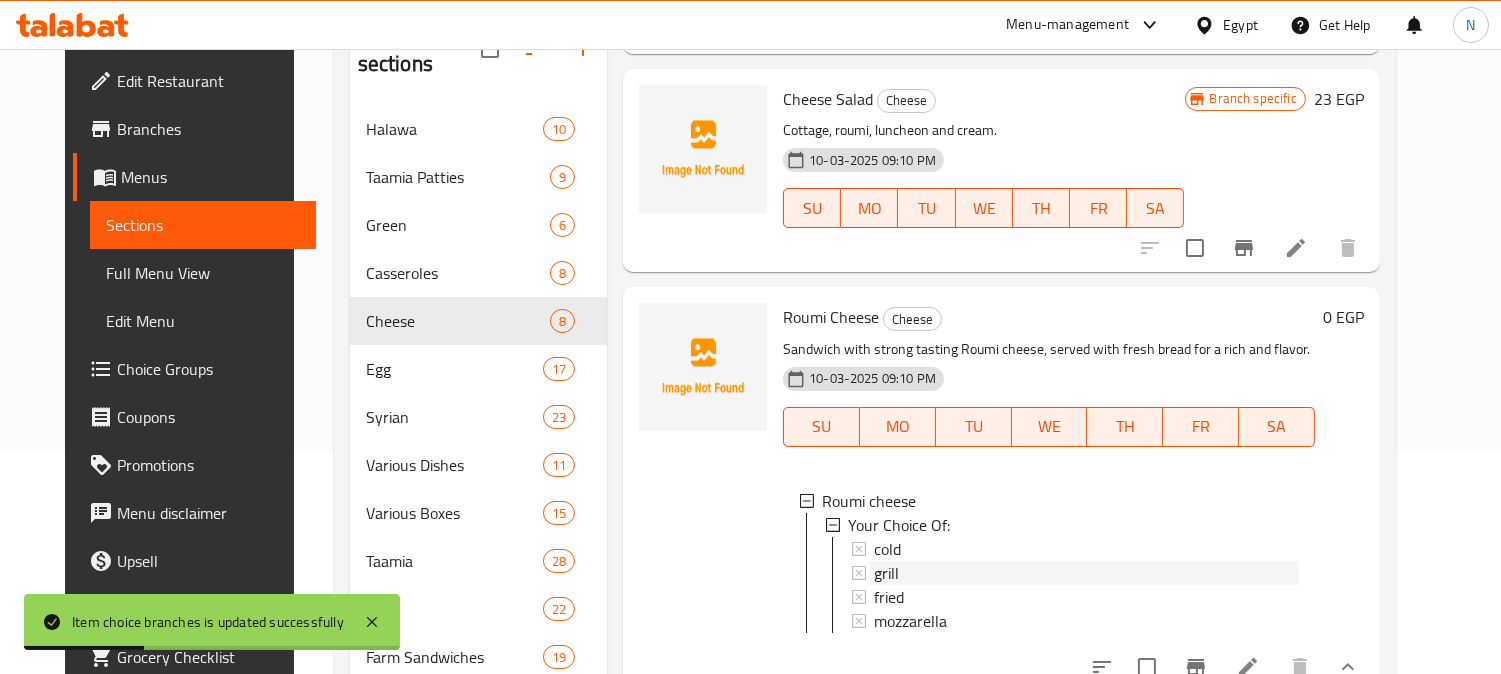 click on "grill" at bounding box center (1086, 573) 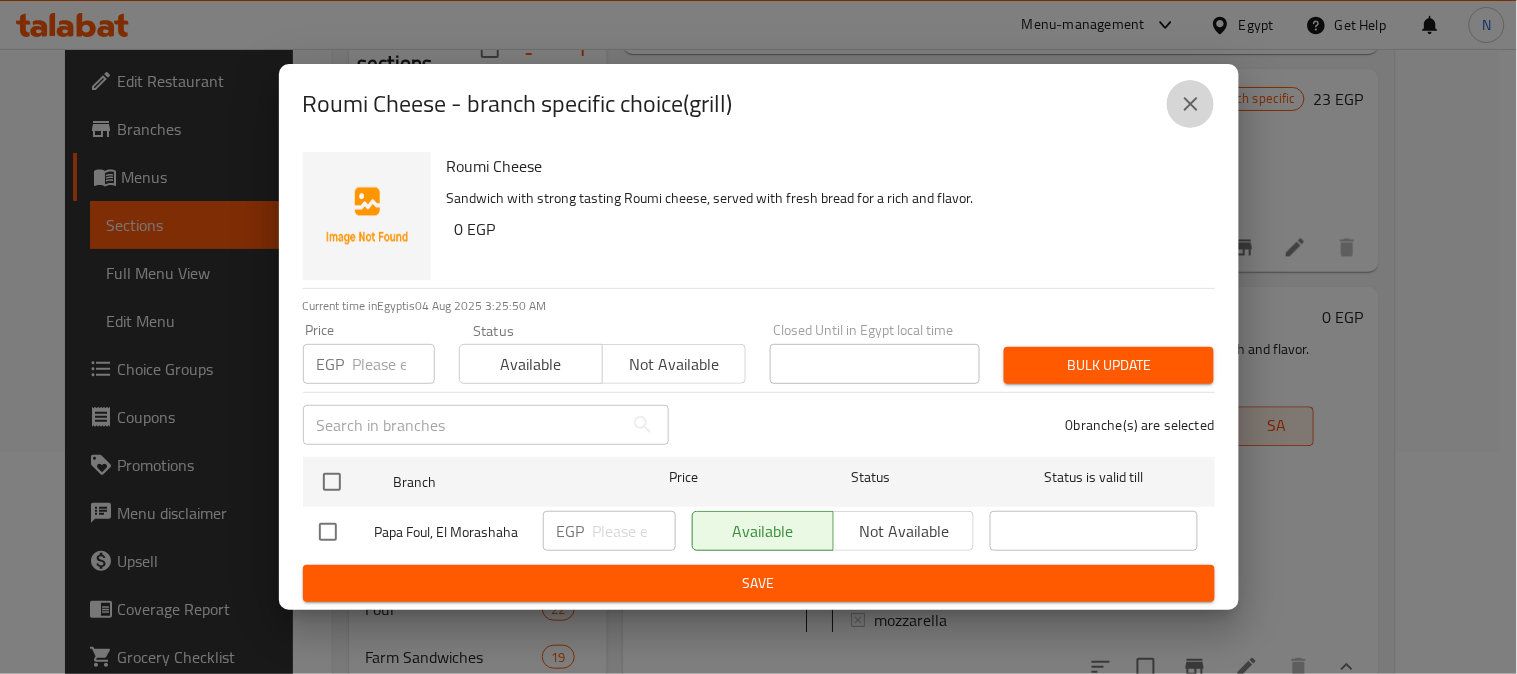 click at bounding box center [1191, 104] 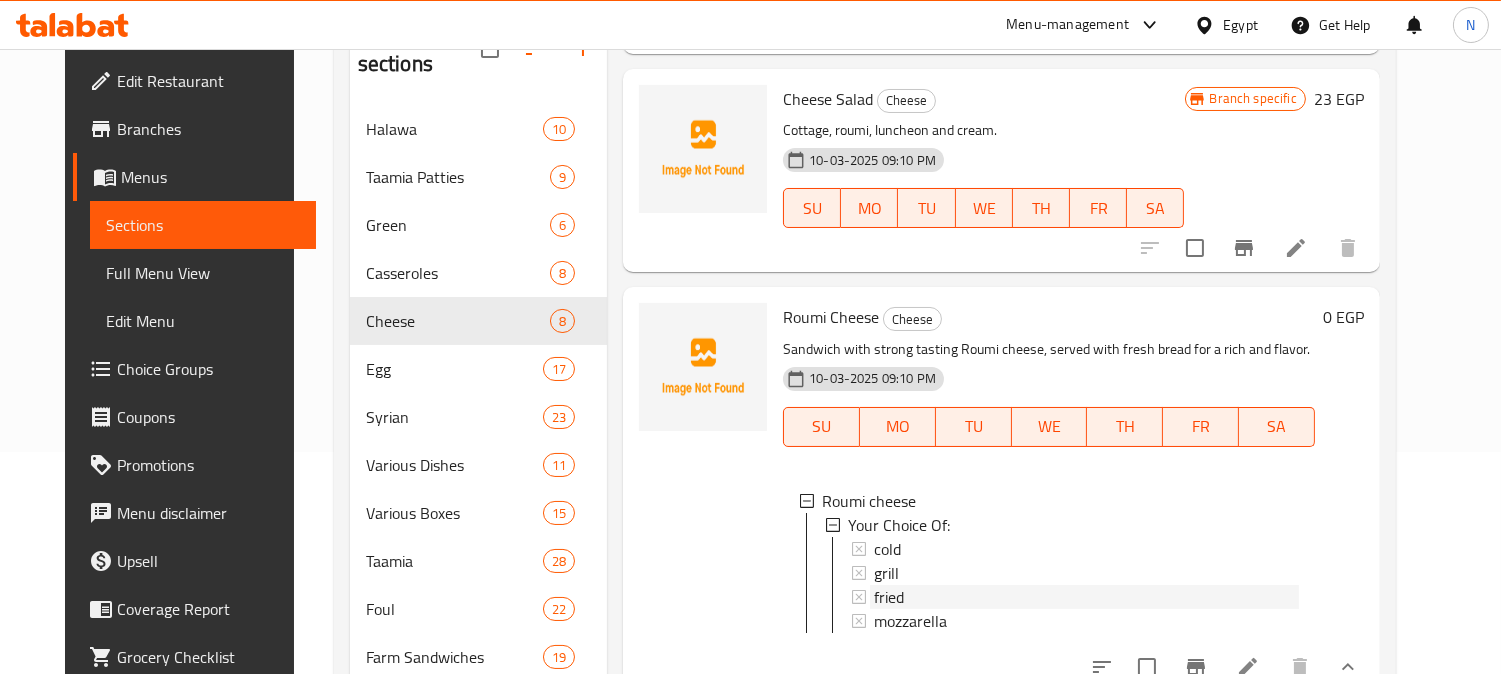 click on "fried" at bounding box center [1086, 597] 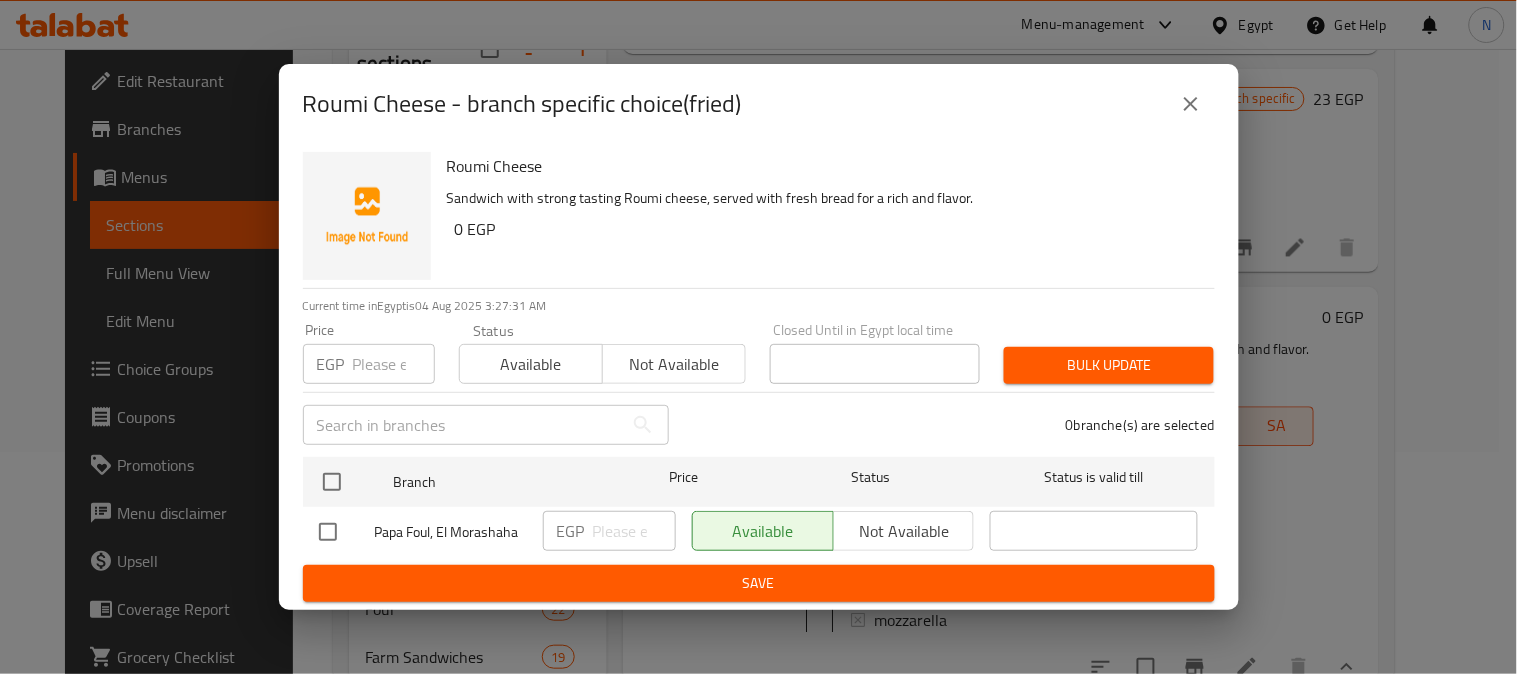 click 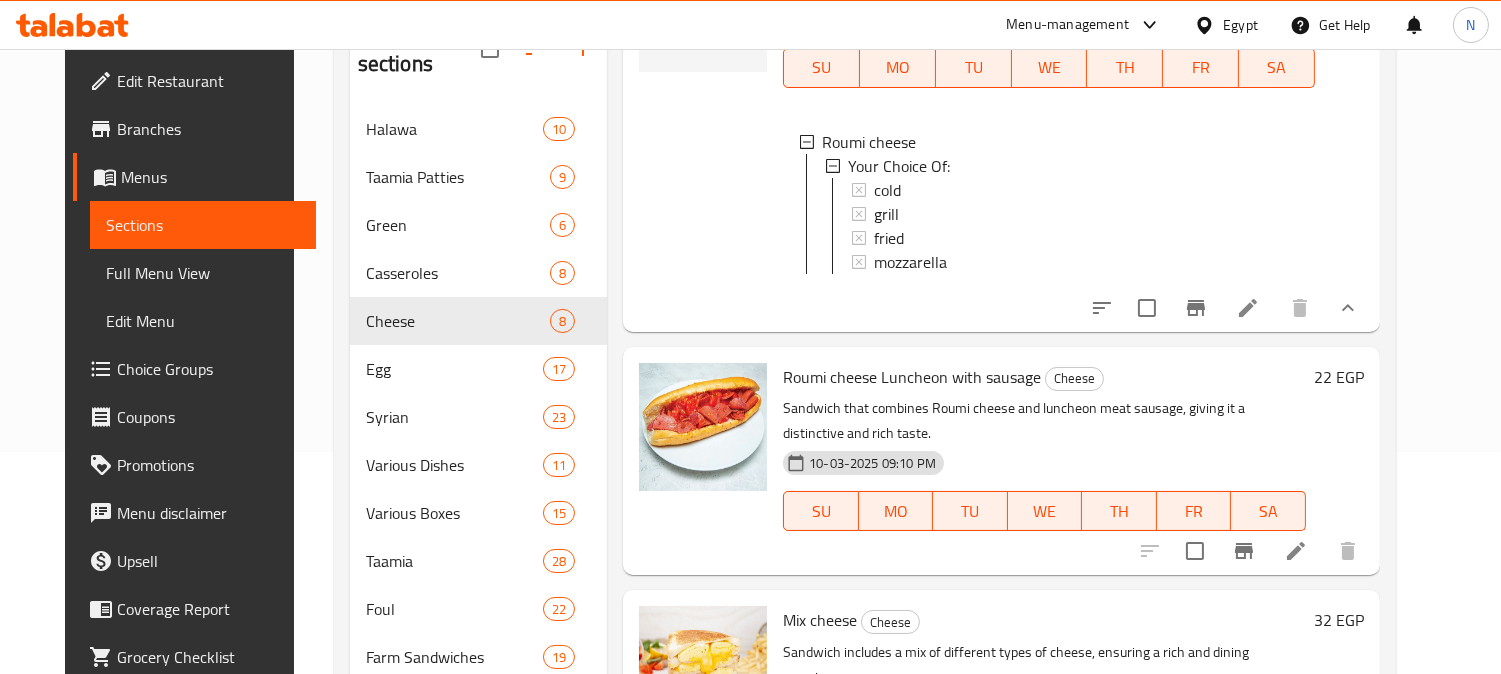 scroll, scrollTop: 1385, scrollLeft: 0, axis: vertical 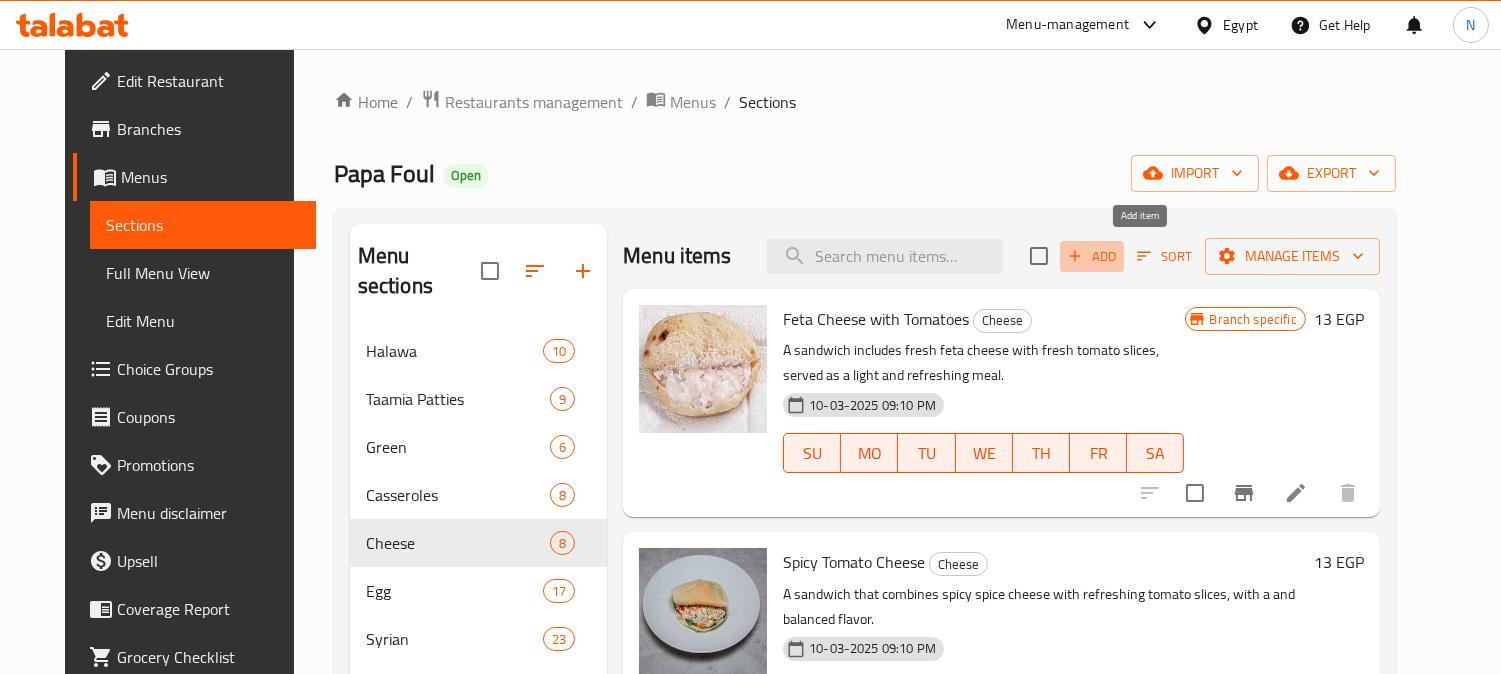 click on "Add" at bounding box center (1092, 256) 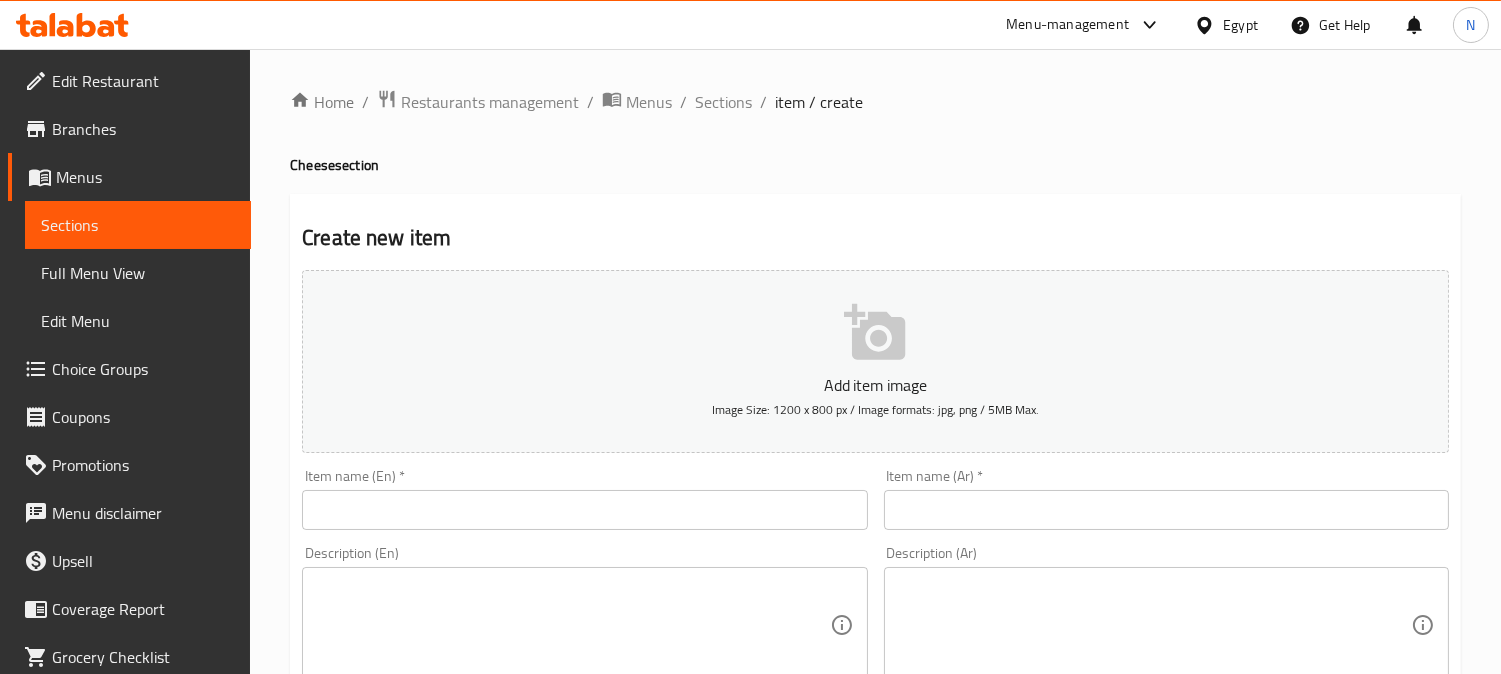click at bounding box center [1166, 510] 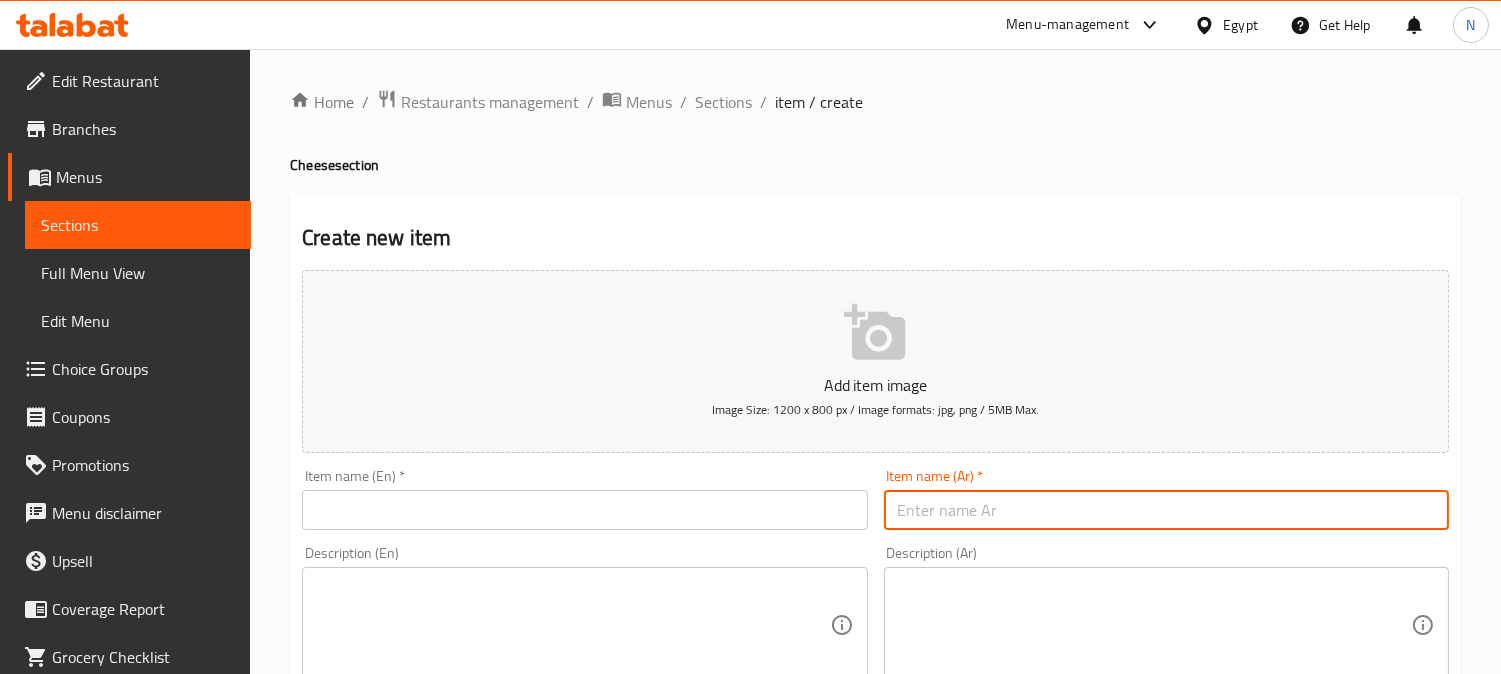 paste on "جبنة شيدر مقلى" 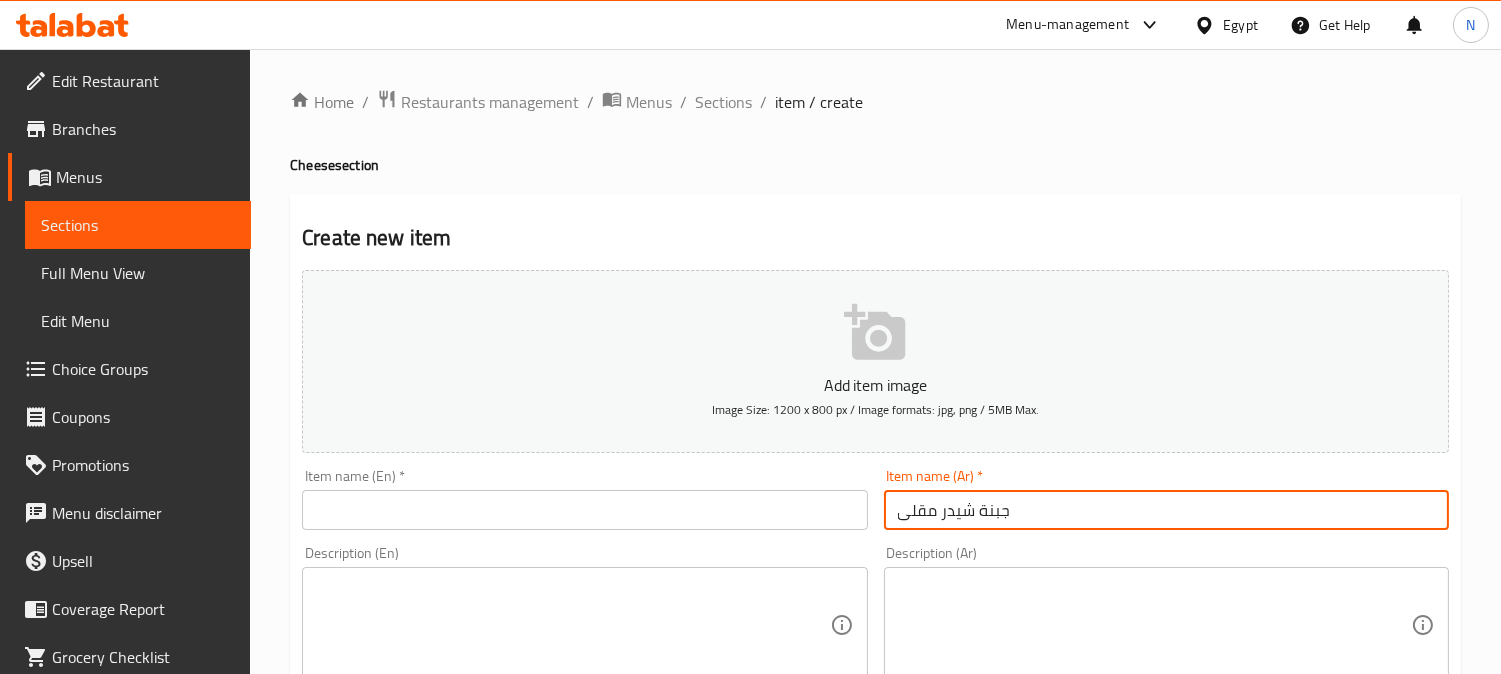 type on "جبنة شيدر مقلى" 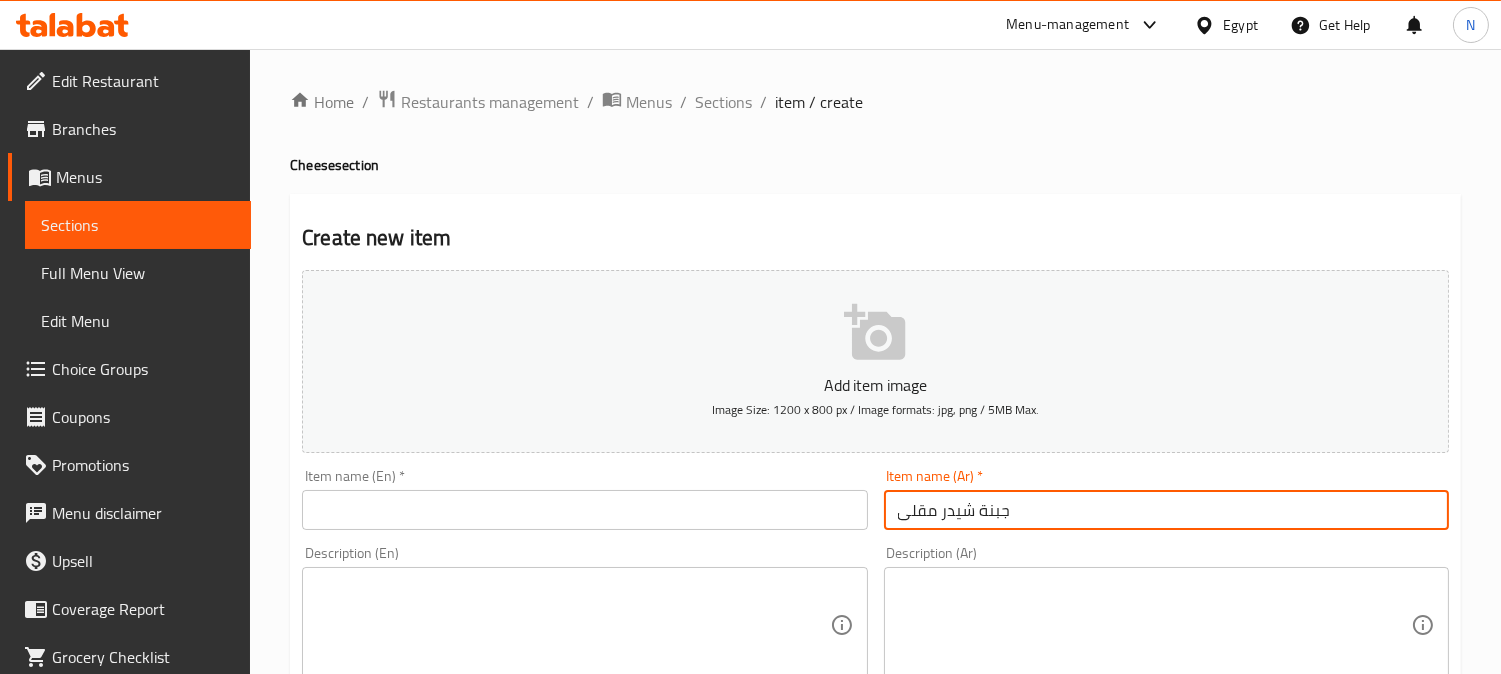 click on "جبنة شيدر مقلى" at bounding box center [1166, 510] 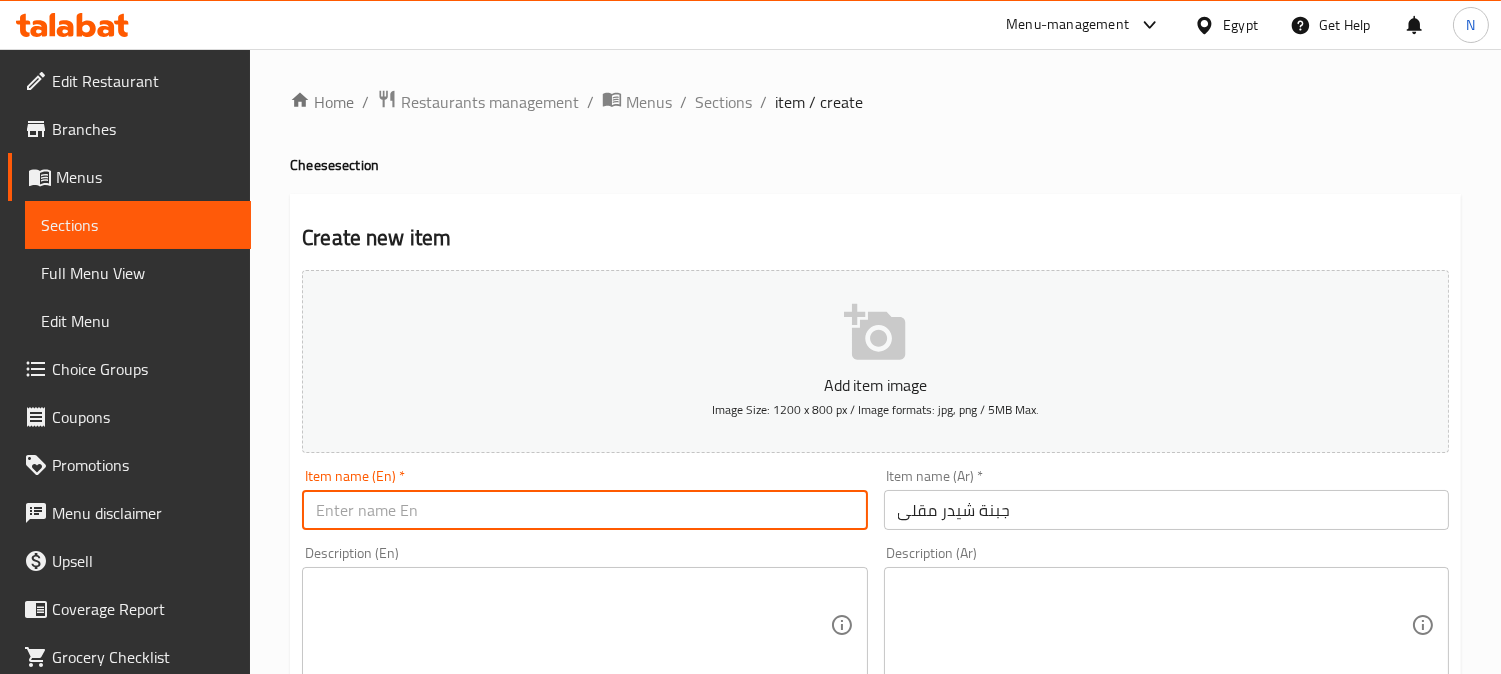 click at bounding box center (584, 510) 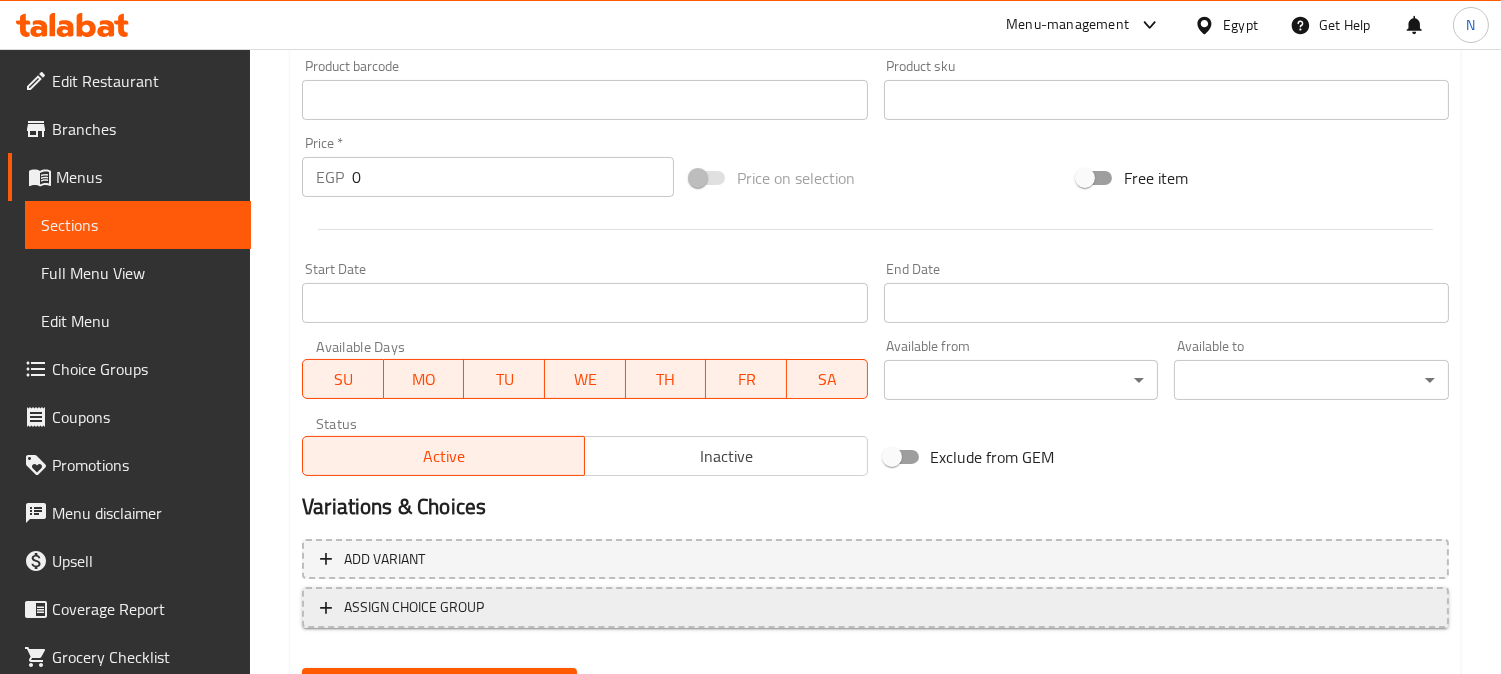 scroll, scrollTop: 666, scrollLeft: 0, axis: vertical 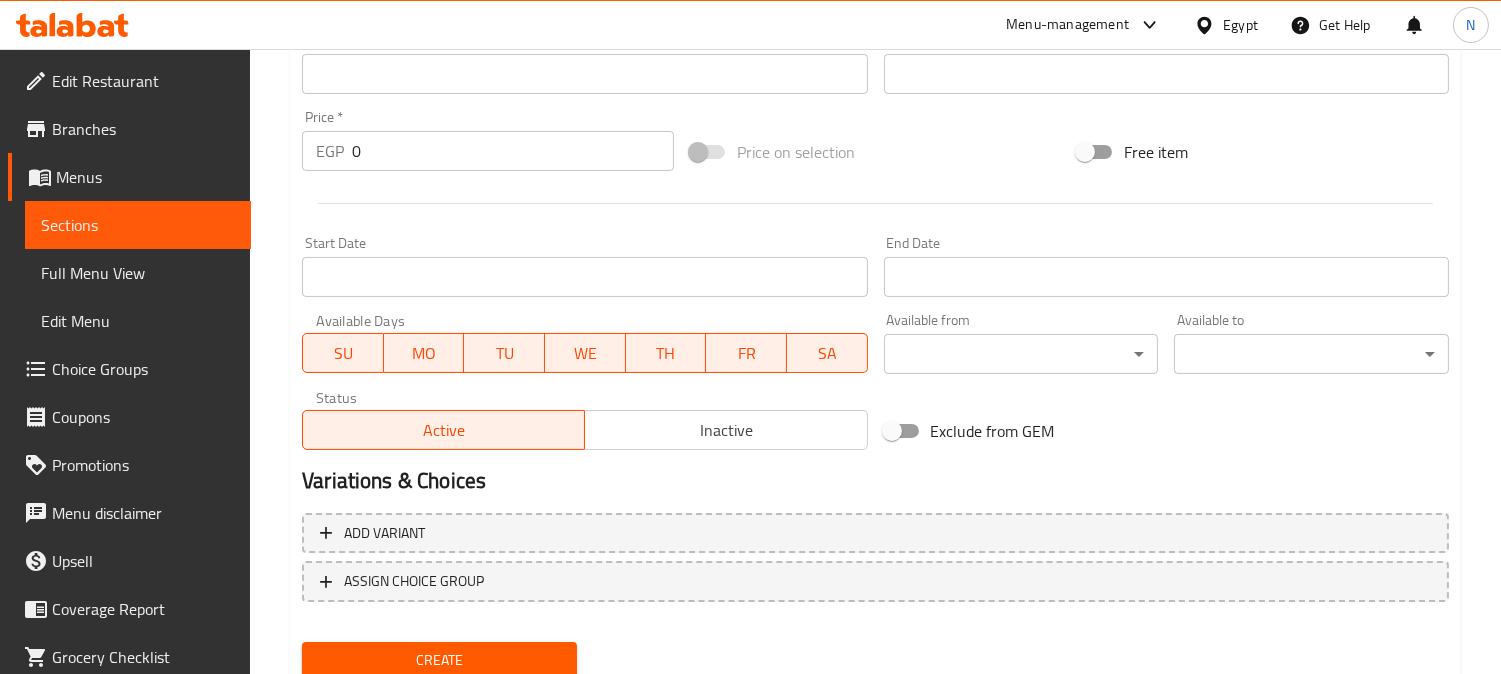 type on "Fried Cheddar Cheese" 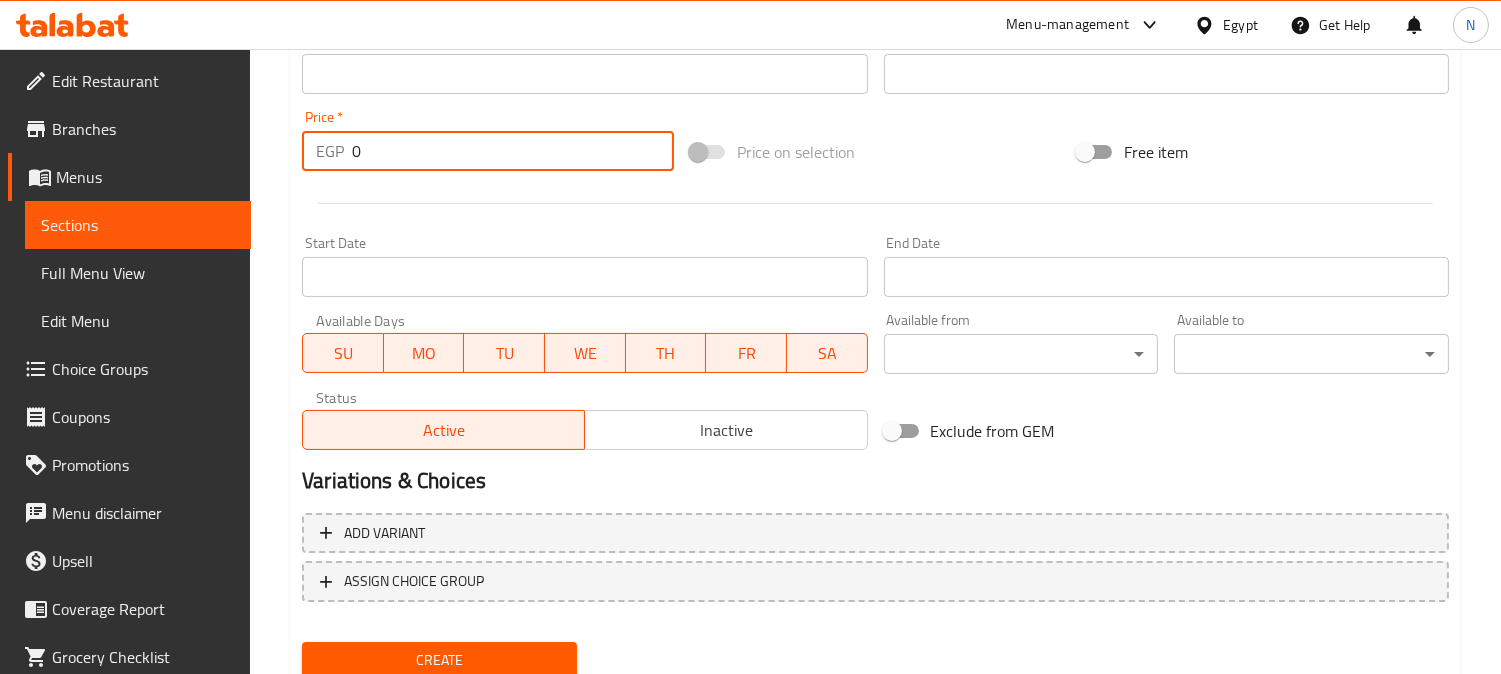 drag, startPoint x: 370, startPoint y: 158, endPoint x: 340, endPoint y: 174, distance: 34 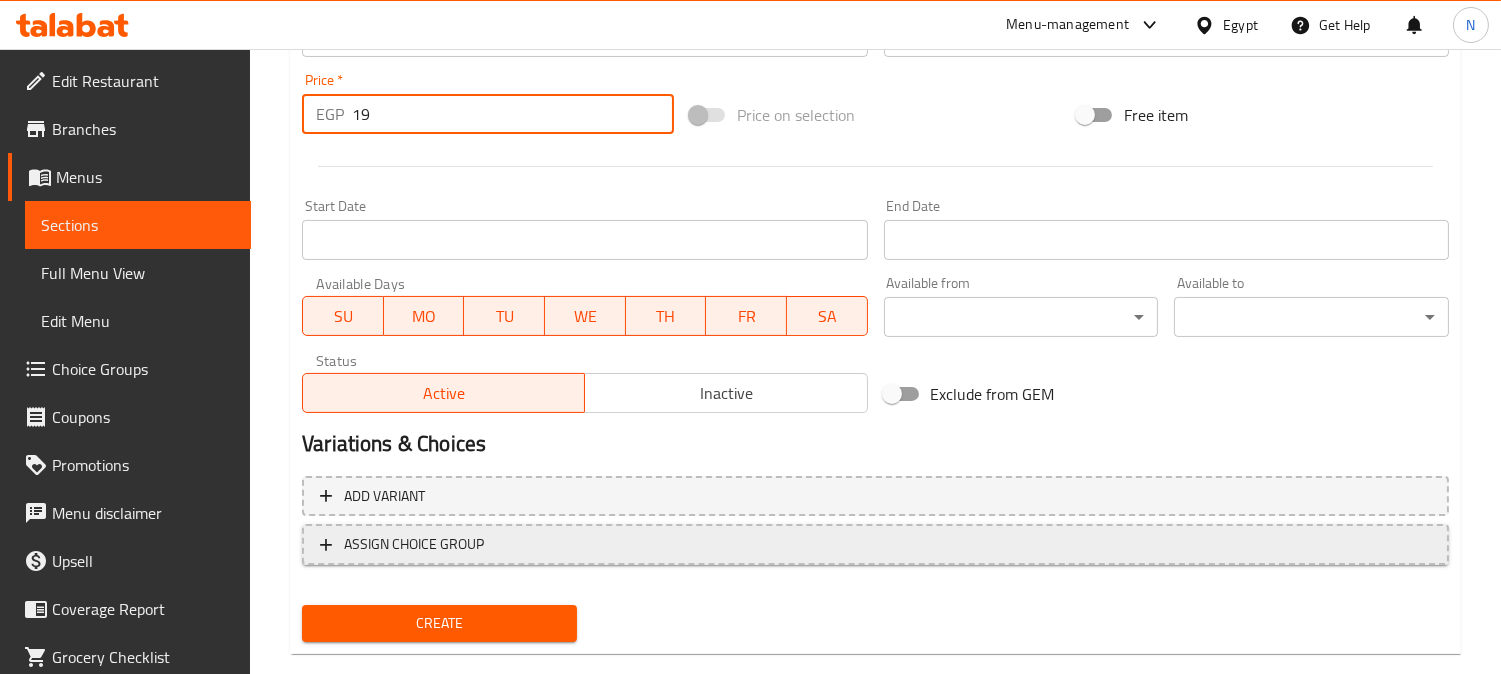 scroll, scrollTop: 735, scrollLeft: 0, axis: vertical 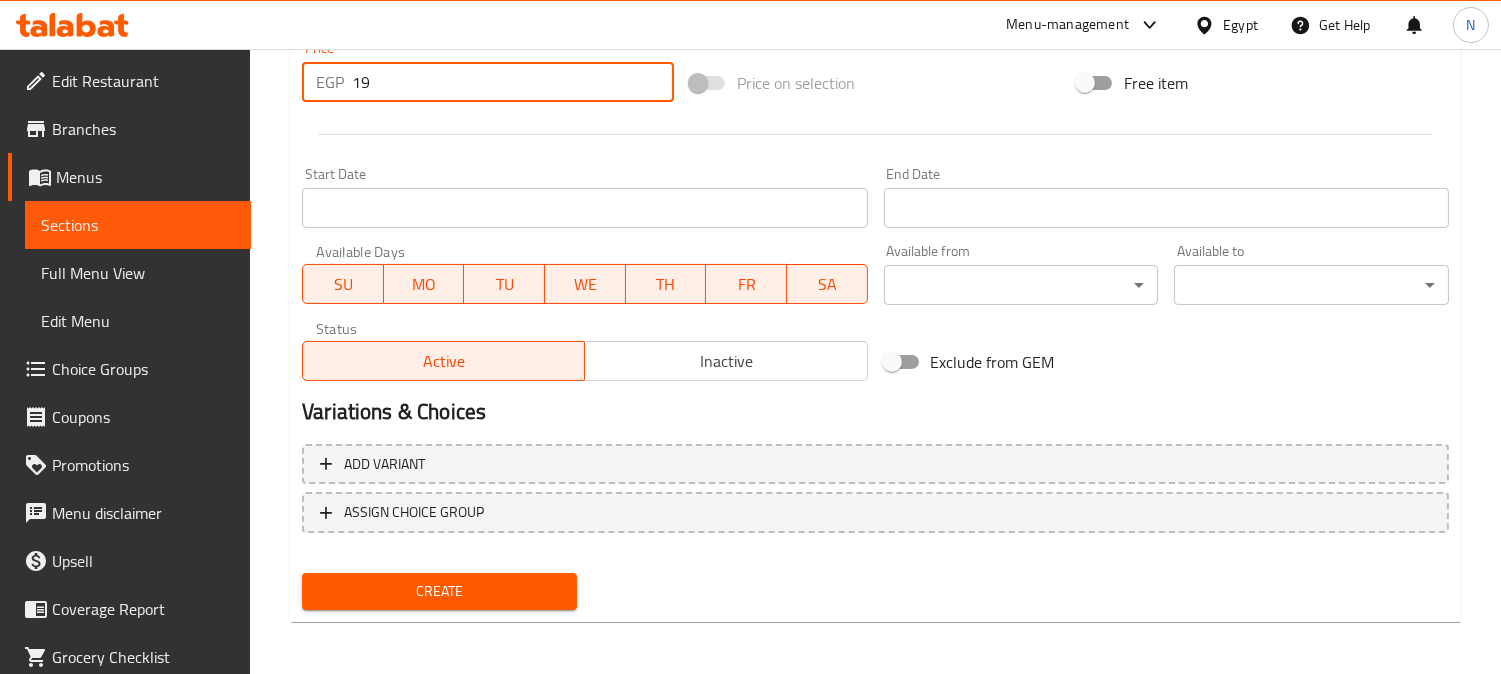 type on "19" 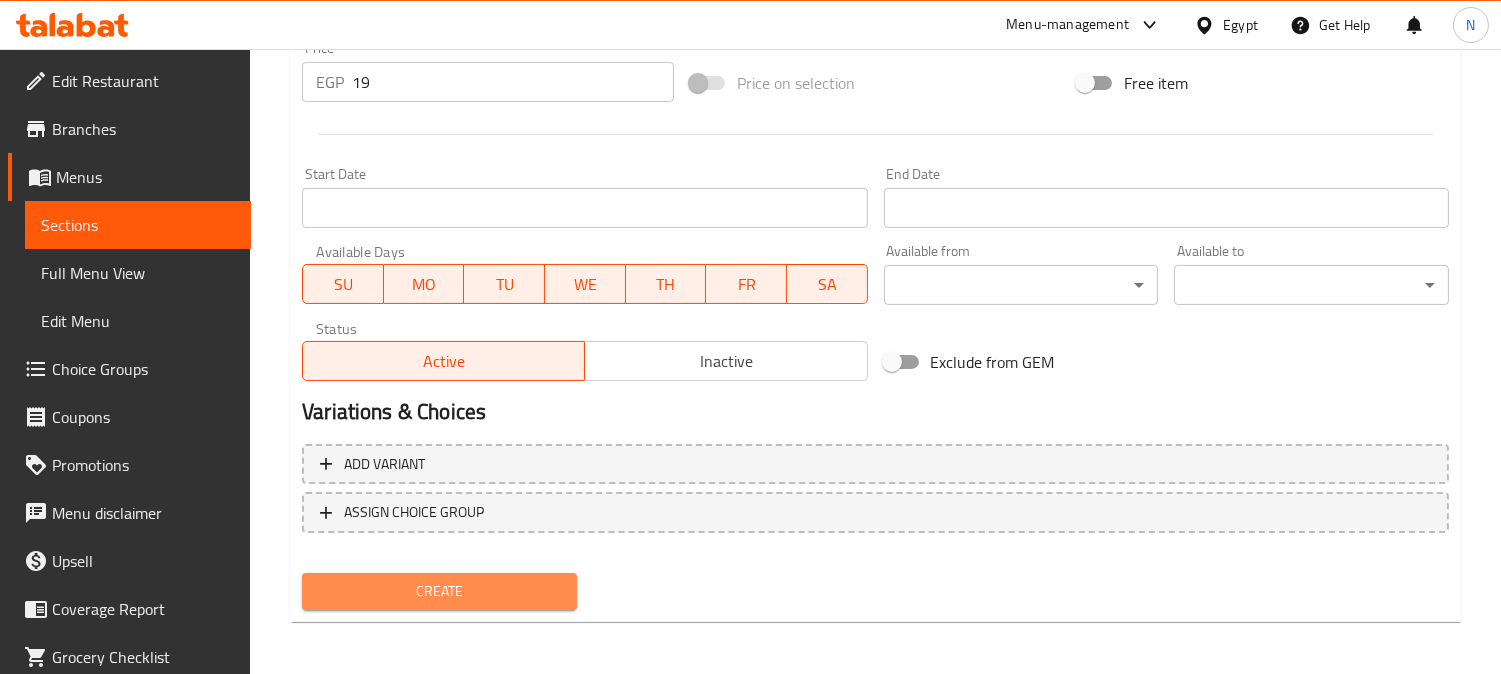click on "Create" at bounding box center (439, 591) 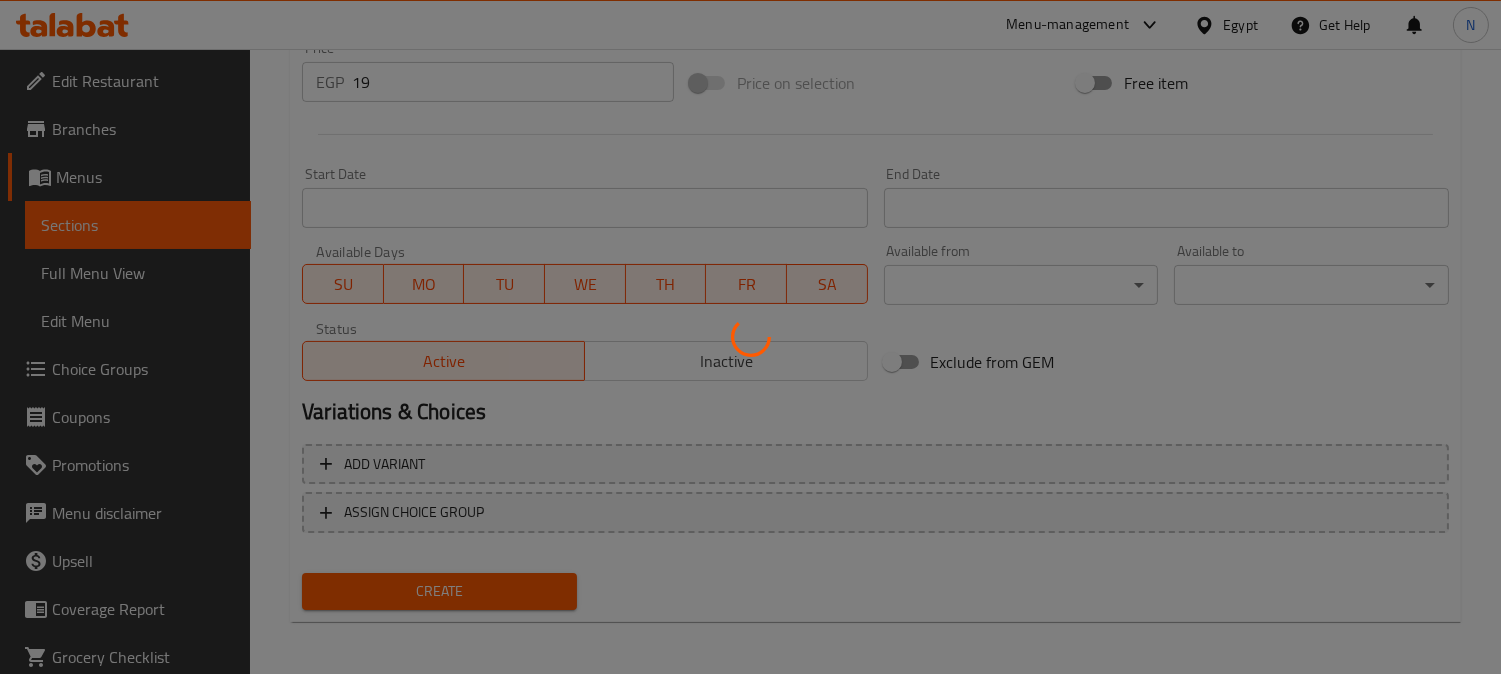 type 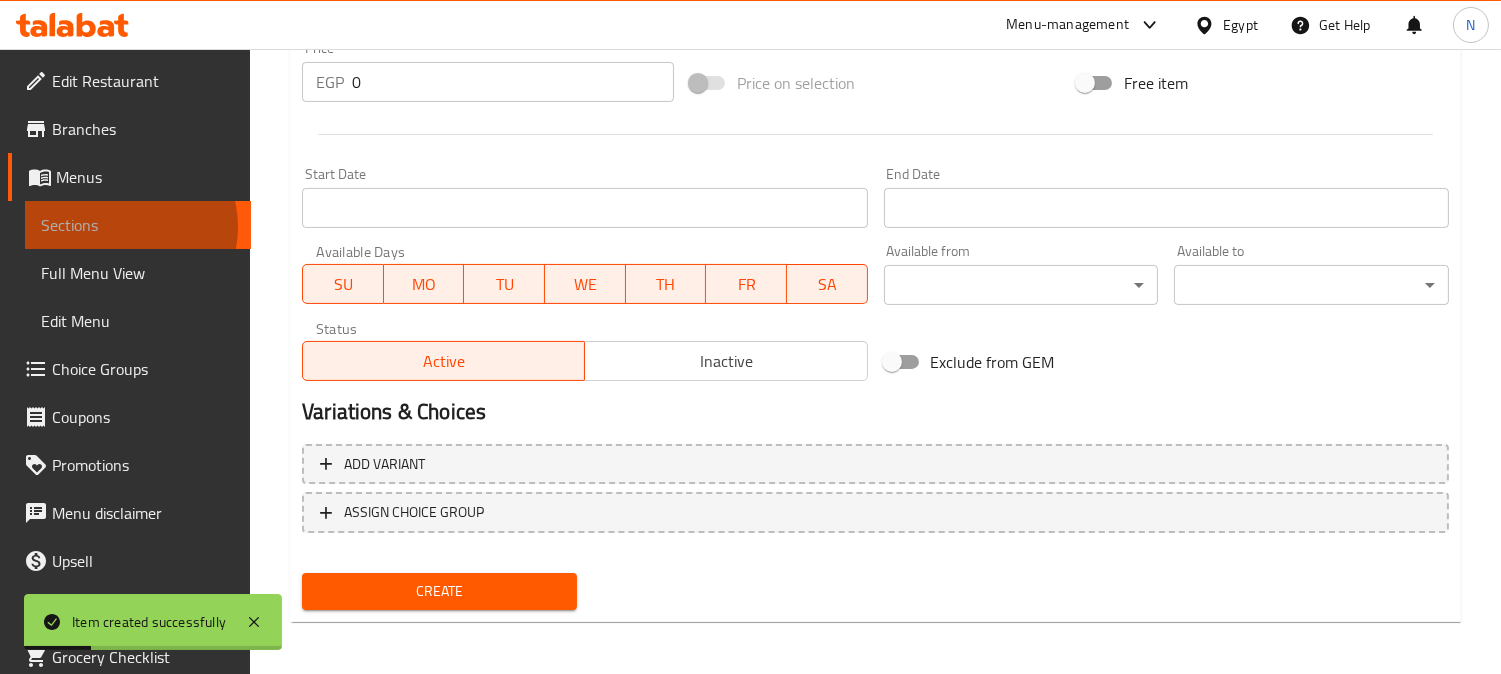 click on "Sections" at bounding box center [138, 225] 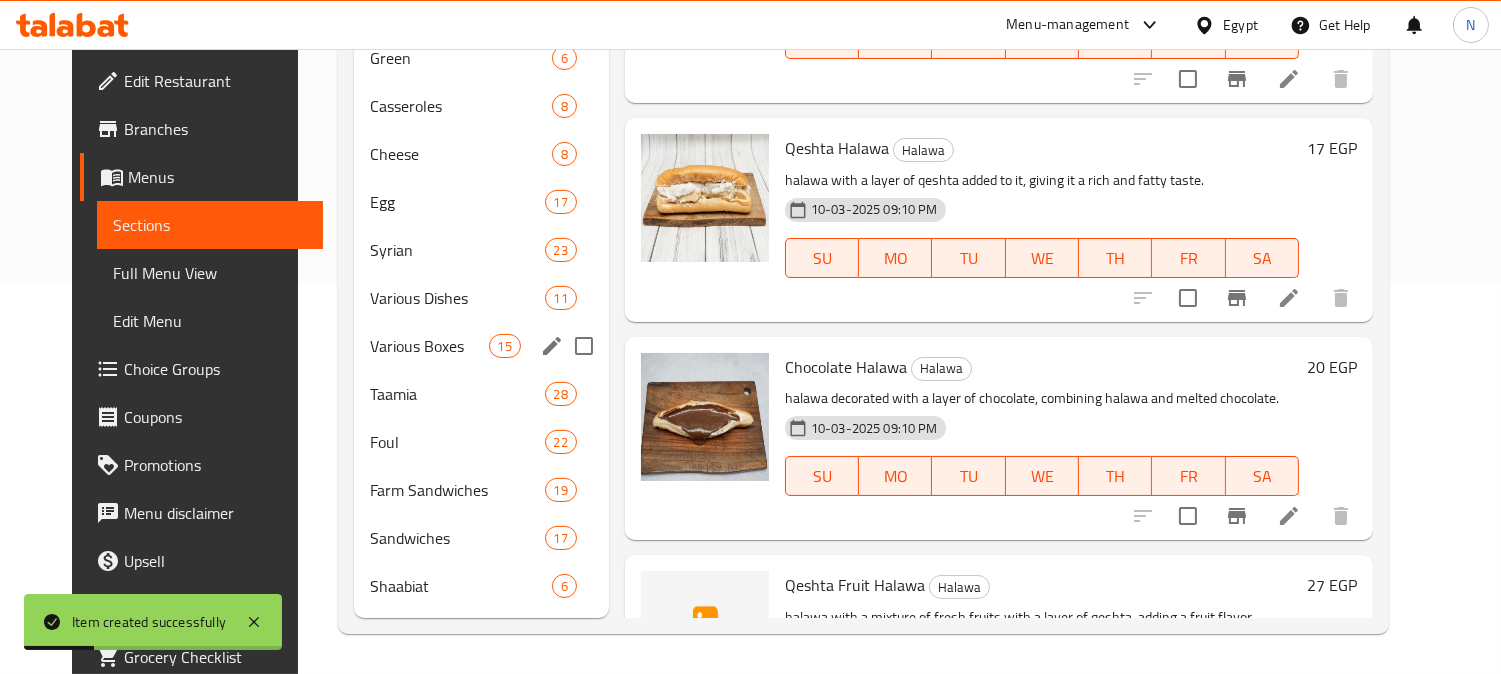 scroll, scrollTop: 358, scrollLeft: 0, axis: vertical 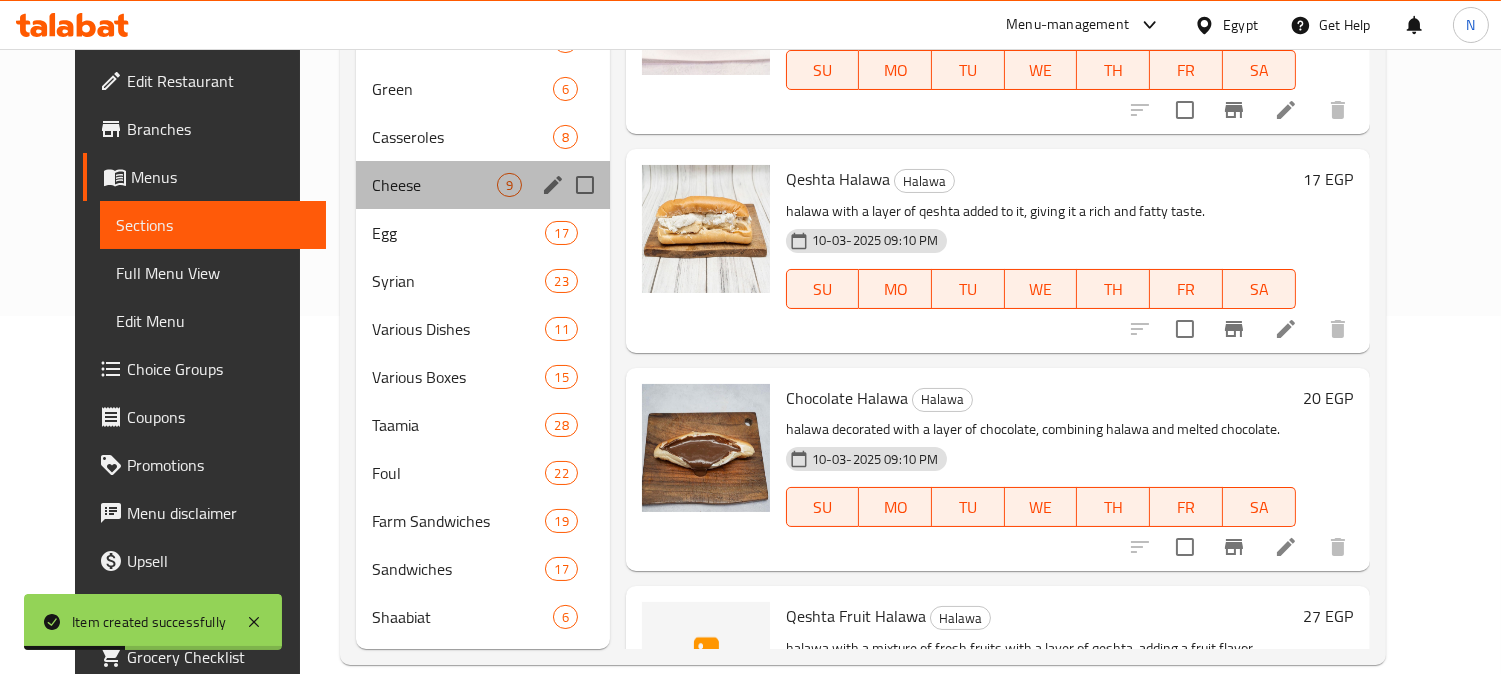 click on "Cheese 9" at bounding box center [482, 185] 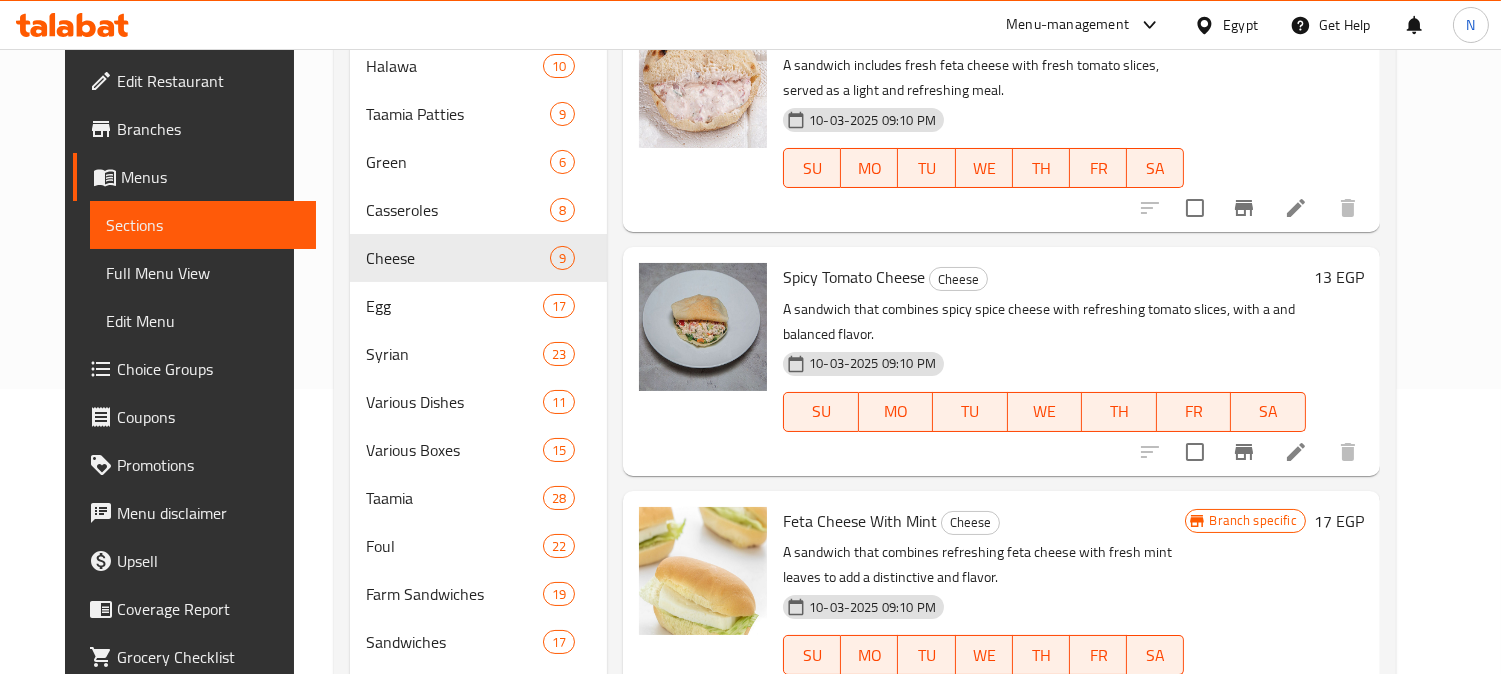 scroll, scrollTop: 247, scrollLeft: 0, axis: vertical 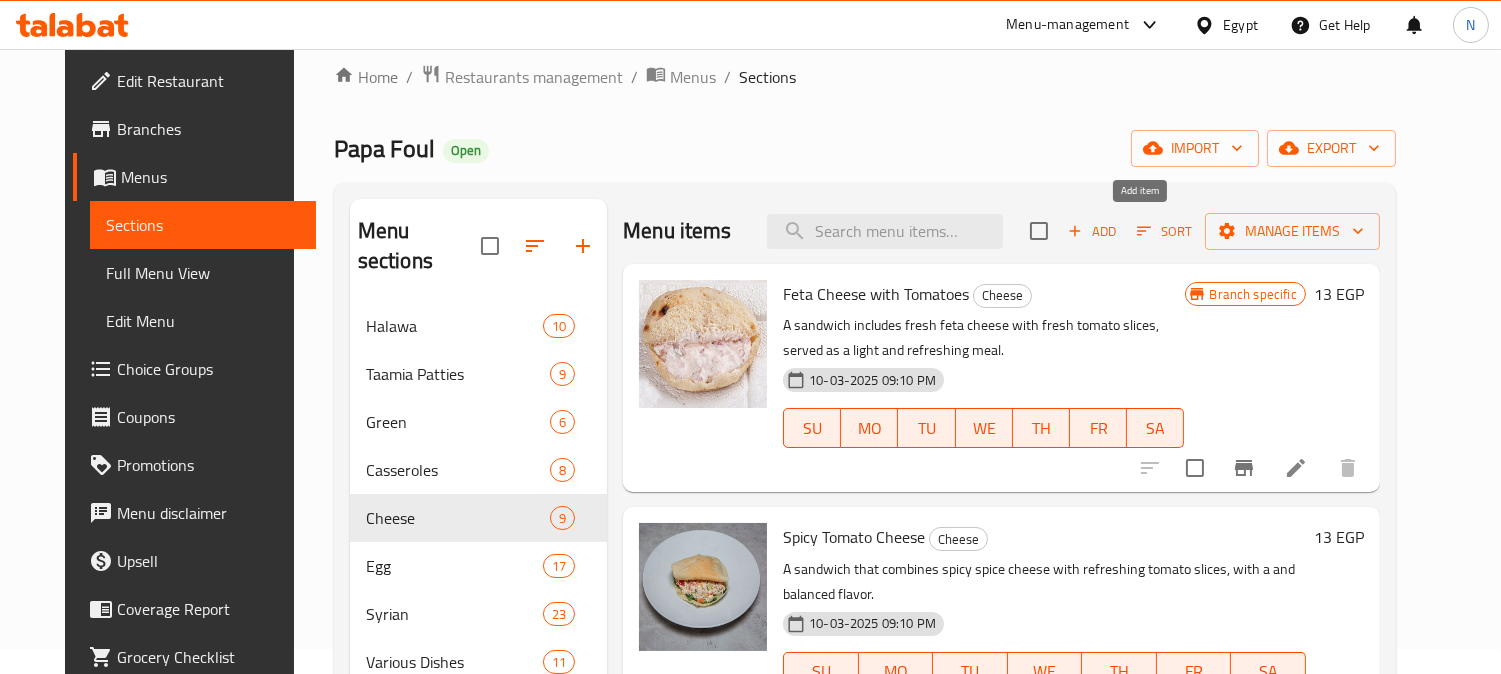 click on "Add" at bounding box center [1092, 231] 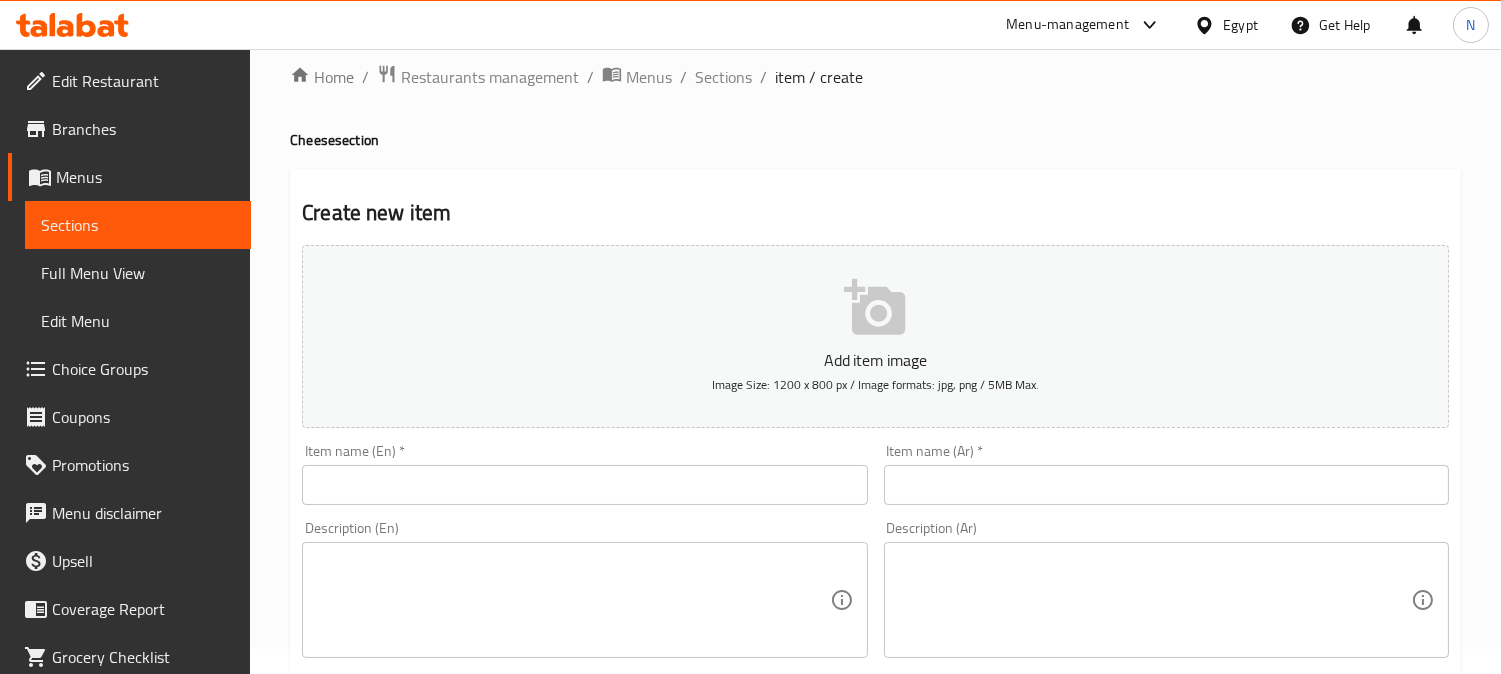 click at bounding box center (1166, 485) 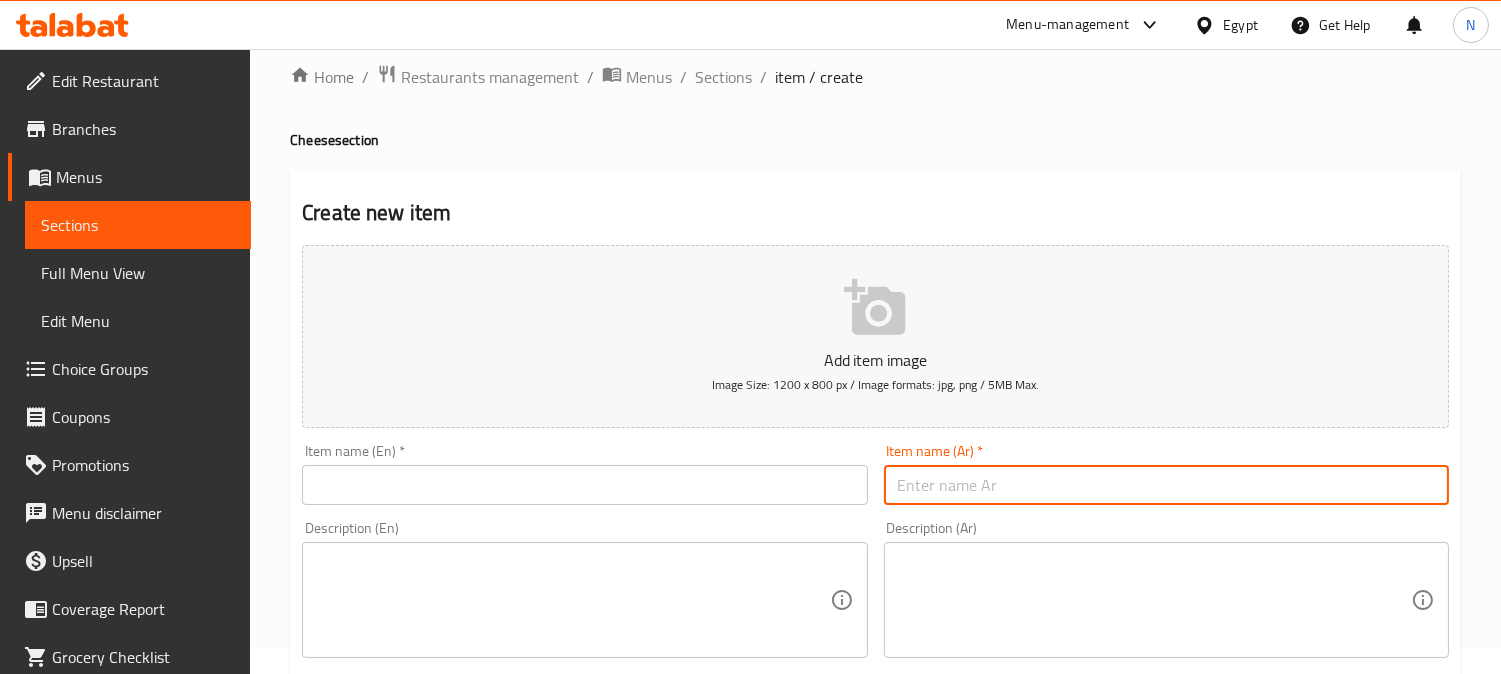 paste on "رومي لانشون سخن أو بارد" 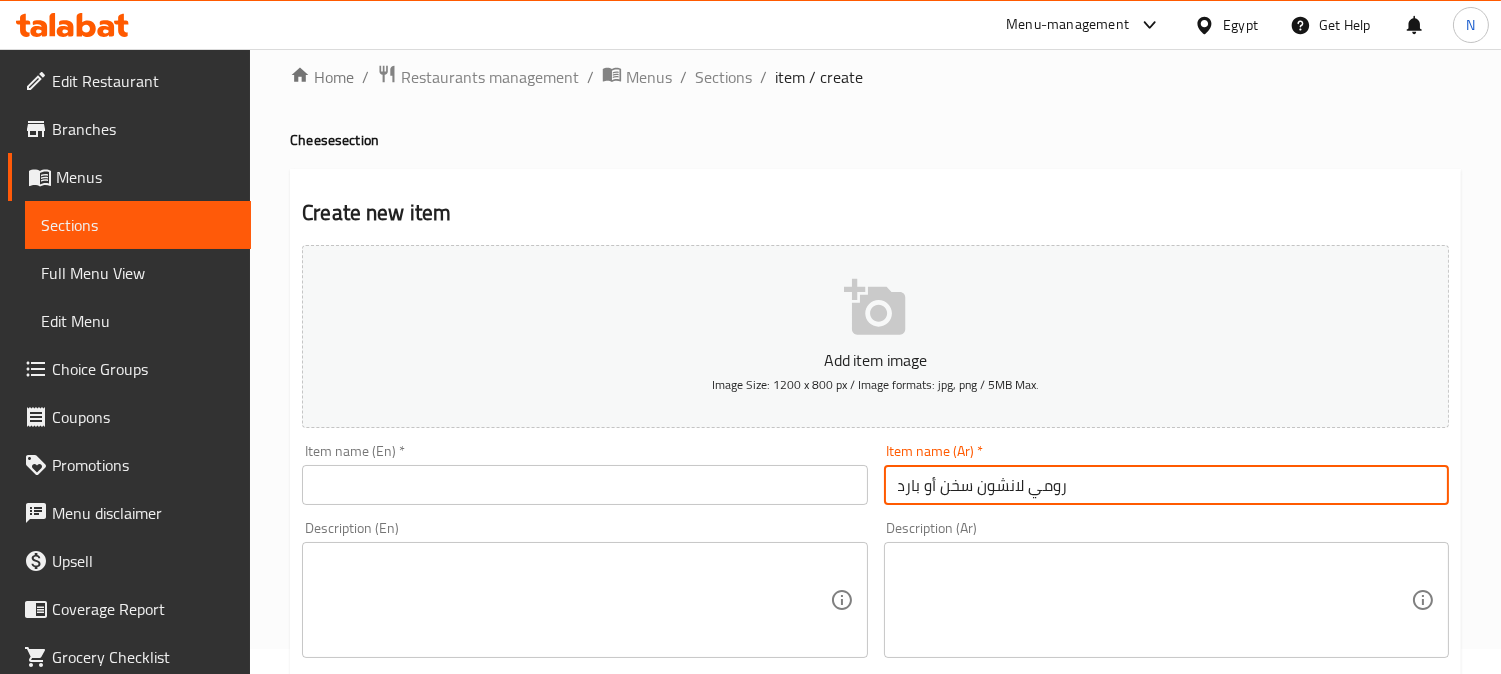 type on "رومي لانشون سخن أو بارد" 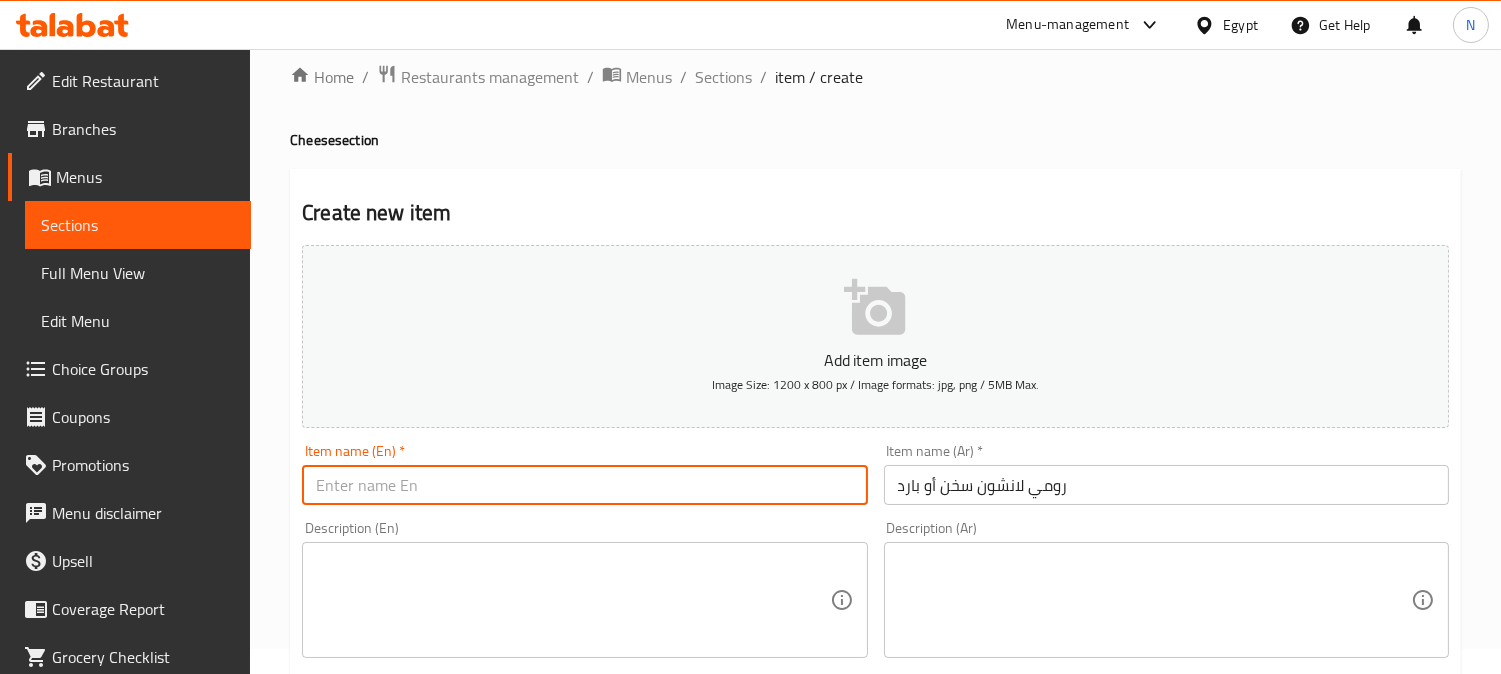 click at bounding box center (584, 485) 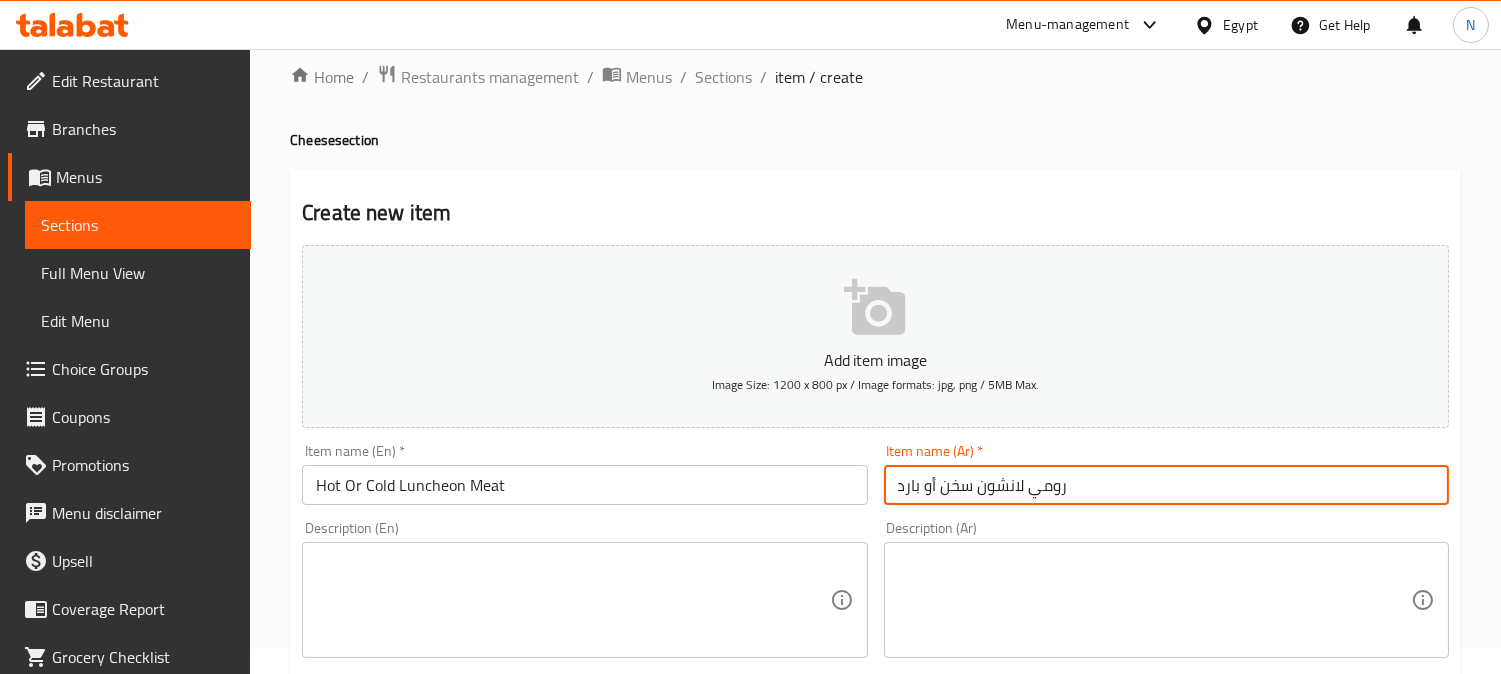 click on "رومي لانشون سخن أو بارد" at bounding box center (1166, 485) 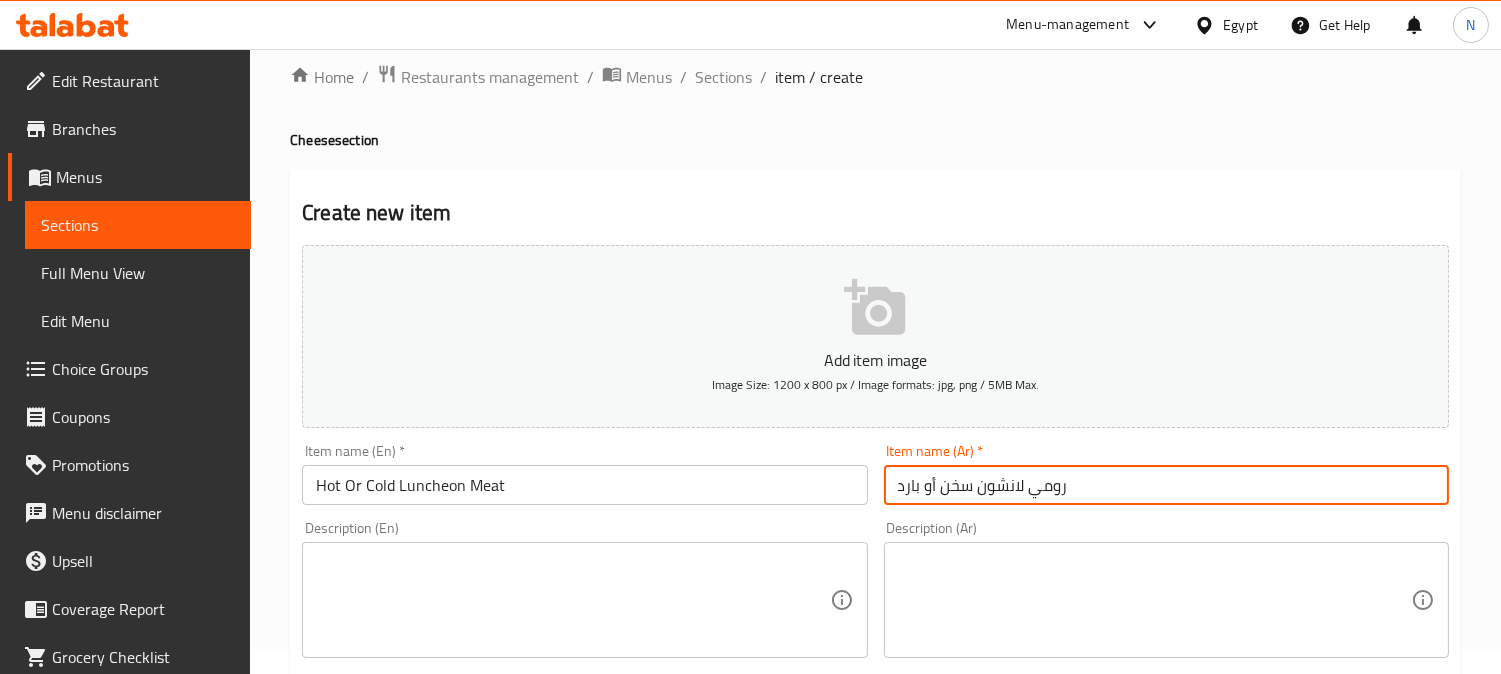 click on "Hot Or Cold Luncheon Meat" at bounding box center [584, 485] 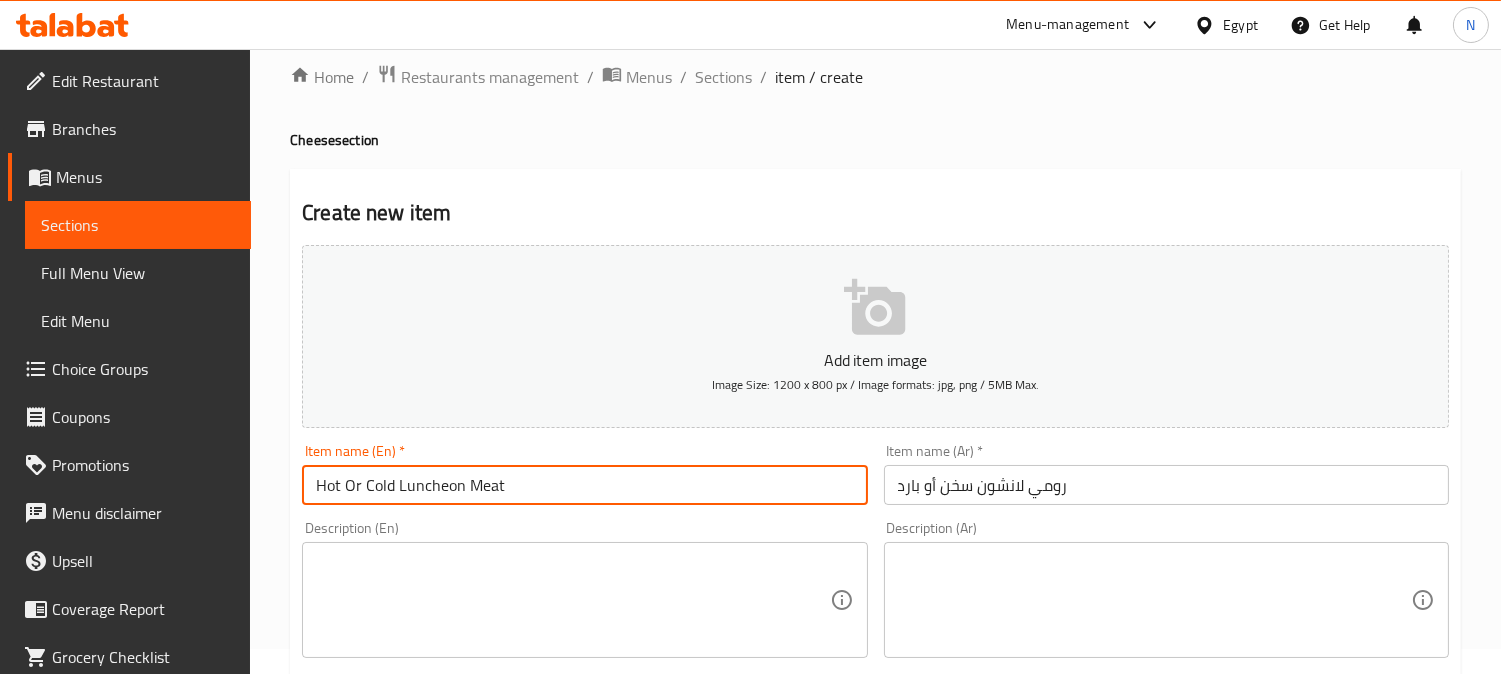 click on "Hot Or Cold Luncheon Meat" at bounding box center (584, 485) 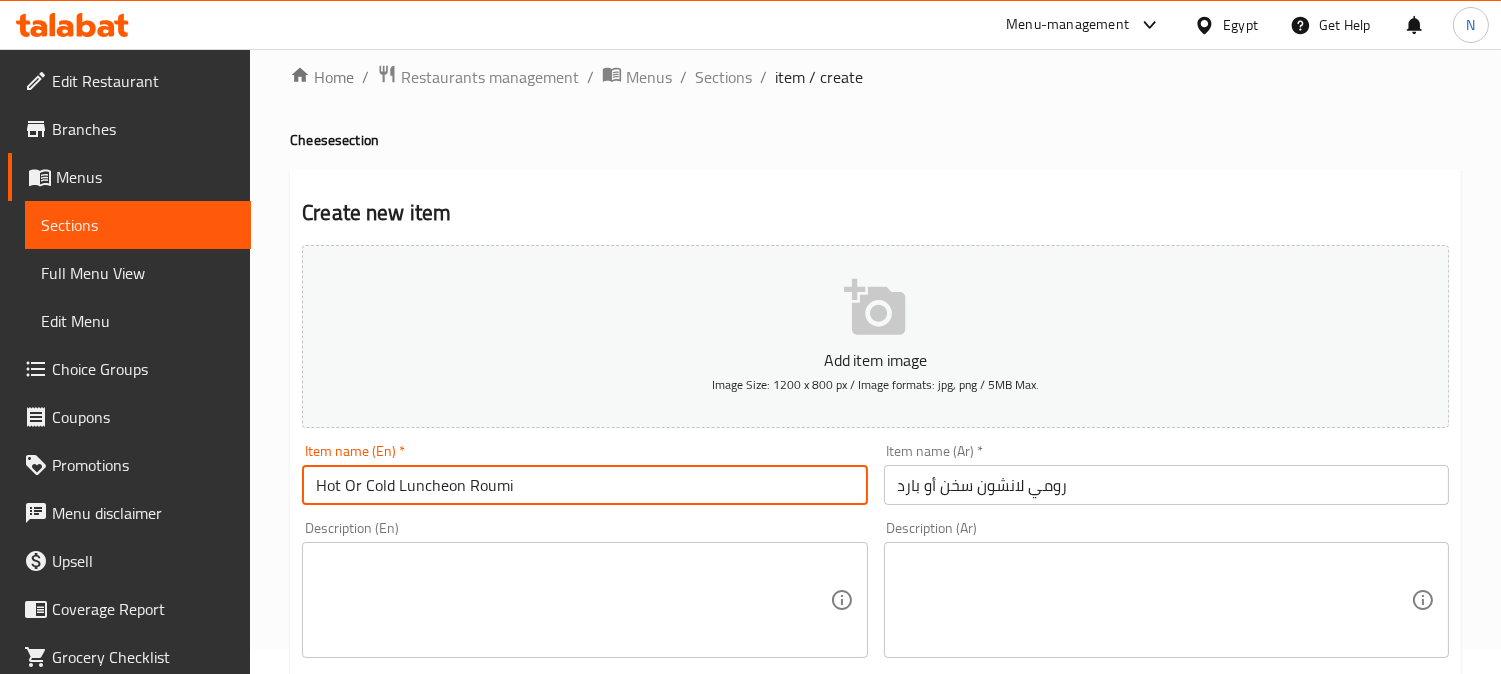 click on "Hot Or Cold Luncheon Roumi" at bounding box center (584, 485) 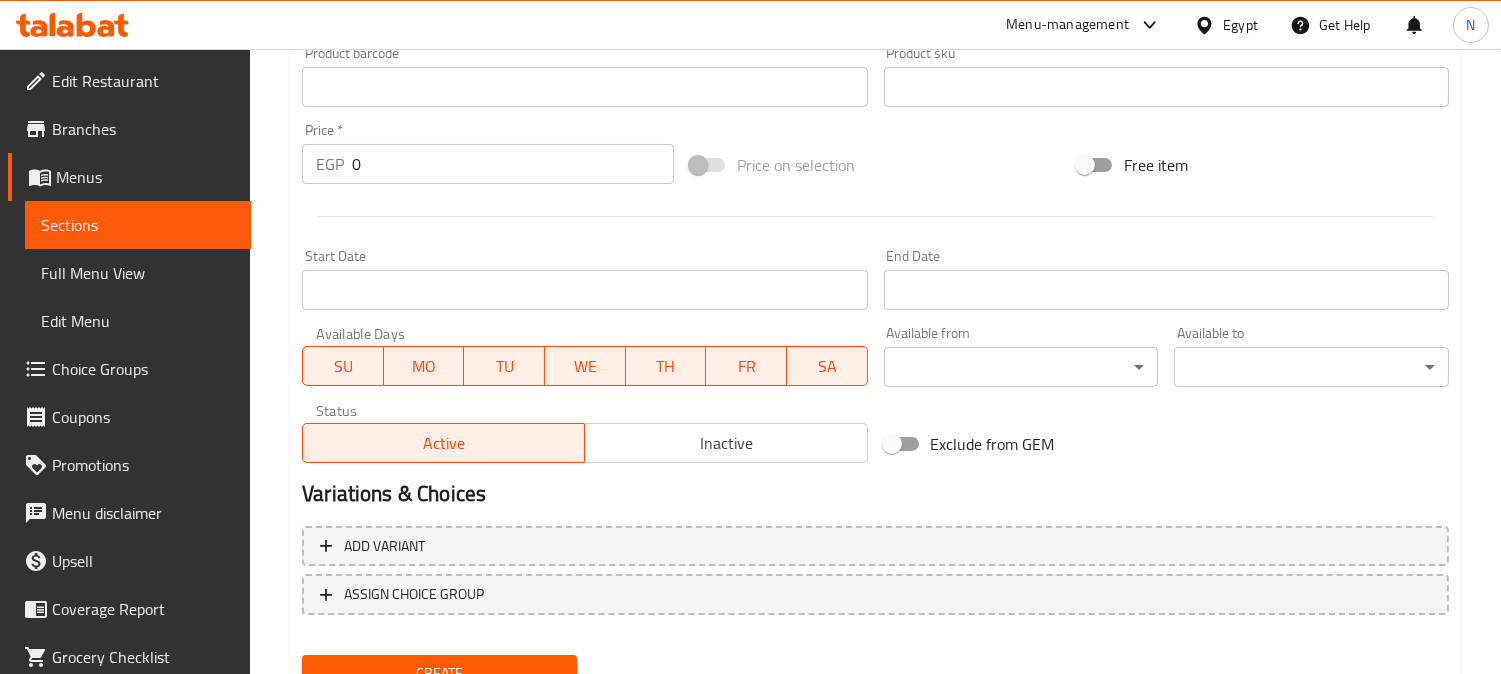scroll, scrollTop: 692, scrollLeft: 0, axis: vertical 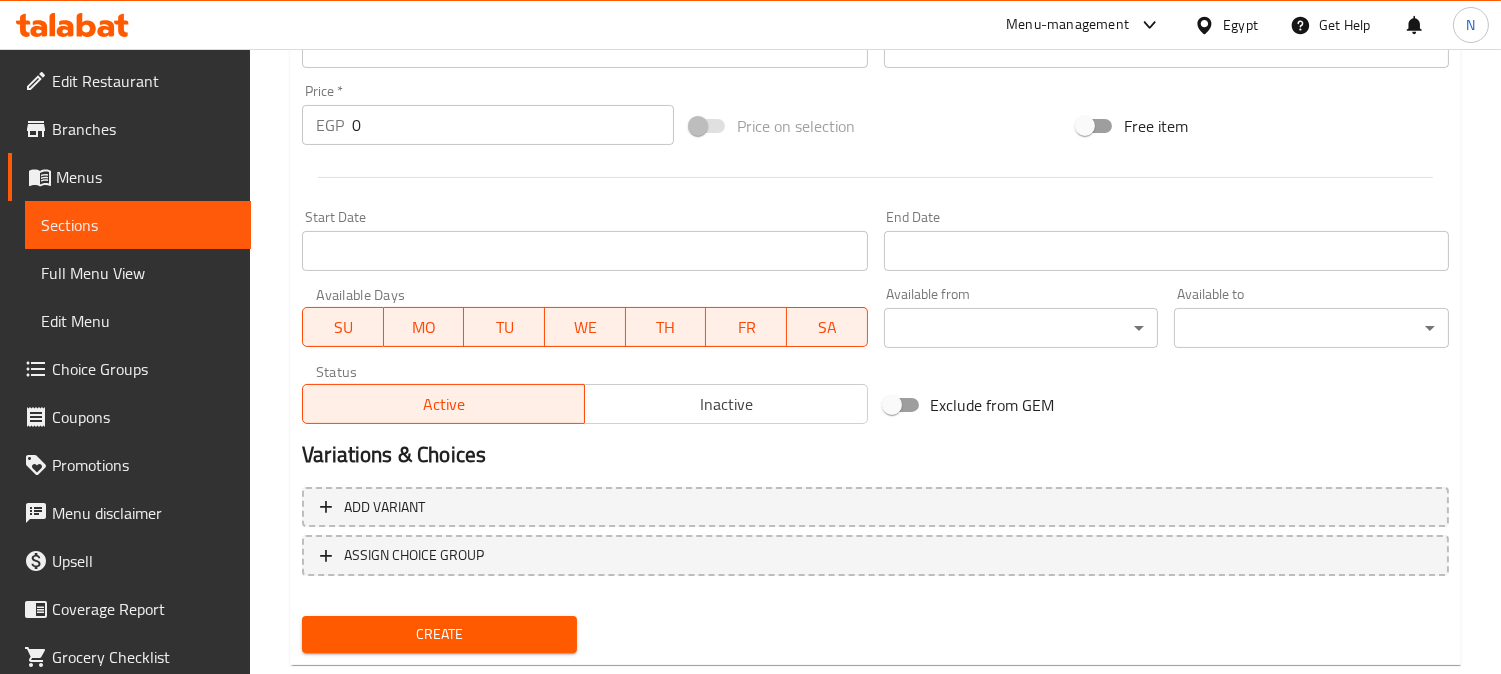 type on "Hot Or Cold Roumi With Luncheon" 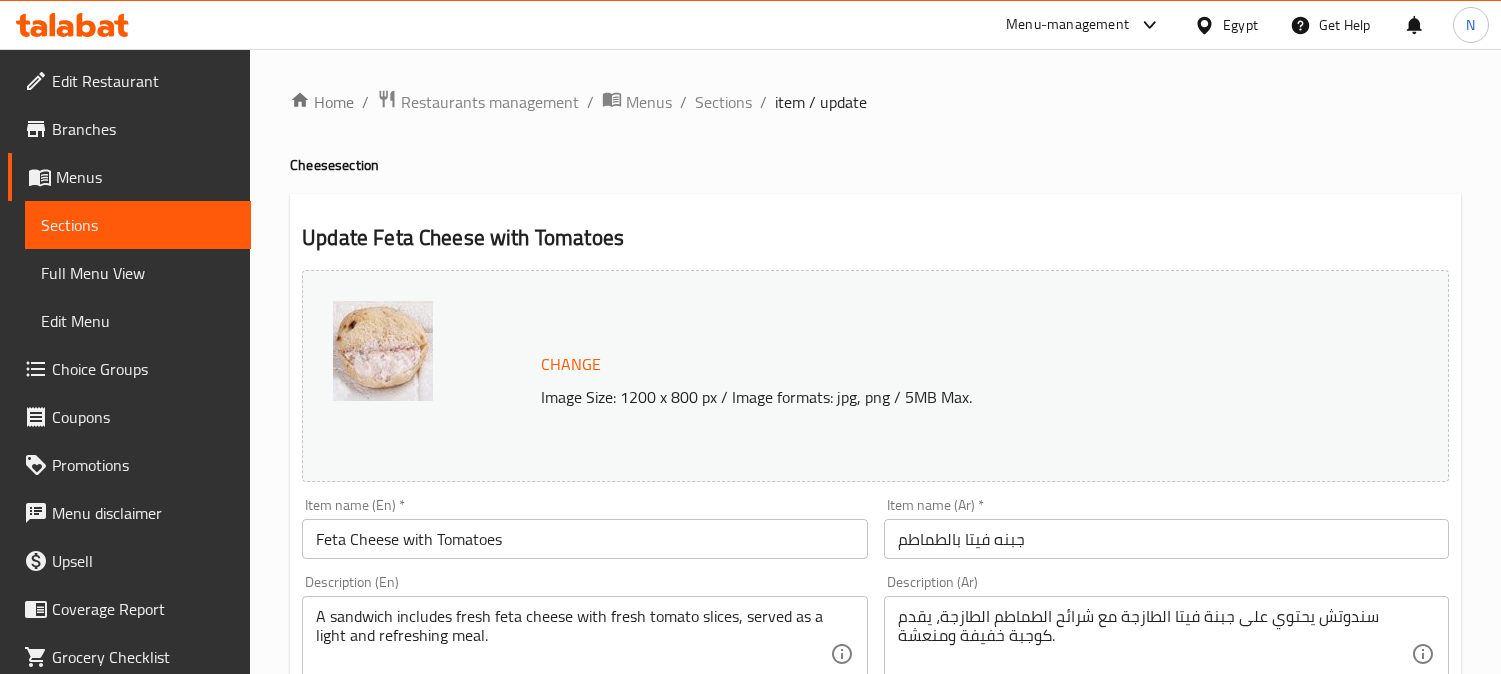 scroll, scrollTop: 0, scrollLeft: 0, axis: both 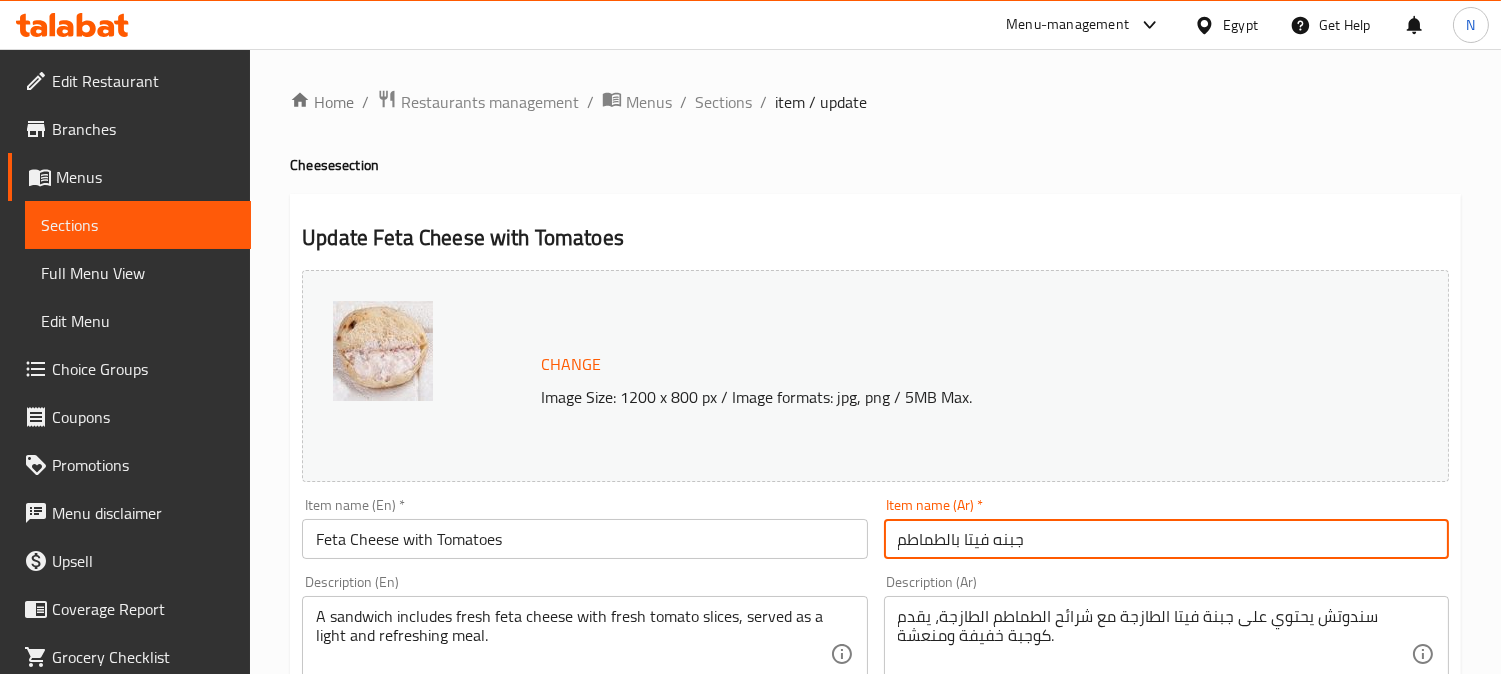 click on "جبنه فيتا بالطماطم" at bounding box center (1166, 539) 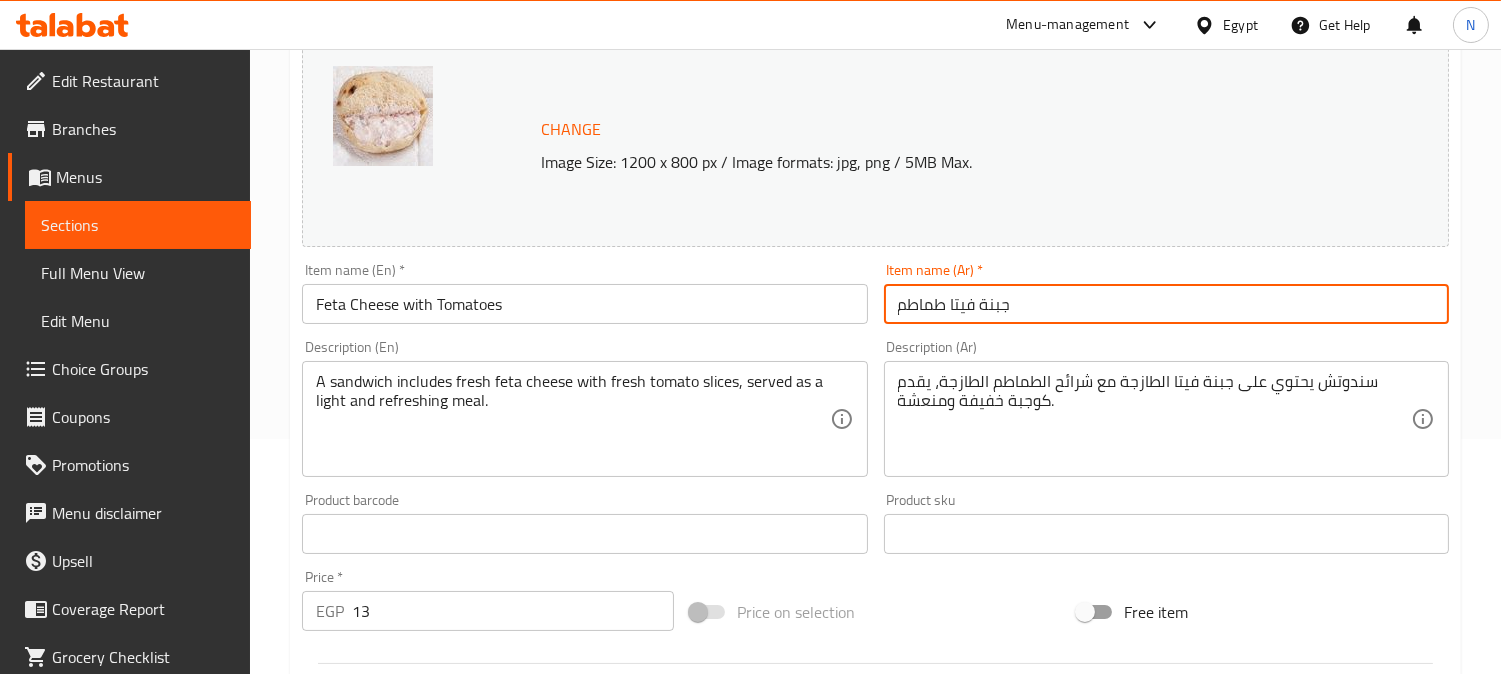 scroll, scrollTop: 444, scrollLeft: 0, axis: vertical 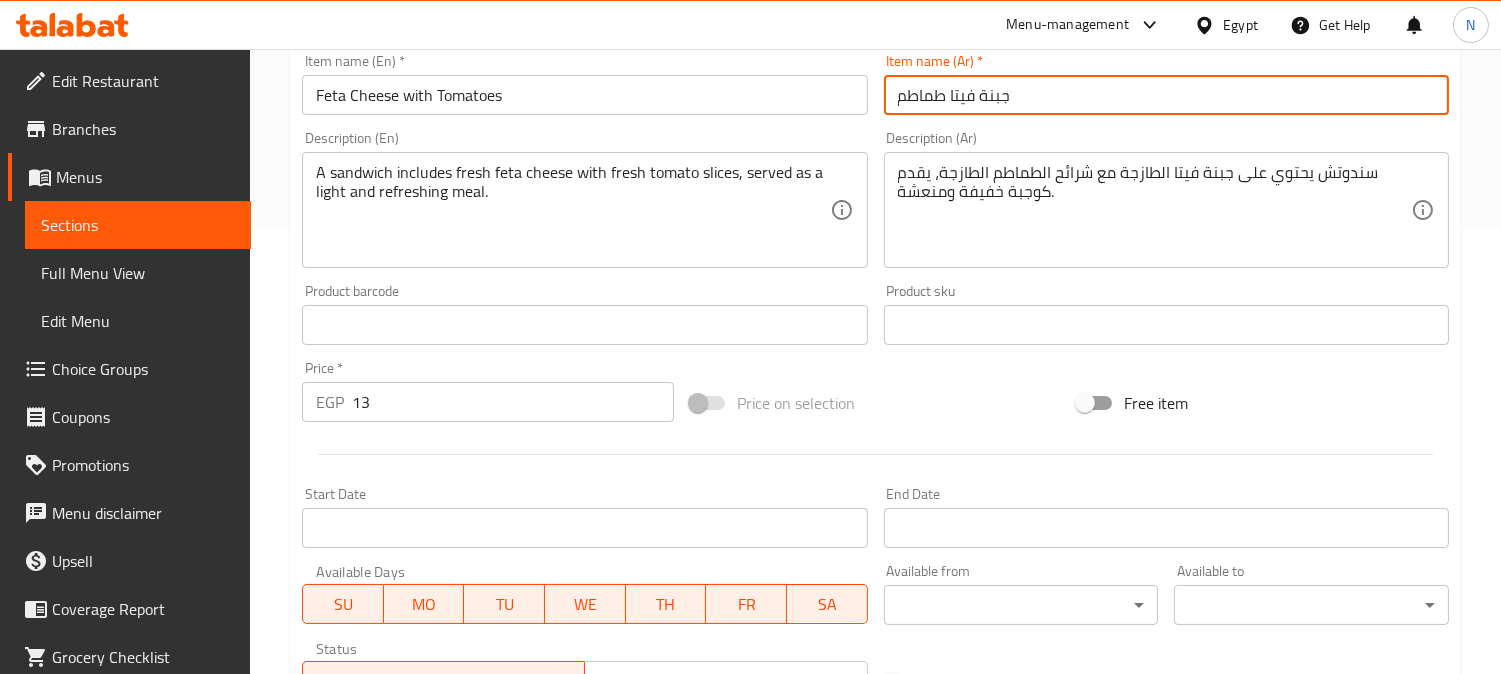 type on "جبنة فيتا طماطم" 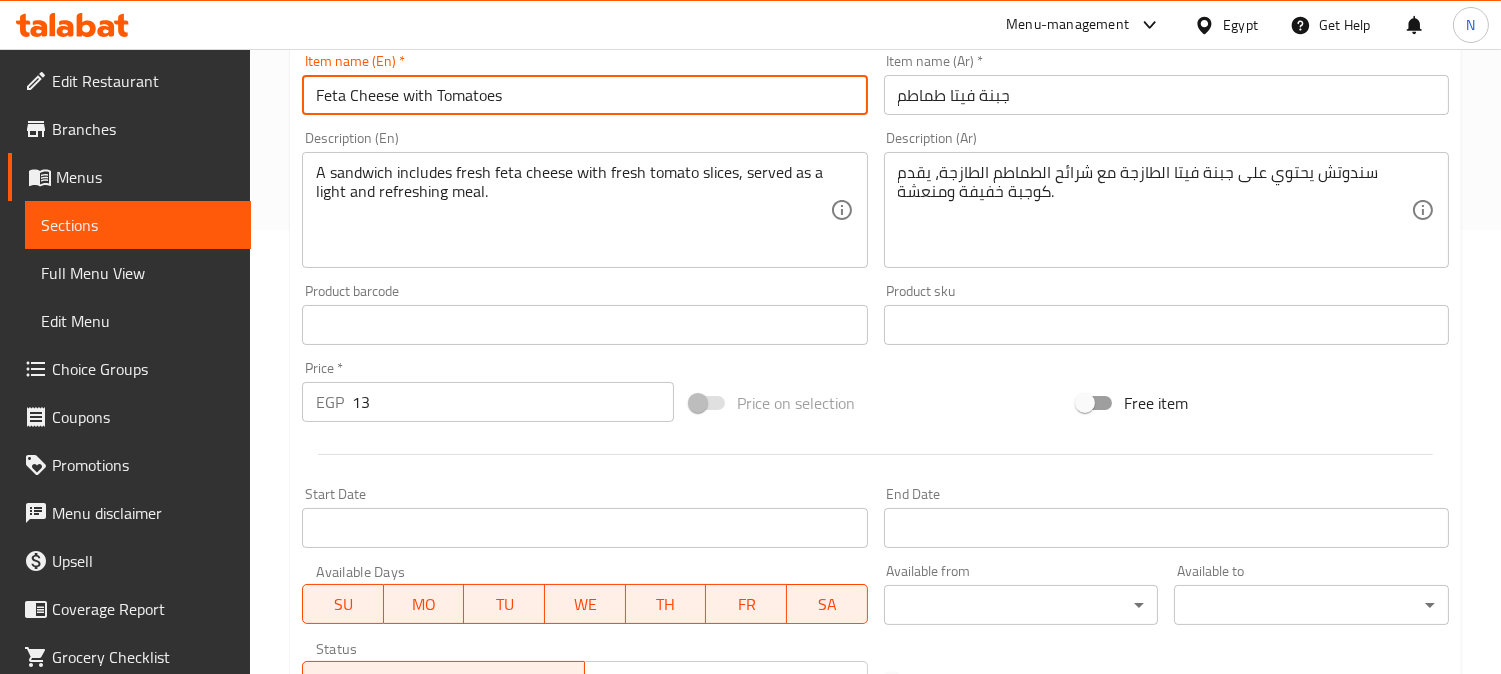 click on "Feta Cheese with Tomatoes" at bounding box center (584, 95) 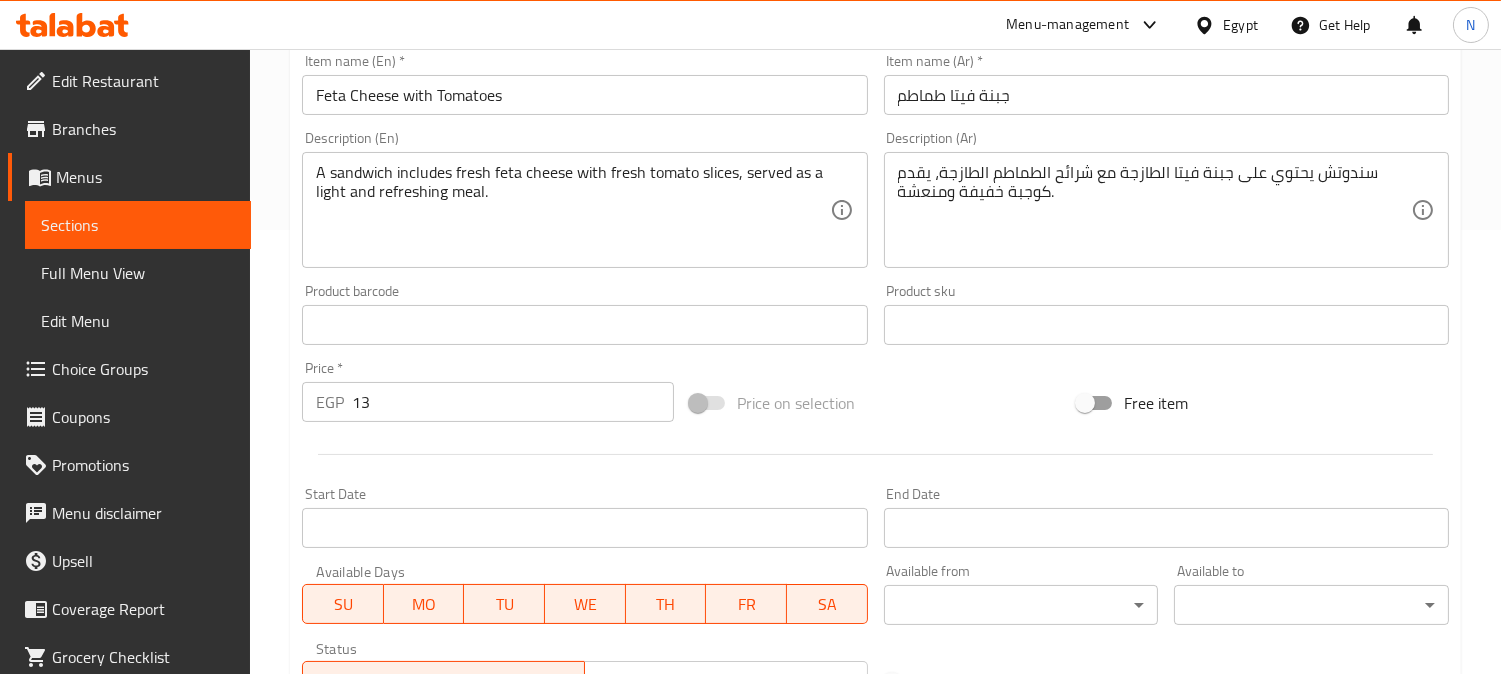 click on "Feta Cheese with Tomatoes" at bounding box center [584, 95] 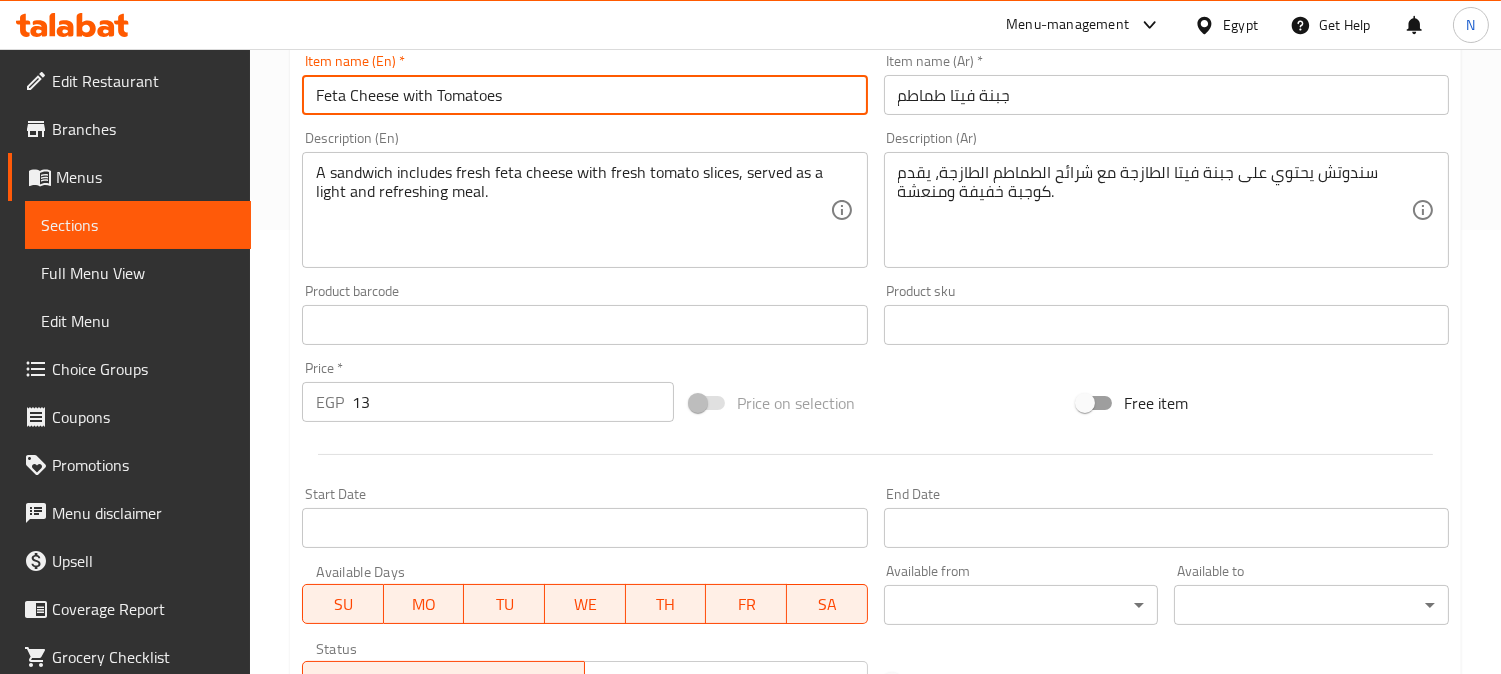 click on "Feta Cheese with Tomatoes" at bounding box center [584, 95] 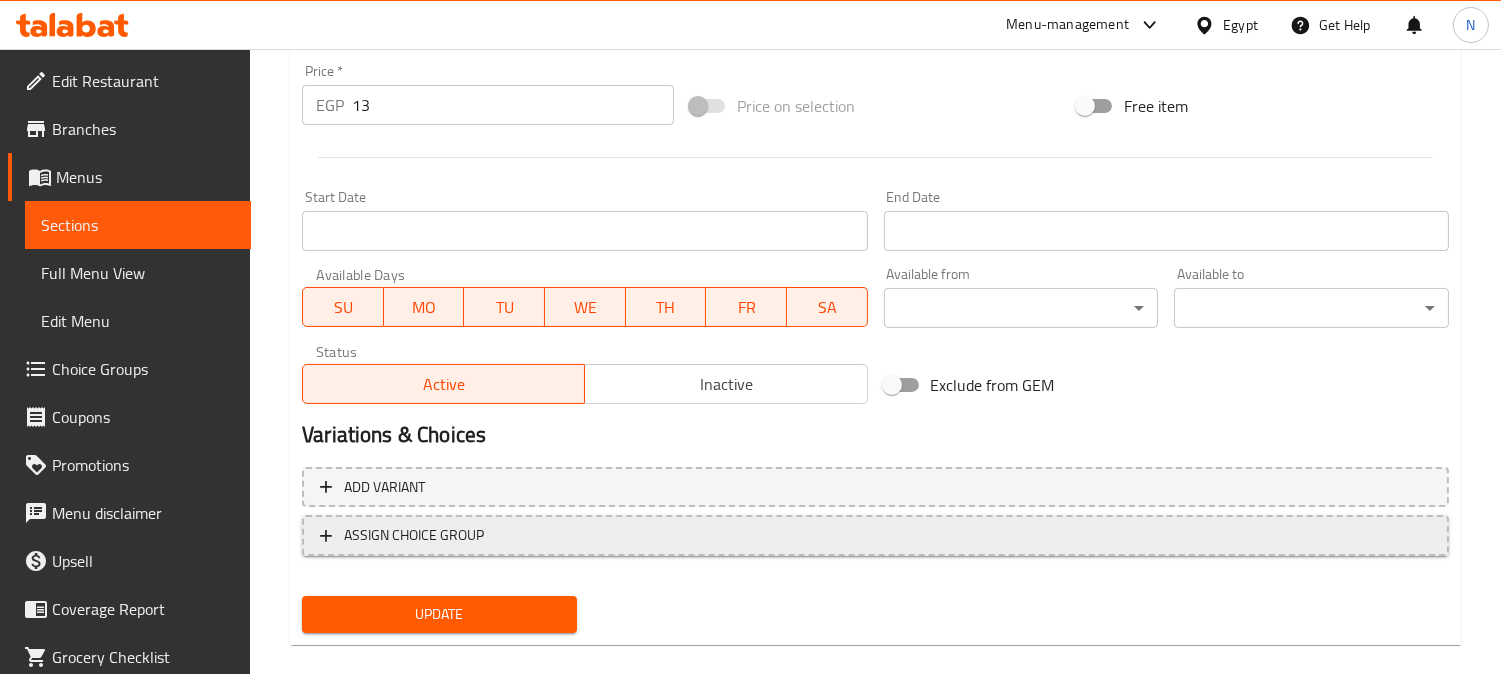 scroll, scrollTop: 764, scrollLeft: 0, axis: vertical 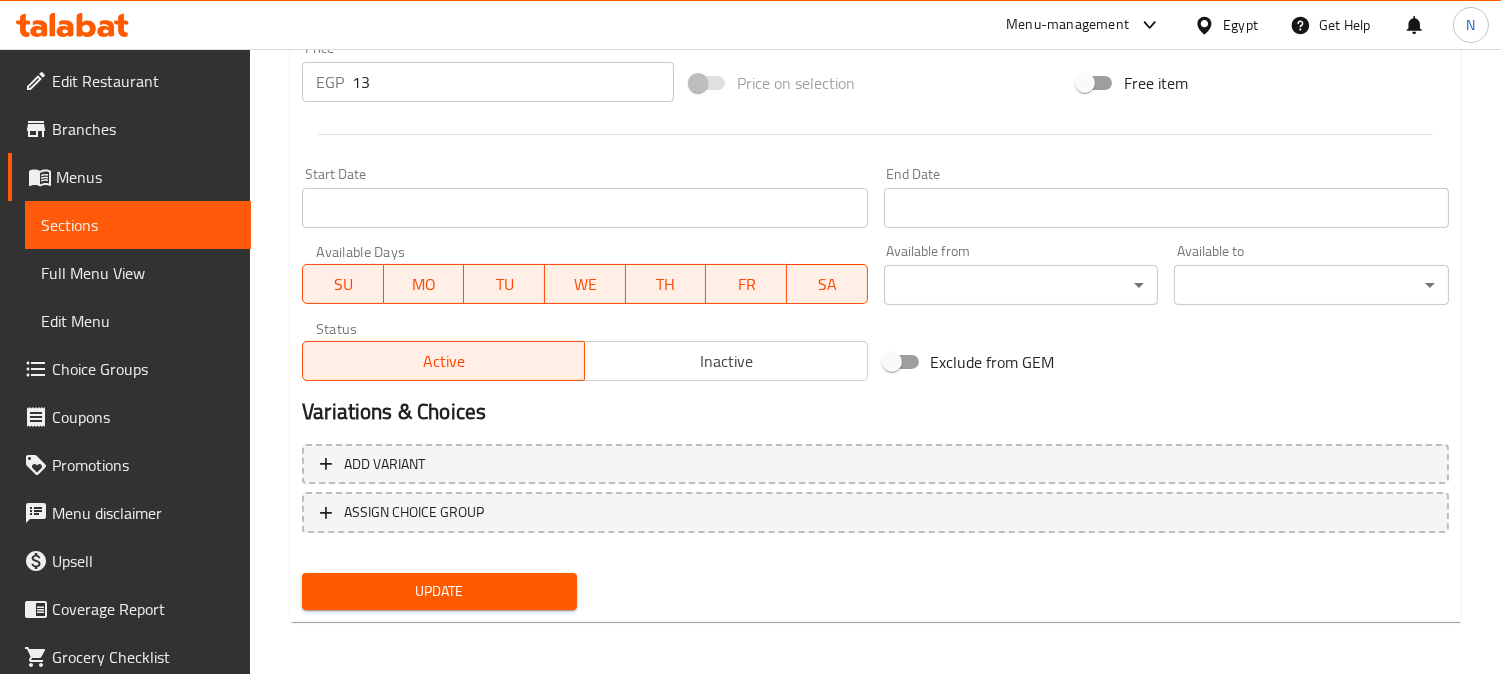 type on "Feta Cheese With Tomatoes" 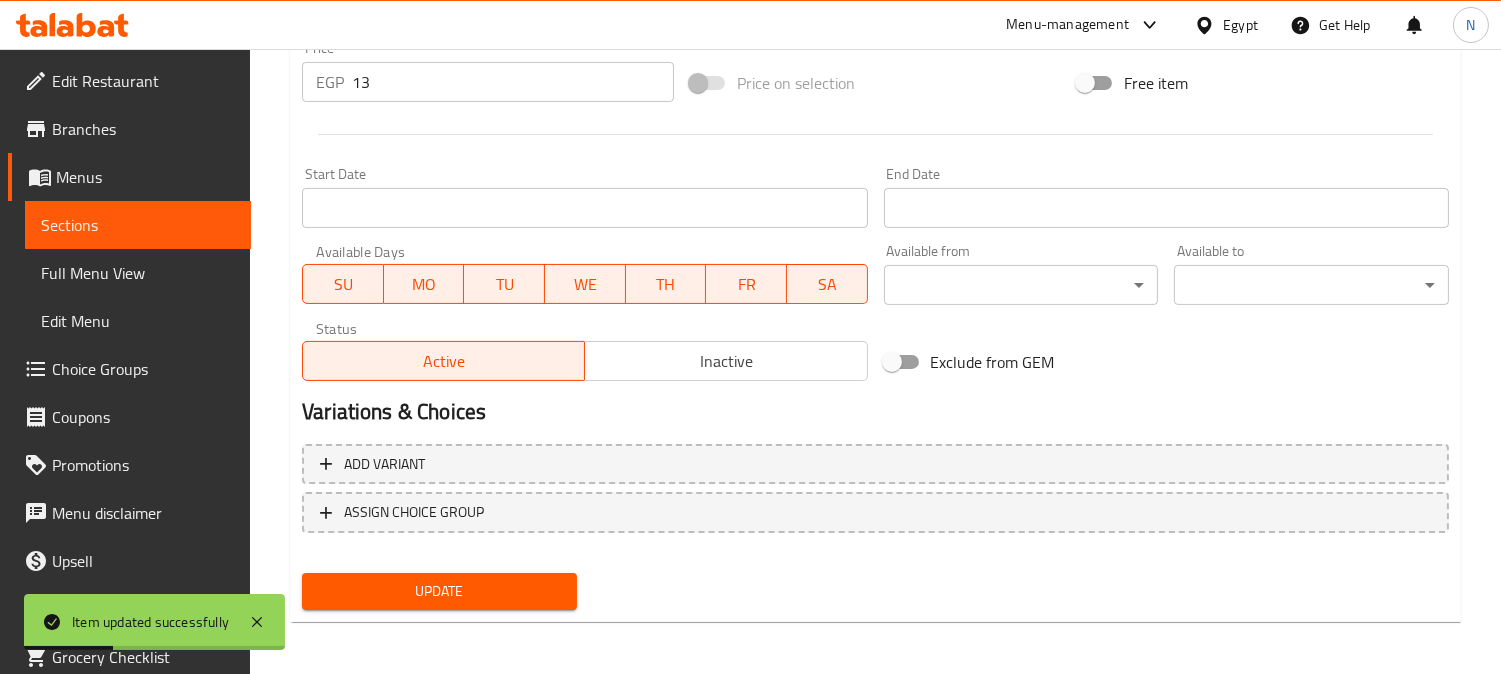 click on "Full Menu View" at bounding box center [138, 273] 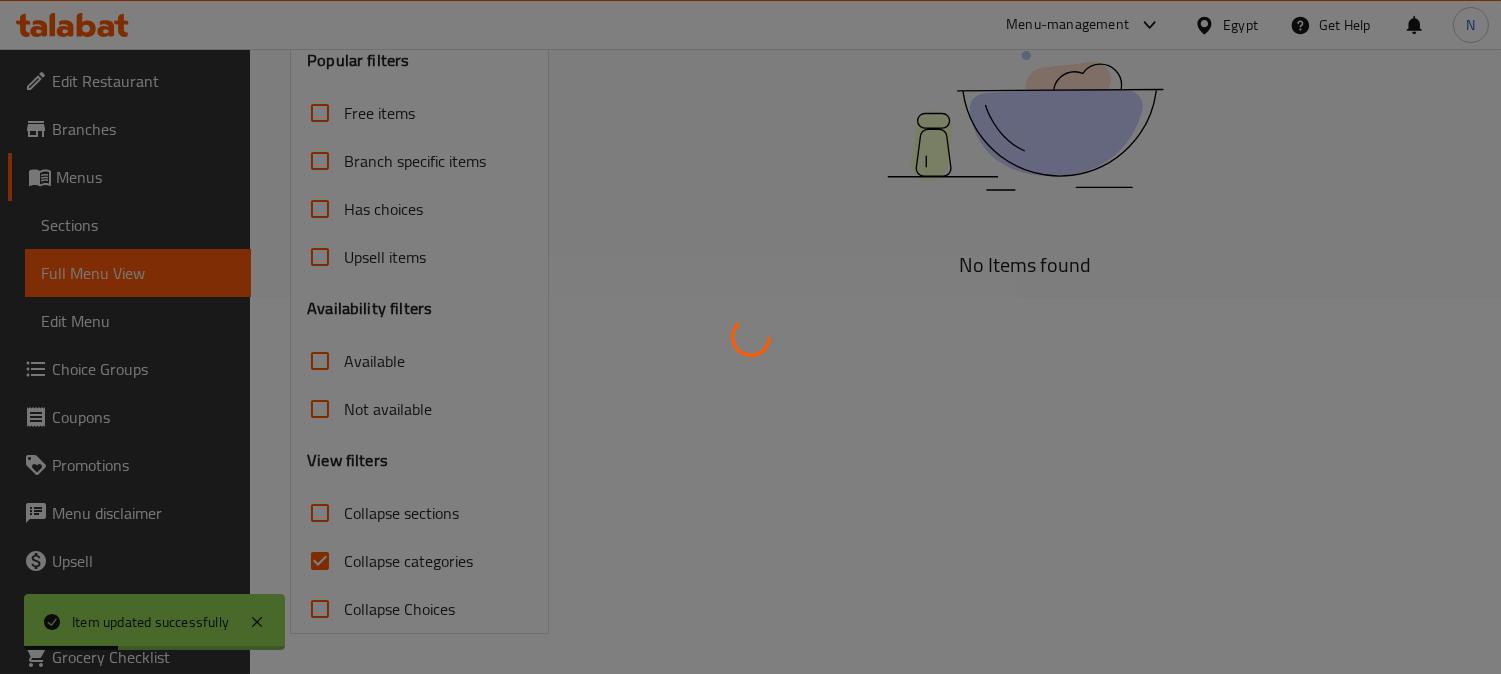 scroll, scrollTop: 376, scrollLeft: 0, axis: vertical 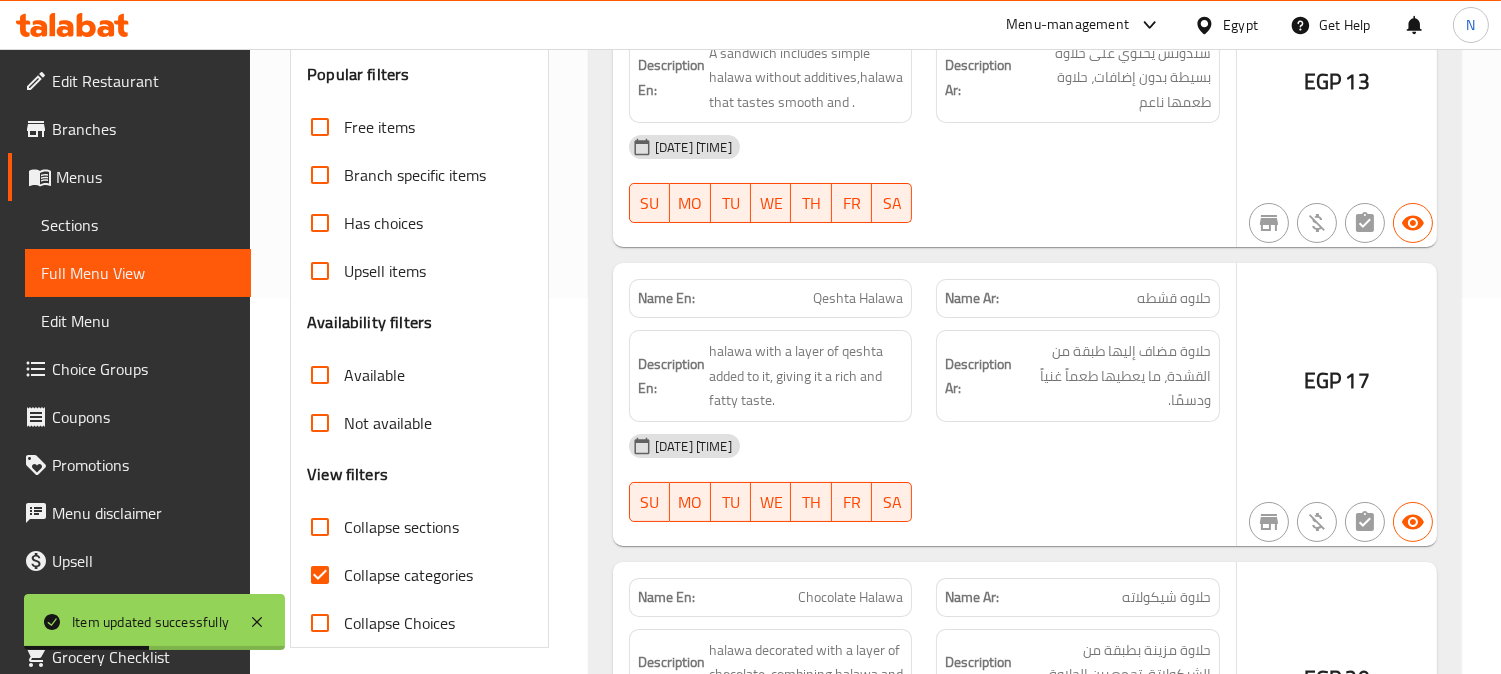 click at bounding box center (750, 337) 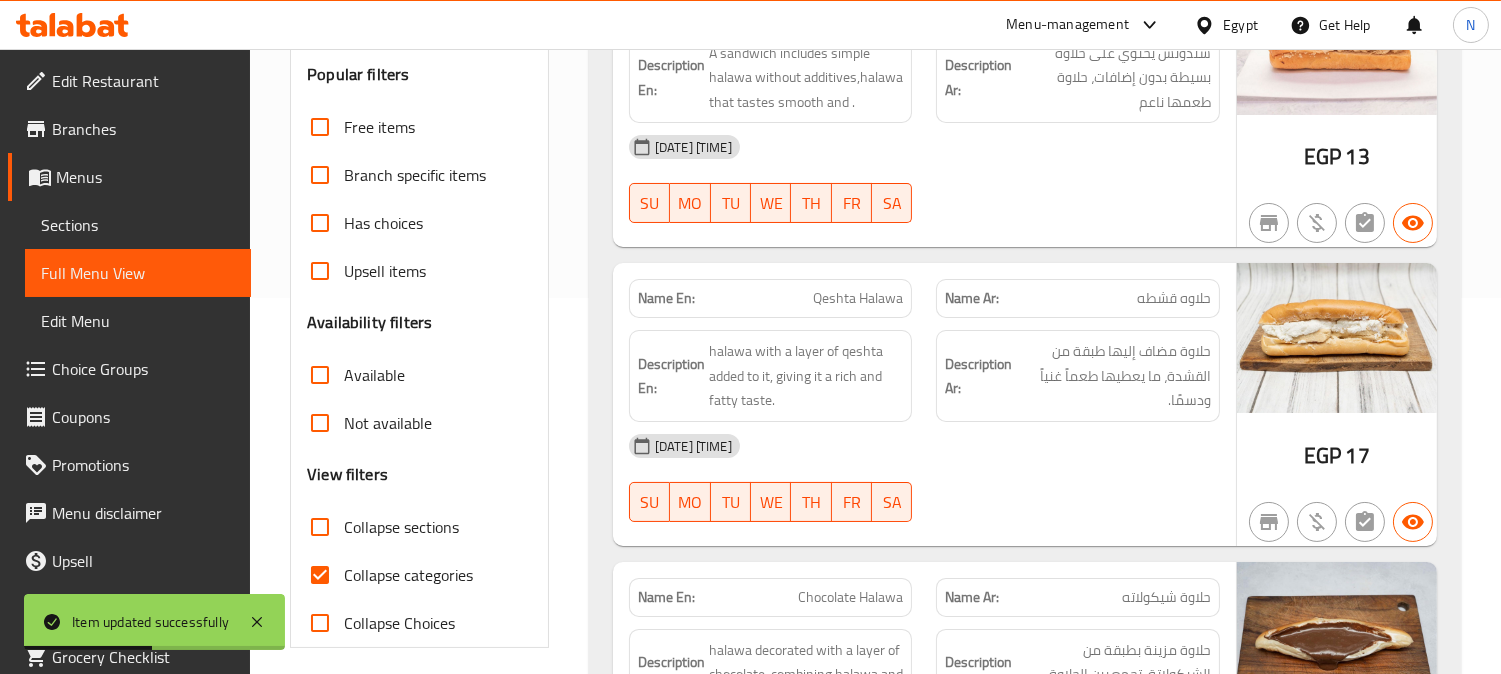 click 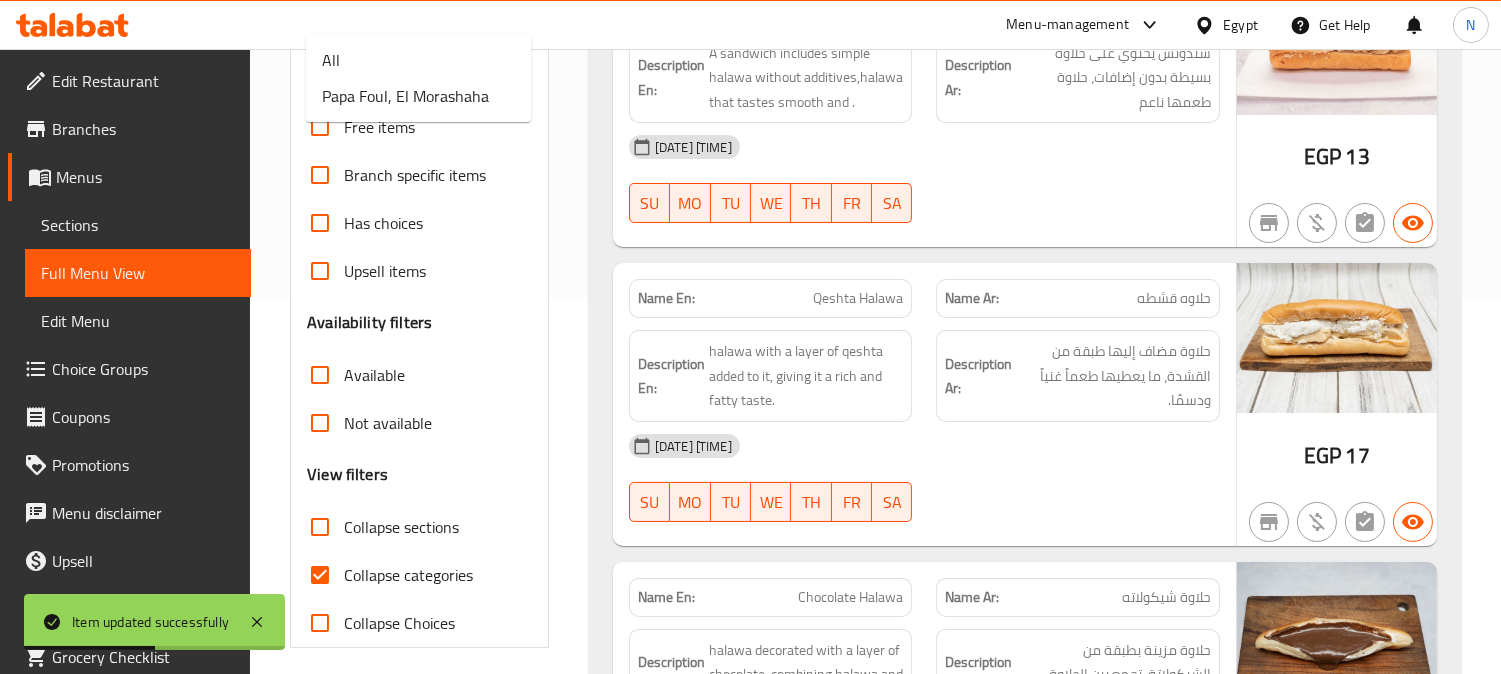 scroll, scrollTop: 43, scrollLeft: 0, axis: vertical 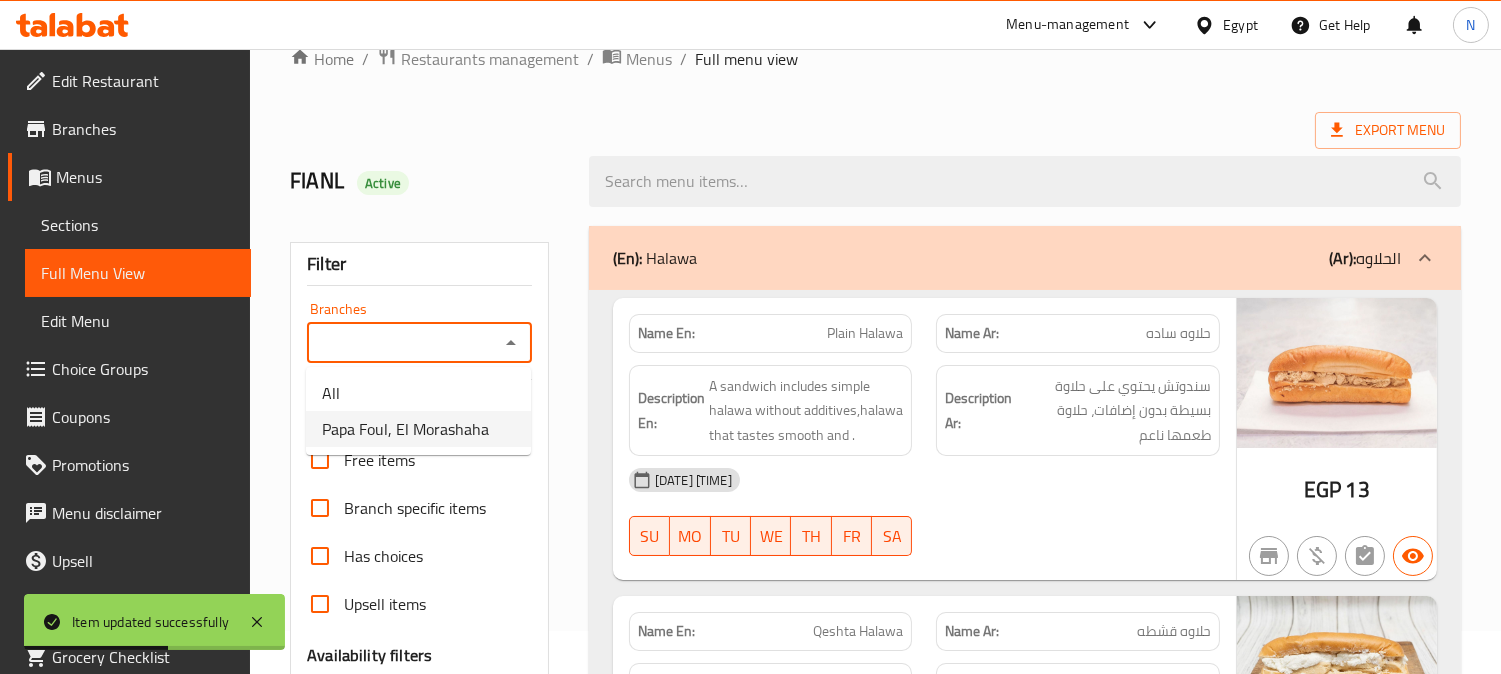 click on "Papa Foul, El Morashaha" at bounding box center [405, 429] 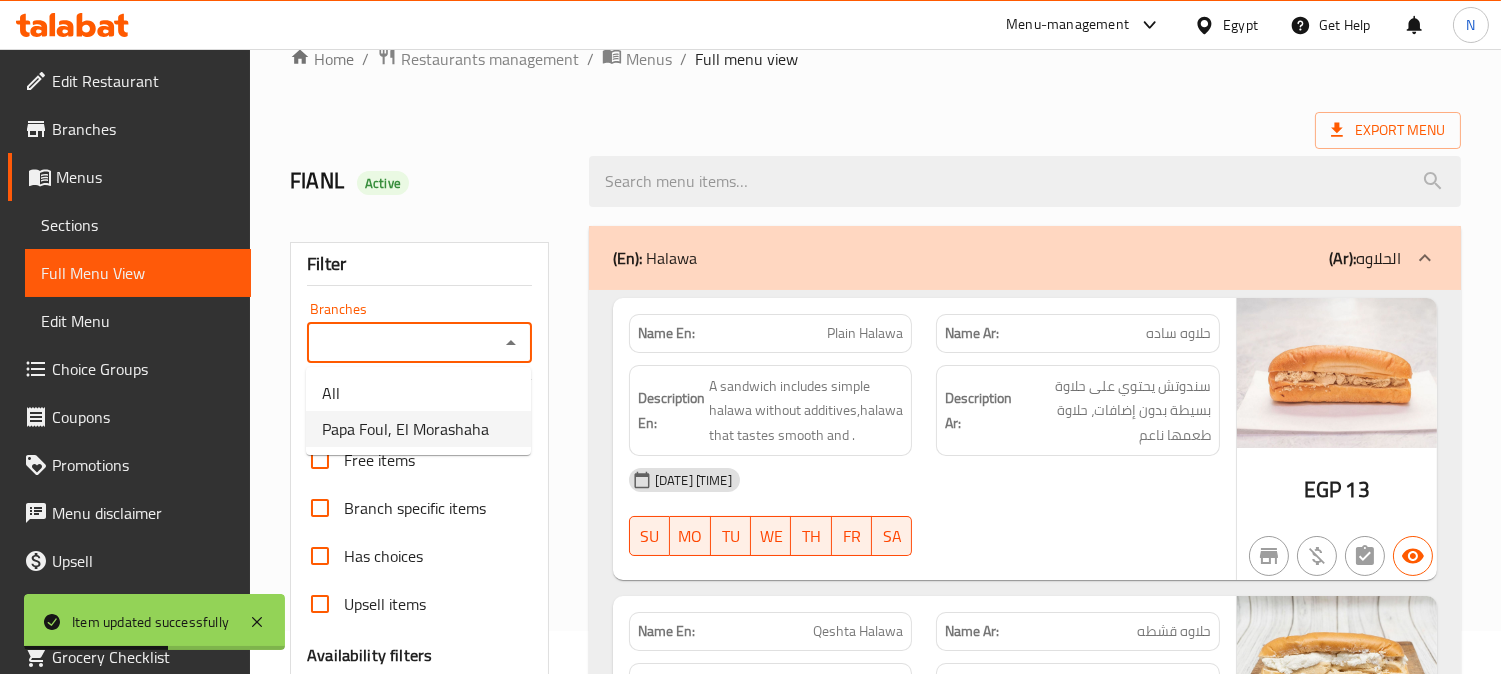 type on "Papa Foul, El Morashaha" 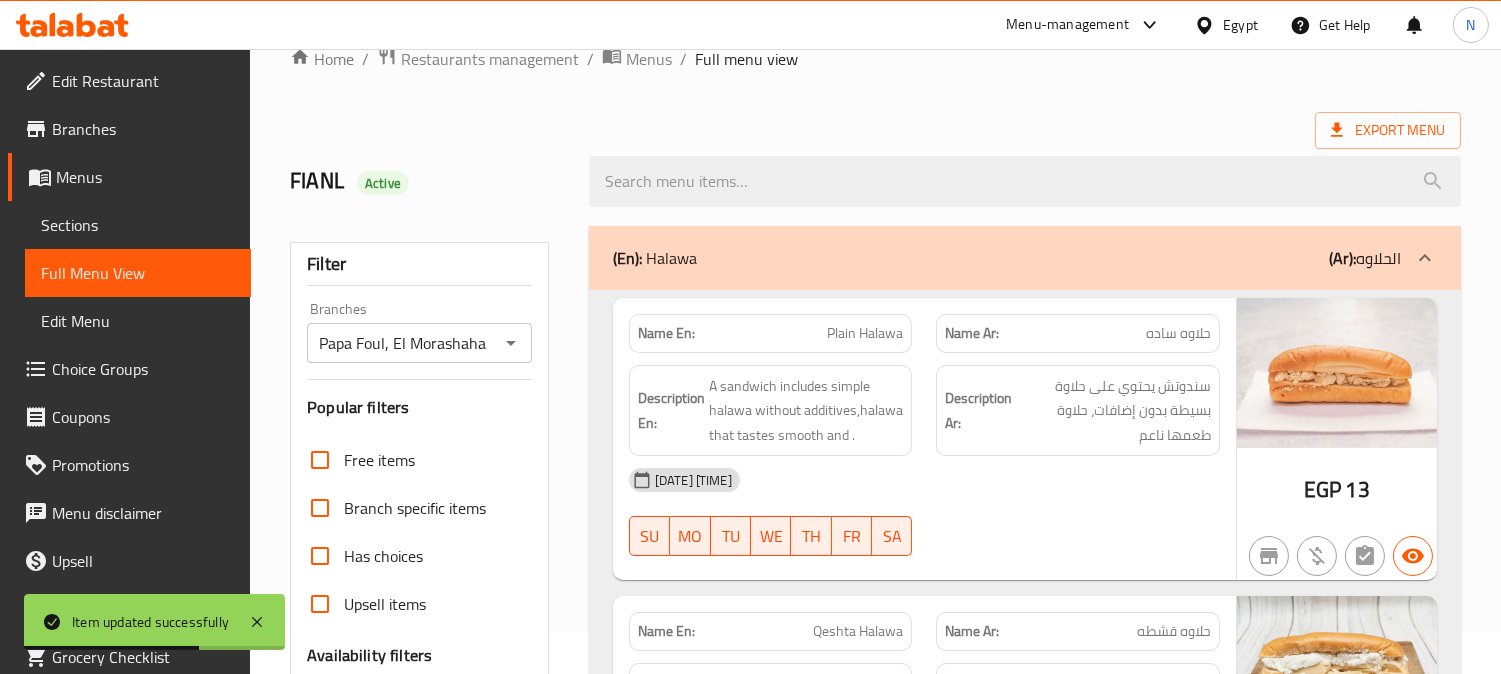 scroll, scrollTop: 10603, scrollLeft: 0, axis: vertical 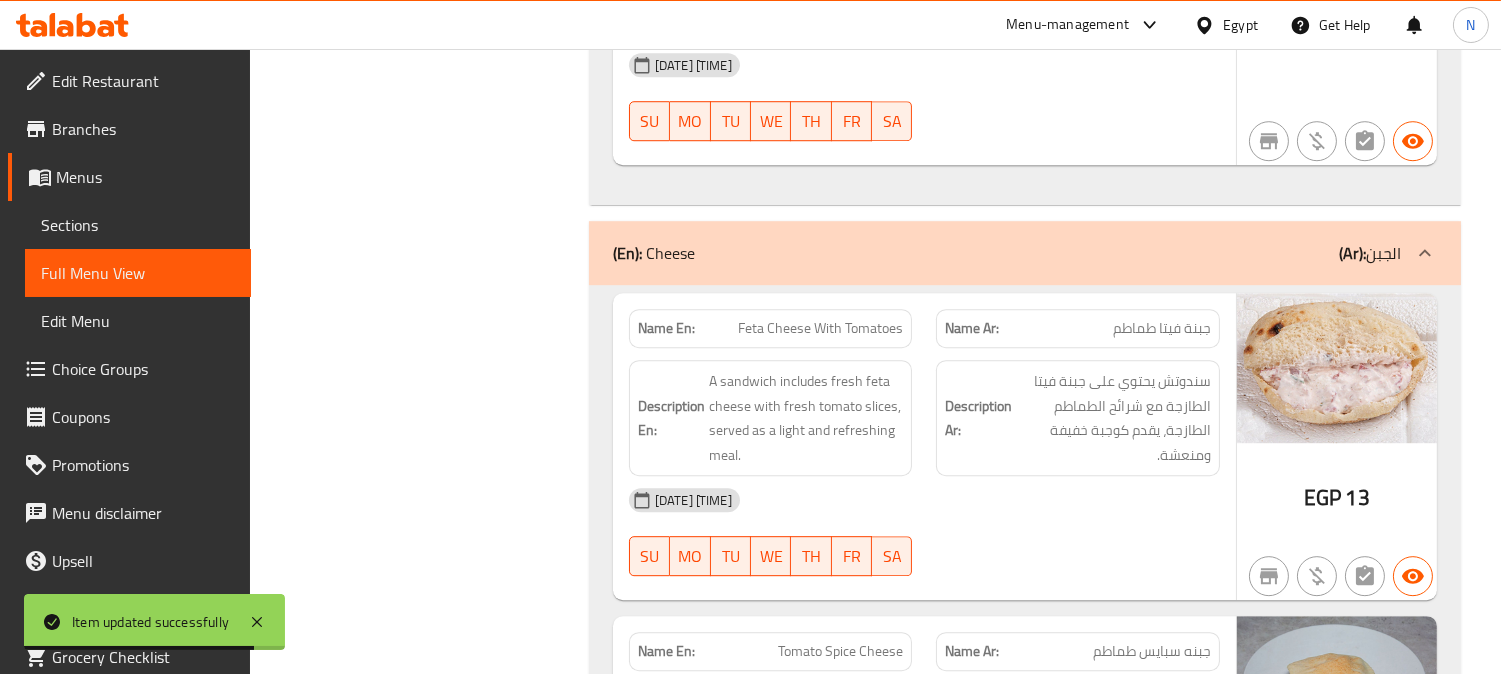 click on "13" at bounding box center [1358, -10071] 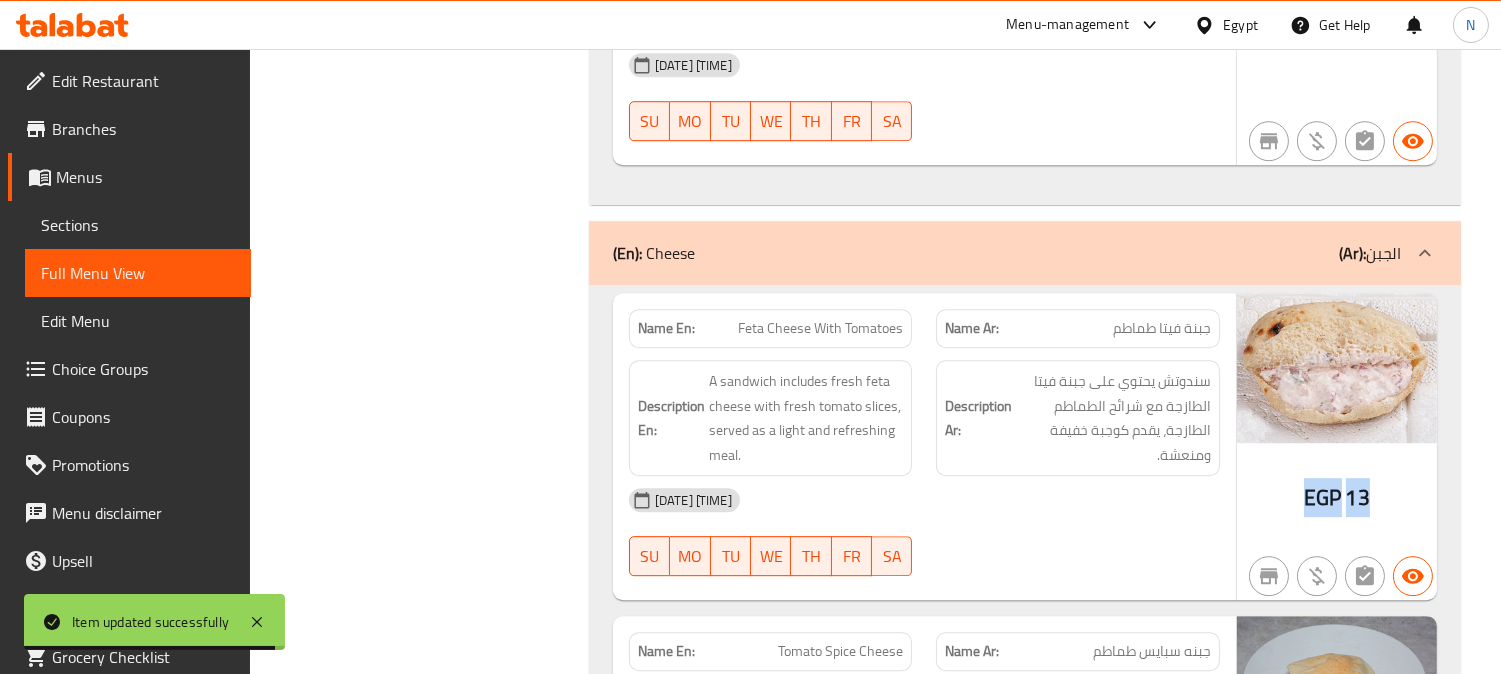 click on "13" at bounding box center (1358, -10071) 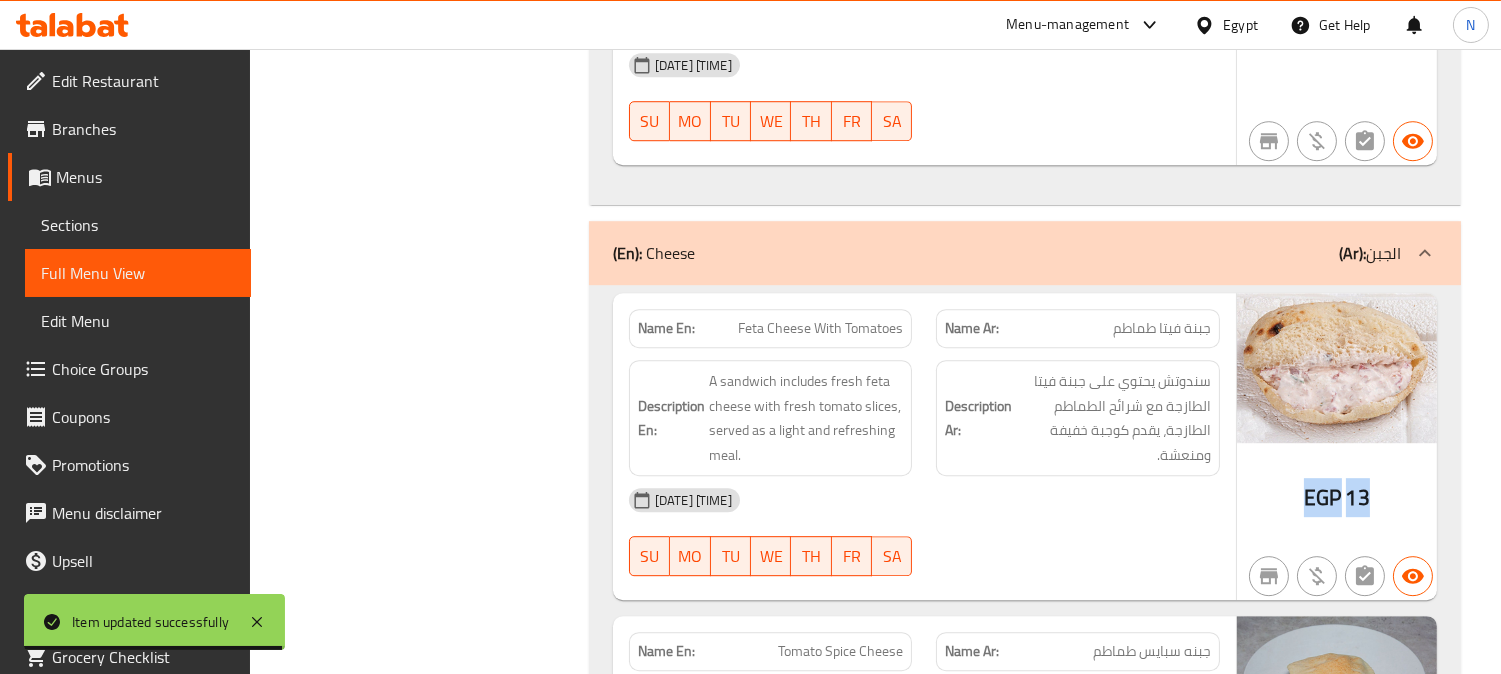 click on "13" at bounding box center (1358, -10071) 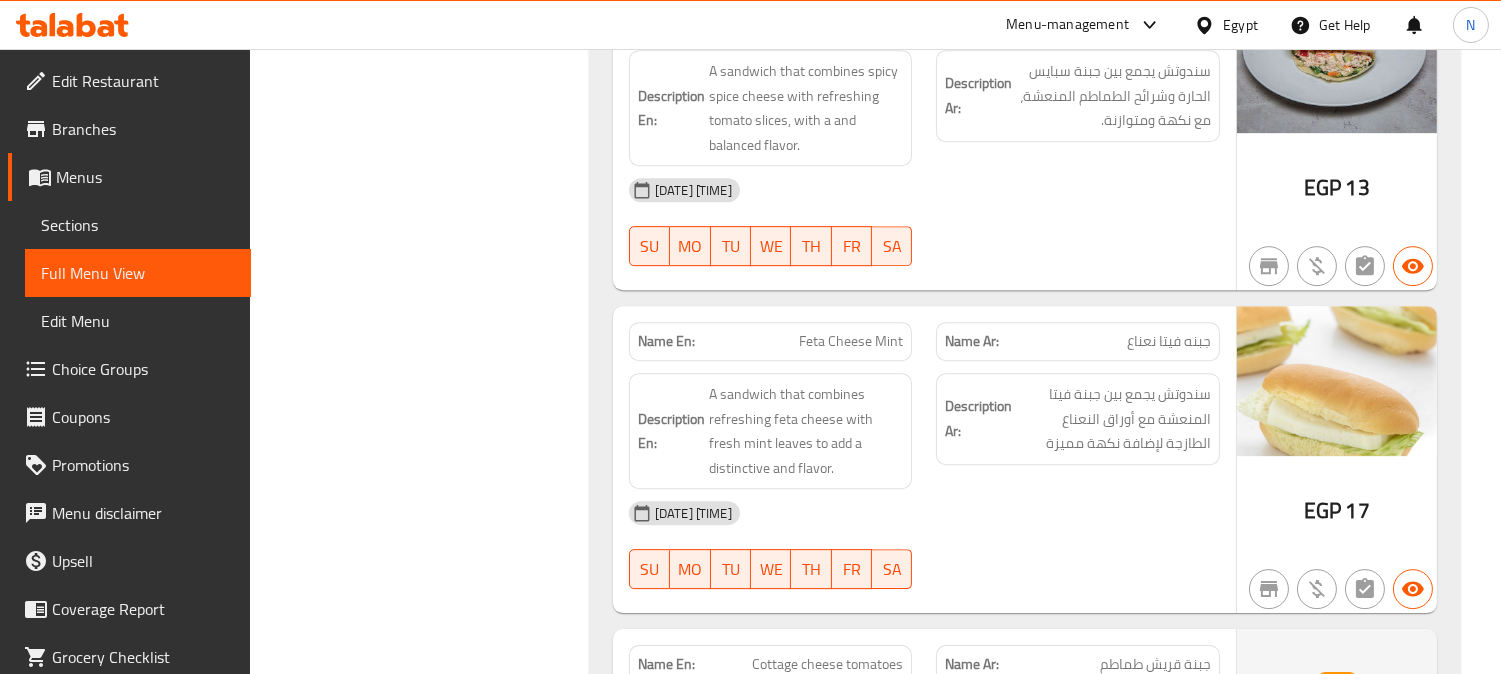 scroll, scrollTop: 11270, scrollLeft: 0, axis: vertical 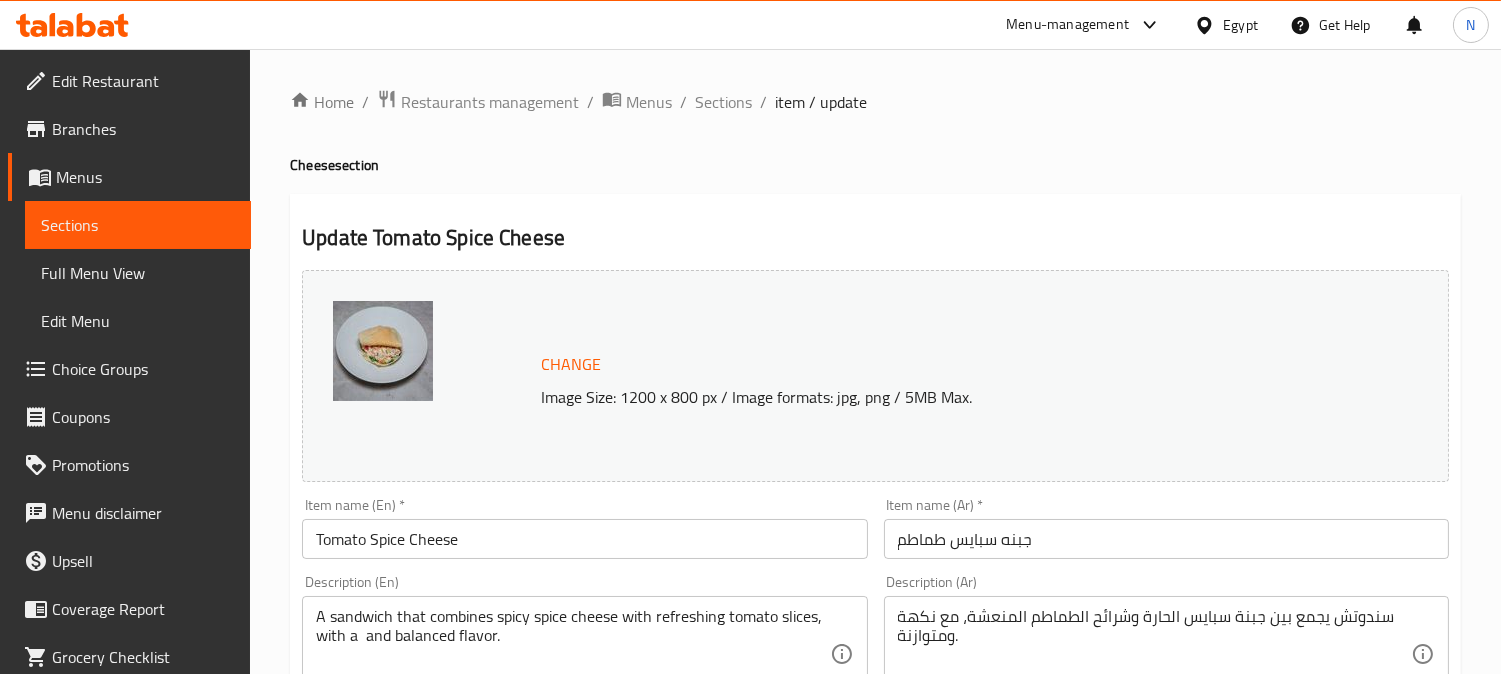 click on "جبنه سبايس طماطم" at bounding box center [1166, 539] 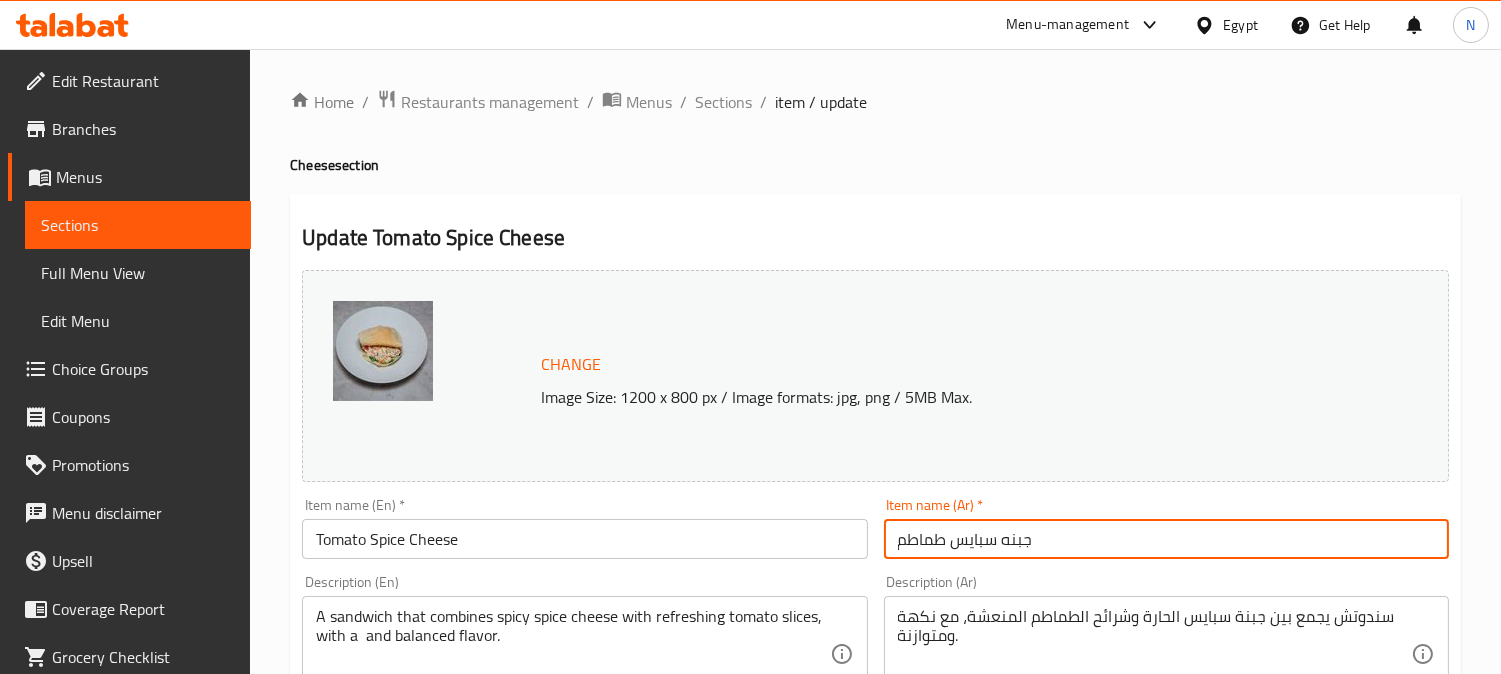 click on "جبنه سبايس طماطم" at bounding box center (1166, 539) 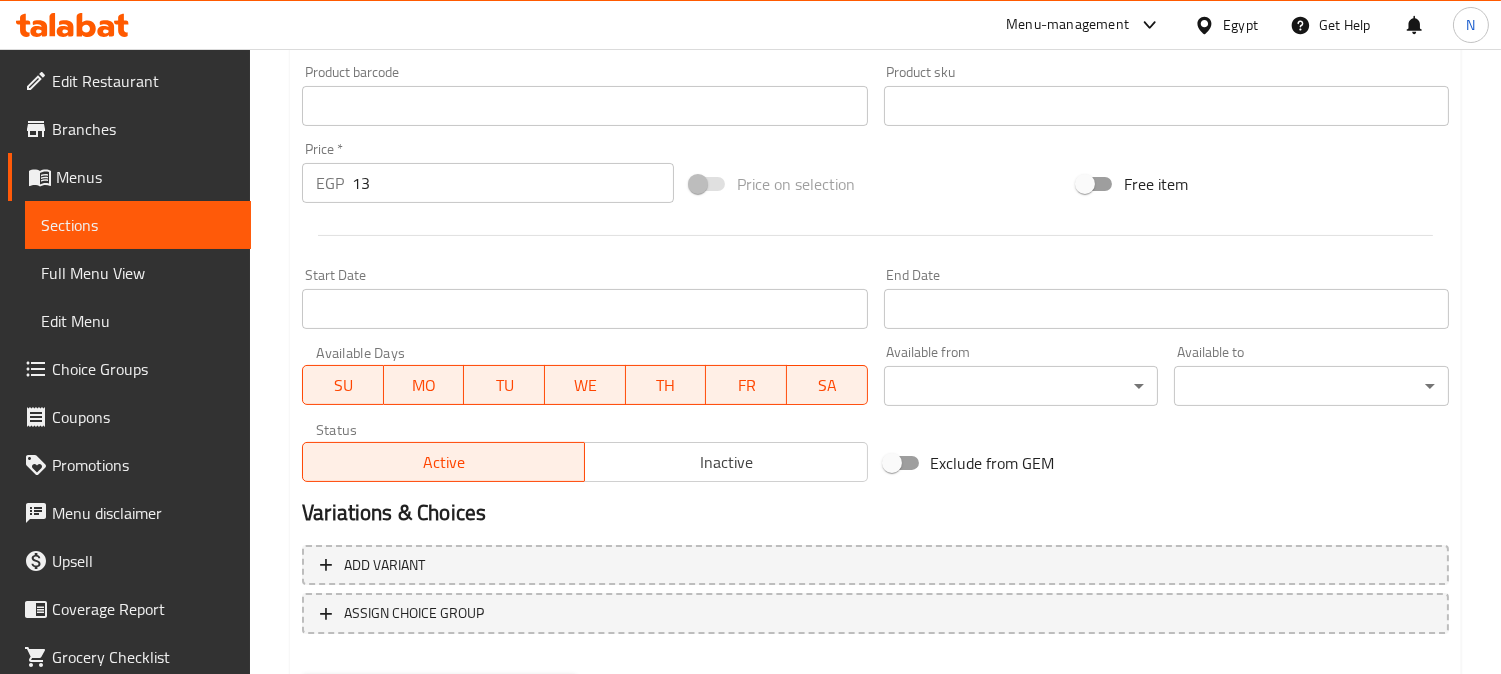 scroll, scrollTop: 764, scrollLeft: 0, axis: vertical 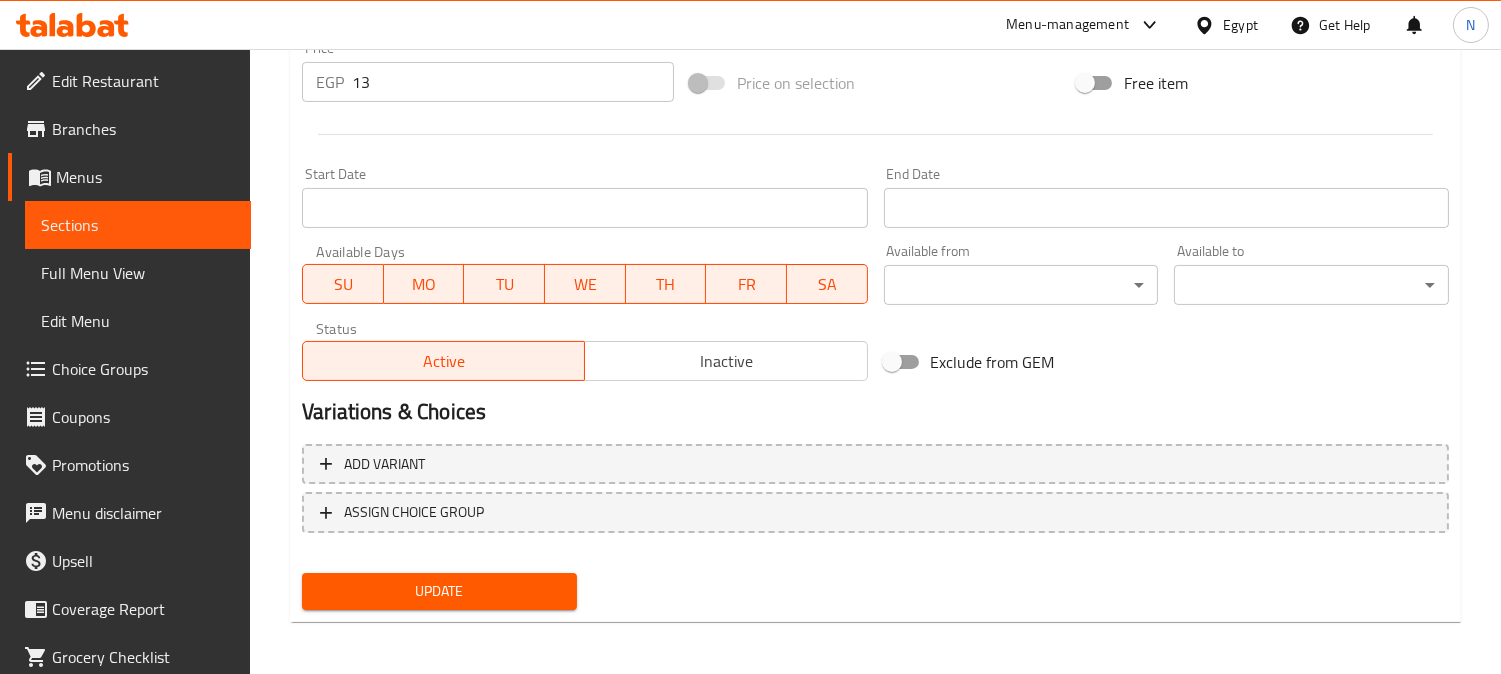 type on "جبنة سبايسي طماطم" 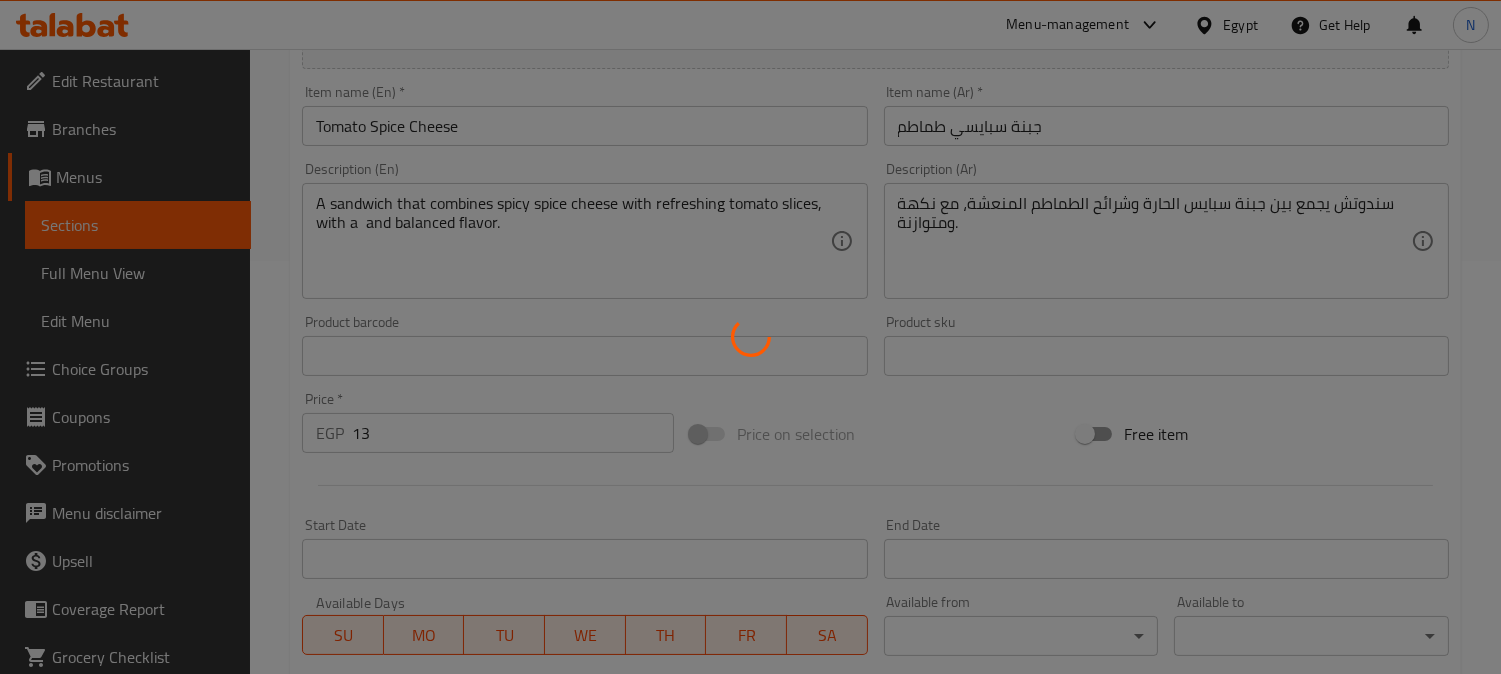 scroll, scrollTop: 320, scrollLeft: 0, axis: vertical 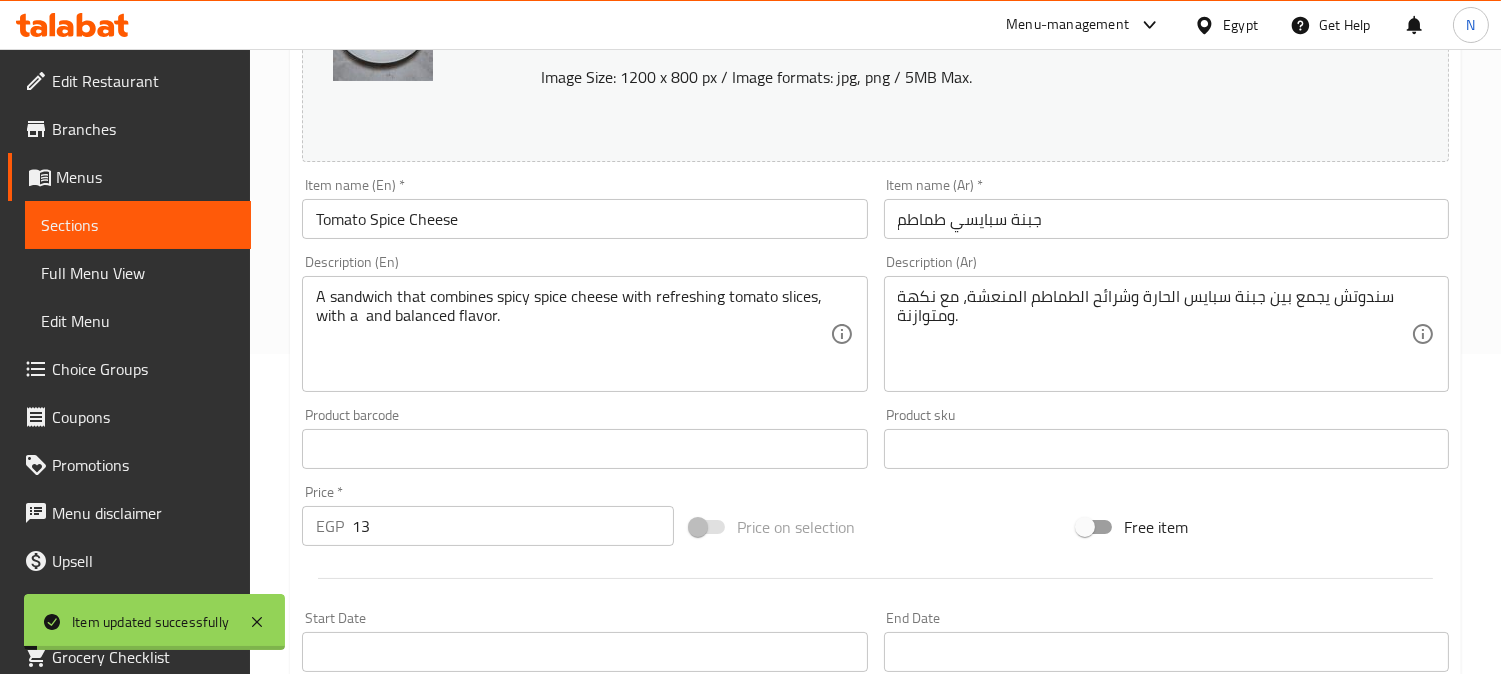 click on "جبنة سبايسي طماطم" at bounding box center [1166, 219] 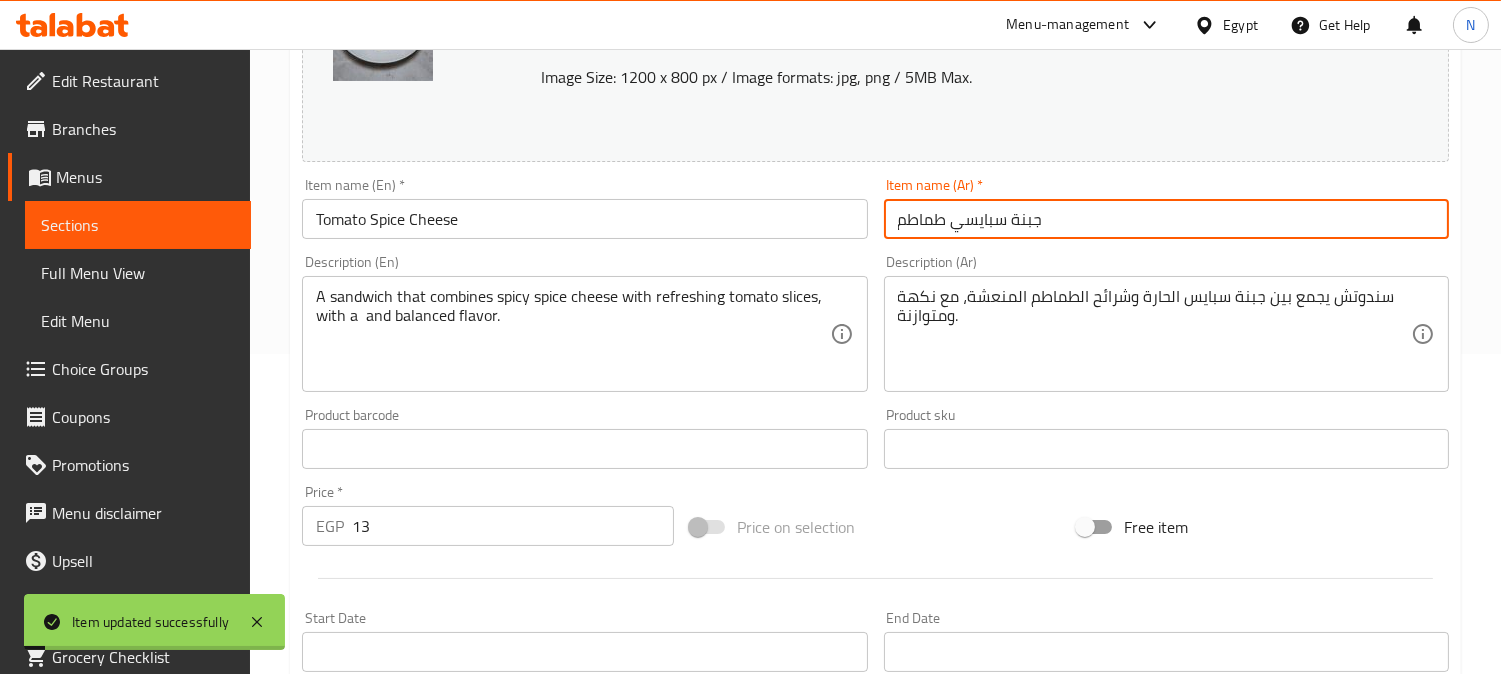 click on "جبنة سبايسي طماطم" at bounding box center (1166, 219) 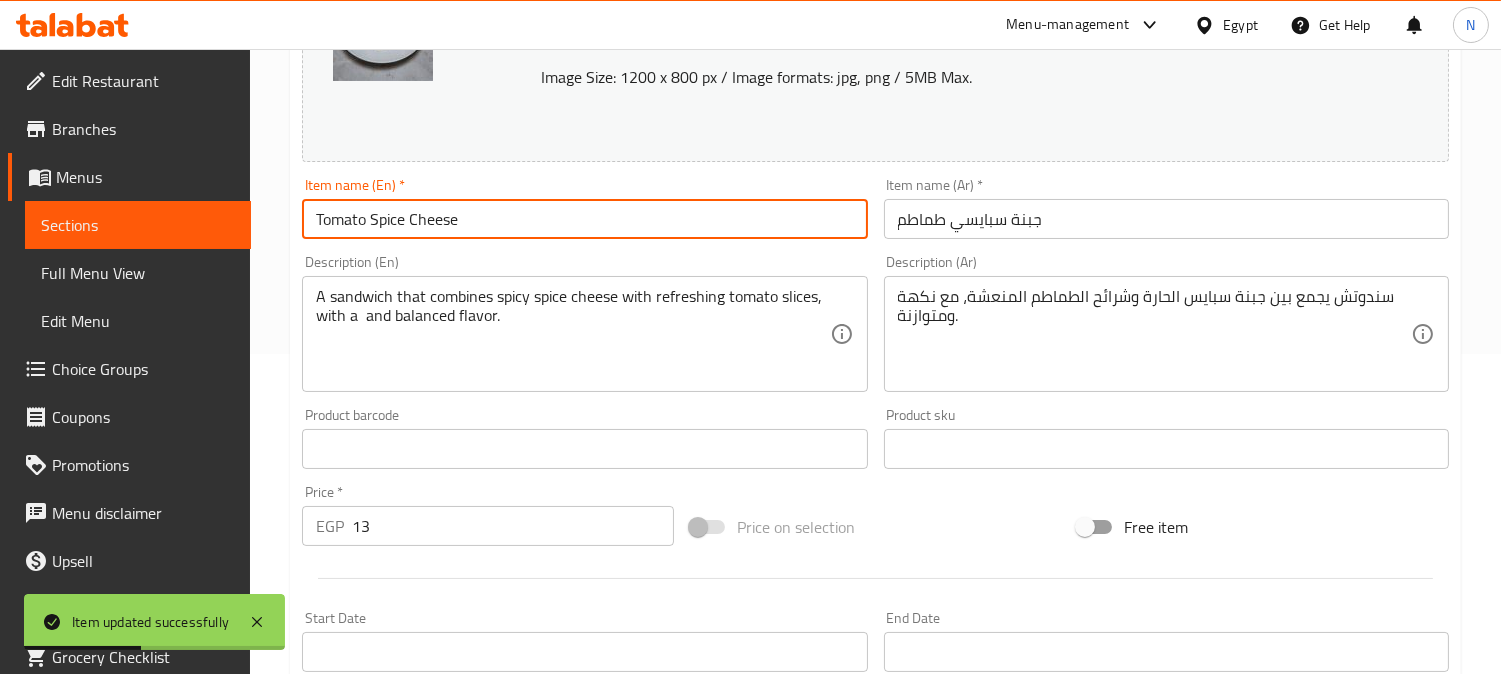 click on "Tomato Spice Cheese" at bounding box center [584, 219] 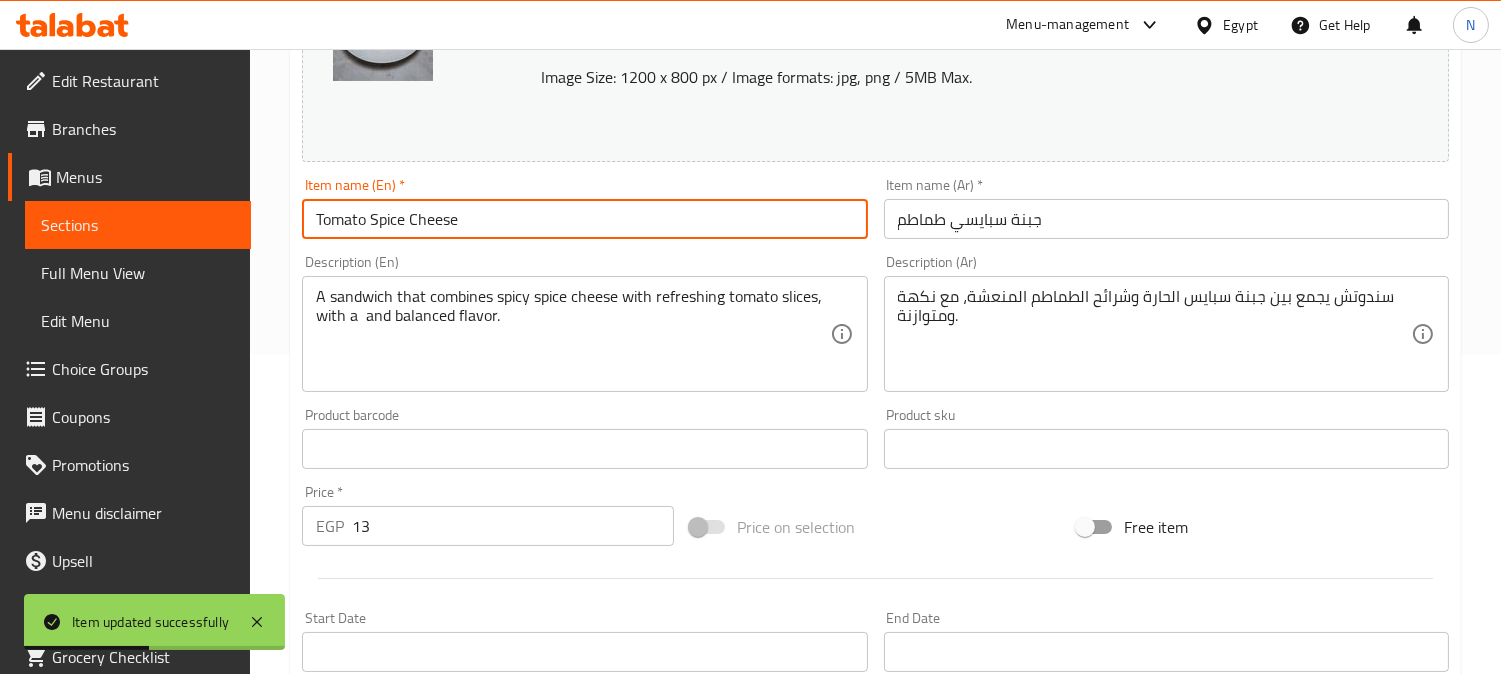click on "Tomato Spice Cheese" at bounding box center (584, 219) 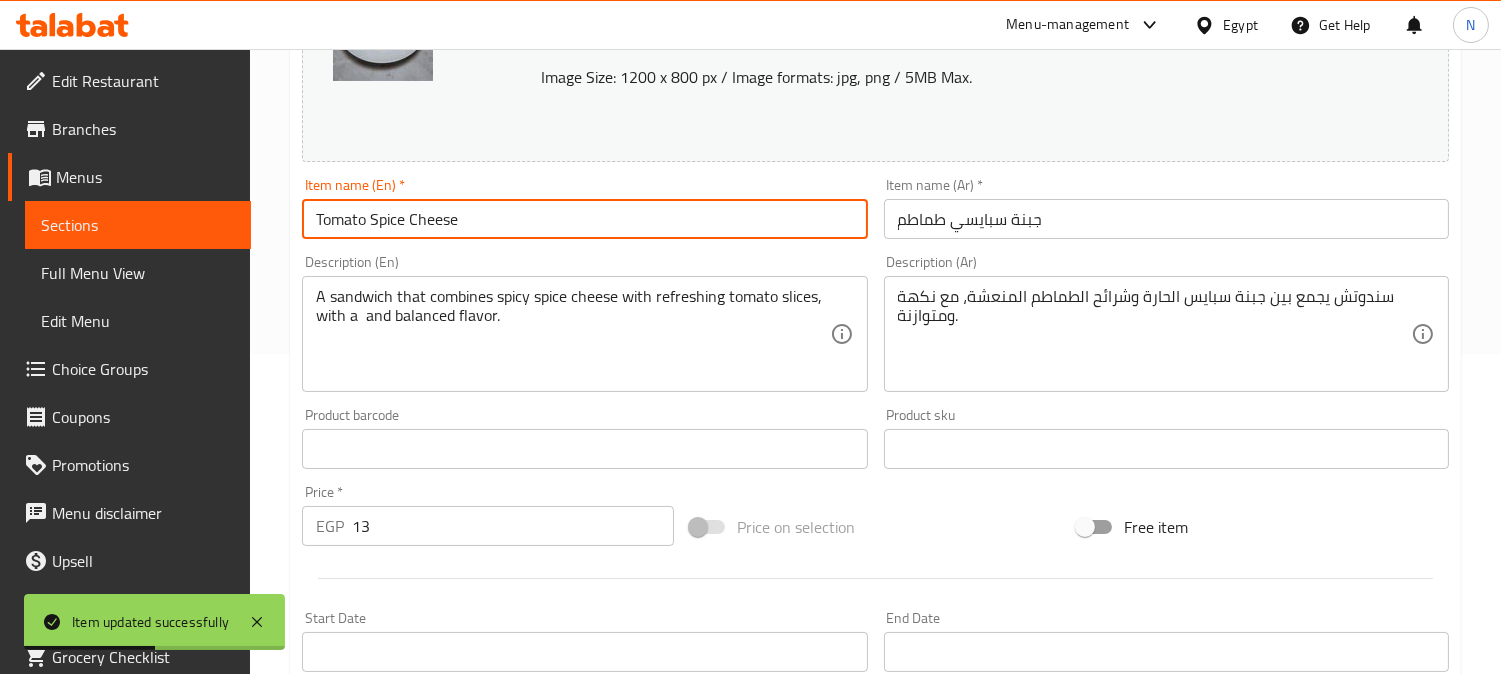 paste on "Spicy Tomato" 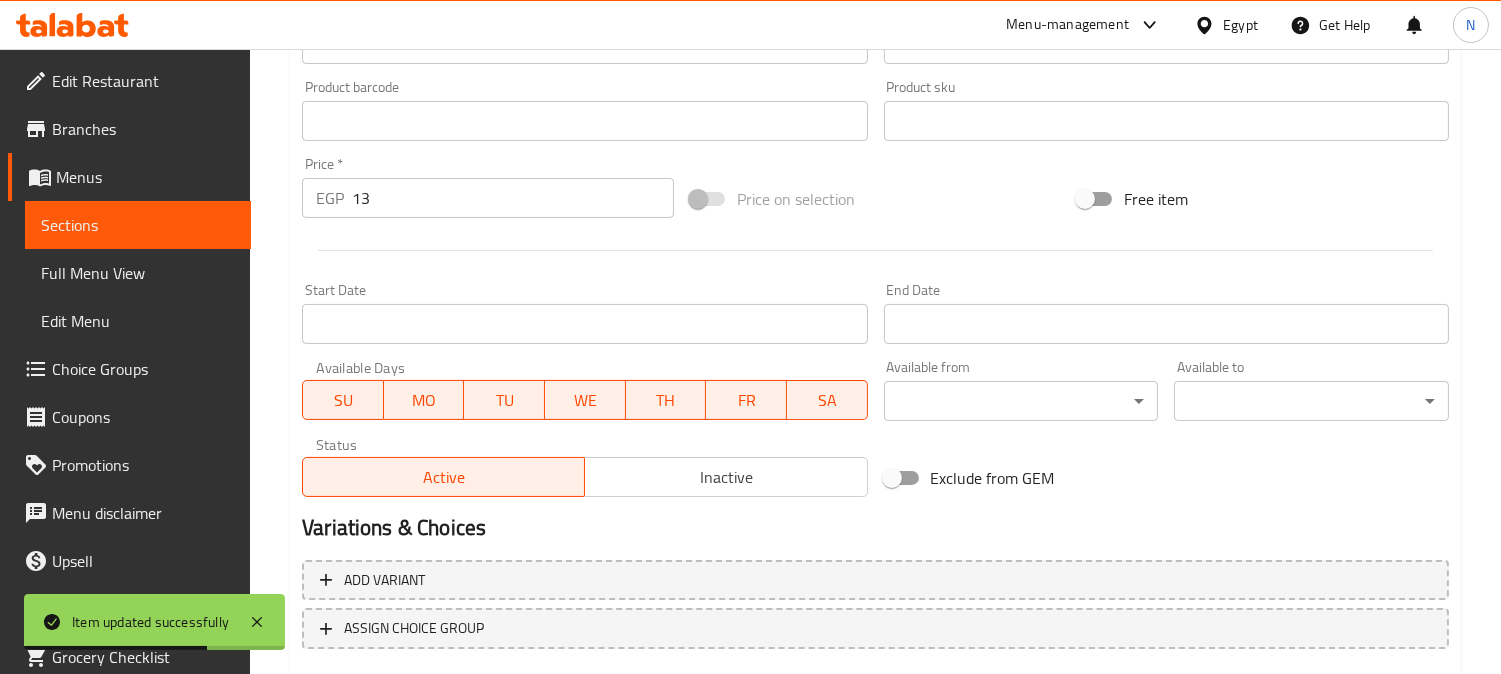 scroll, scrollTop: 764, scrollLeft: 0, axis: vertical 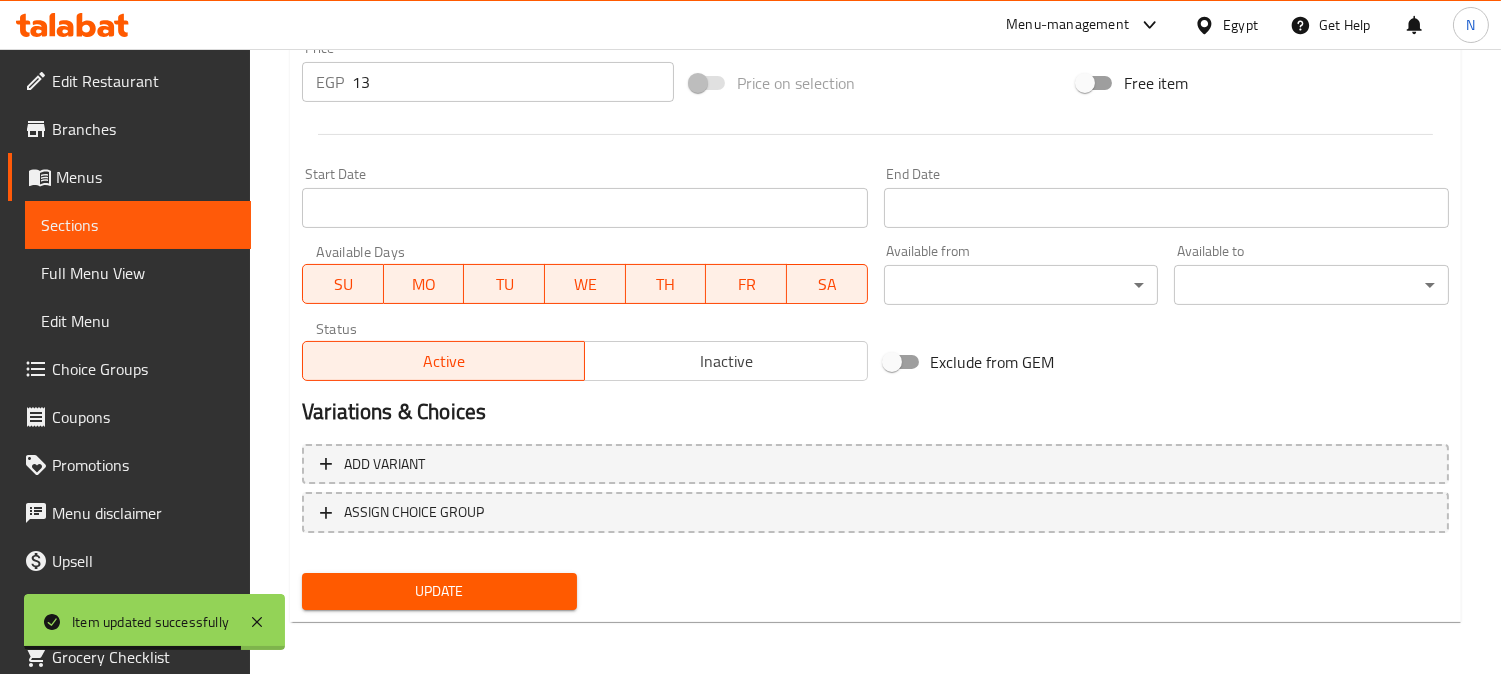 type on "Spicy Tomato Cheese" 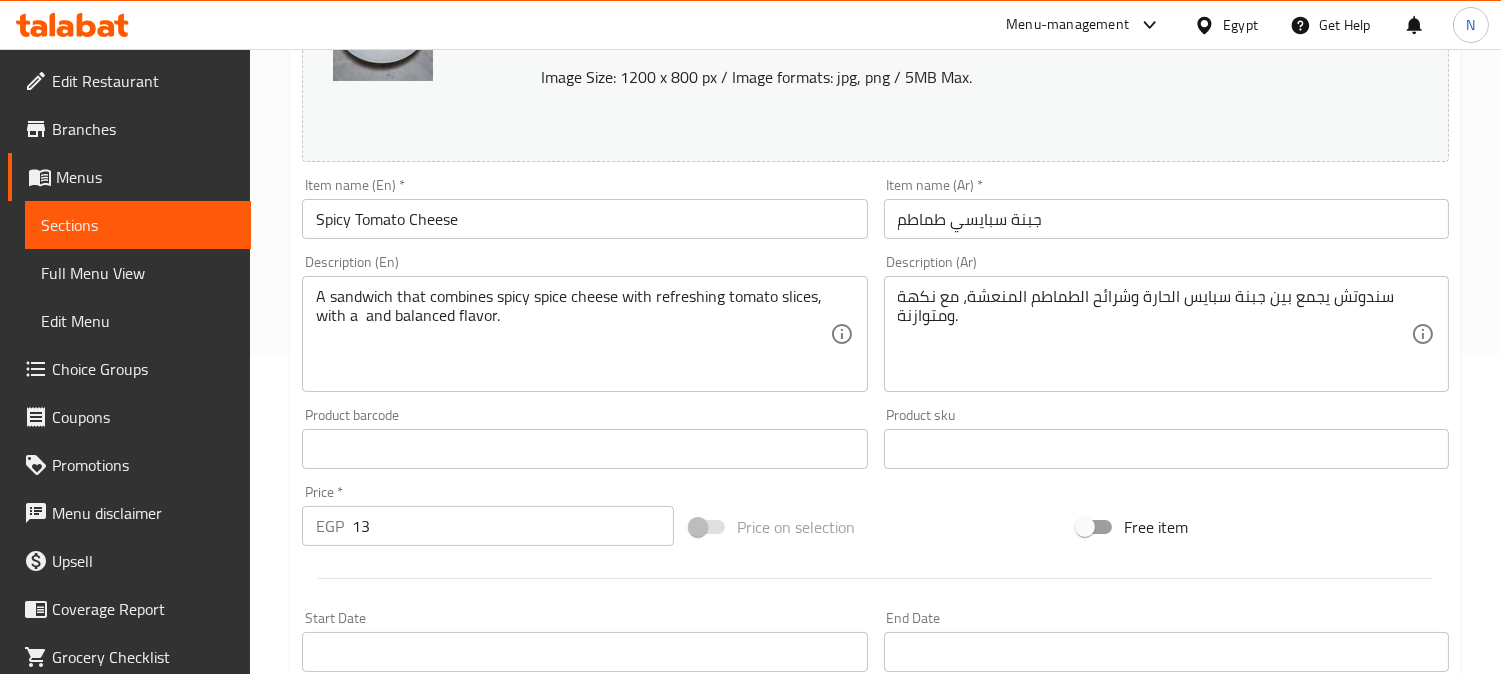 scroll, scrollTop: 764, scrollLeft: 0, axis: vertical 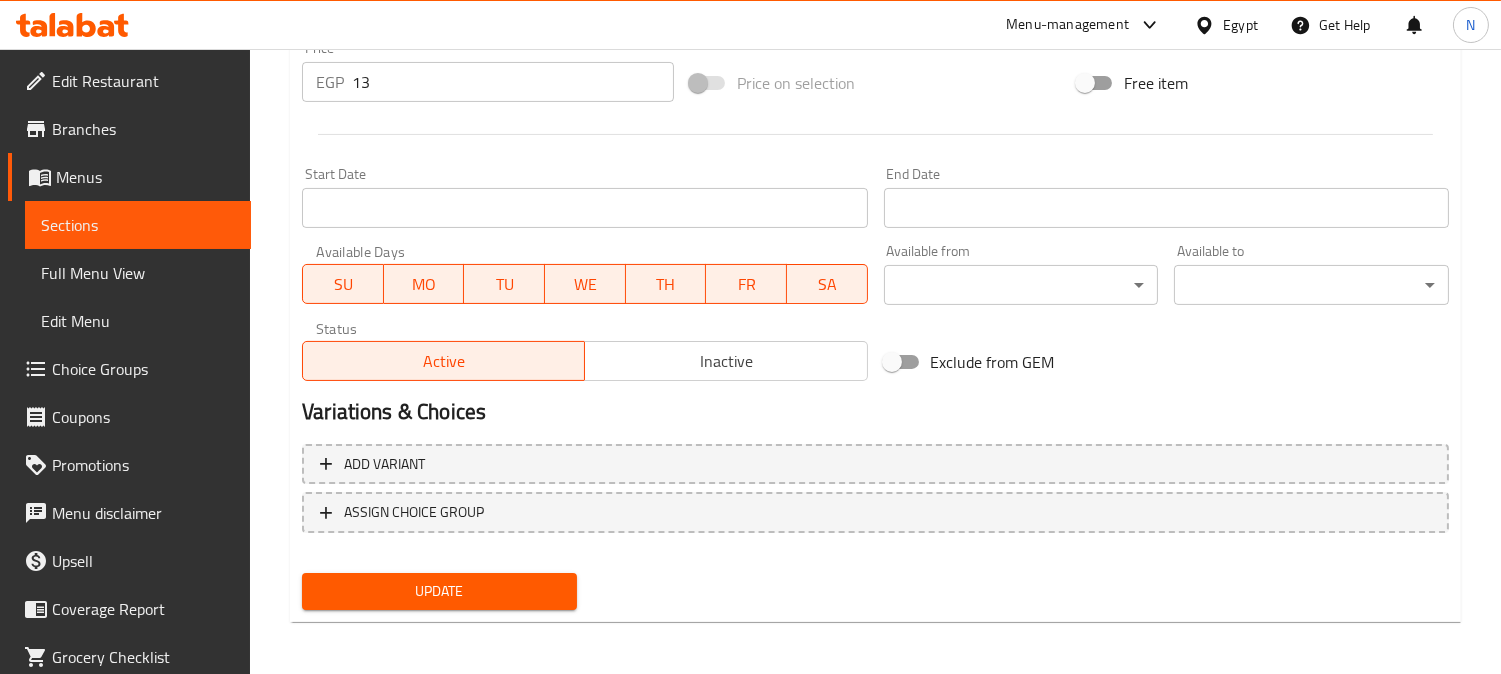 click on "Update" at bounding box center [439, 591] 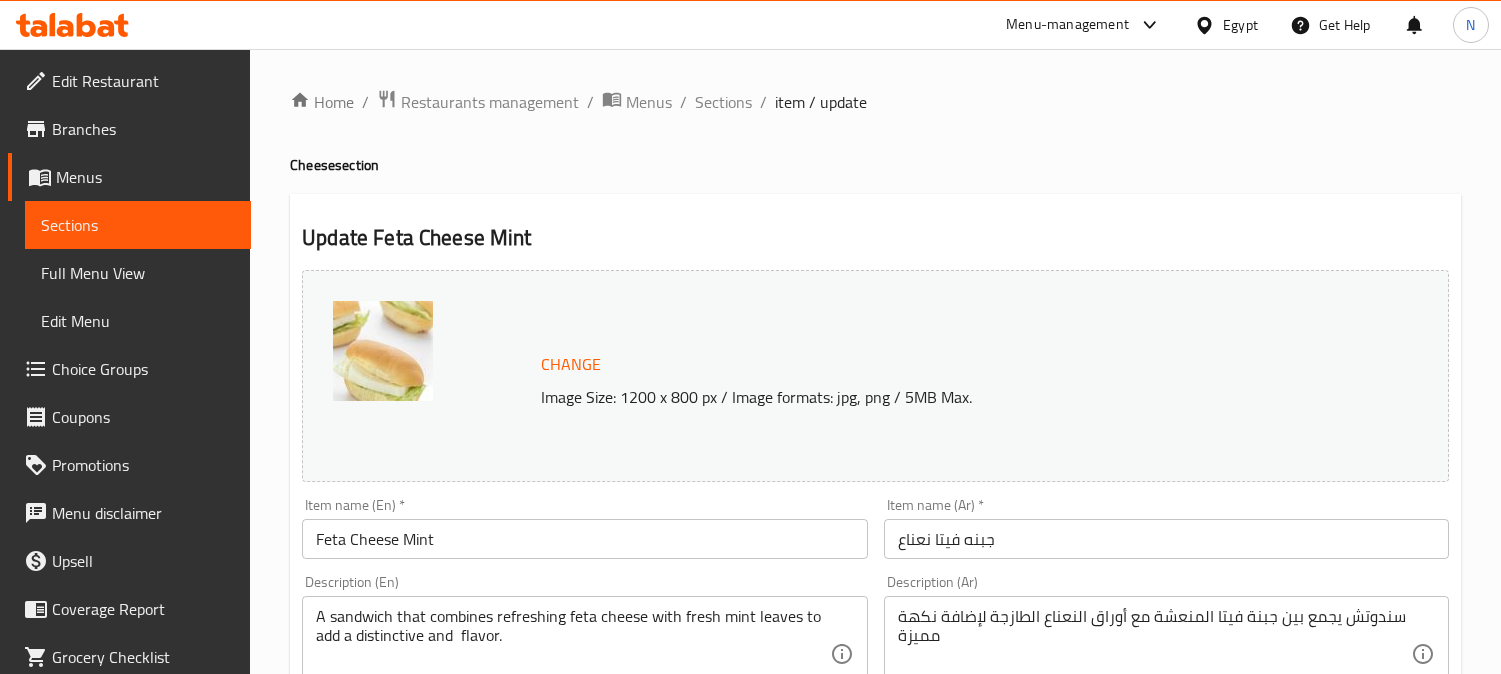 scroll, scrollTop: 0, scrollLeft: 0, axis: both 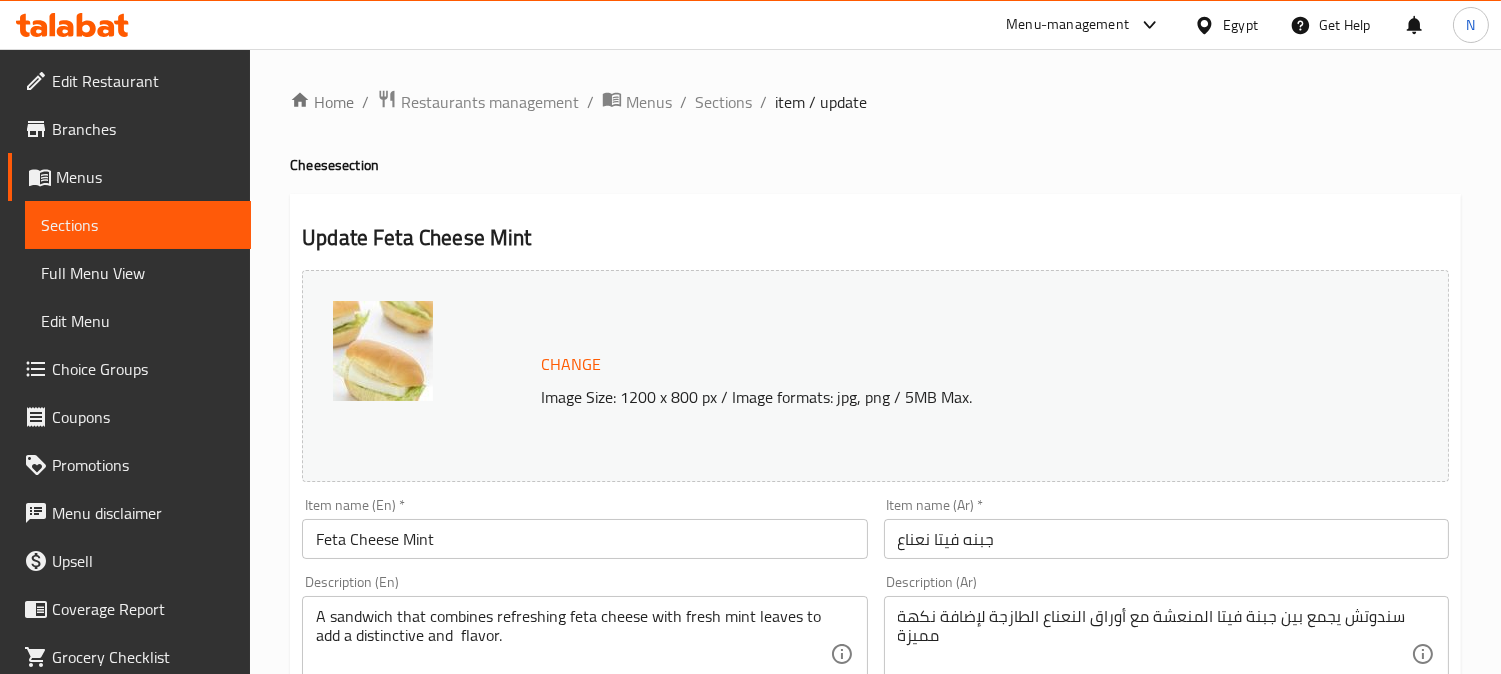 click on "جبنه فيتا نعناع" at bounding box center (1166, 539) 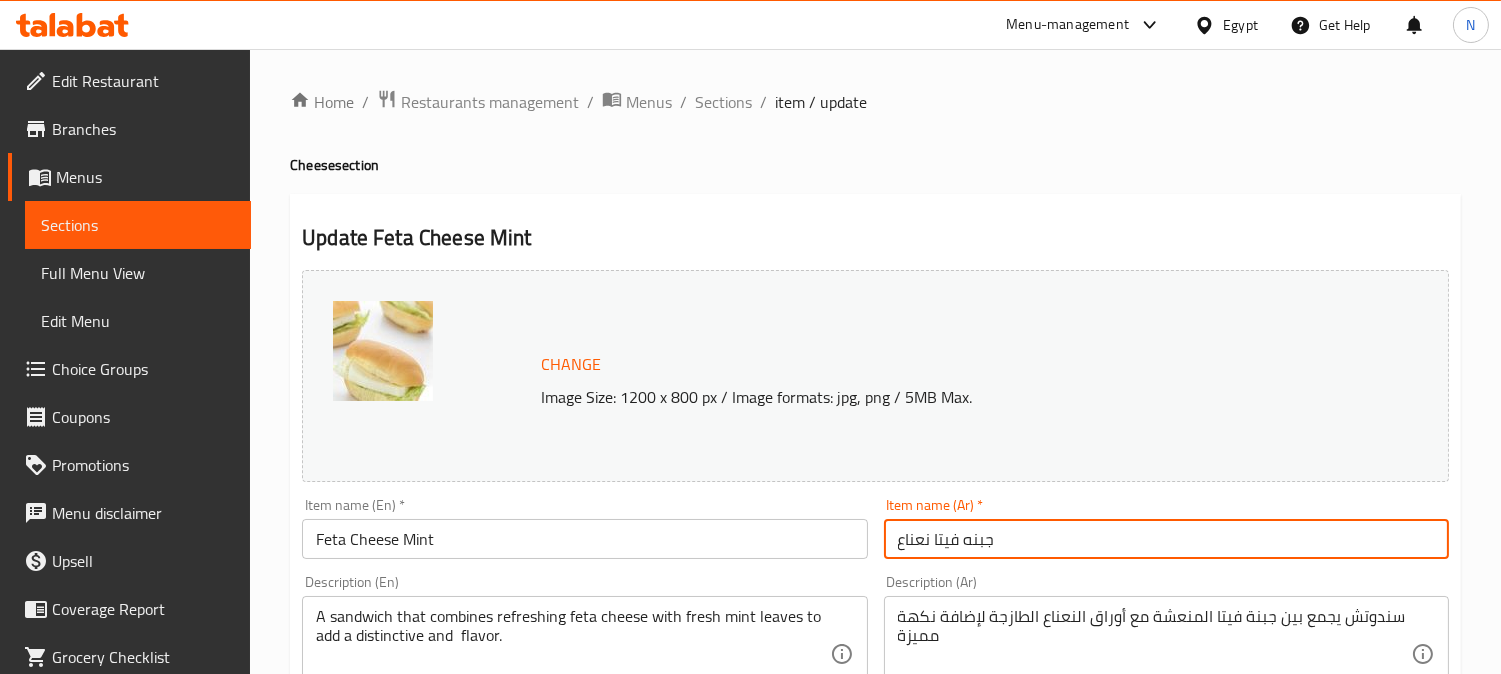 click on "جبنه فيتا نعناع" at bounding box center (1166, 539) 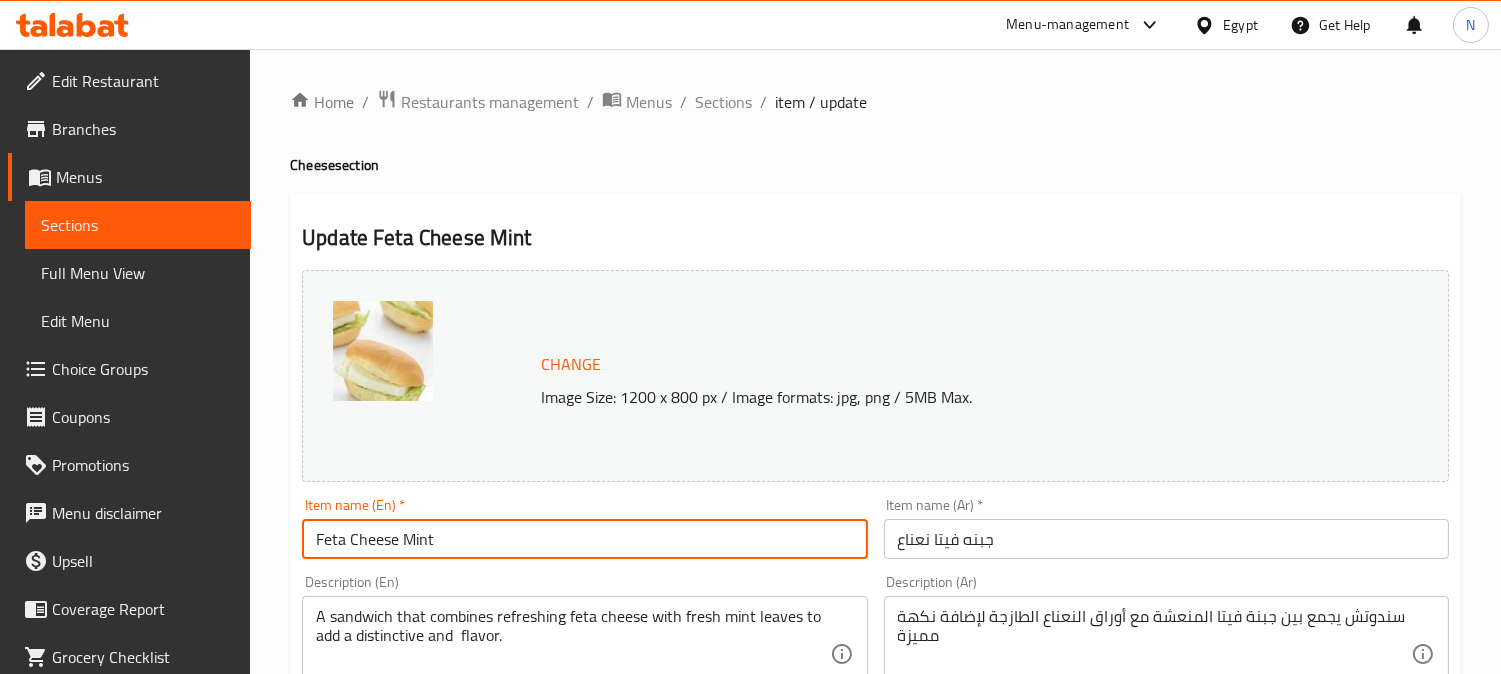 click on "Feta Cheese Mint" at bounding box center (584, 539) 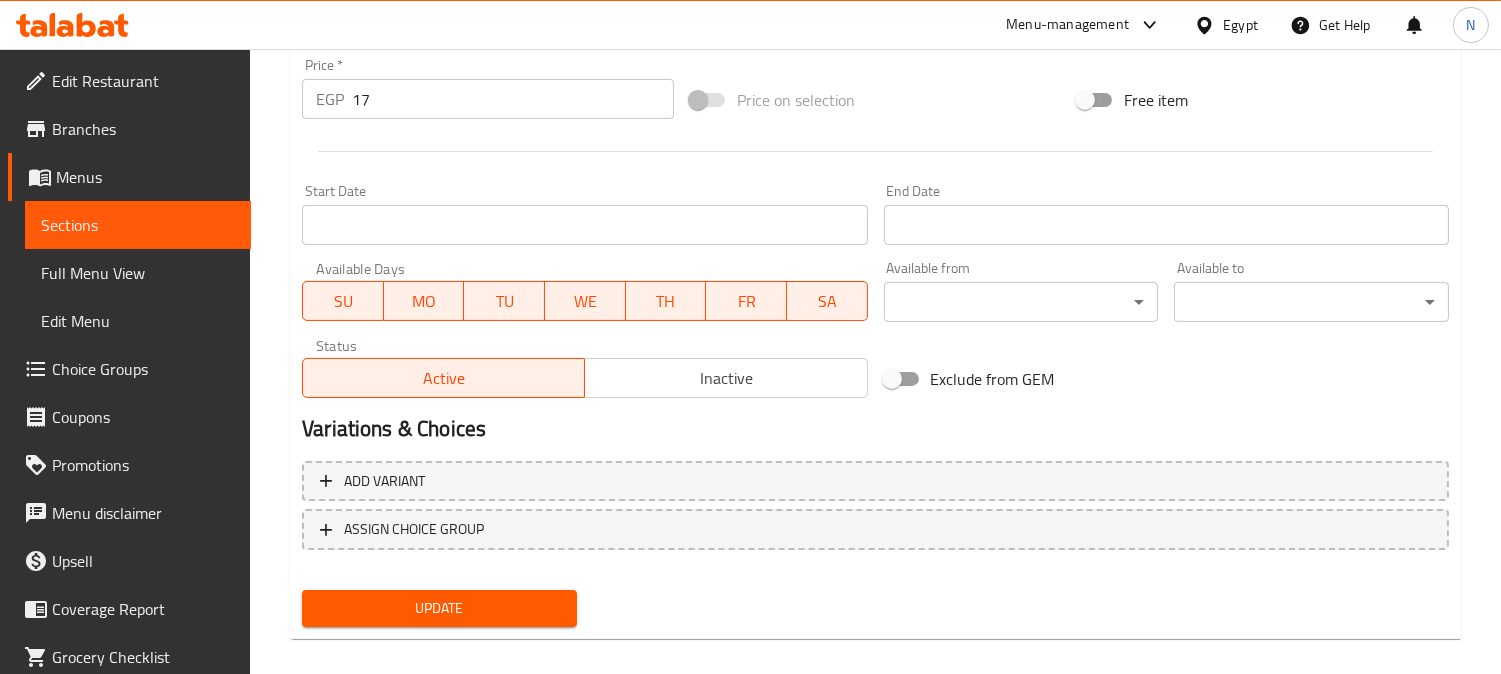 scroll, scrollTop: 764, scrollLeft: 0, axis: vertical 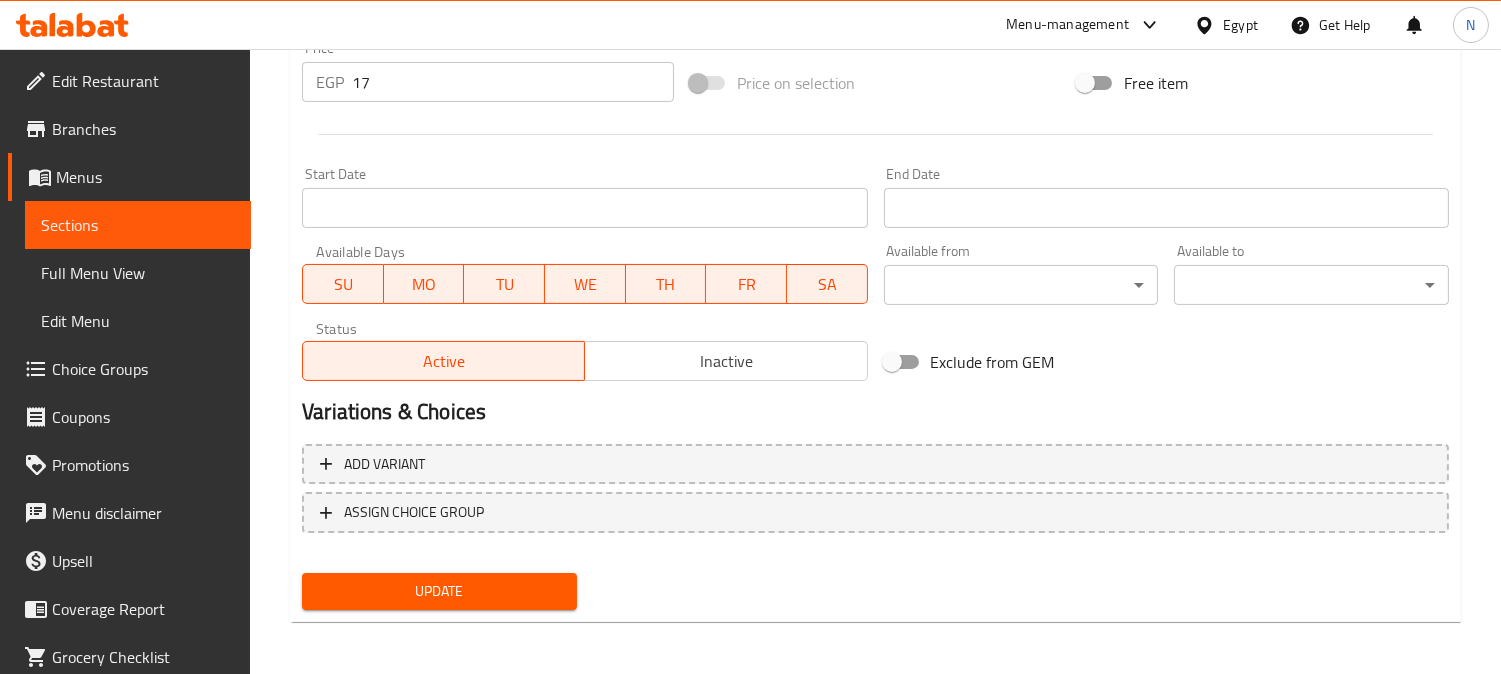 type on "Feta Cheese With Mint" 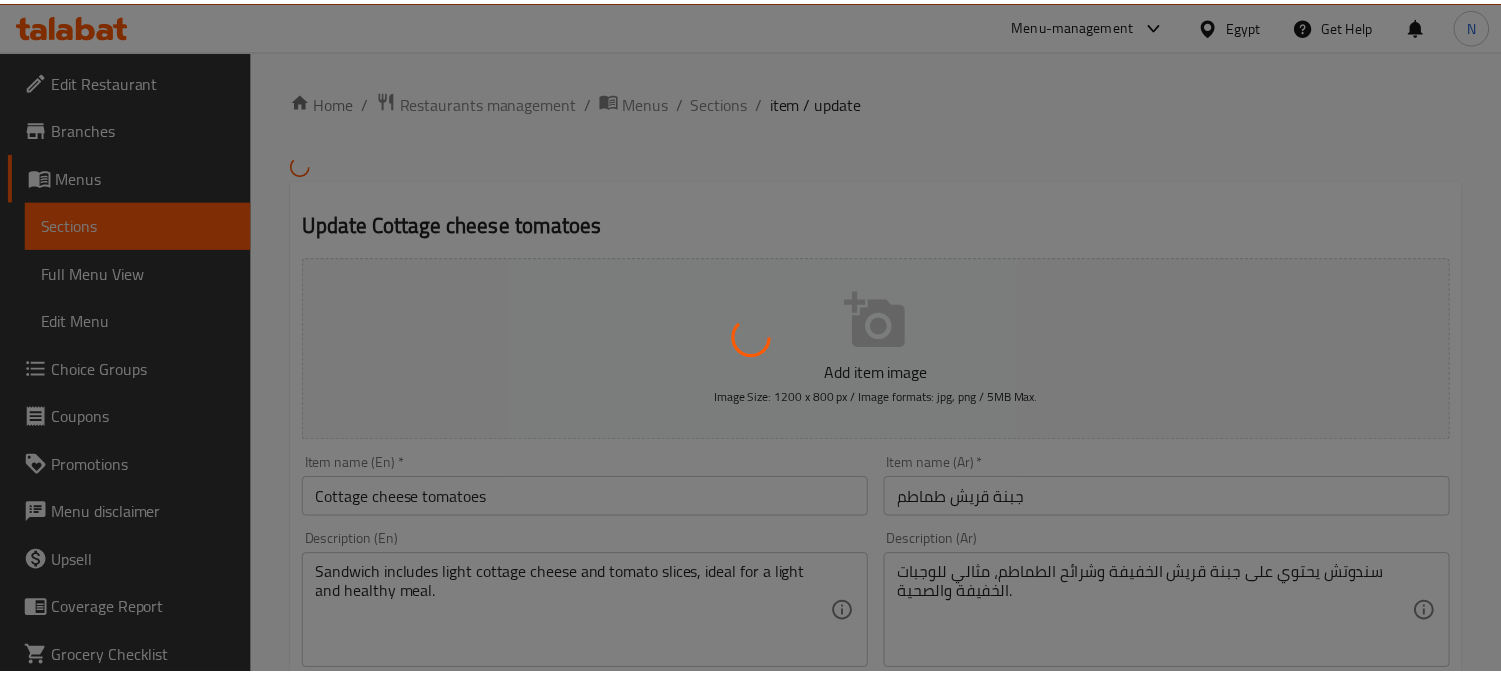 scroll, scrollTop: 0, scrollLeft: 0, axis: both 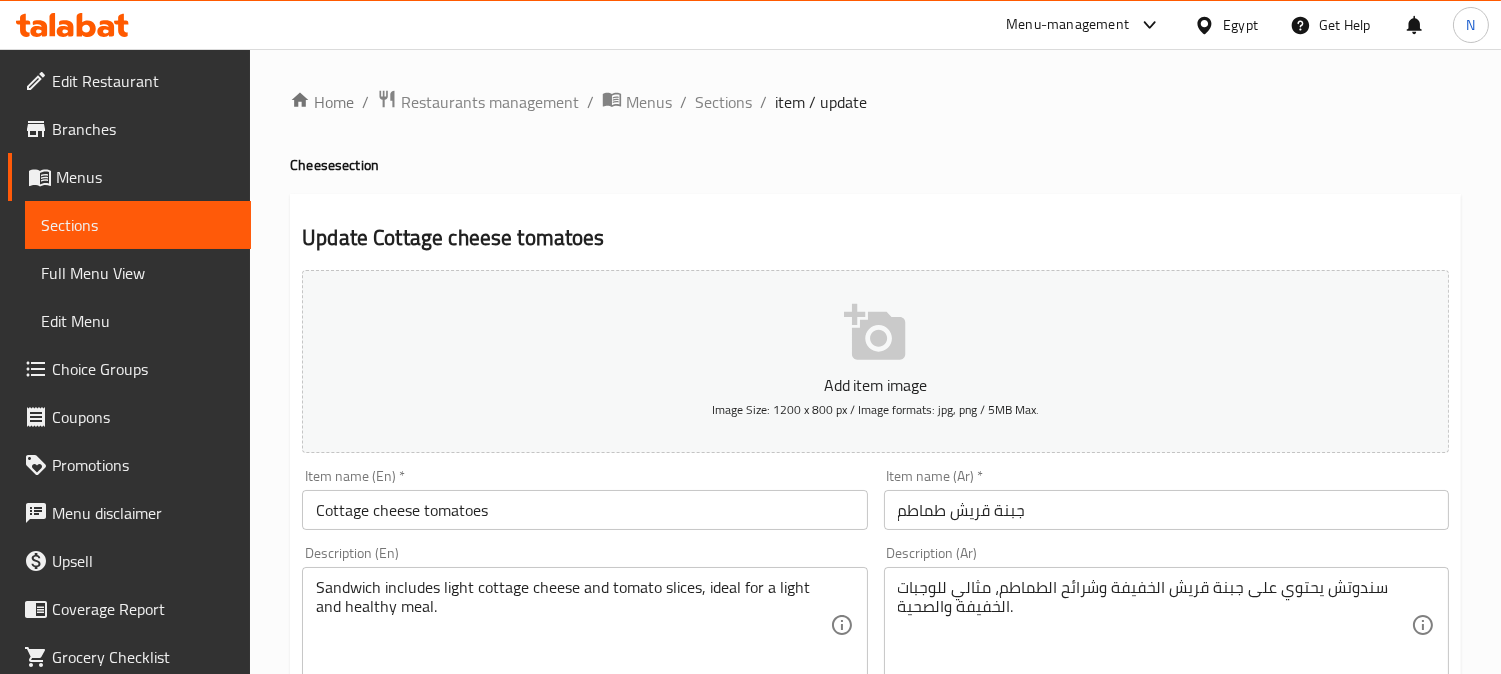 click on "جبنة قريش طماطم" at bounding box center [1166, 510] 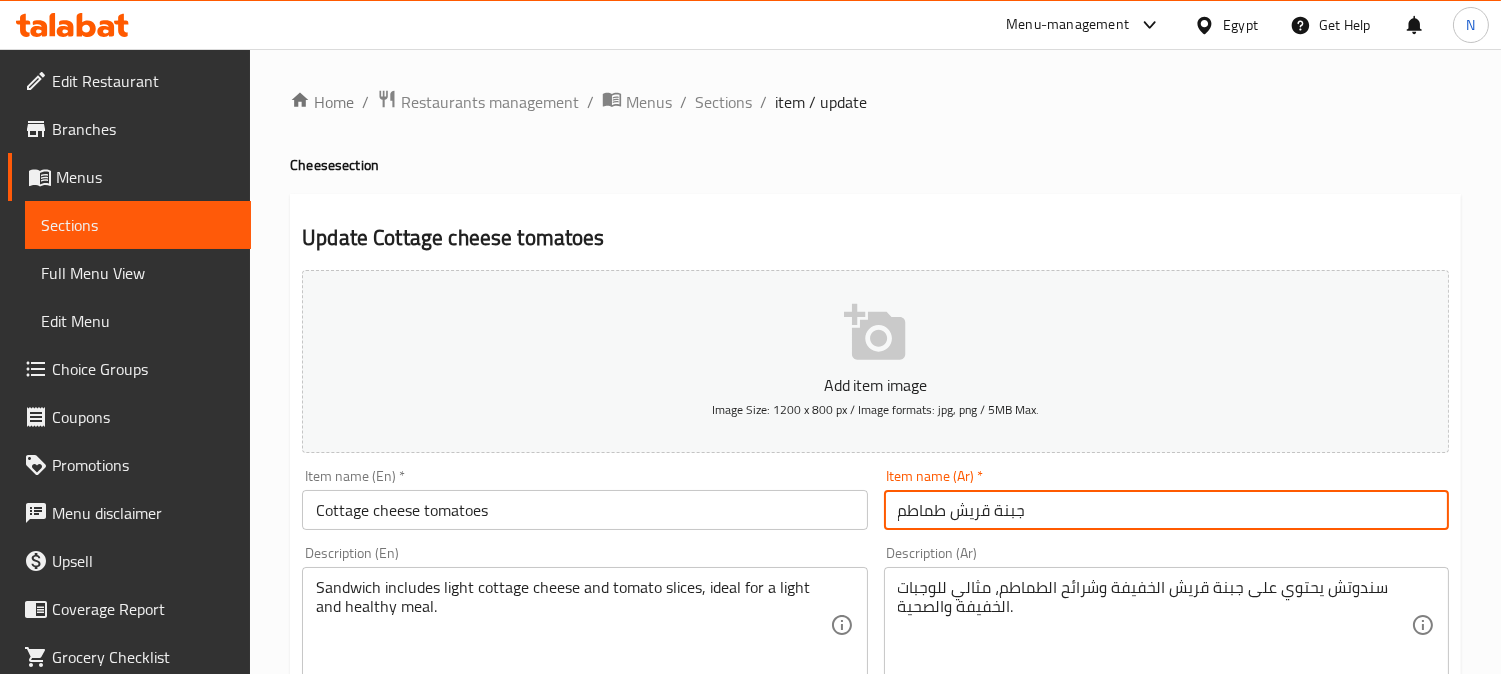 click on "جبنة قريش طماطم" at bounding box center [1166, 510] 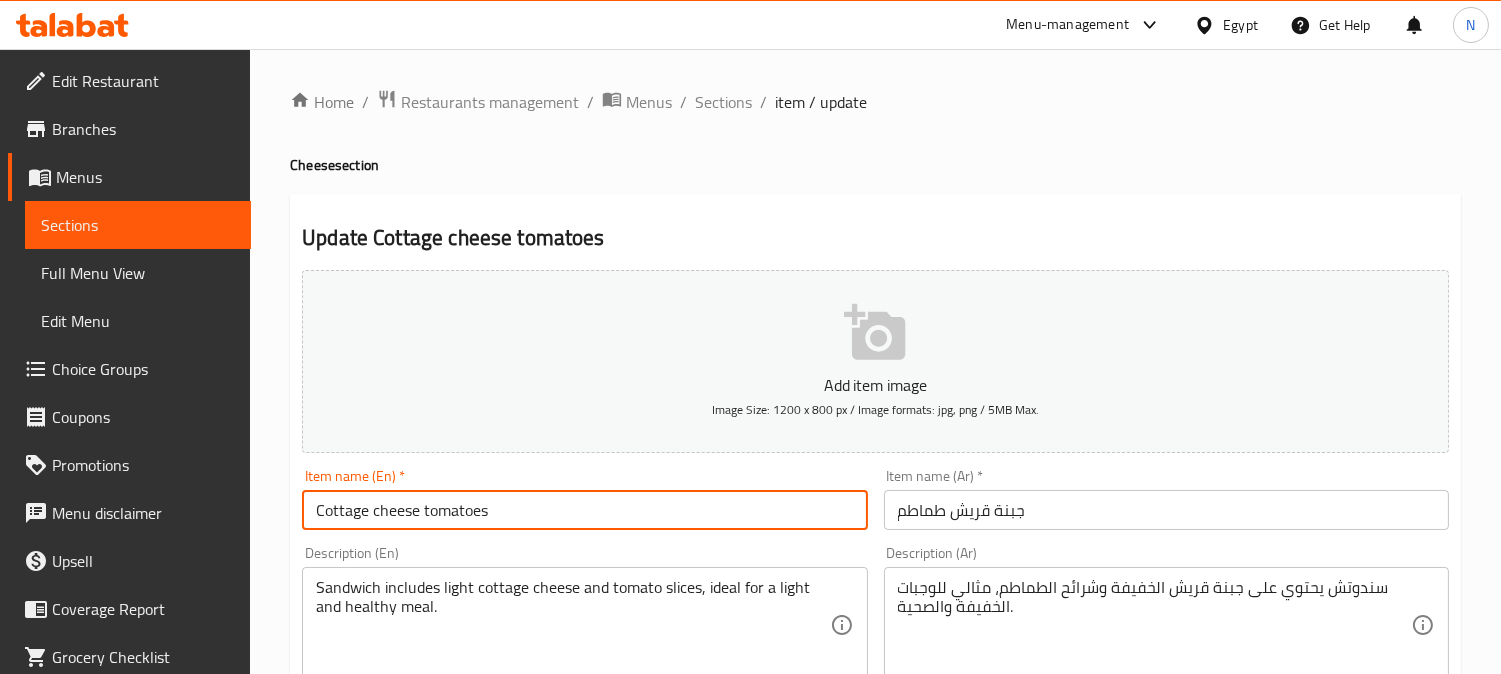 click on "Cottage cheese tomatoes" at bounding box center (584, 510) 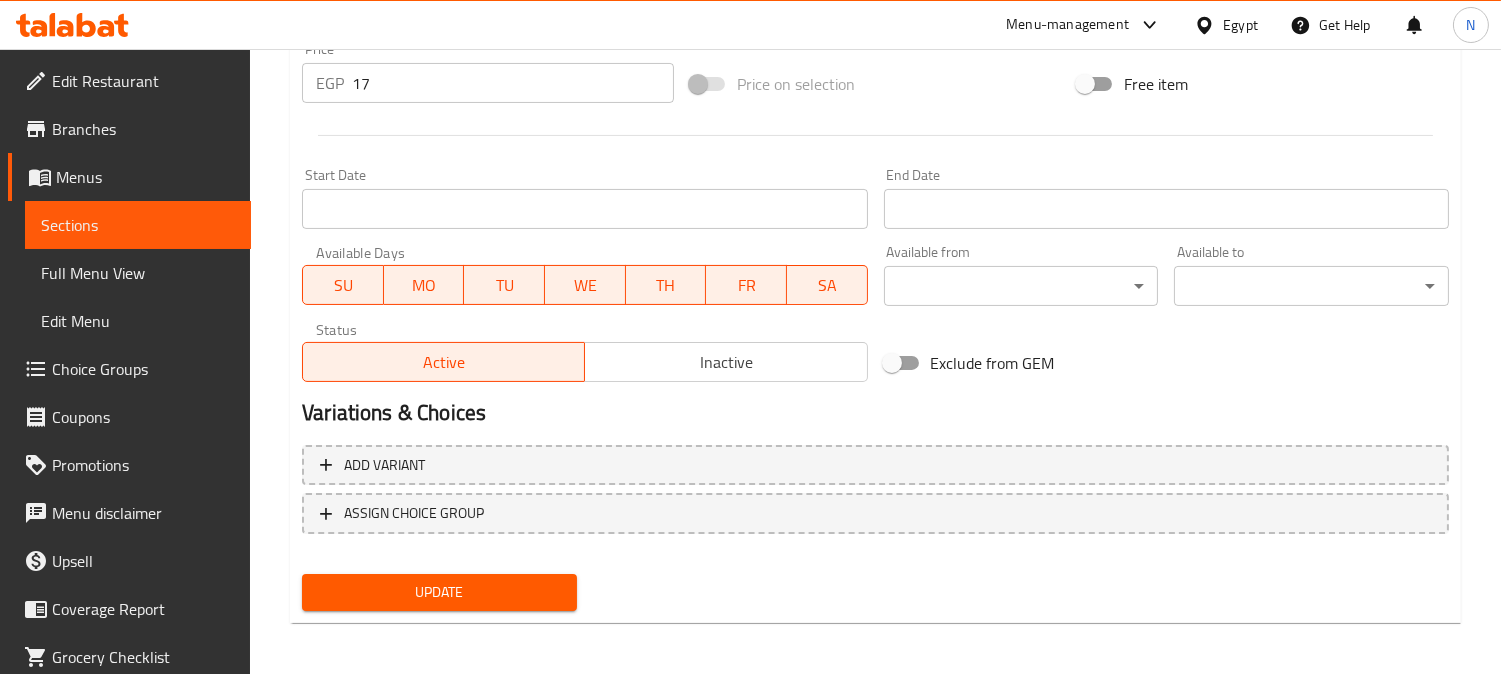 scroll, scrollTop: 735, scrollLeft: 0, axis: vertical 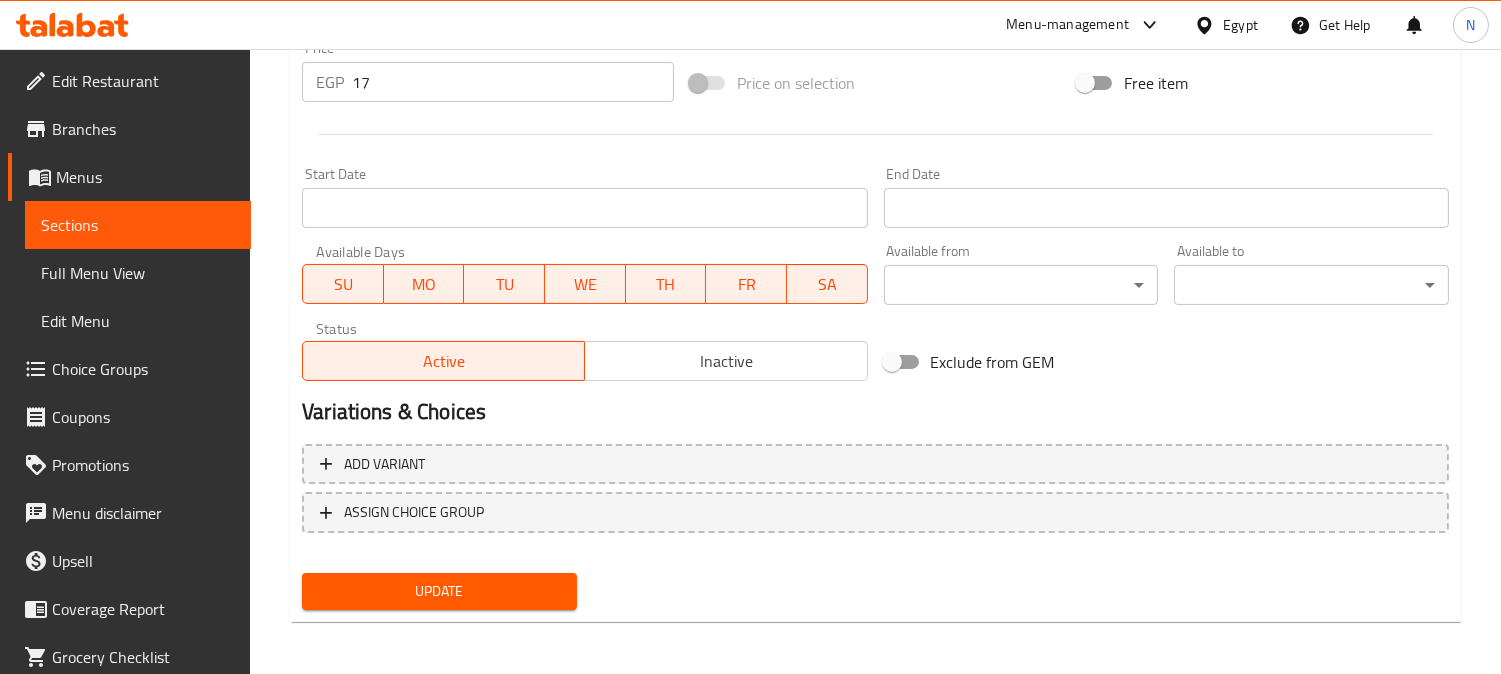 type on "Cottage Cheese And Tomatoes" 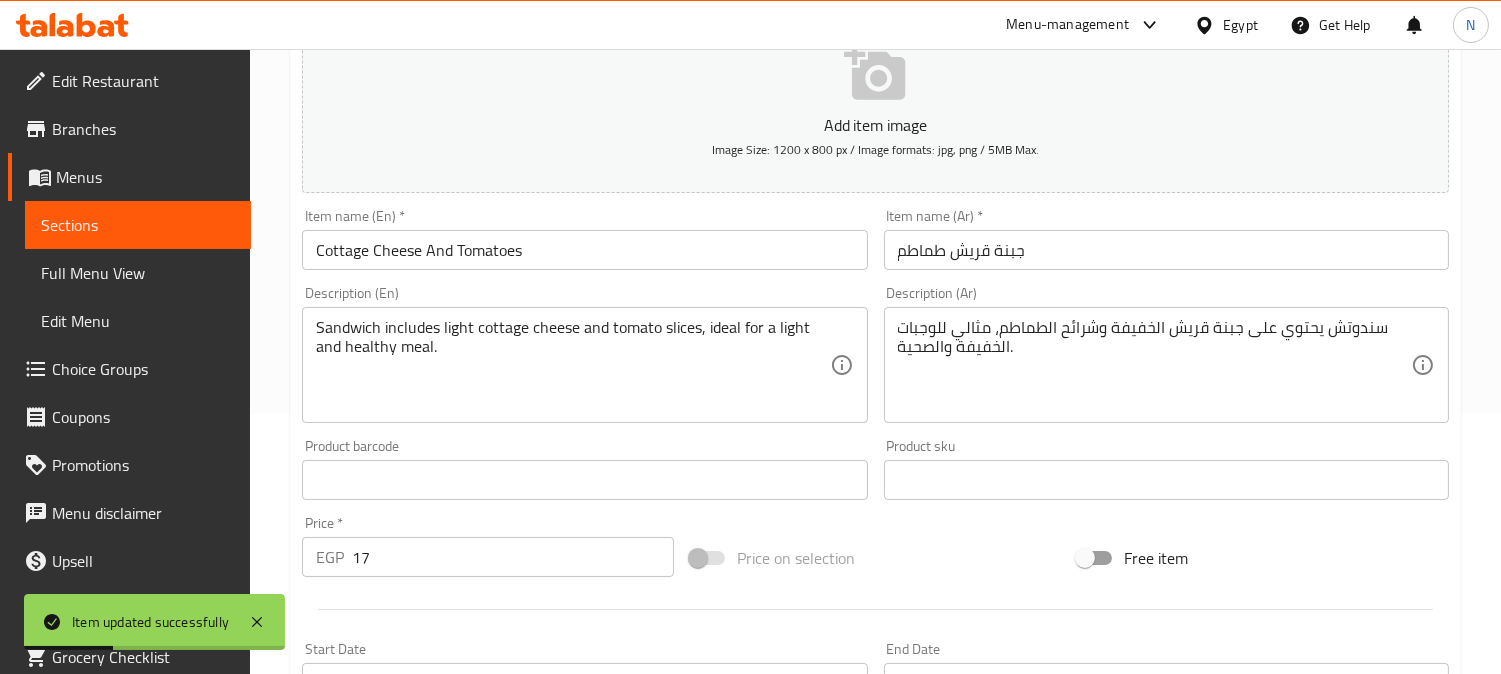 scroll, scrollTop: 180, scrollLeft: 0, axis: vertical 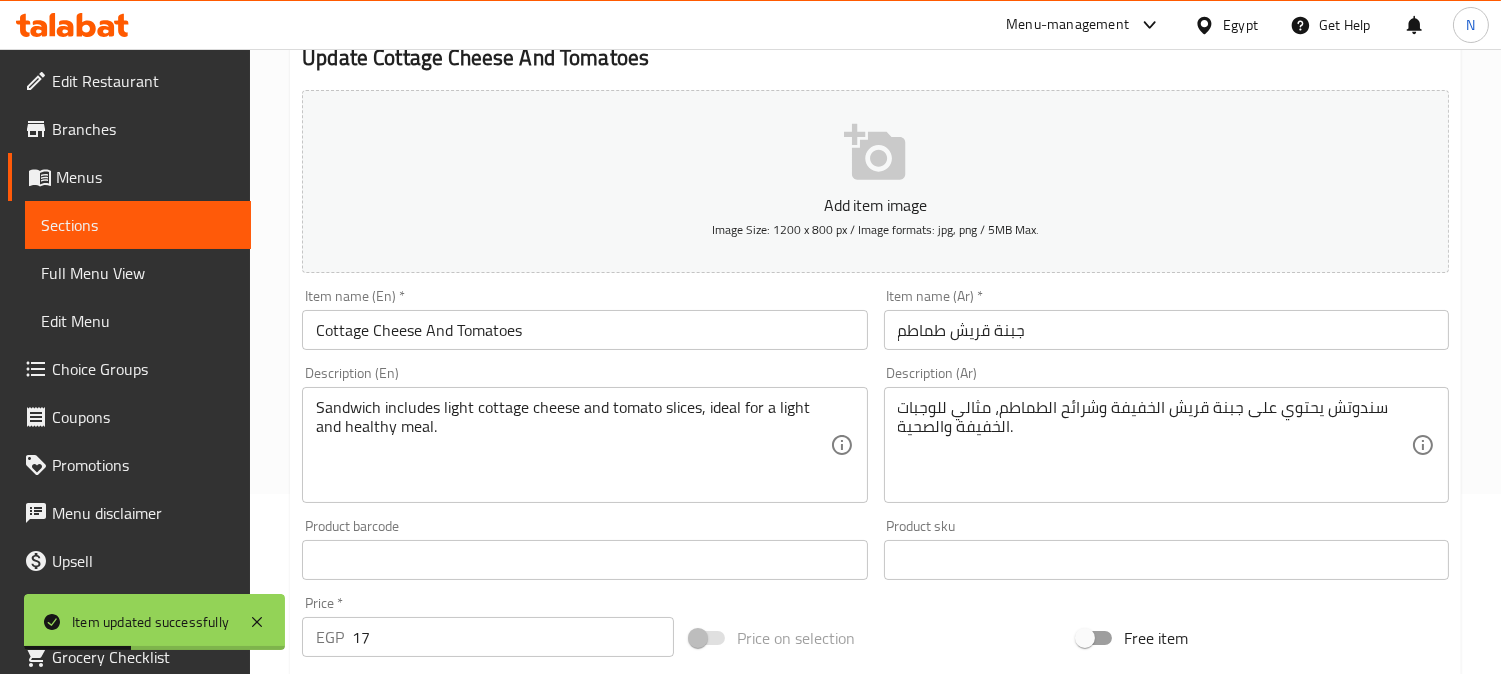 click on "جبنة قريش طماطم" at bounding box center [1166, 330] 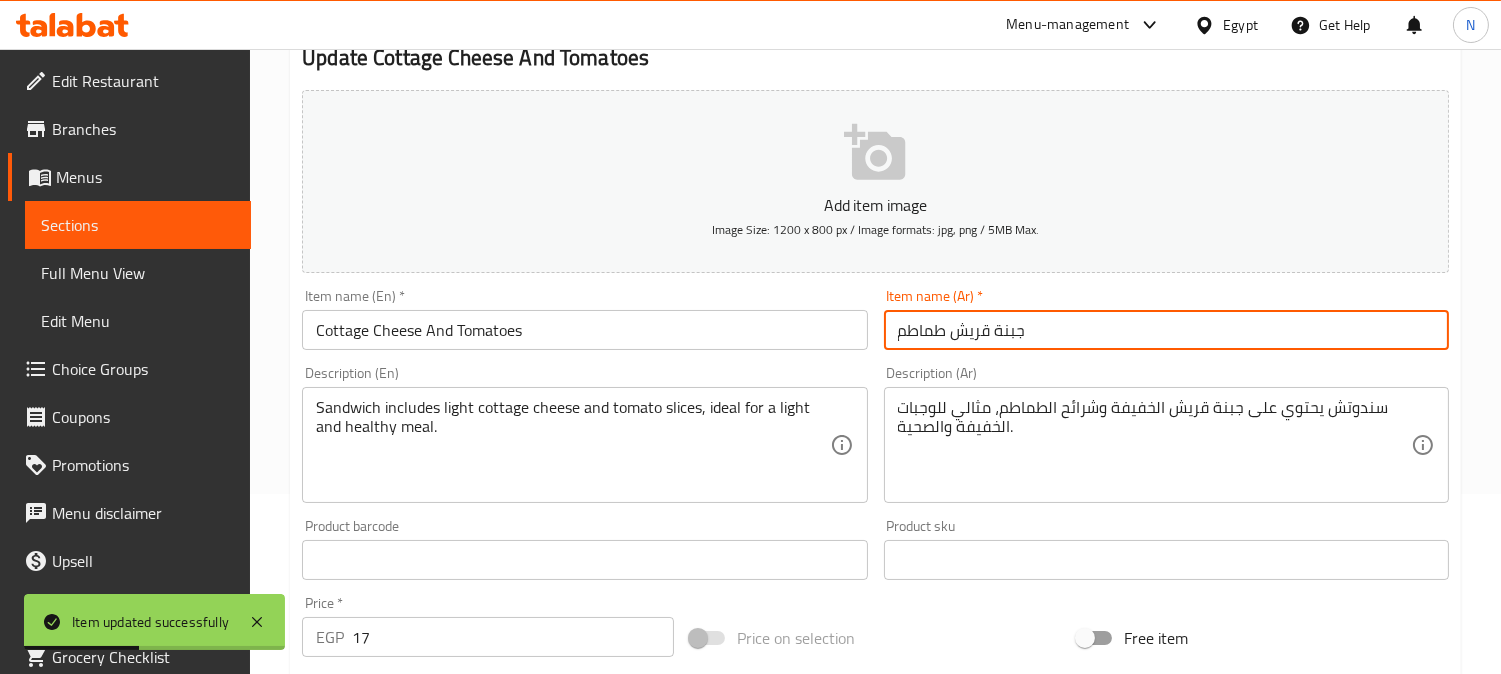 click on "جبنة قريش طماطم" at bounding box center (1166, 330) 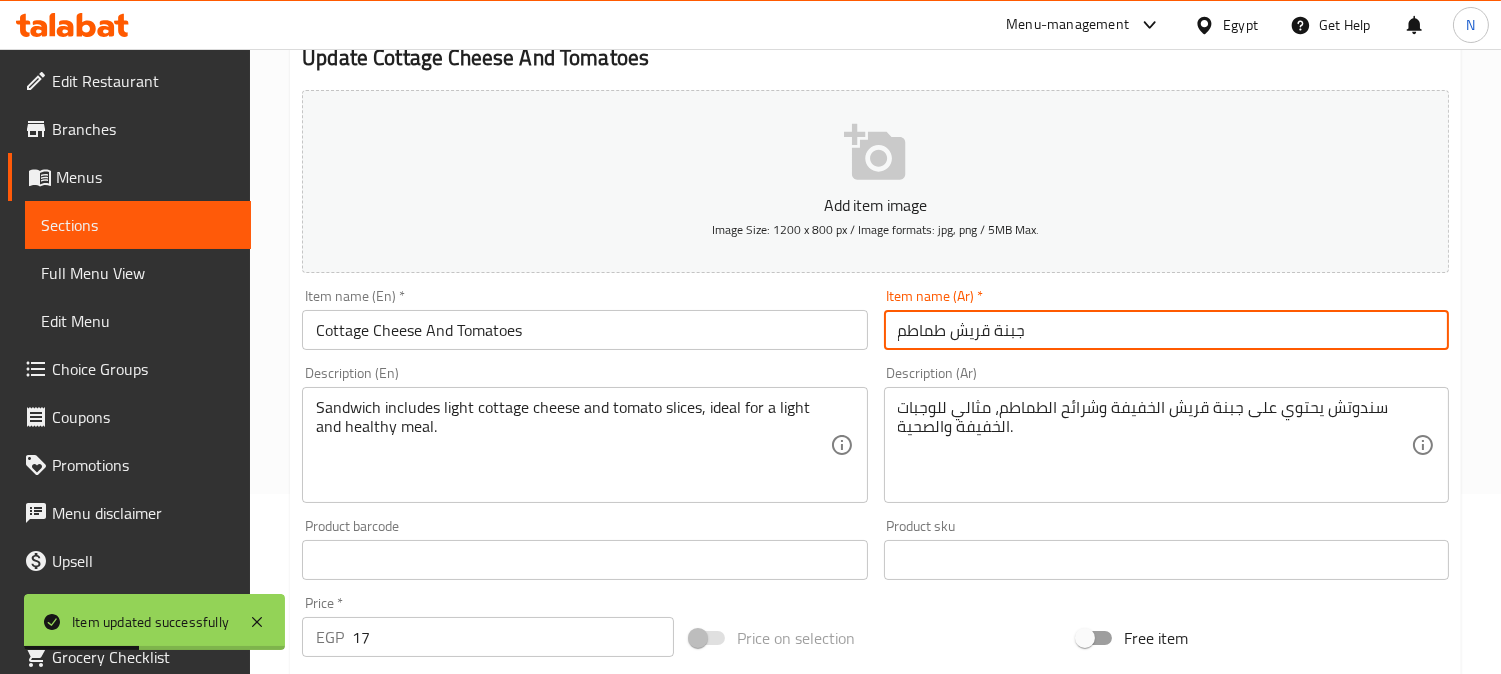 click on "جبنة قريش طماطم" at bounding box center [1166, 330] 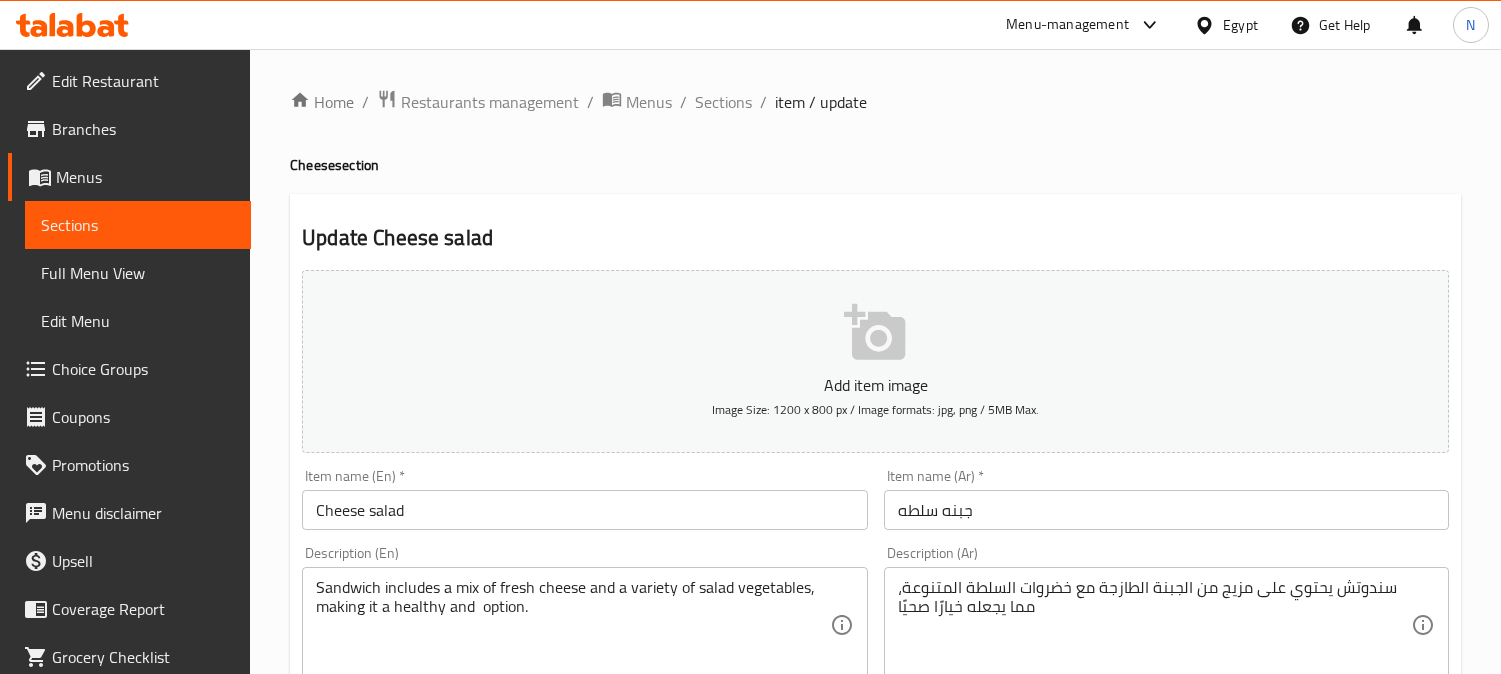 scroll, scrollTop: 0, scrollLeft: 0, axis: both 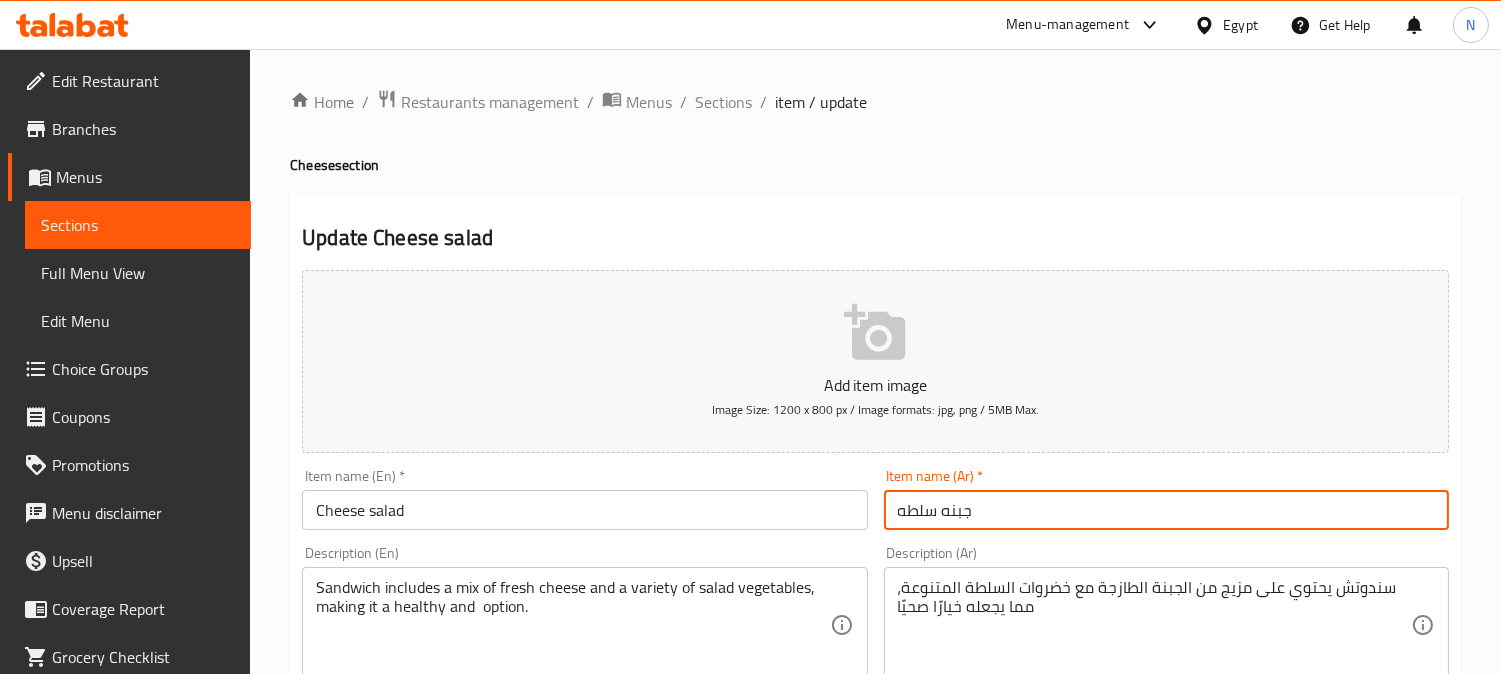 drag, startPoint x: 905, startPoint y: 515, endPoint x: 896, endPoint y: 524, distance: 12.727922 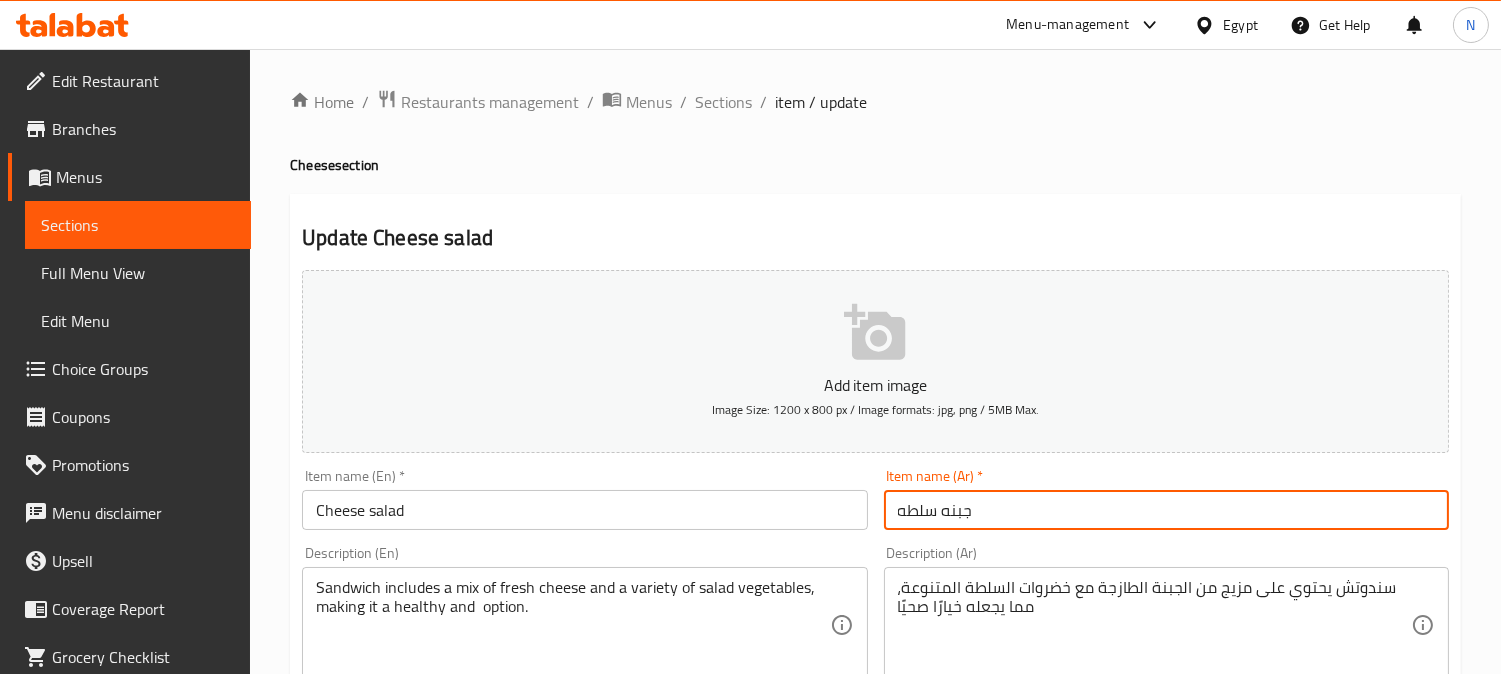 click on "جبنه سلطه" at bounding box center [1166, 510] 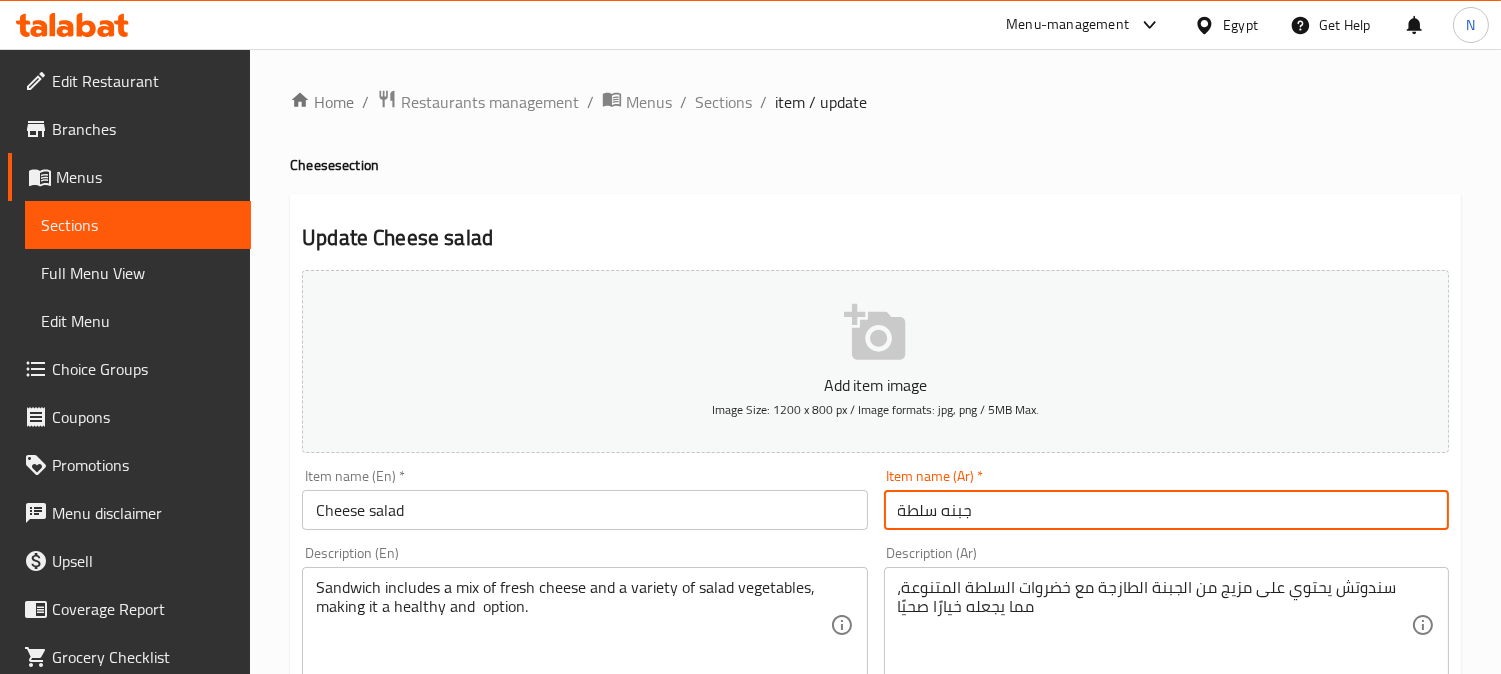 type on "جبنه سلطة" 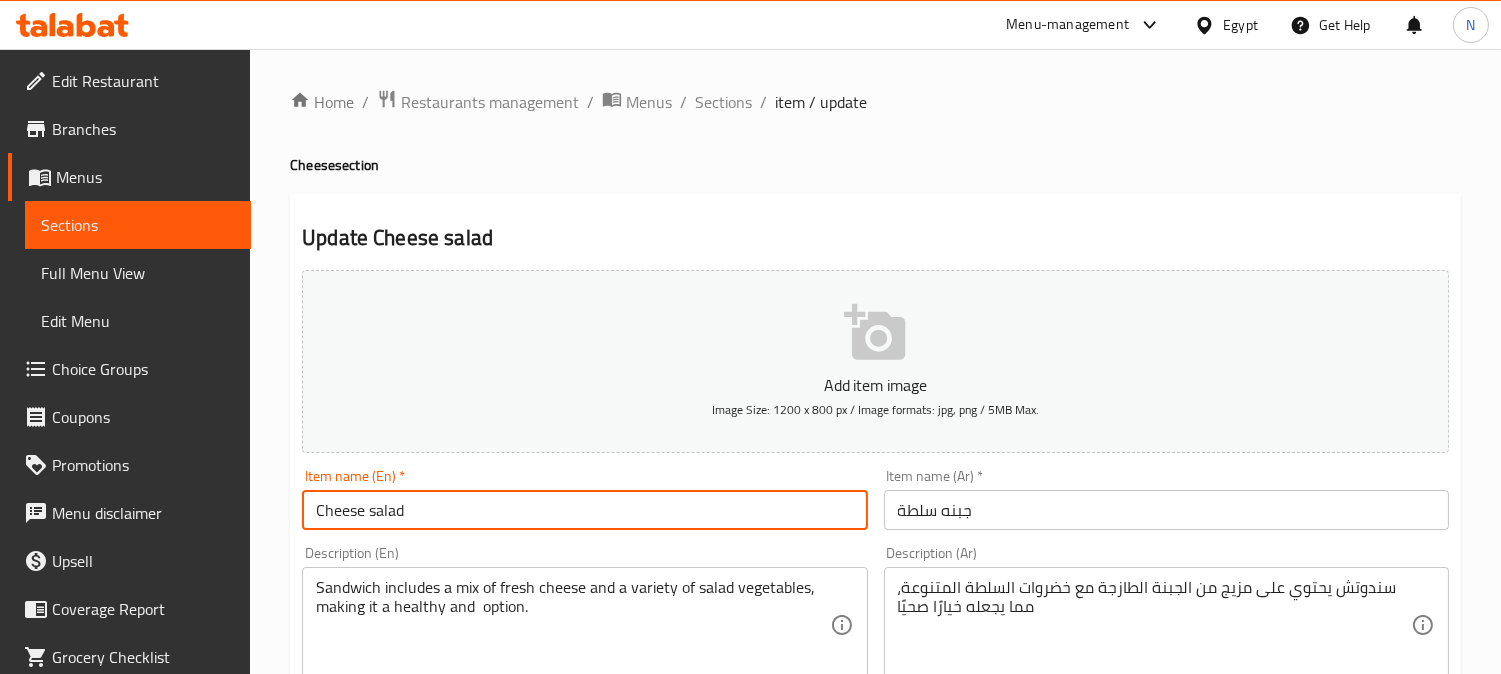 click on "Cheese salad" at bounding box center (584, 510) 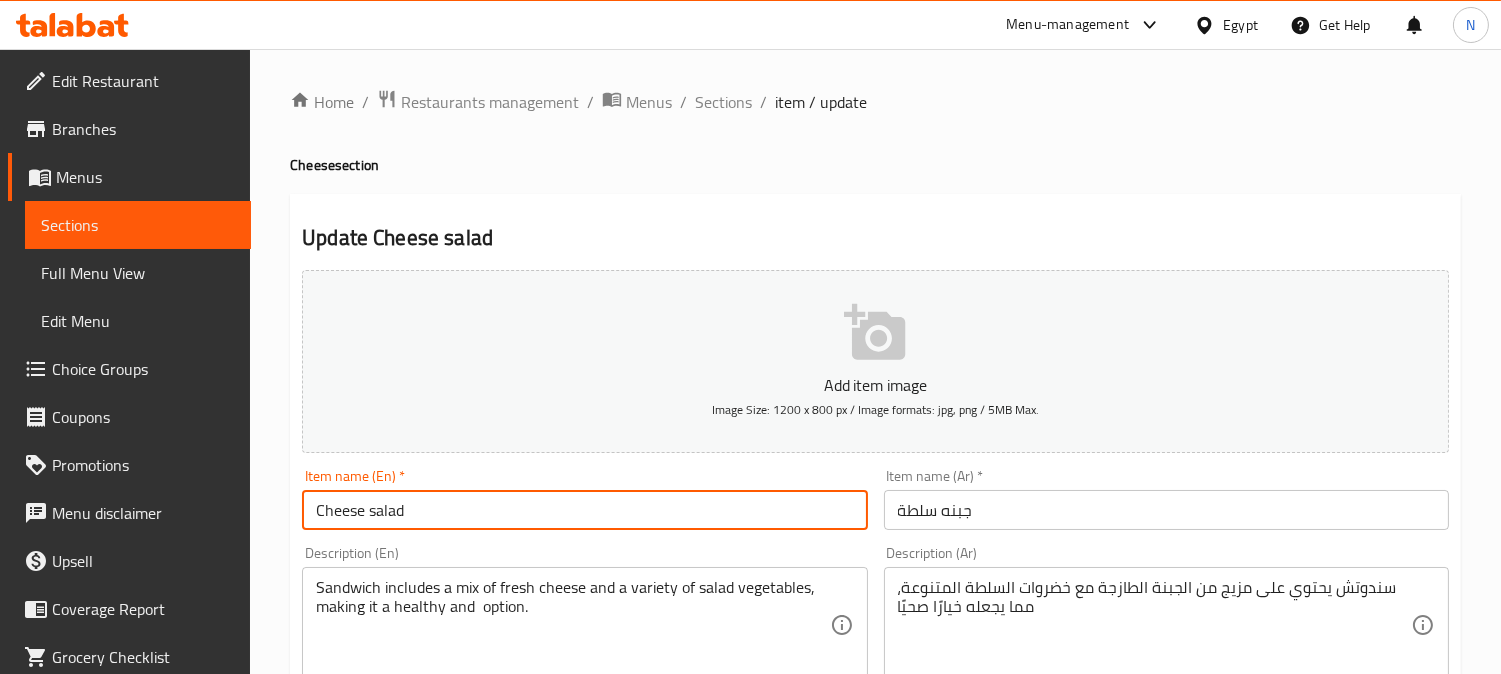 click on "جبنه سلطة" at bounding box center (1166, 510) 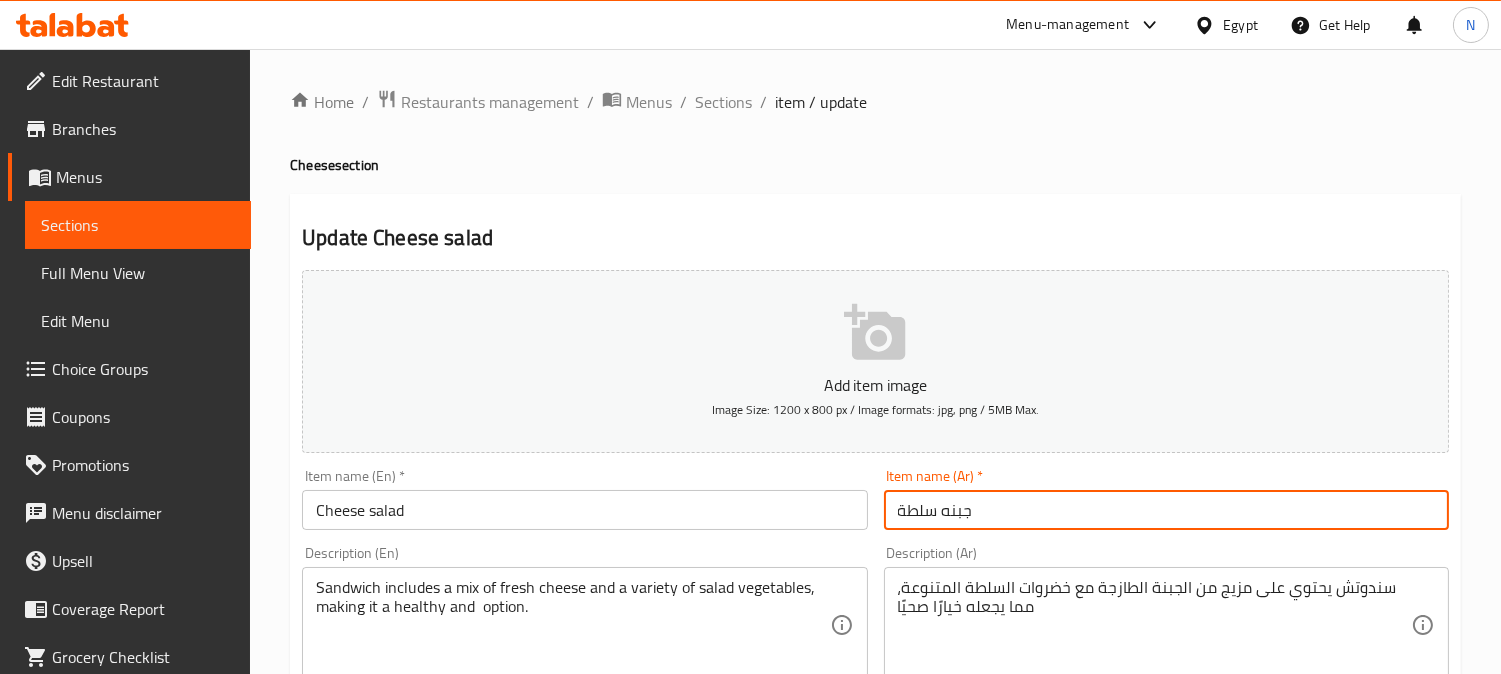 click on "جبنه سلطة" at bounding box center (1166, 510) 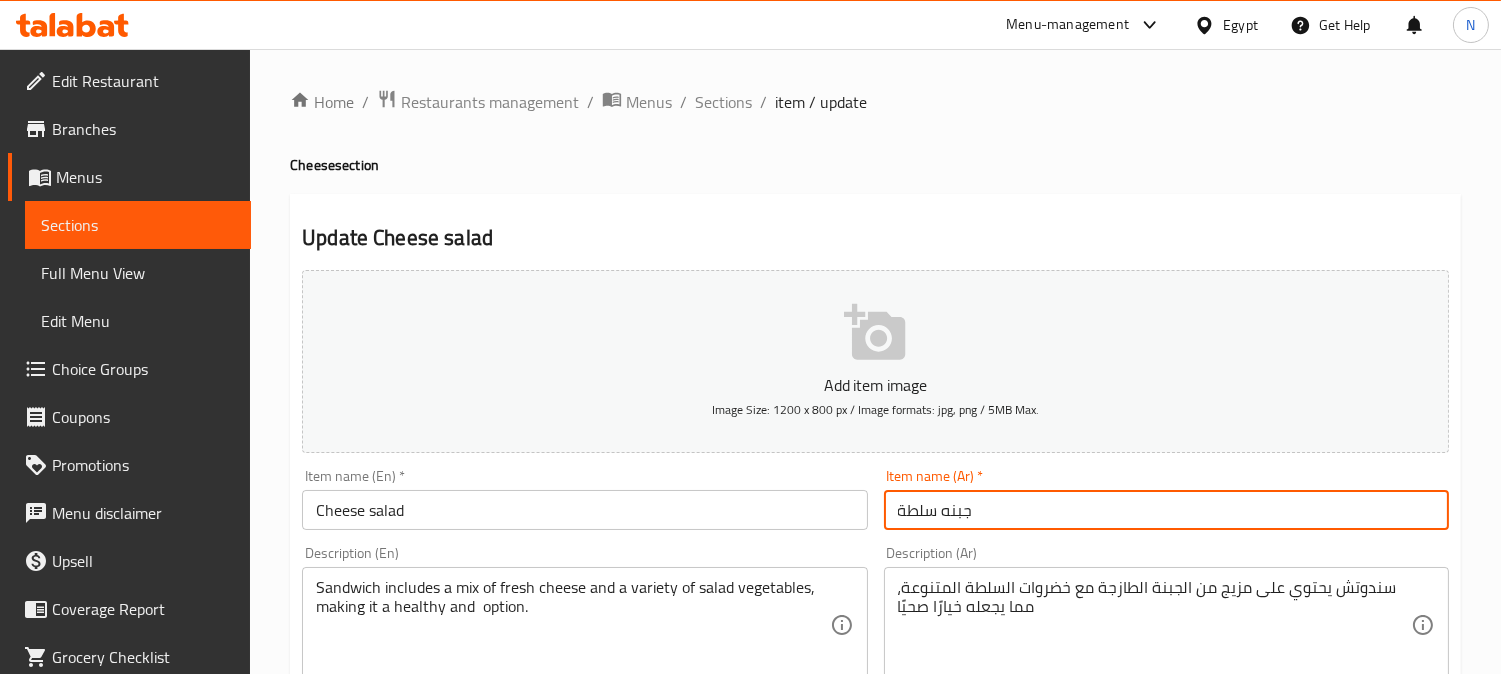 click on "Cheese salad" at bounding box center [584, 510] 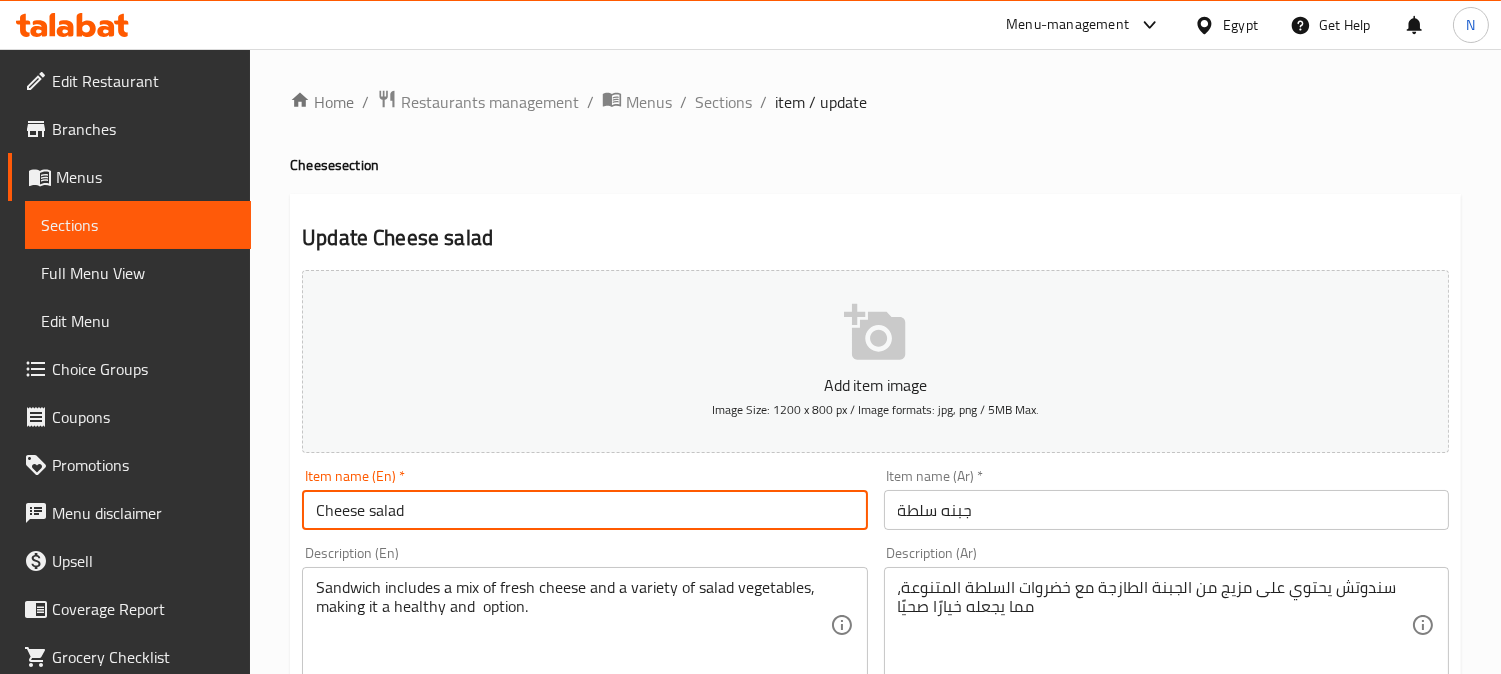 click on "Cheese salad" at bounding box center [584, 510] 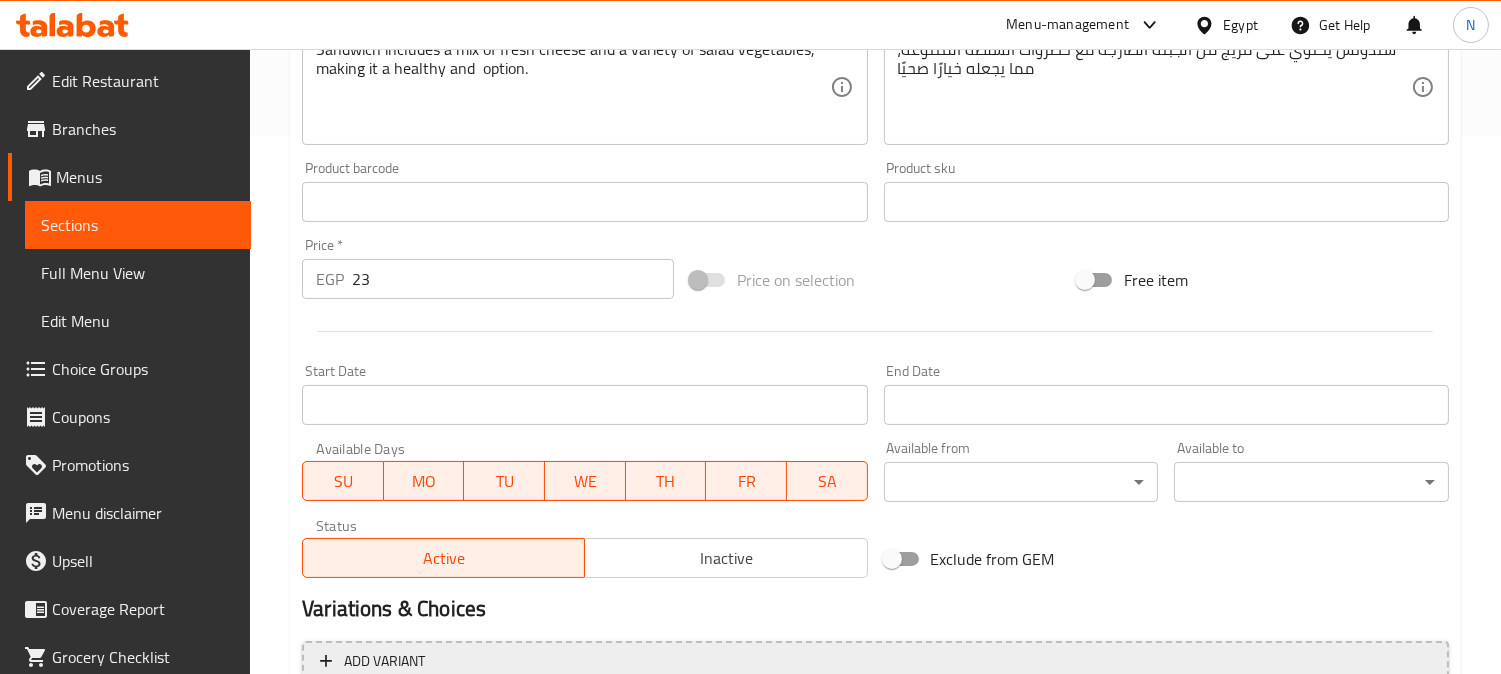 scroll, scrollTop: 735, scrollLeft: 0, axis: vertical 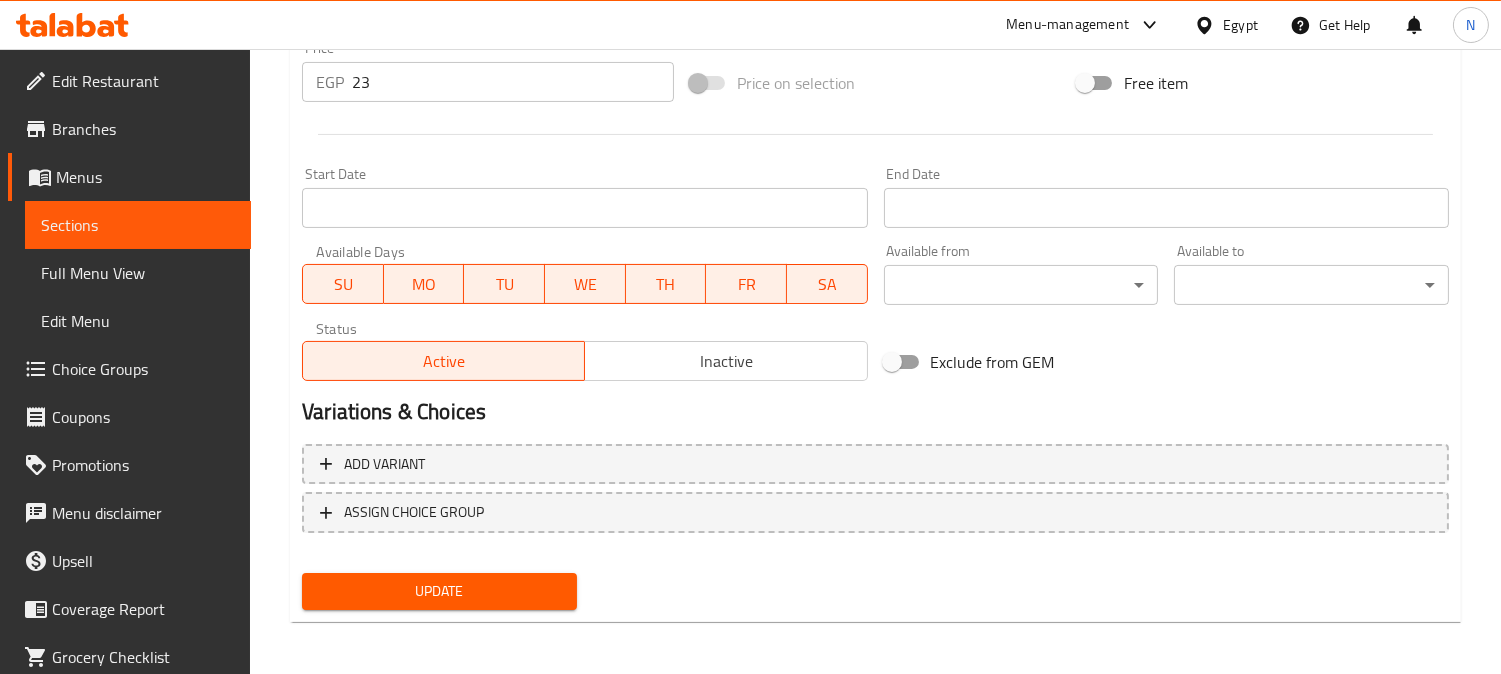 type on "Cheese Salad" 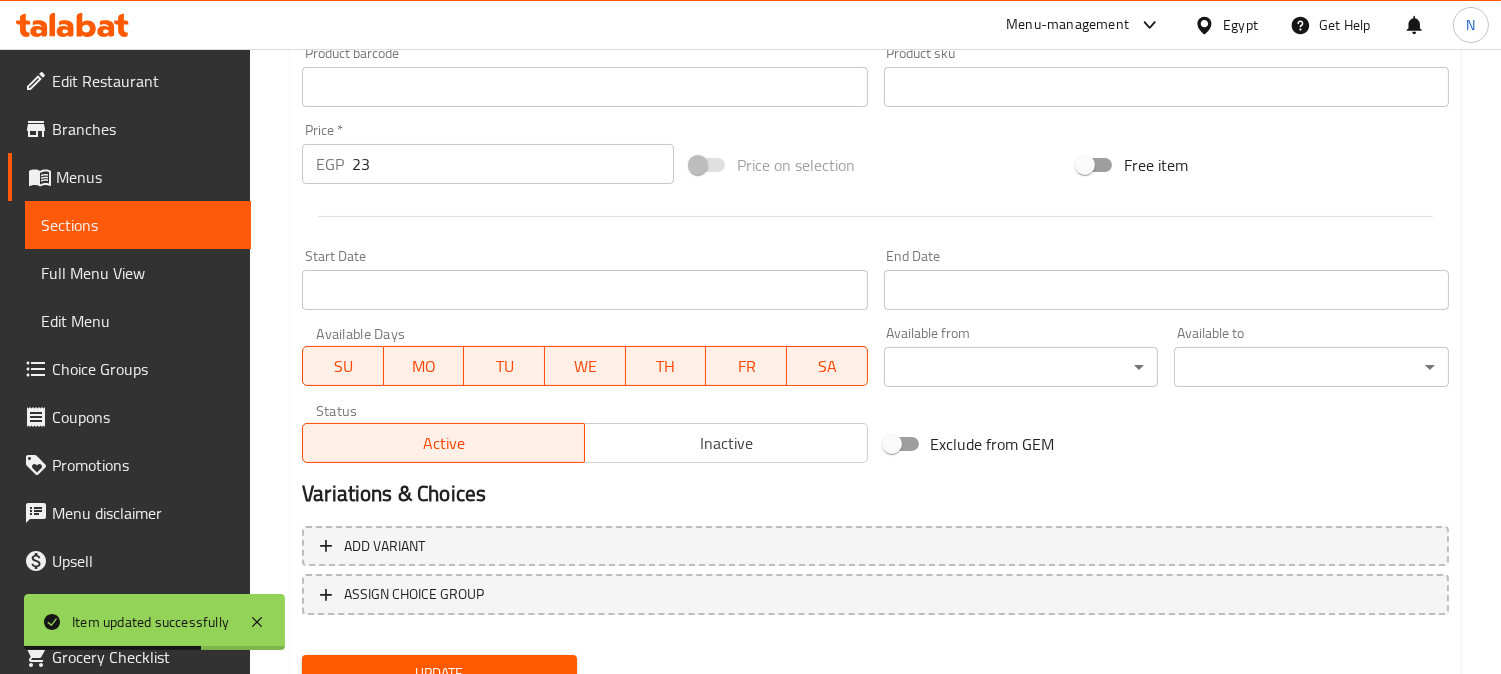 scroll, scrollTop: 513, scrollLeft: 0, axis: vertical 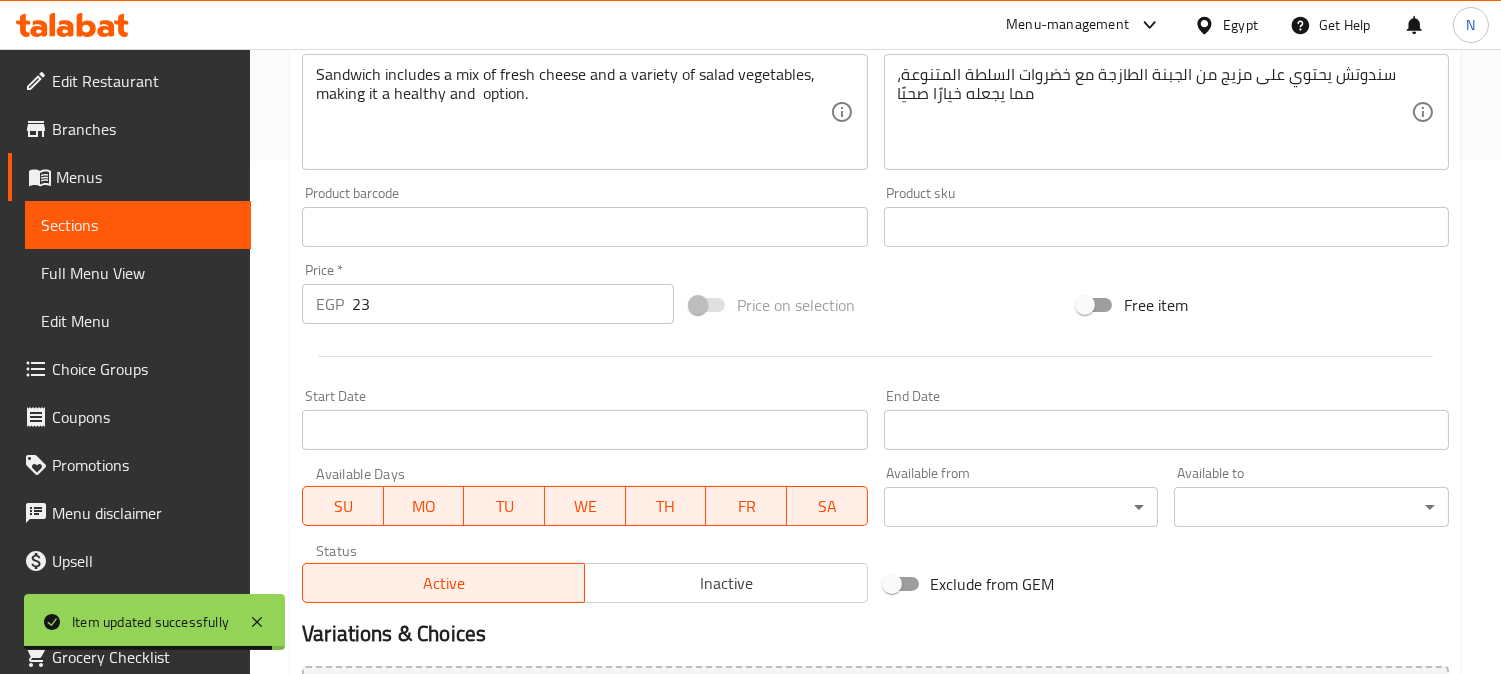 click on "سندوتش يحتوي على مزيج من الجبنة الطازجة مع خضروات السلطة المتنوعة، مما يجعله خيارًا صحيًا" at bounding box center (1154, 112) 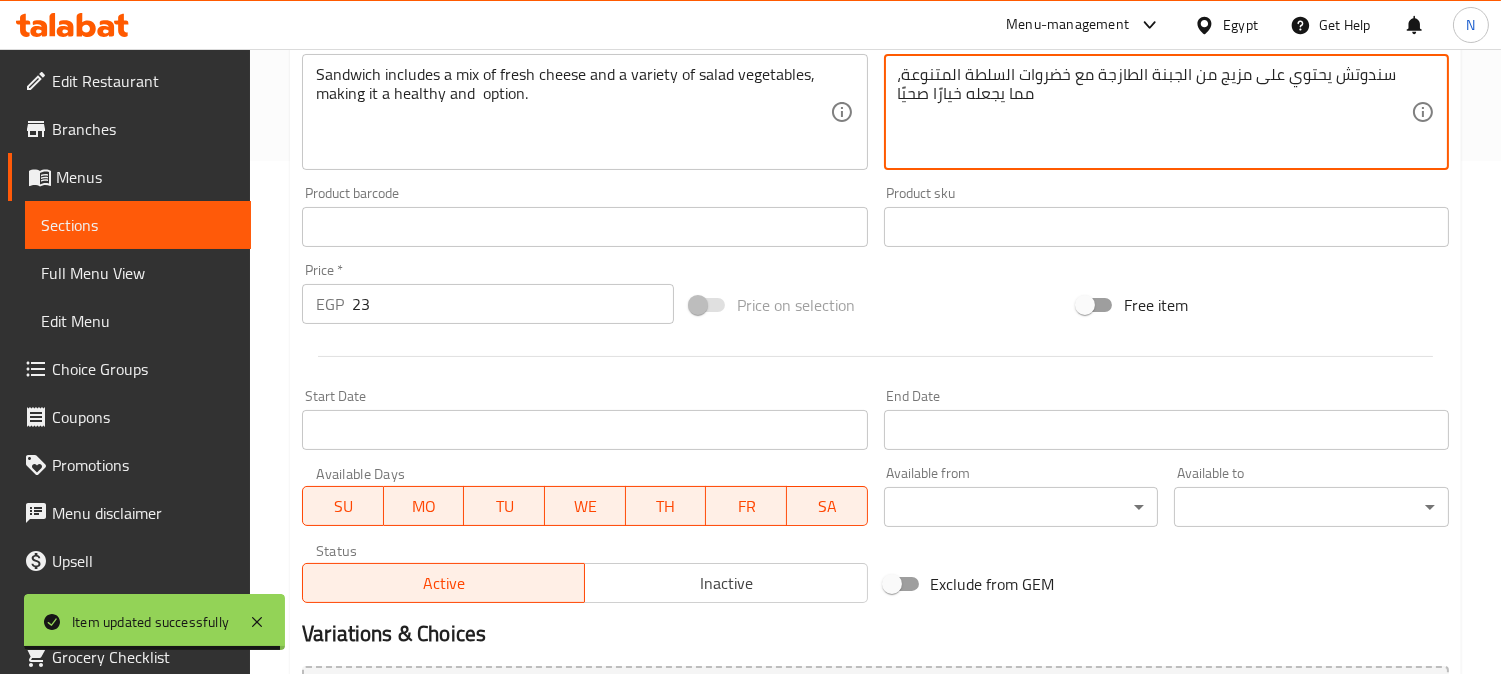 click on "سندوتش يحتوي على مزيج من الجبنة الطازجة مع خضروات السلطة المتنوعة، مما يجعله خيارًا صحيًا" at bounding box center (1154, 112) 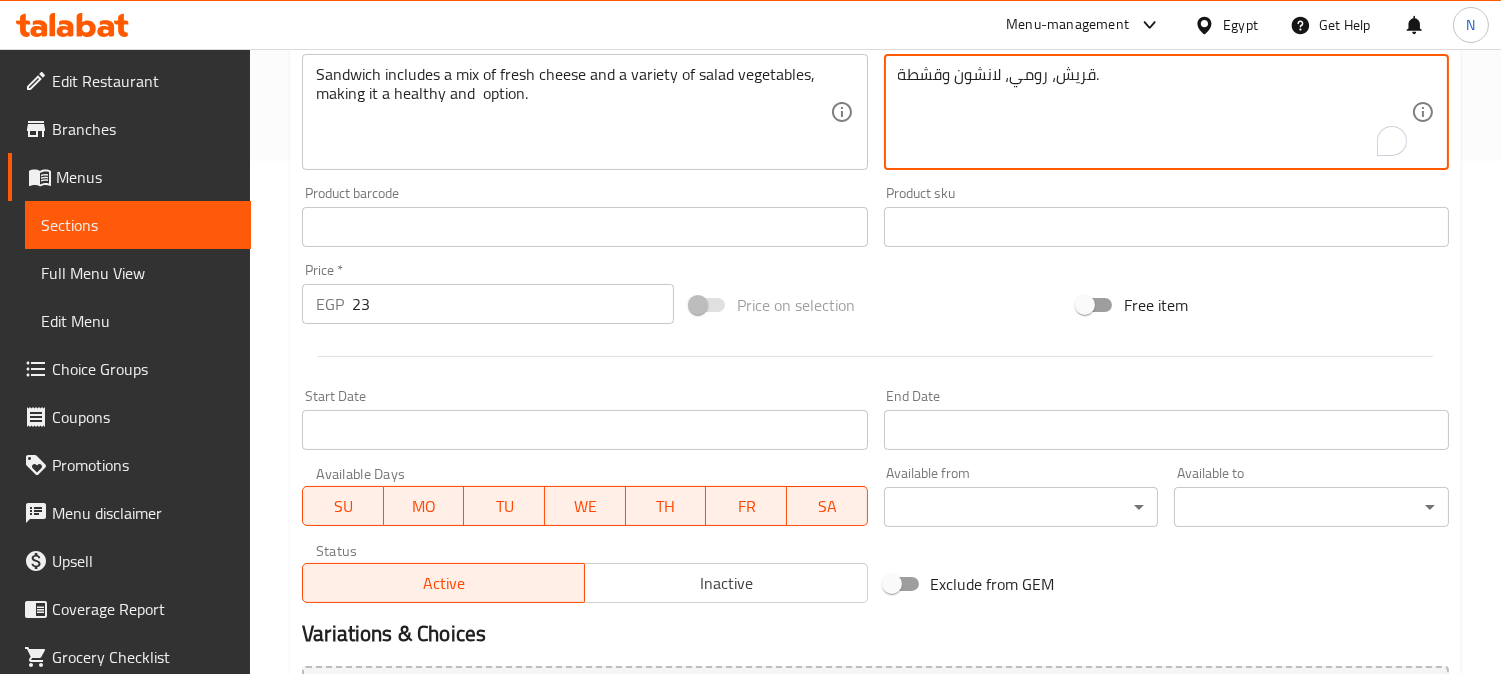 click on "قريش، رومي، لانشون وقشطة." at bounding box center [1154, 112] 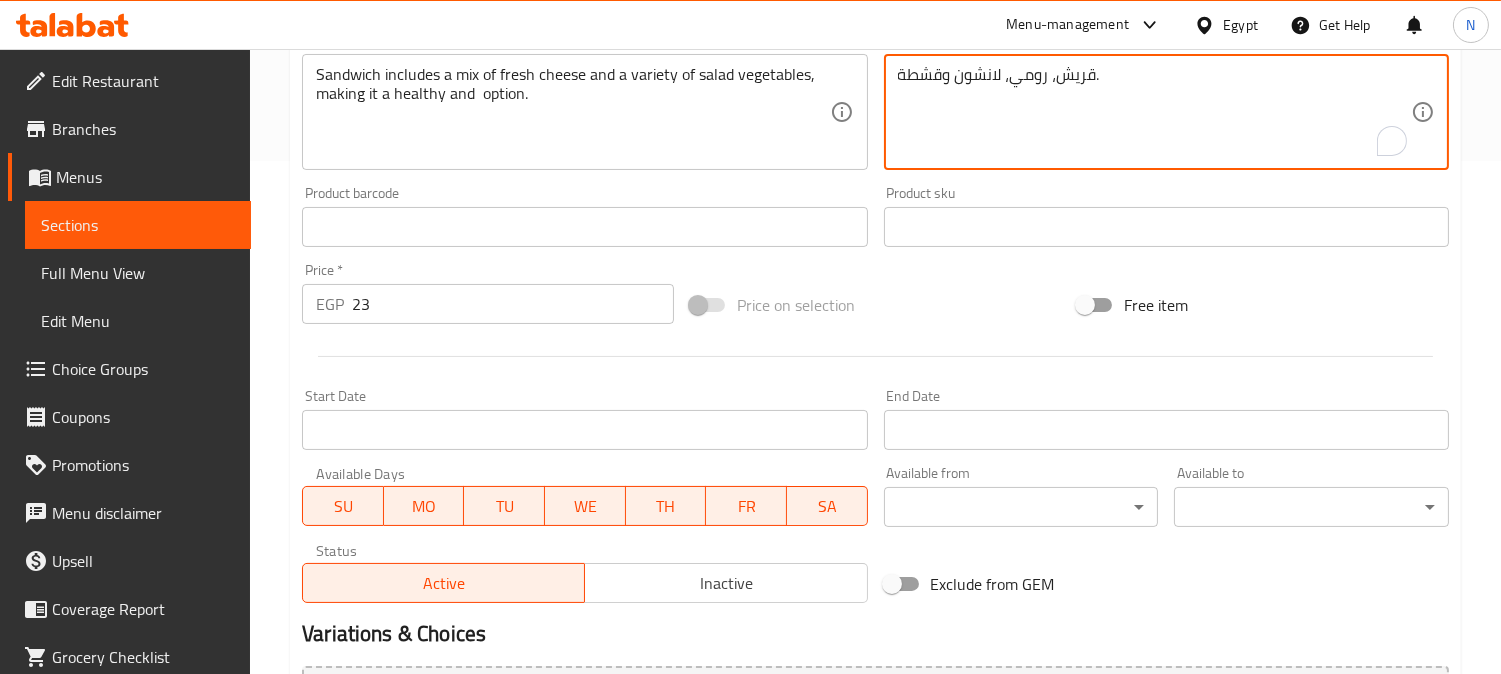 type on "قريش، رومي، لانشون وقشطة." 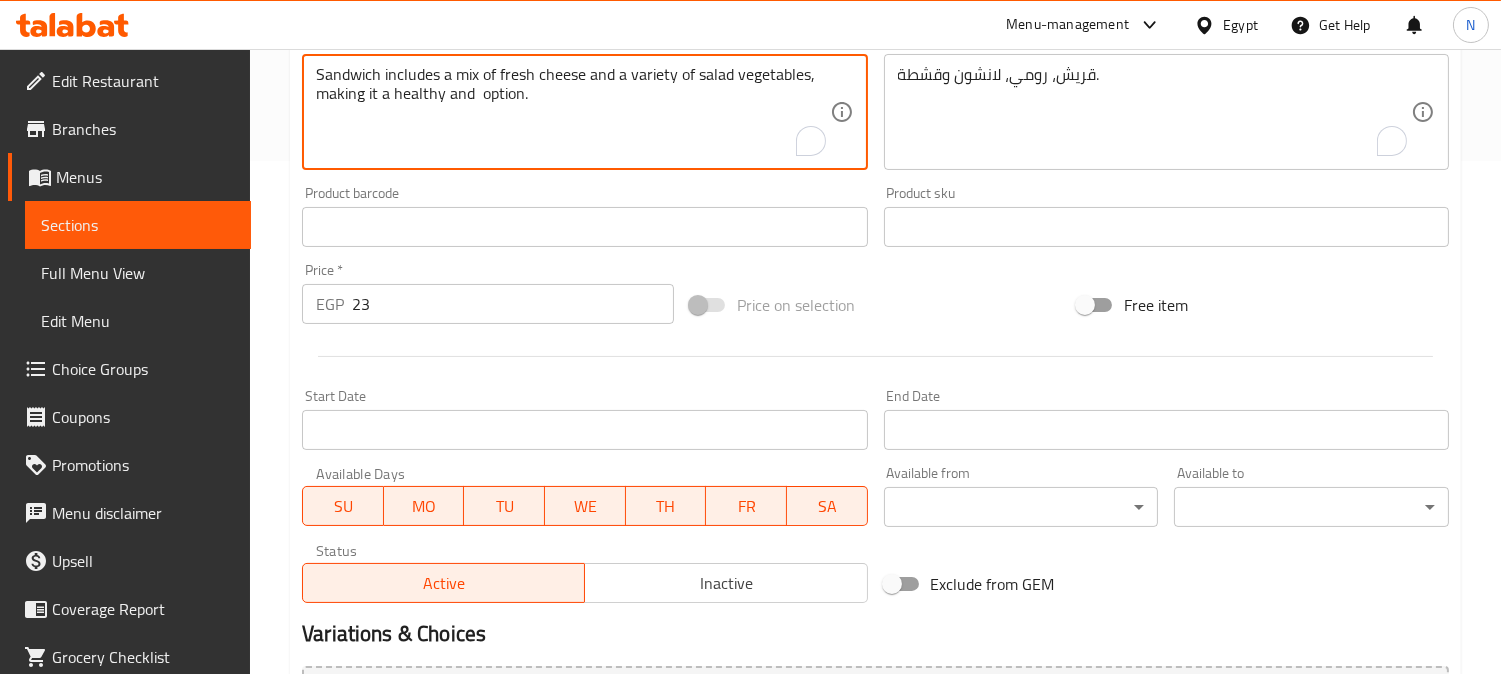 click on "Sandwich includes a mix of fresh cheese and a variety of salad vegetables, making it a healthy and  option." at bounding box center [572, 112] 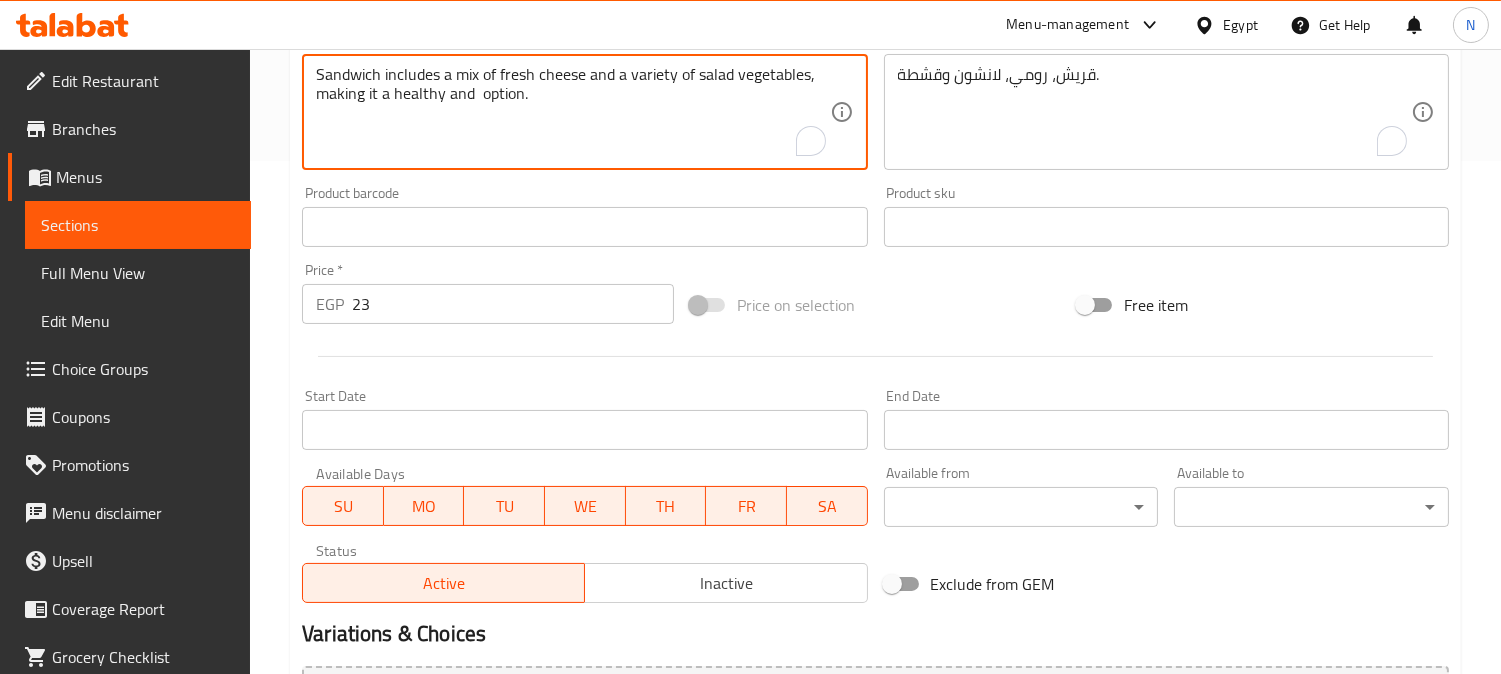 paste on "[PRODUCT_NAME], Roman, luncheon meat and cream" 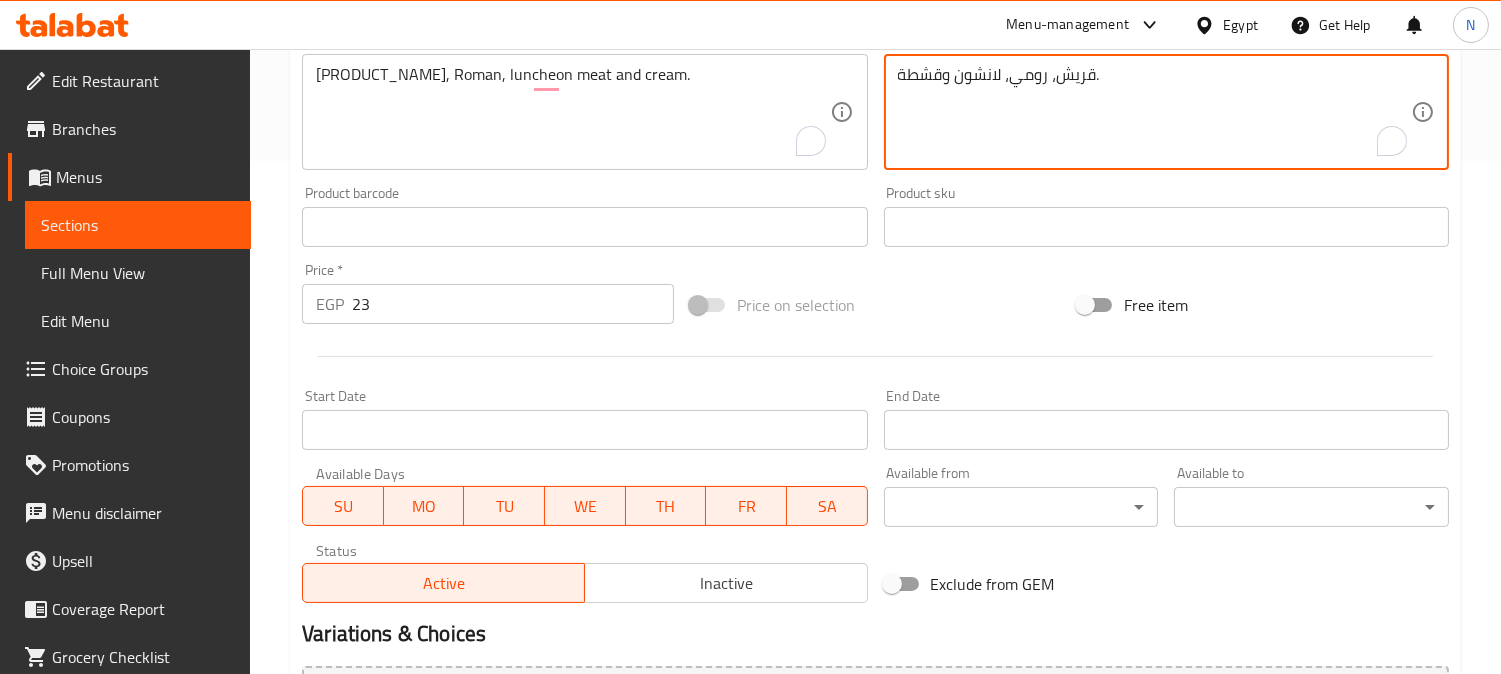 click on "قريش، رومي، لانشون وقشطة." at bounding box center [1154, 112] 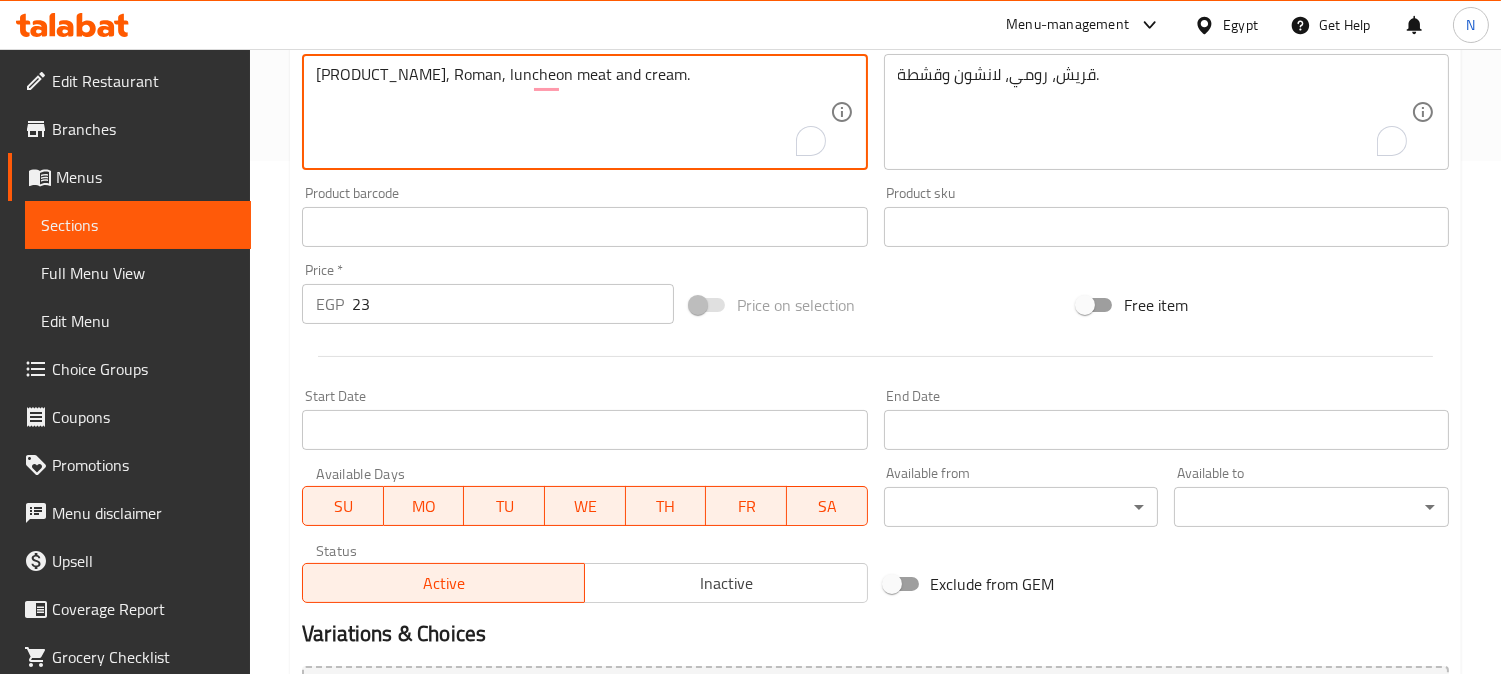 click on "[PRODUCT_NAME], Roman, luncheon meat and cream." at bounding box center [572, 112] 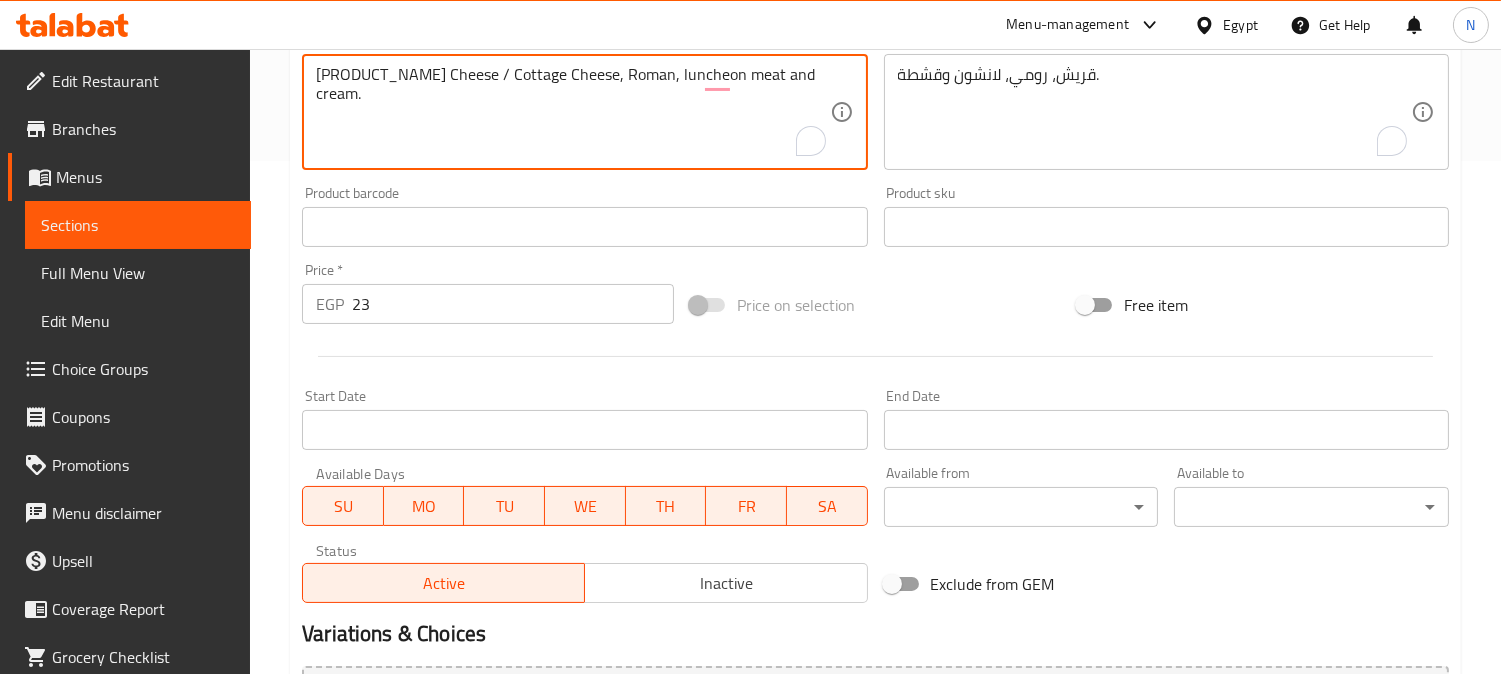 drag, startPoint x: 435, startPoint y: 76, endPoint x: 303, endPoint y: 86, distance: 132.37825 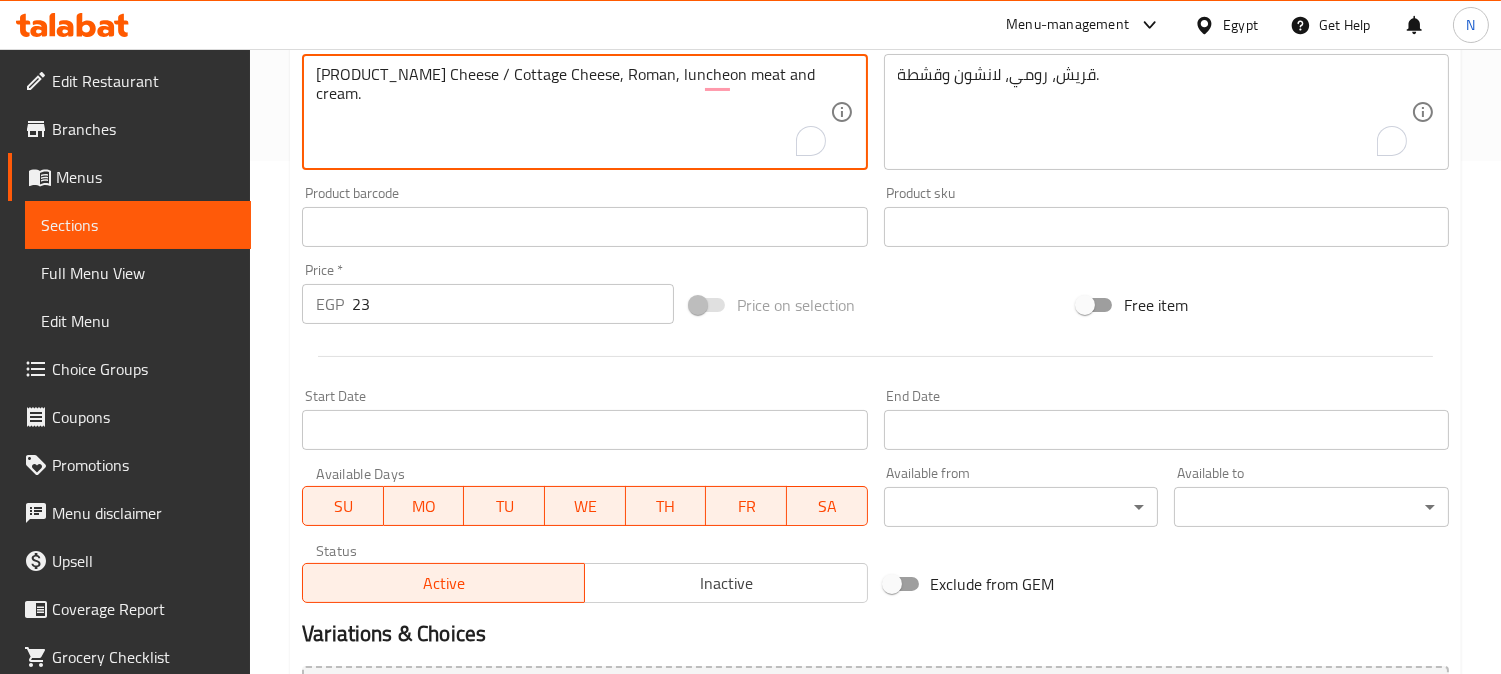 click on "[PRODUCT_NAME] Cheese / Cottage Cheese, Roman, luncheon meat and cream. Description (En)" at bounding box center [584, 112] 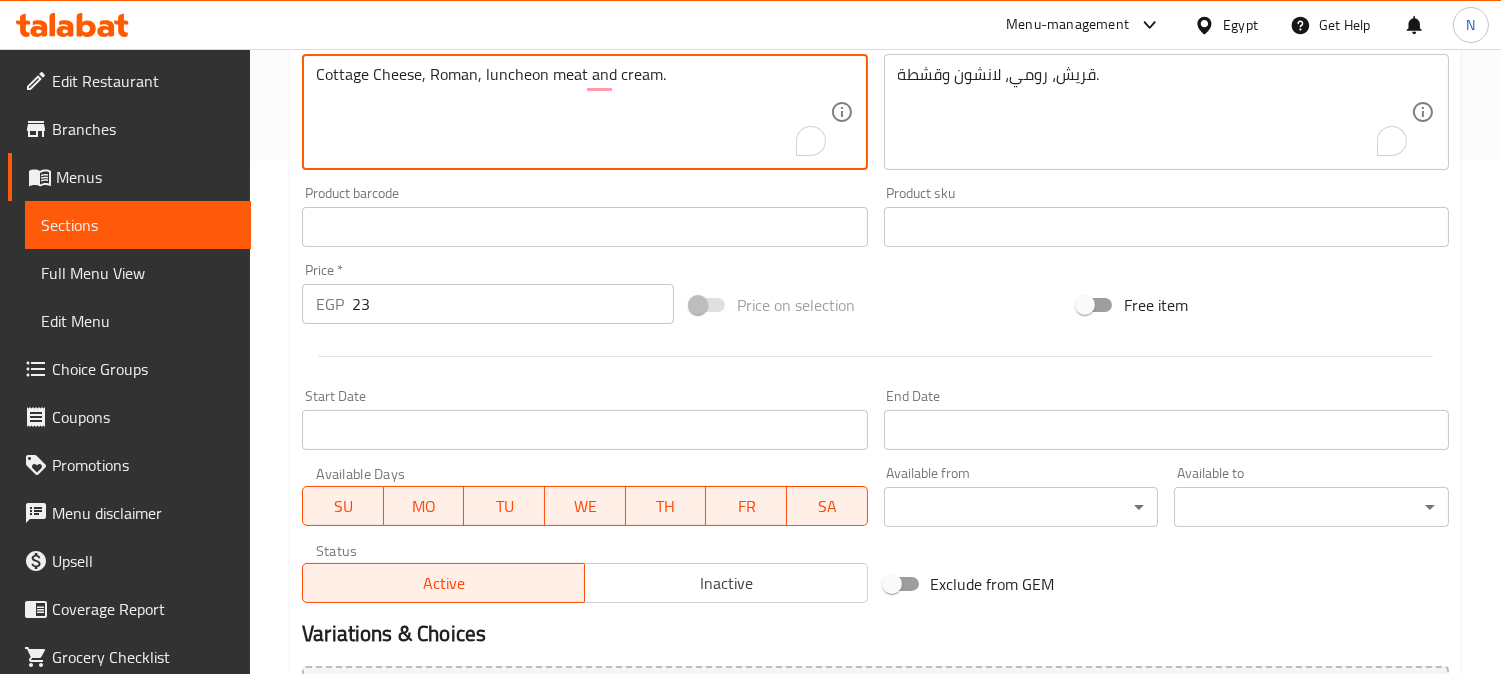 drag, startPoint x: 422, startPoint y: 80, endPoint x: 370, endPoint y: 81, distance: 52.009613 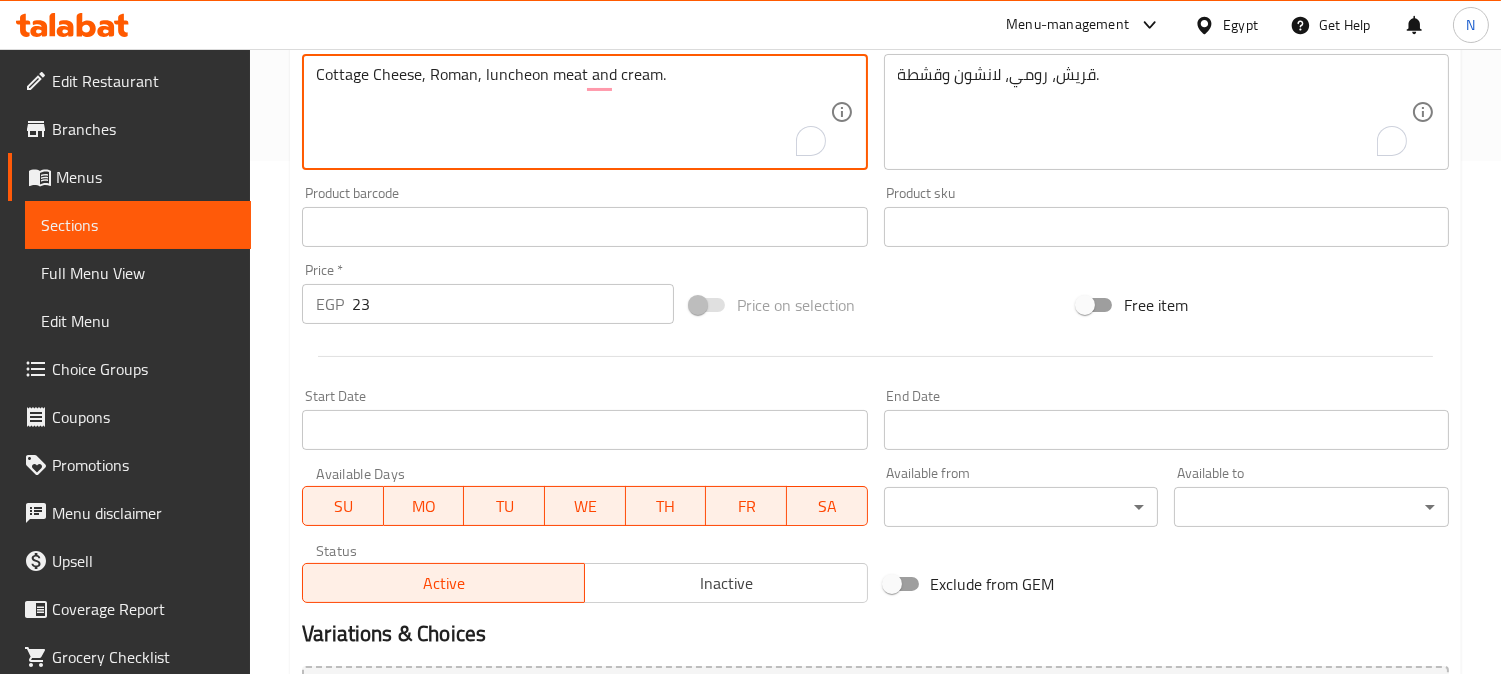 click on "Cottage Cheese, Roman, luncheon meat and cream." at bounding box center (572, 112) 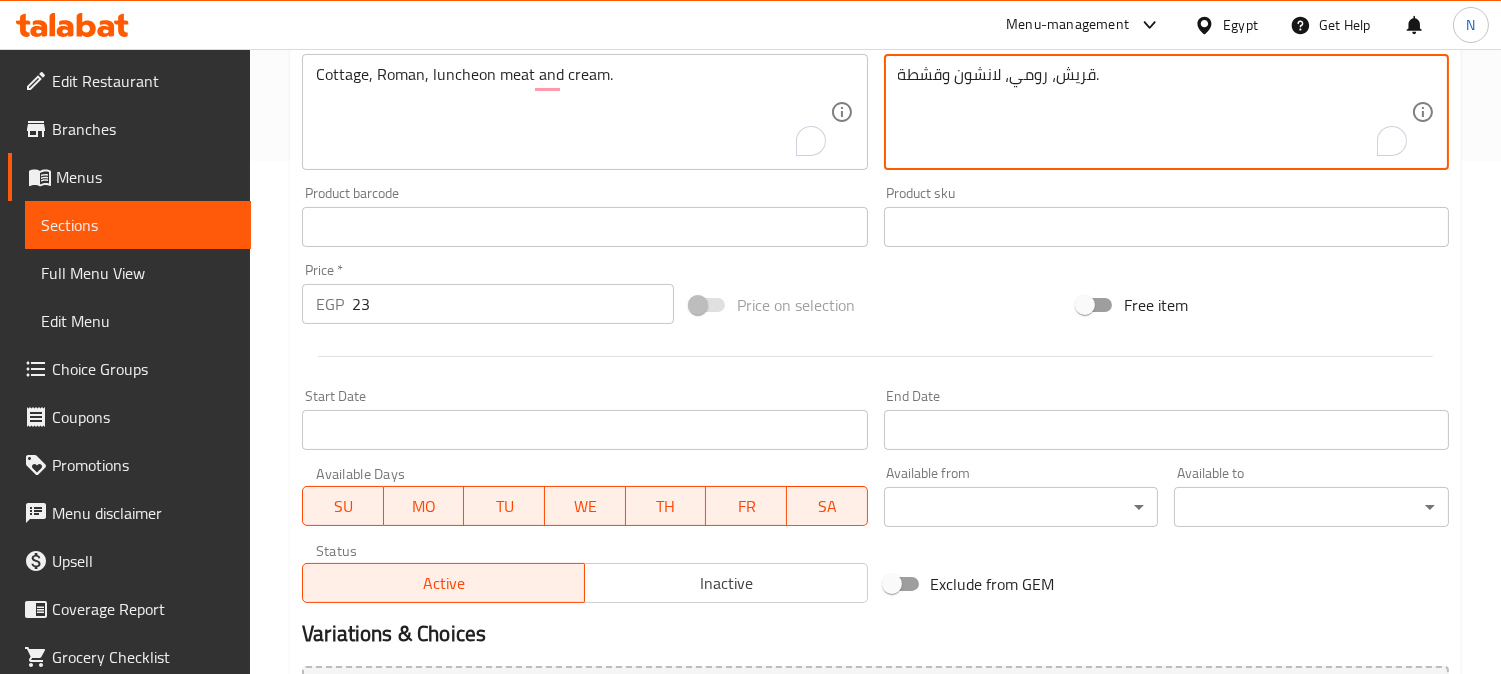 click on "قريش، رومي، لانشون وقشطة." at bounding box center (1154, 112) 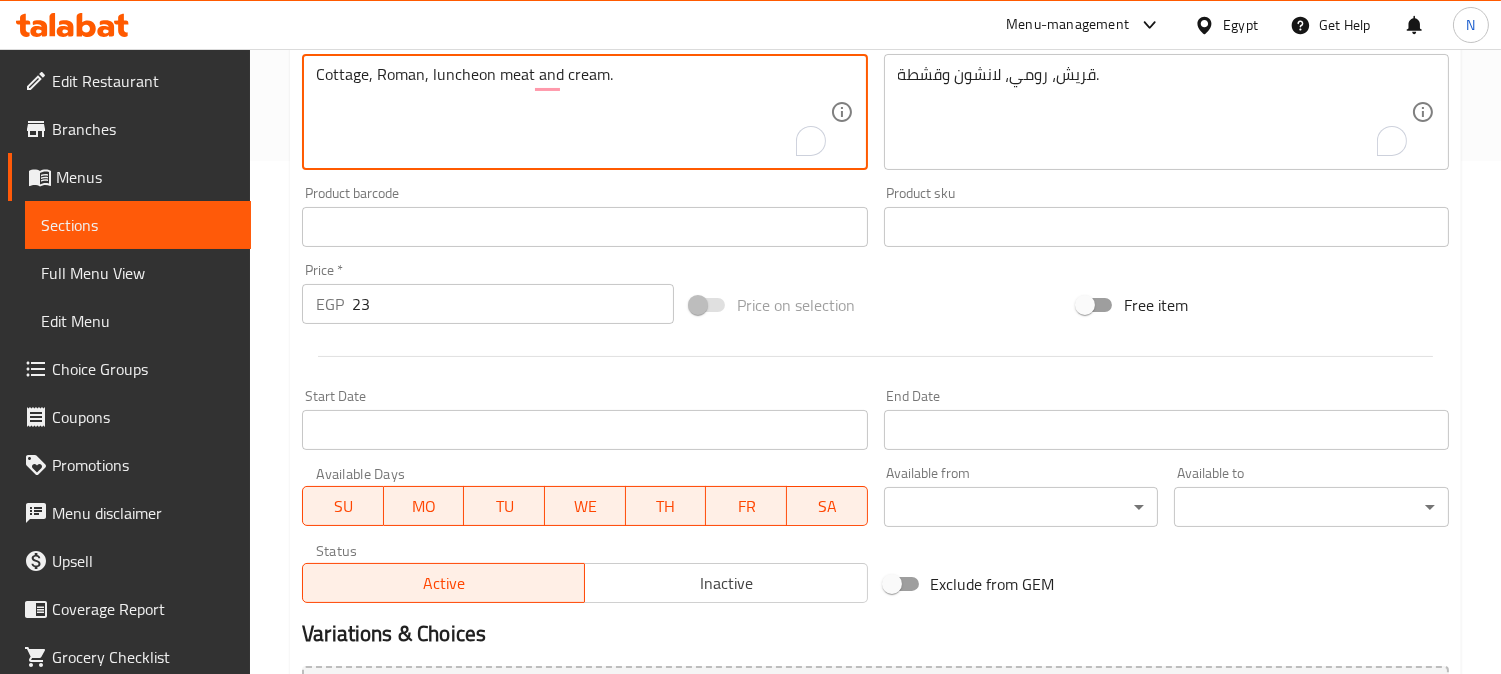 click on "Cottage, Roman, luncheon meat and cream." at bounding box center (572, 112) 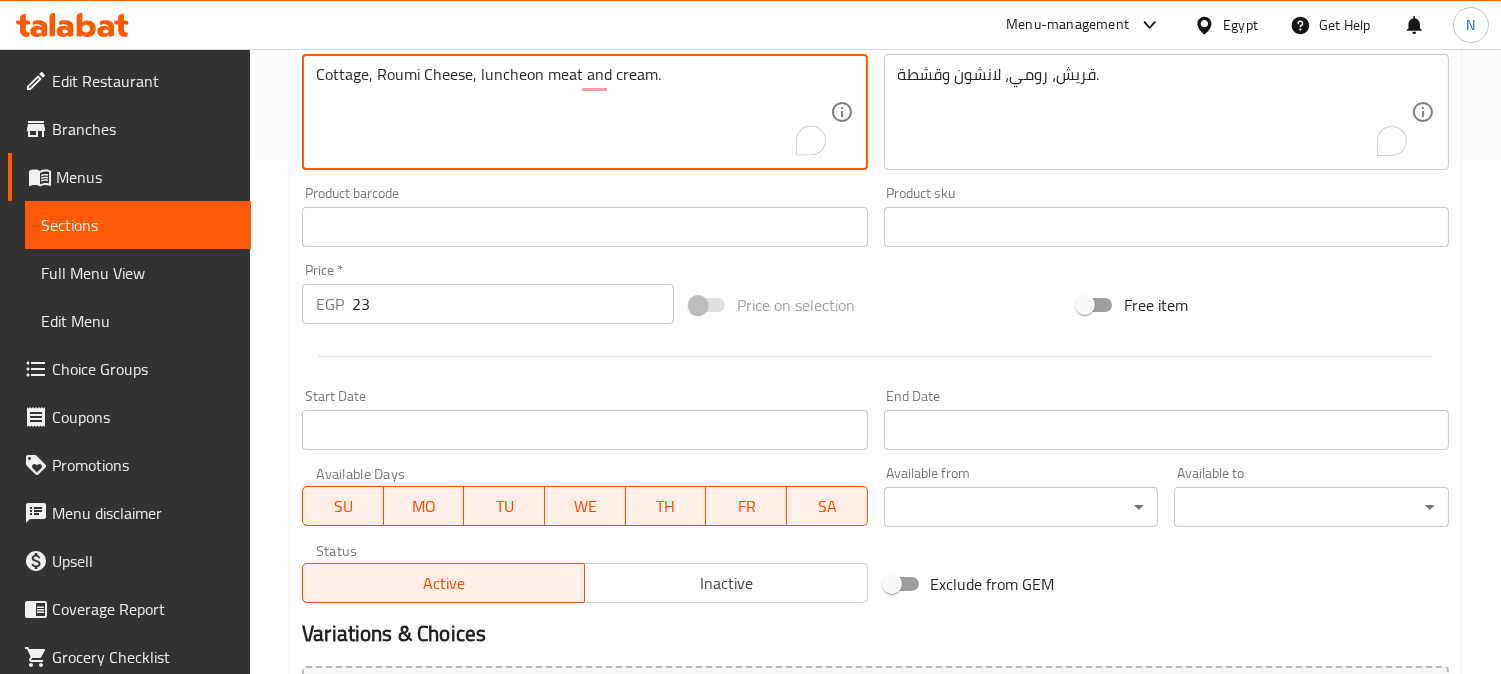 click on "Cottage, Roumi Cheese, luncheon meat and cream." at bounding box center [572, 112] 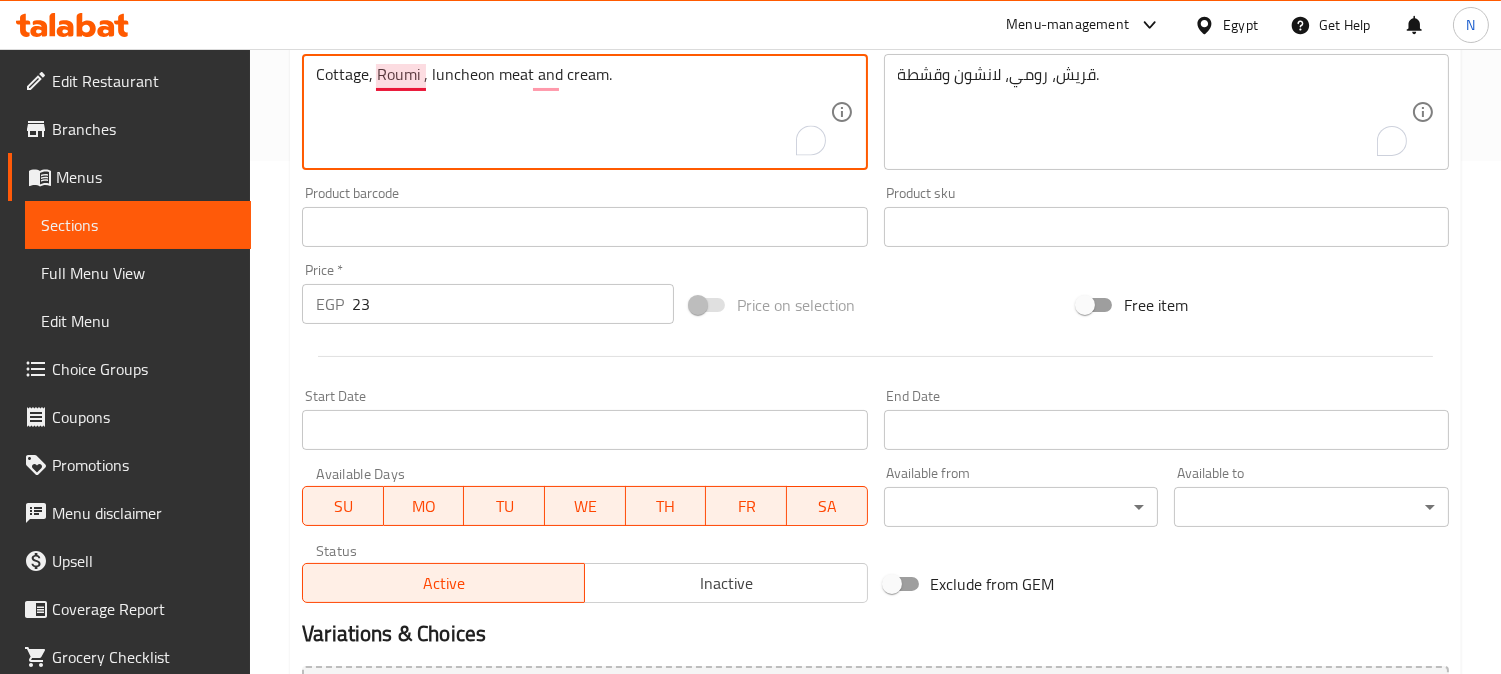 click on "Cottage, Roumi , luncheon meat and cream." at bounding box center [572, 112] 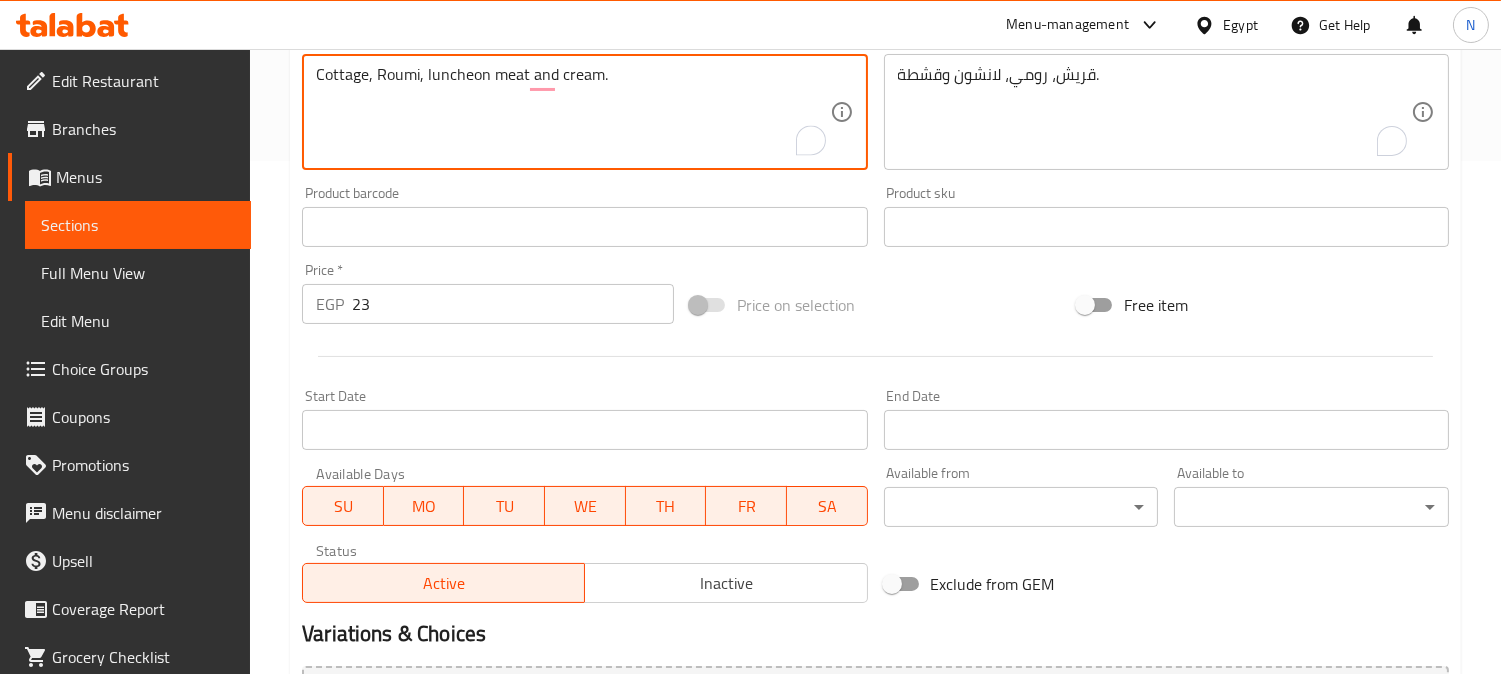 click on "قريش، رومي، لانشون وقشطة." at bounding box center [1154, 112] 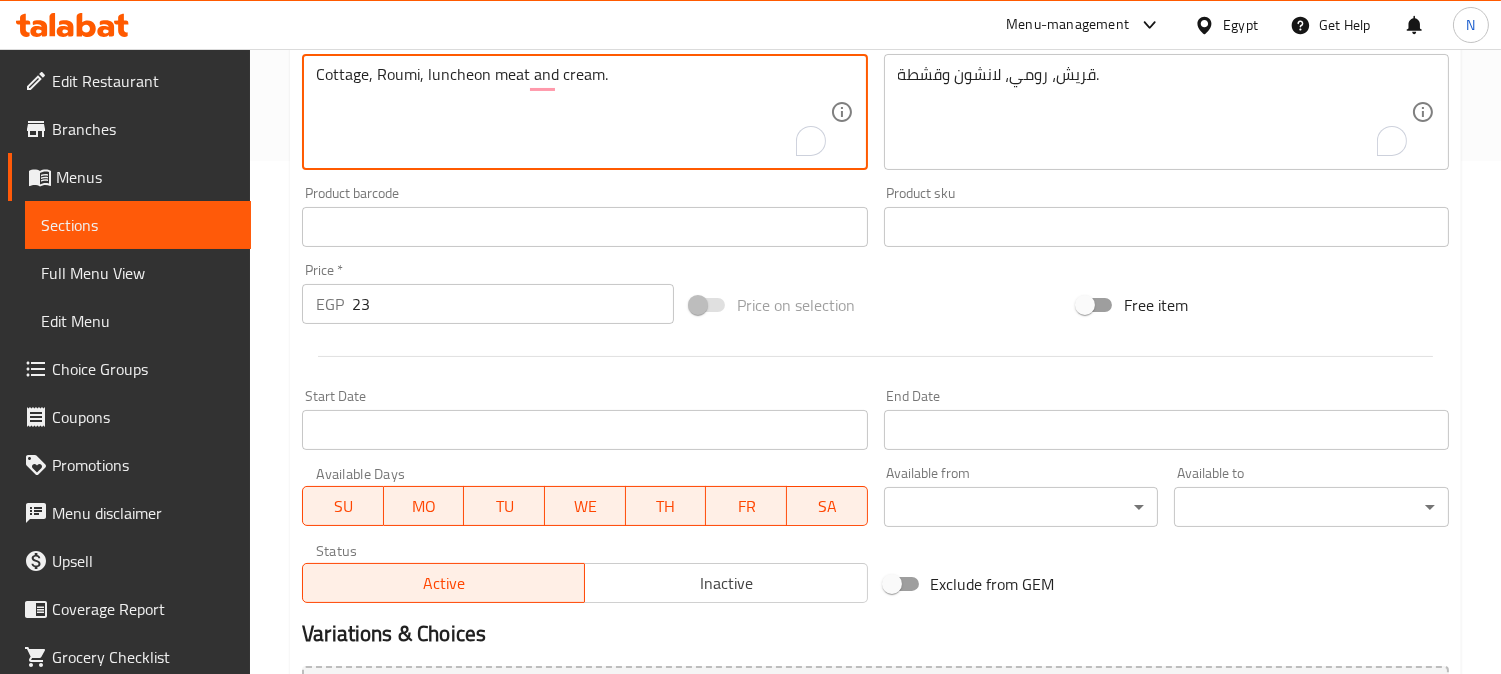 drag, startPoint x: 526, startPoint y: 78, endPoint x: 425, endPoint y: 83, distance: 101.12369 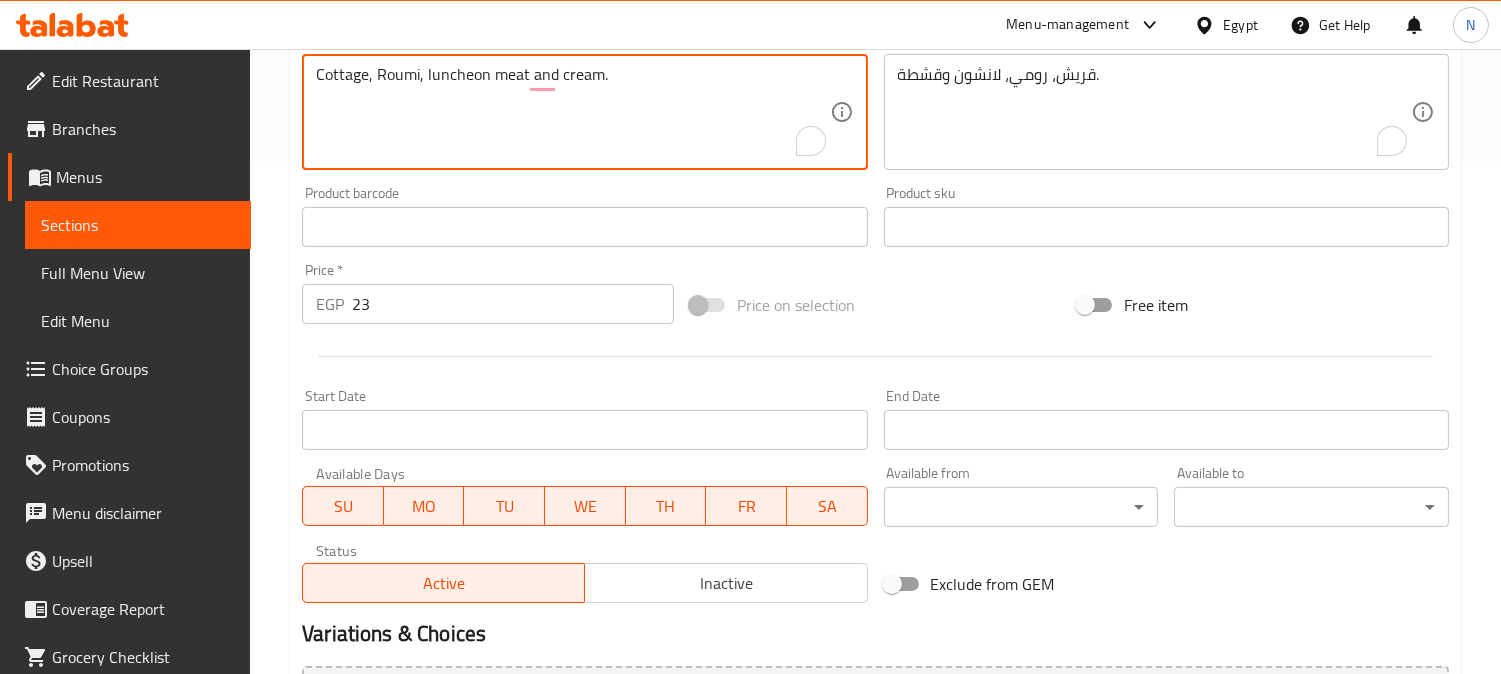 paste on "Luncheon" 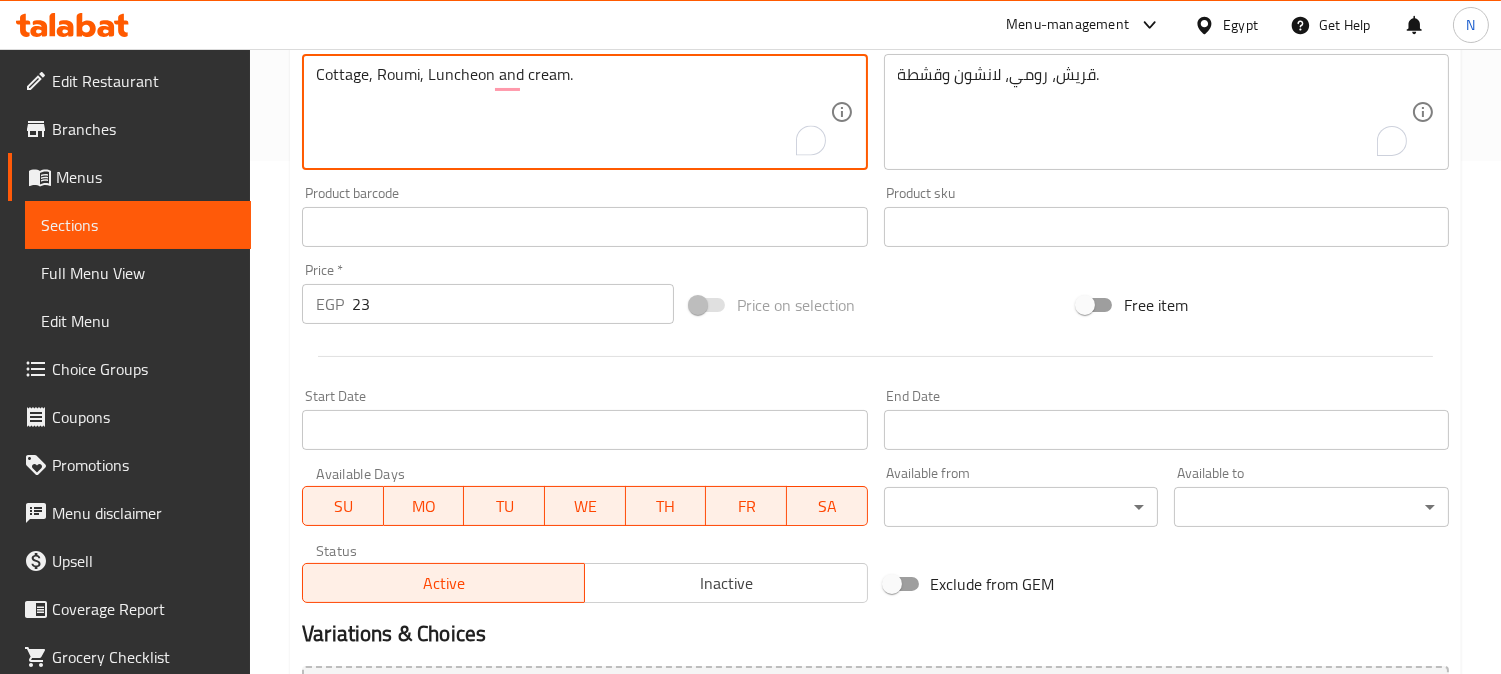 click on "Cottage, Roumi, Luncheon and cream." at bounding box center (572, 112) 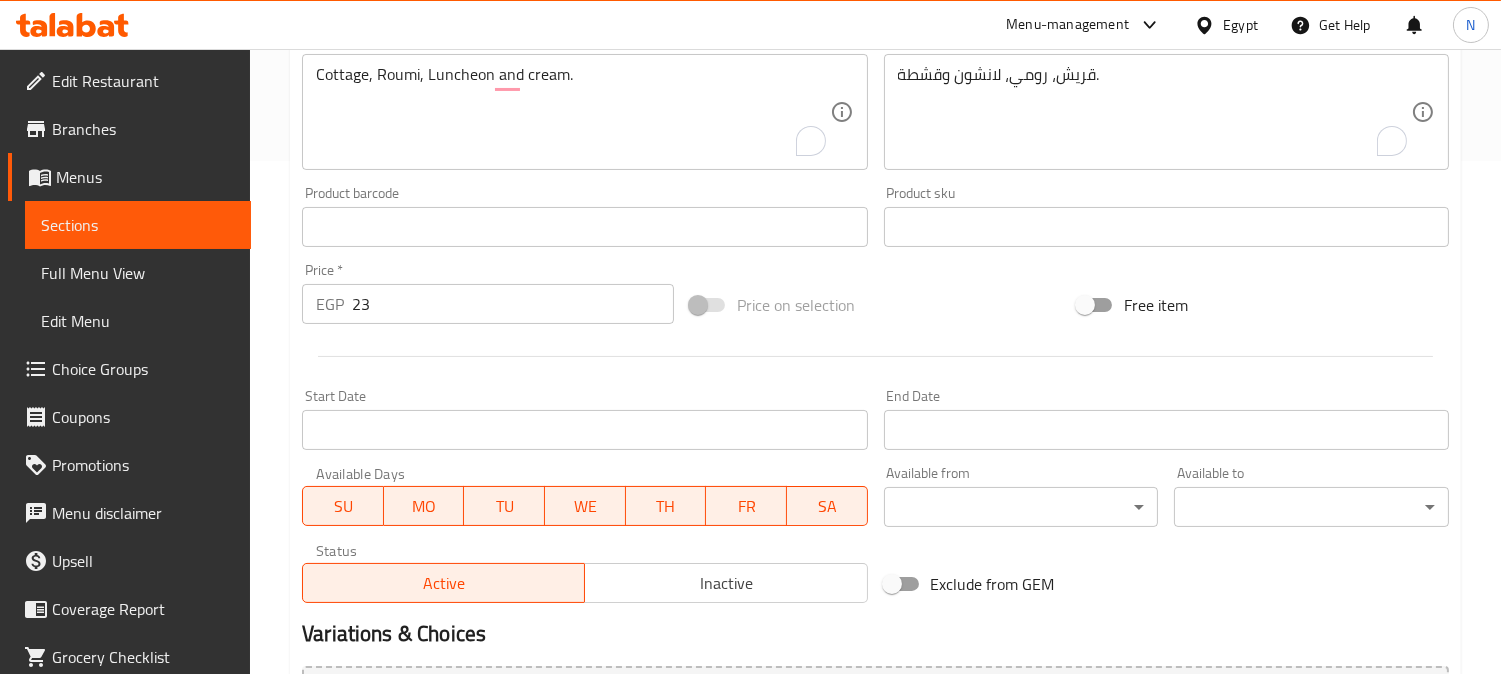 click on "Cottage, Roumi, Luncheon and cream." at bounding box center [572, 112] 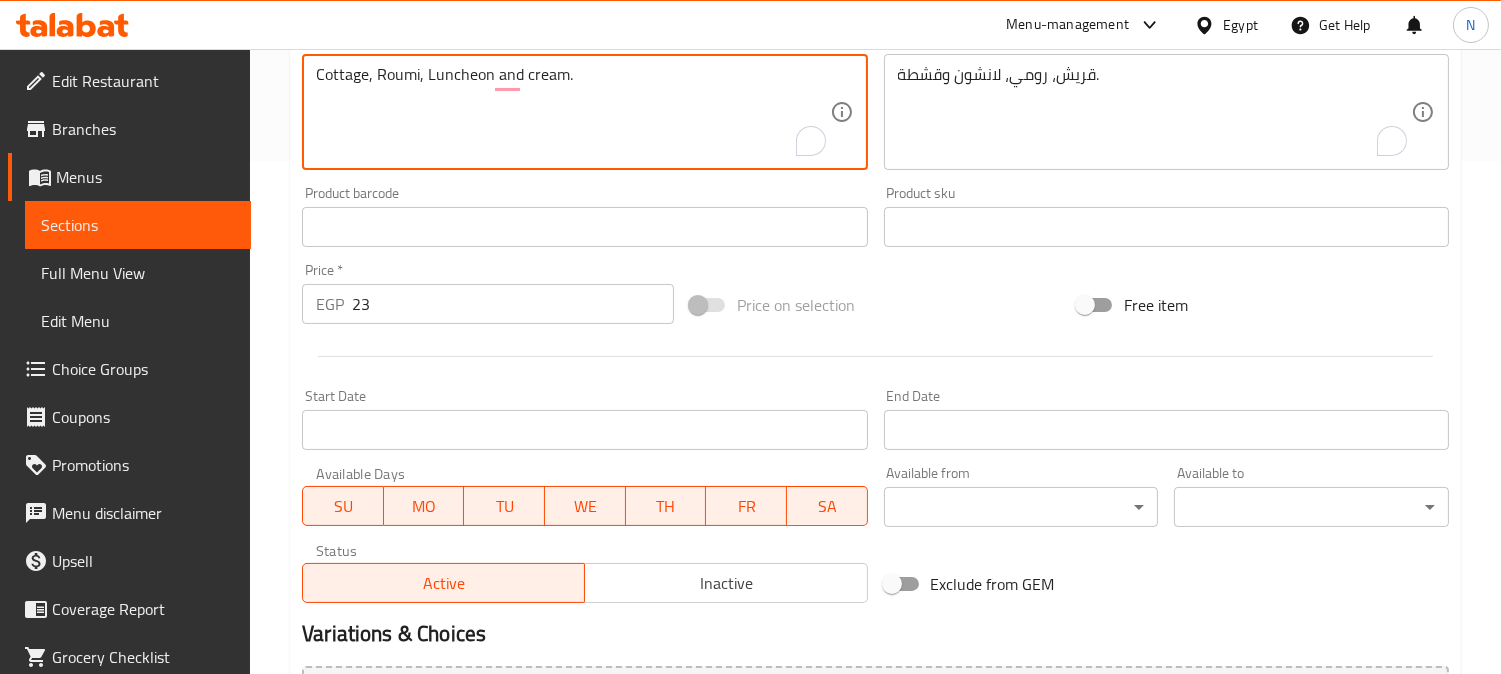 click on "Cottage, Roumi, Luncheon and cream." at bounding box center [572, 112] 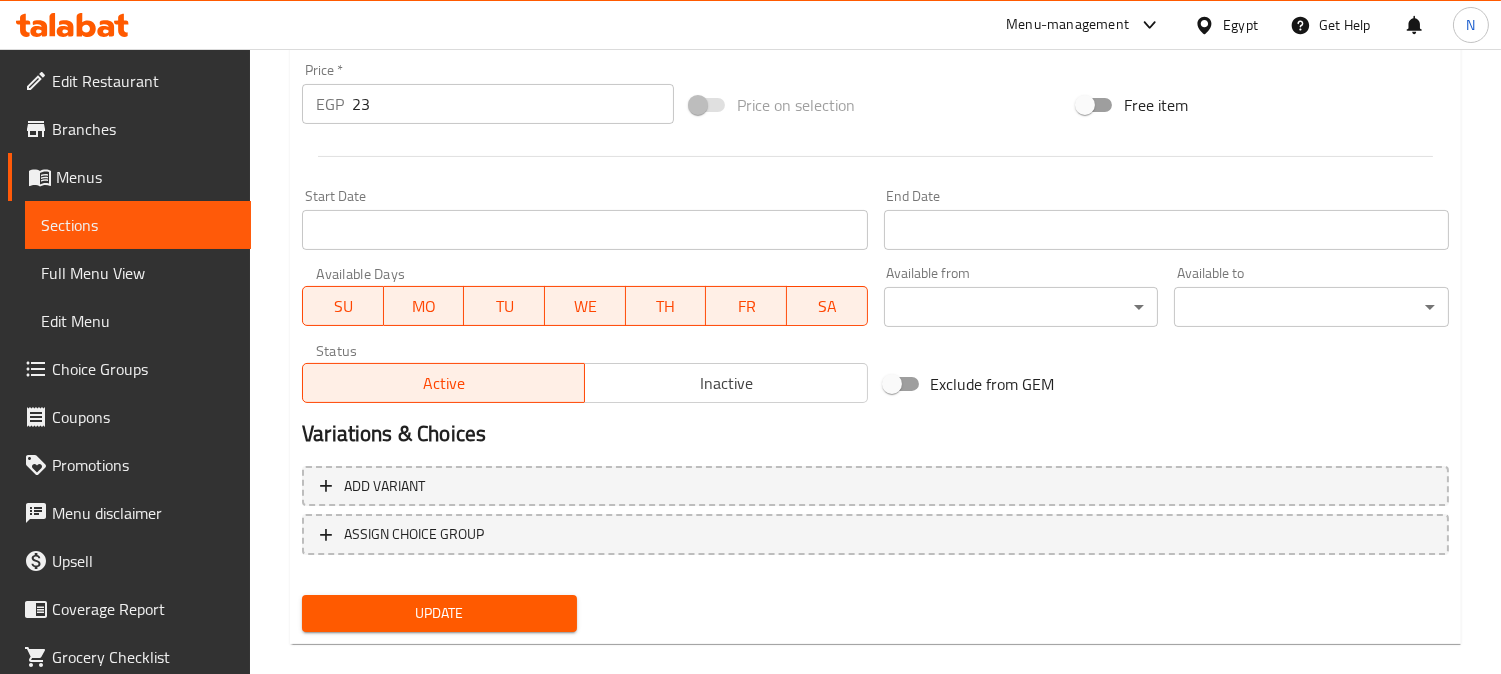 scroll, scrollTop: 735, scrollLeft: 0, axis: vertical 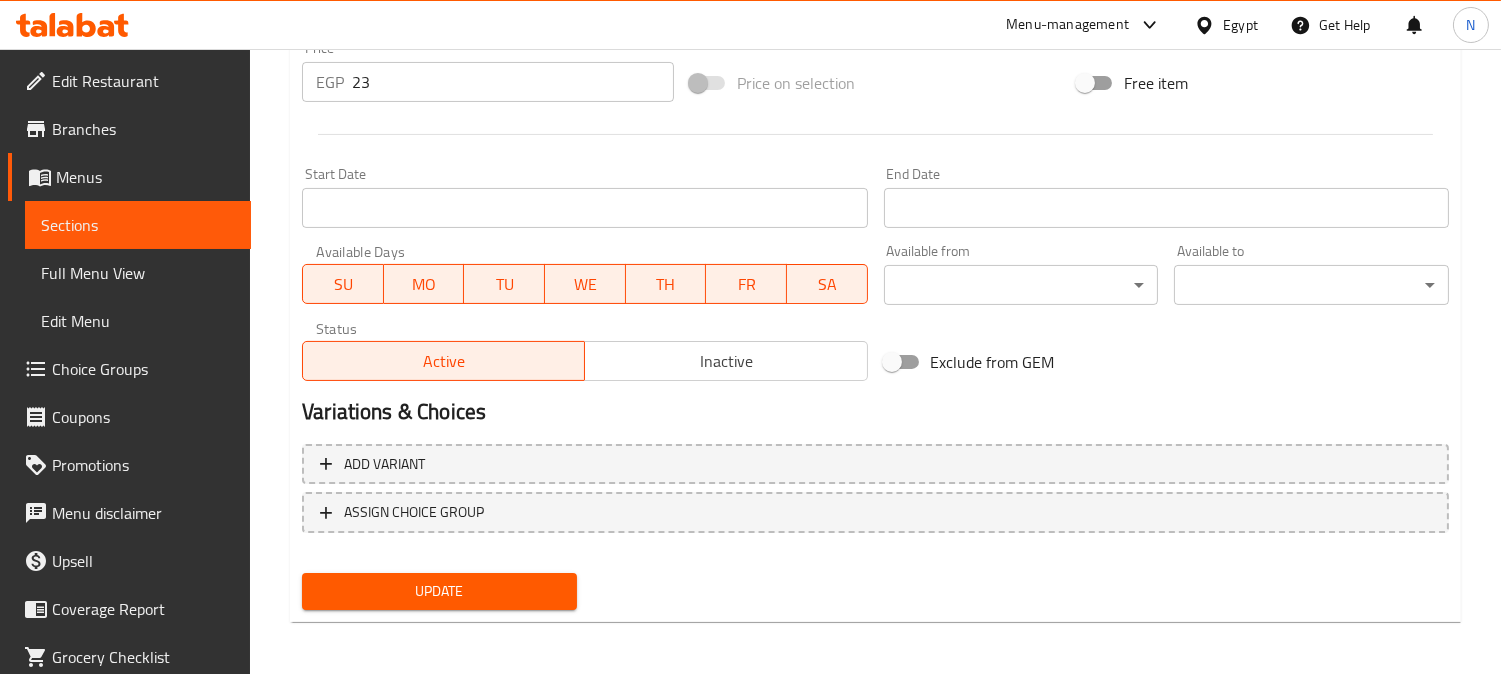 type on "Cottage, roumi, luncheon and cream." 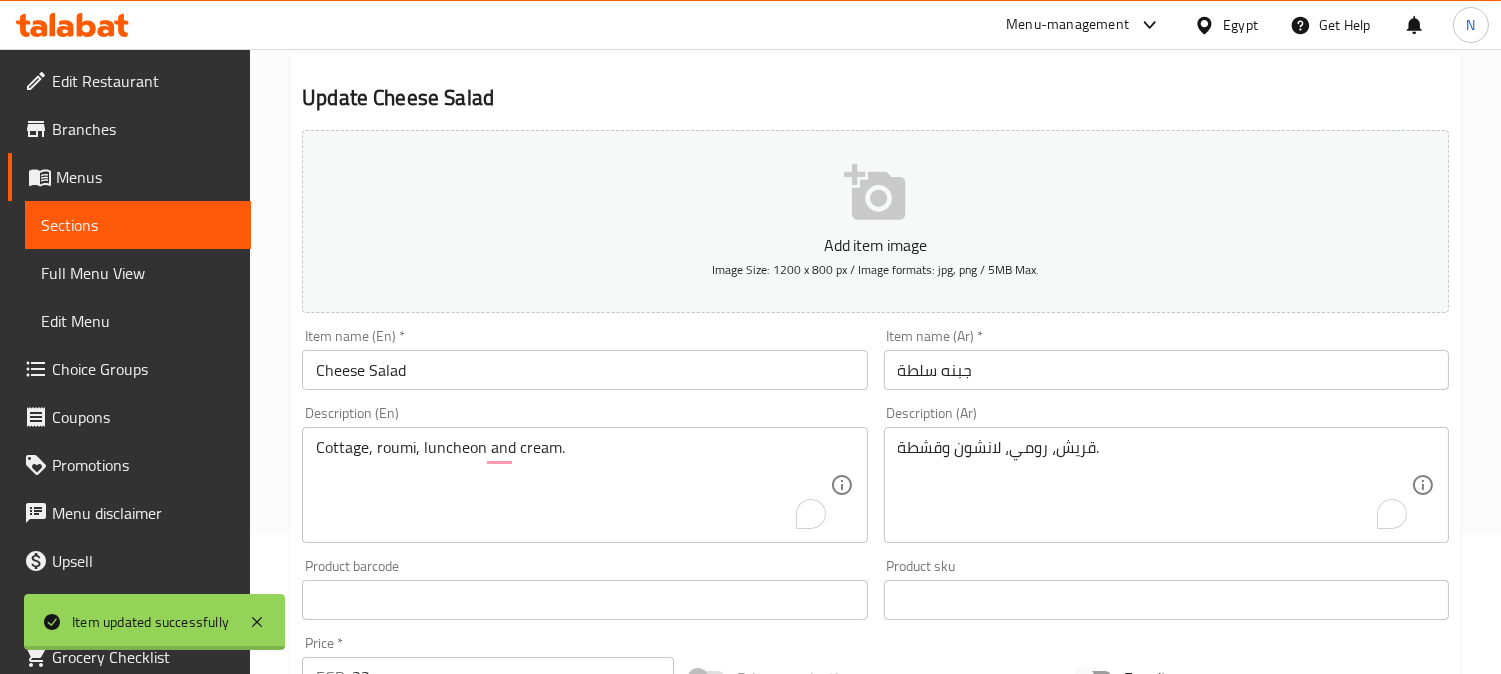 scroll, scrollTop: 68, scrollLeft: 0, axis: vertical 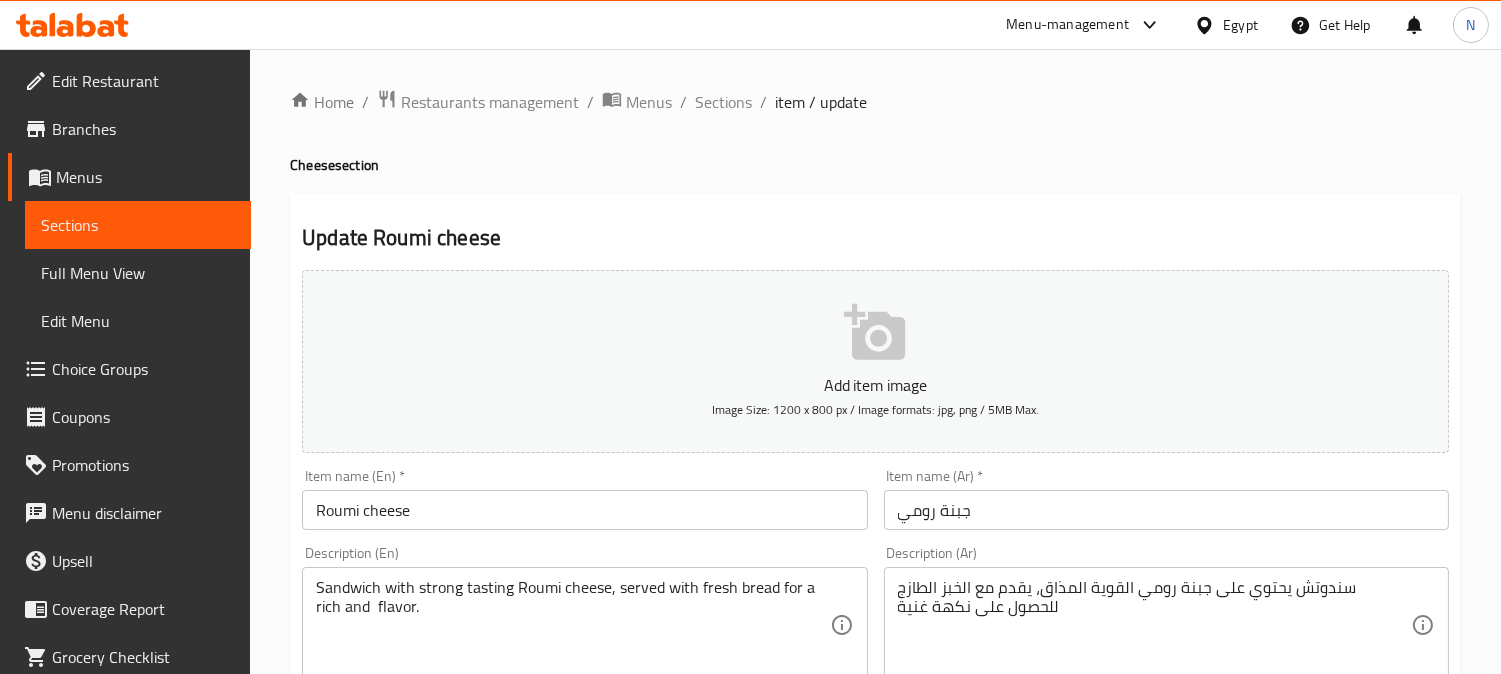click on "جبنة رومي" at bounding box center [1166, 510] 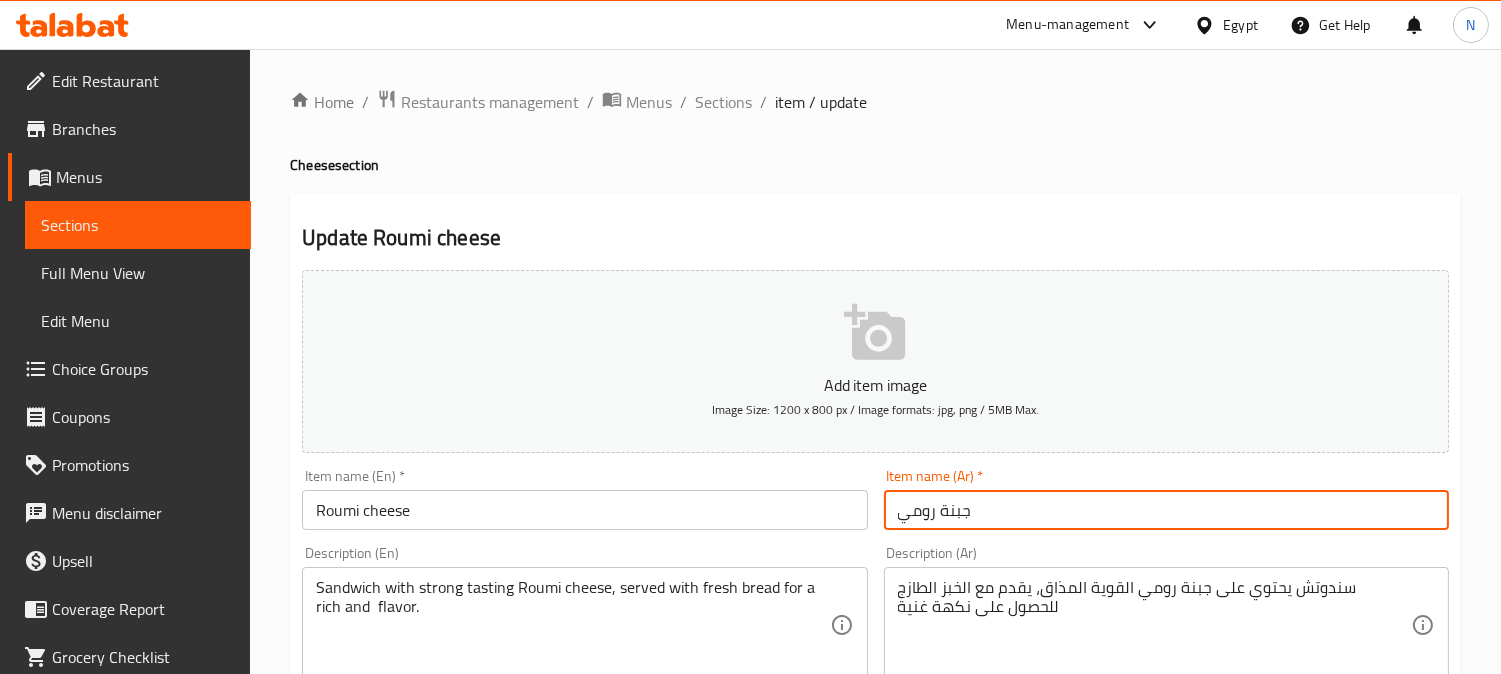 click on "جبنة رومي" at bounding box center [1166, 510] 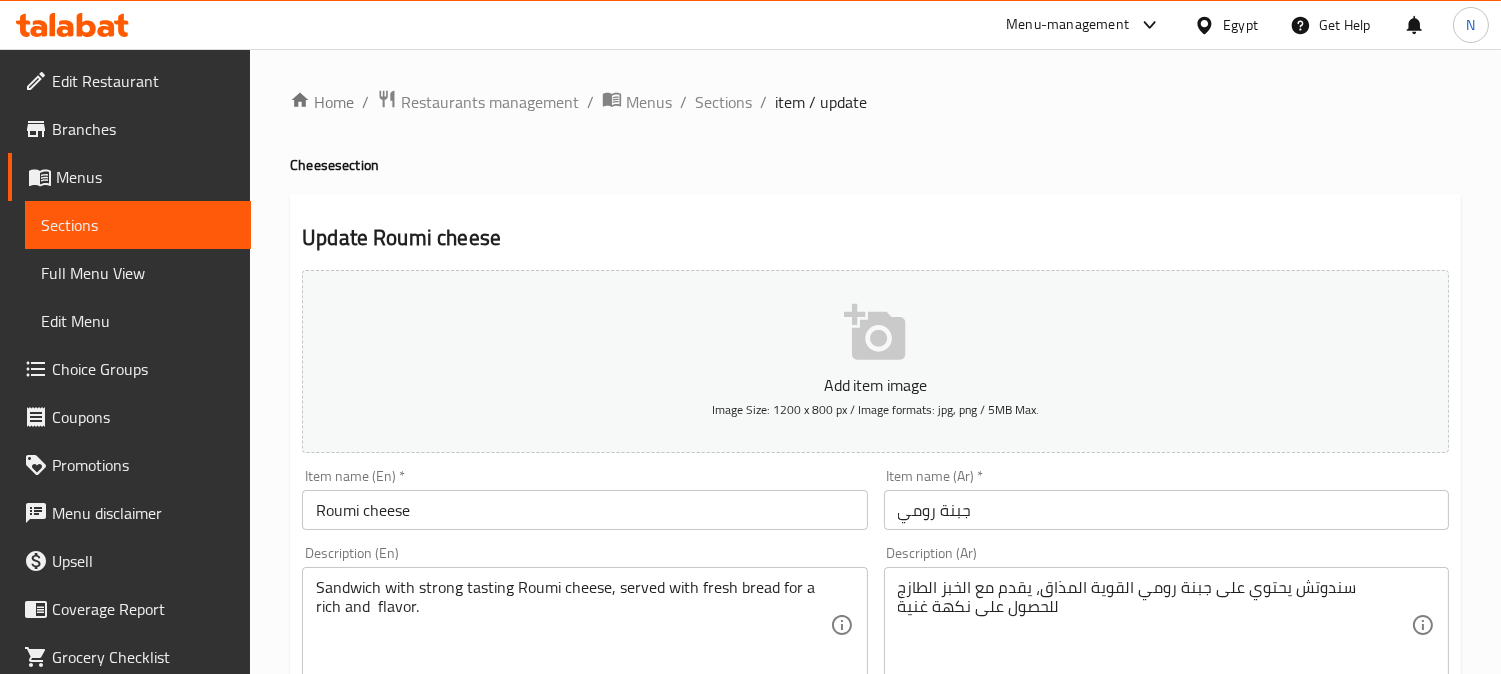 click on "Item name (Ar)   * جبنة رومي Item name (Ar)  *" at bounding box center [1166, 499] 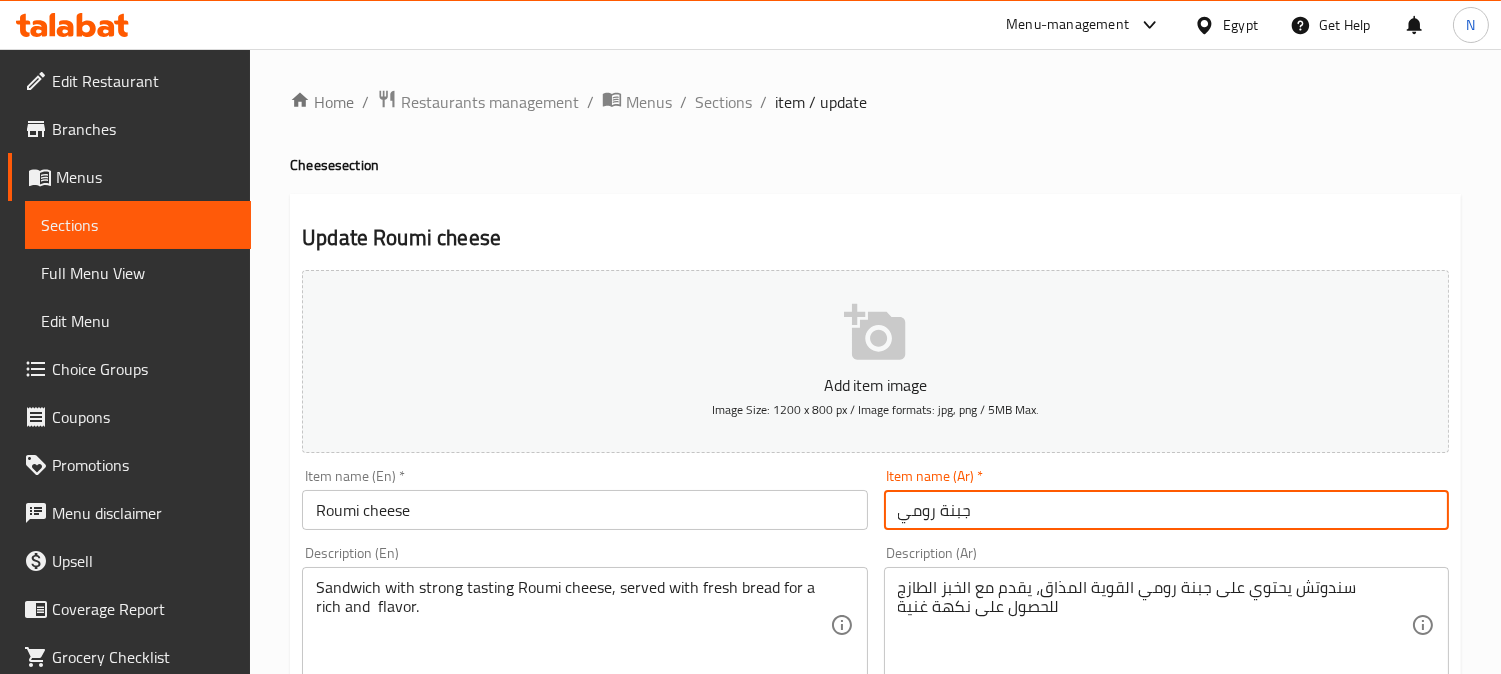 click on "جبنة رومي" at bounding box center [1166, 510] 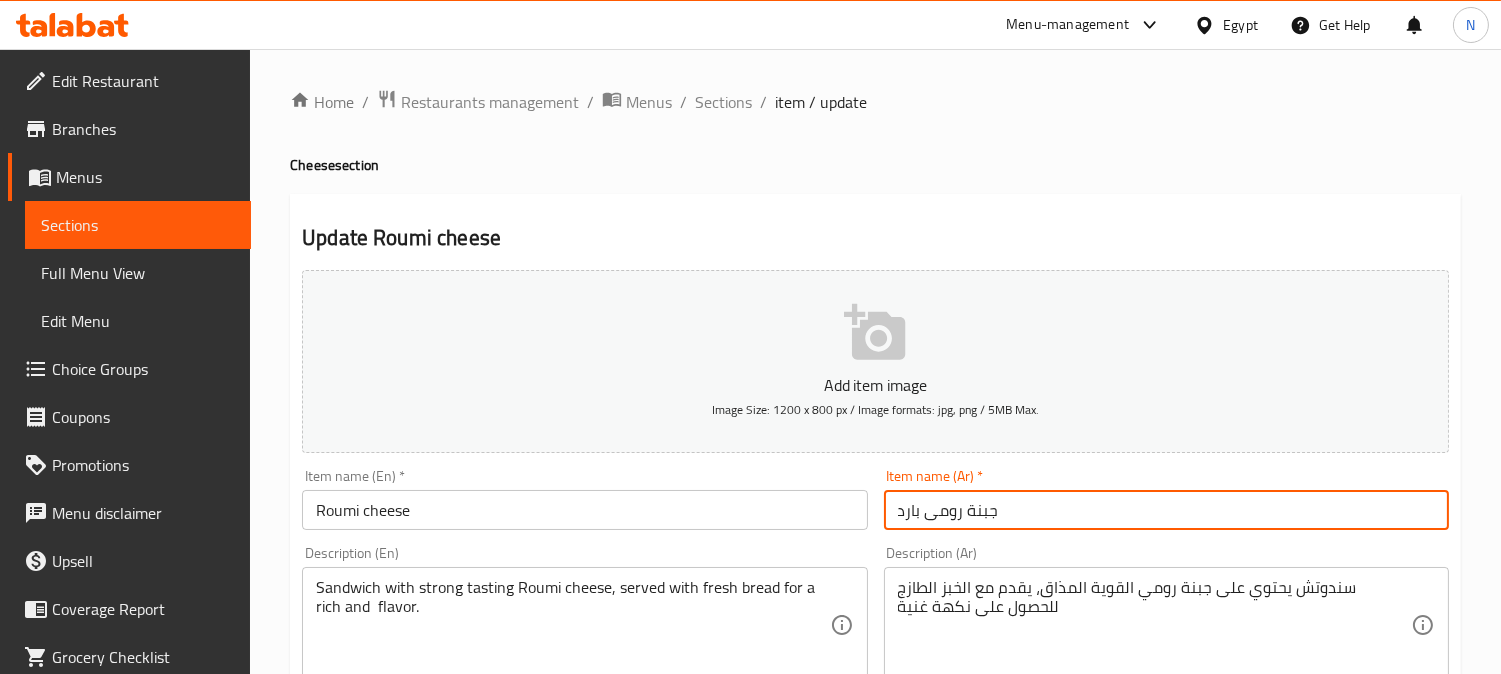 click on "جبنة رومى بارد" at bounding box center (1166, 510) 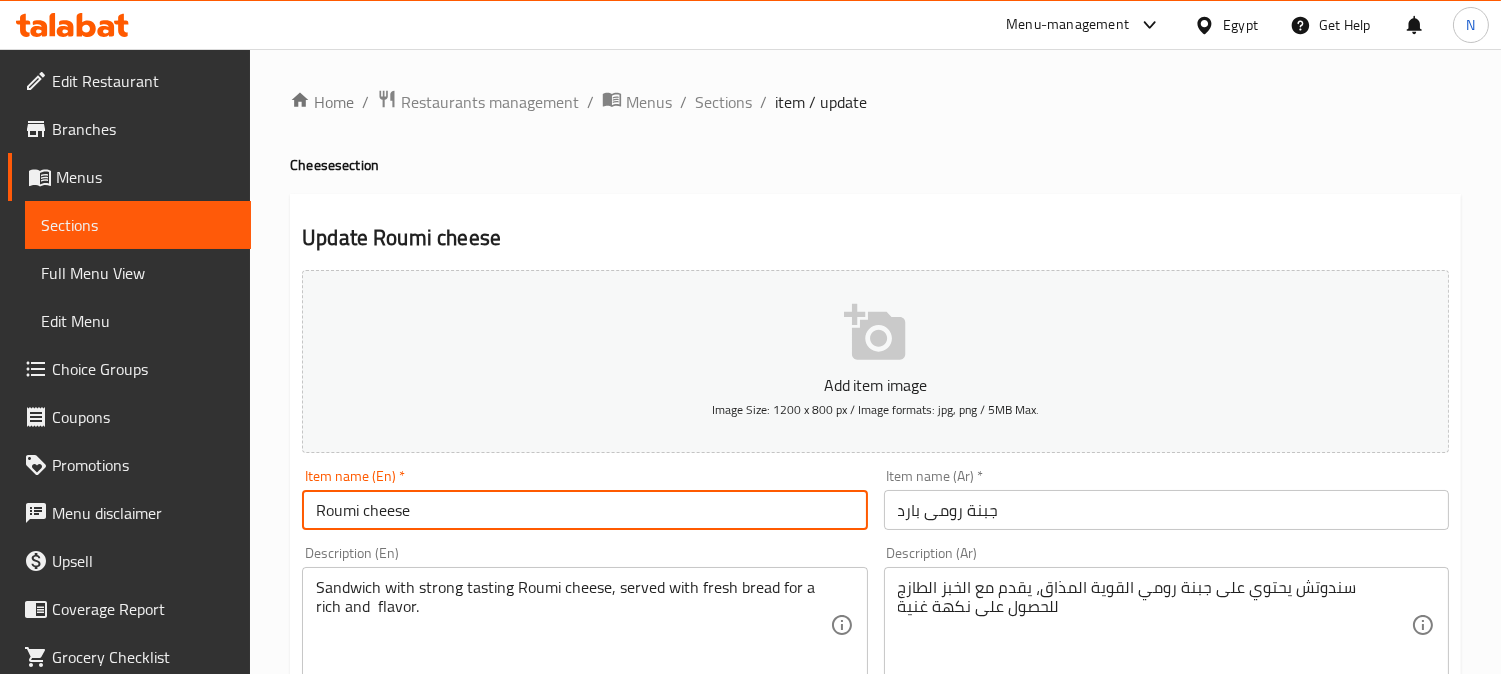 click on "Roumi cheese" at bounding box center [584, 510] 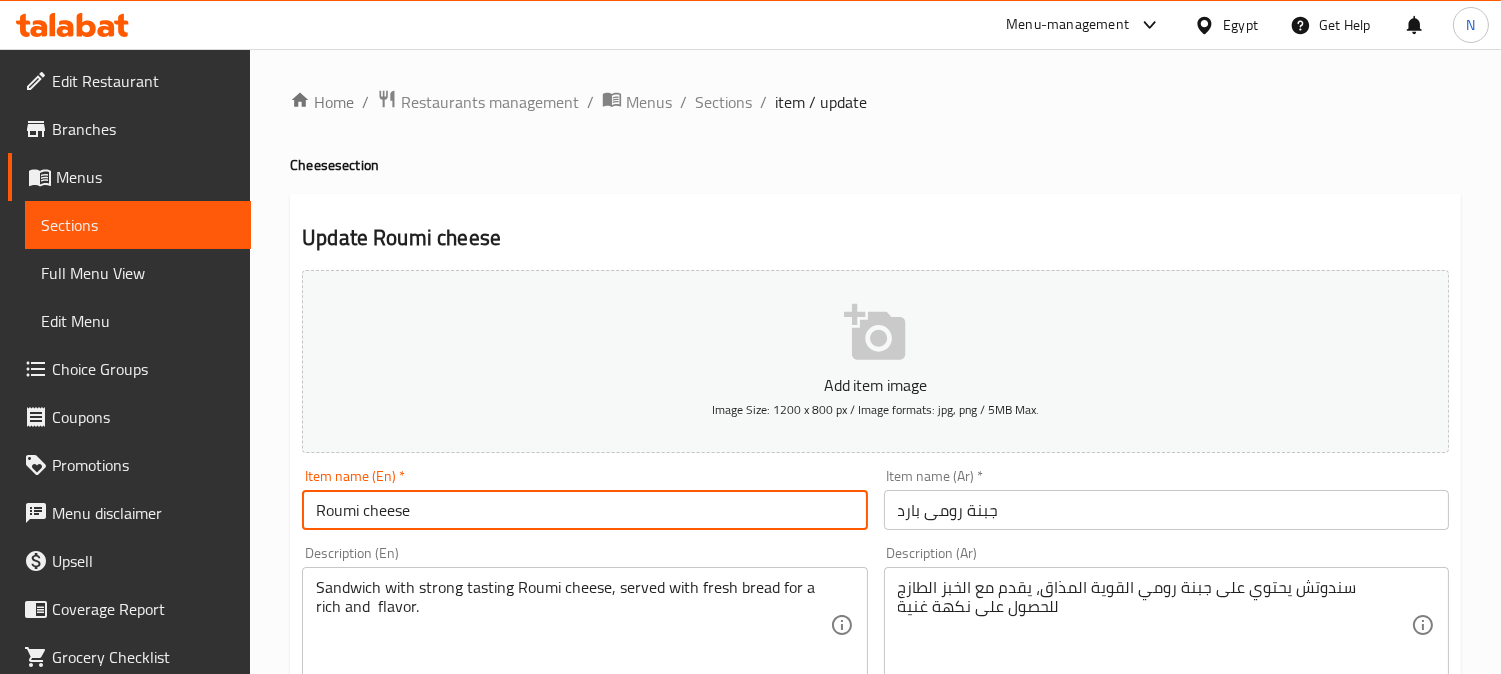 click on "Roumi cheese" at bounding box center [584, 510] 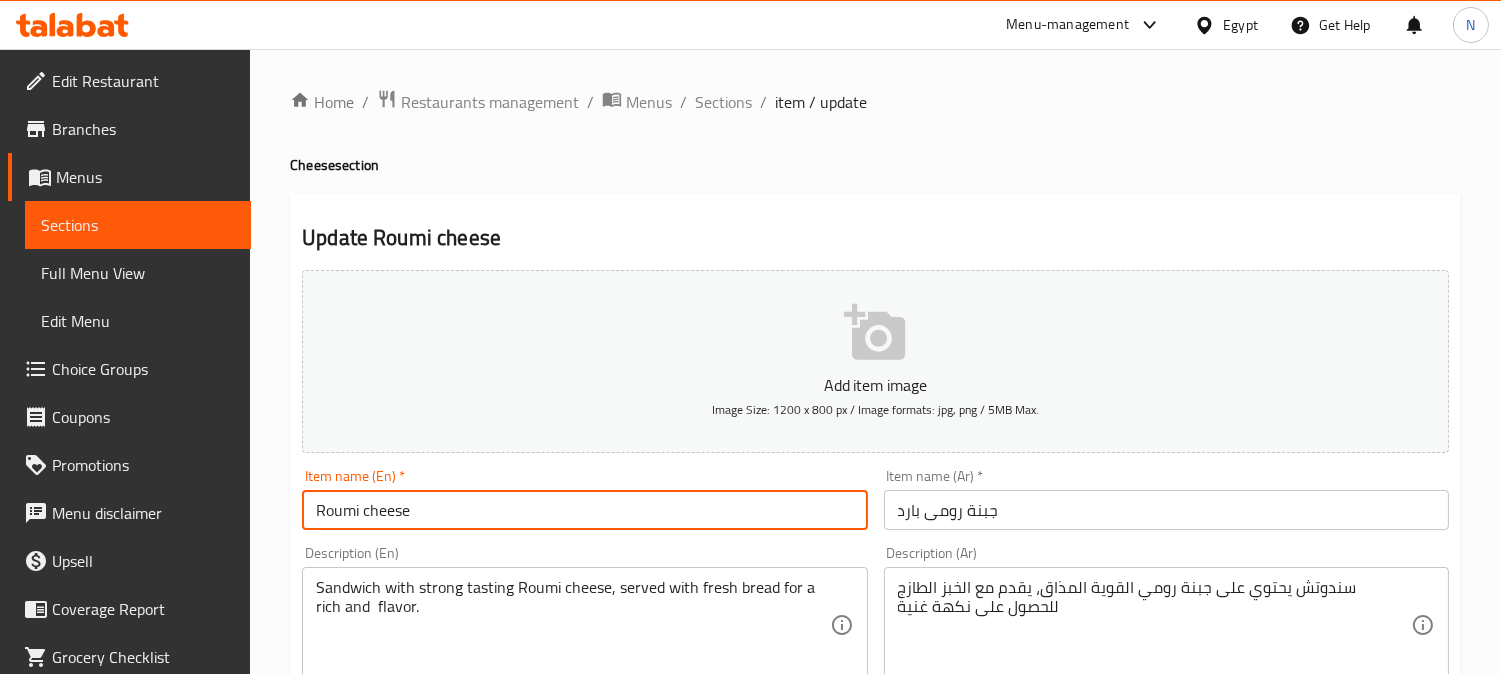 click on "Roumi cheese" at bounding box center [584, 510] 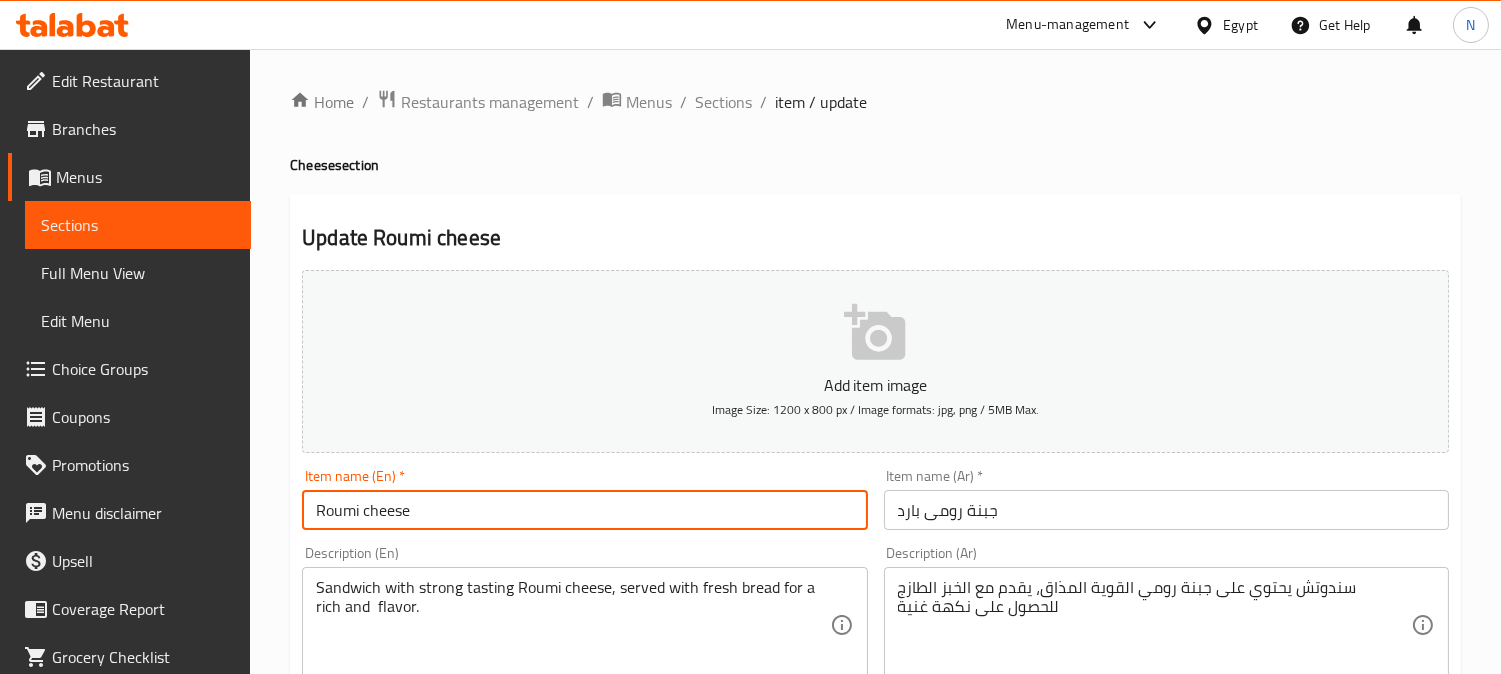 paste on "cold Romano cheese" 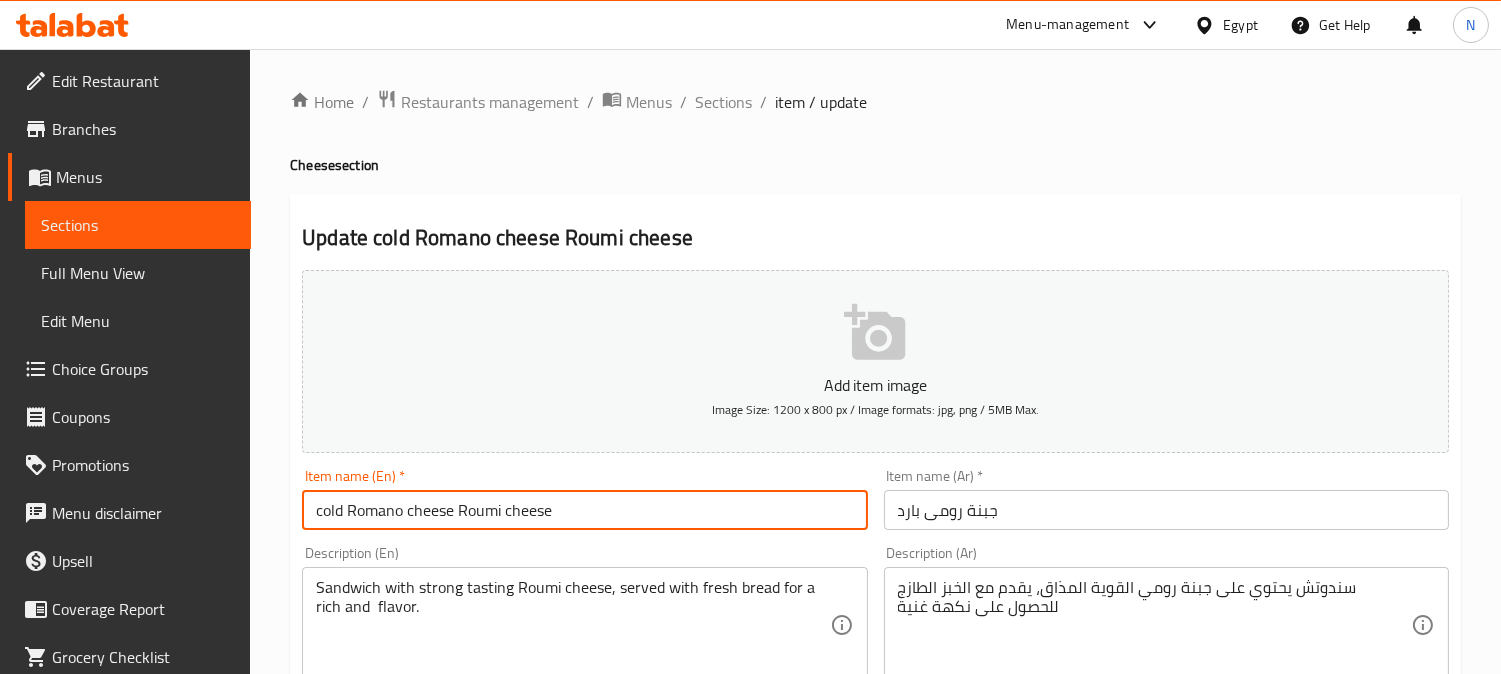 click on "cold Romano cheese Roumi cheese" at bounding box center (584, 510) 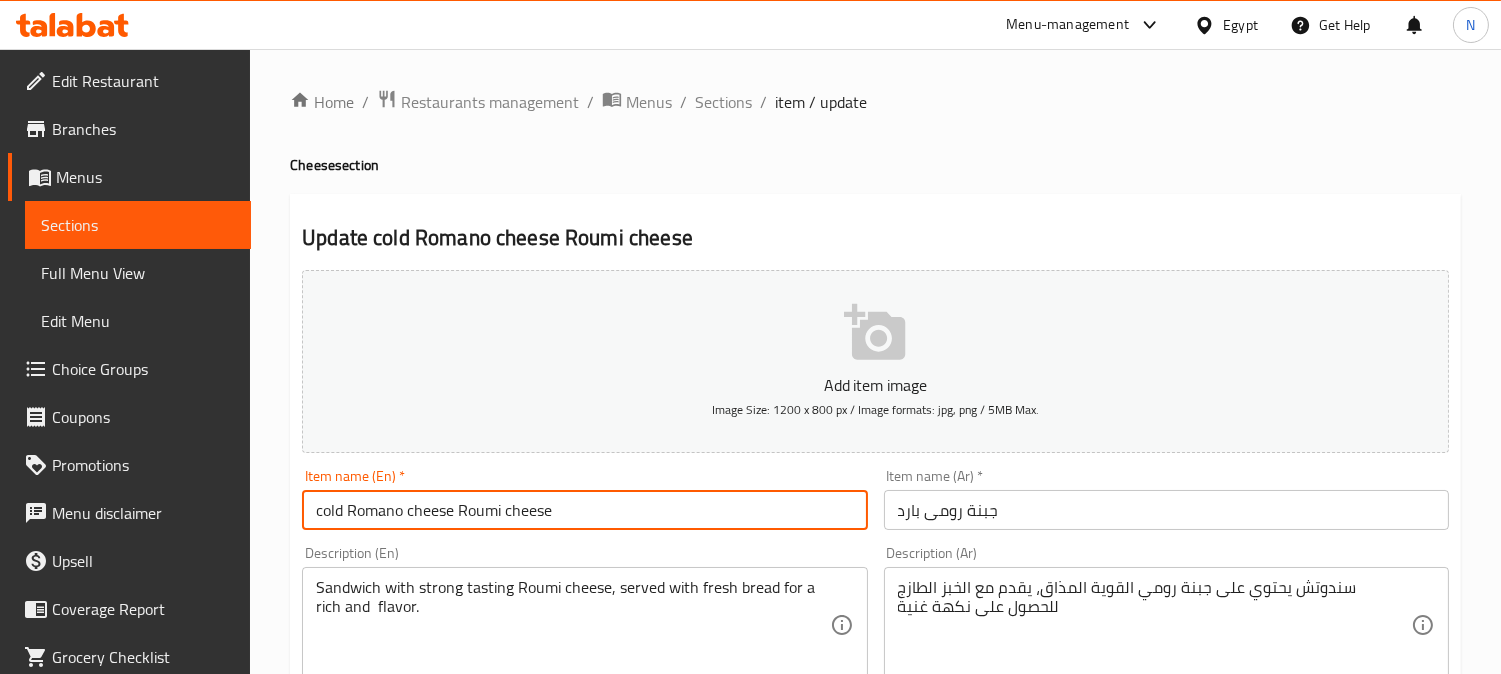 click on "cold Romano cheese Roumi cheese" at bounding box center (584, 510) 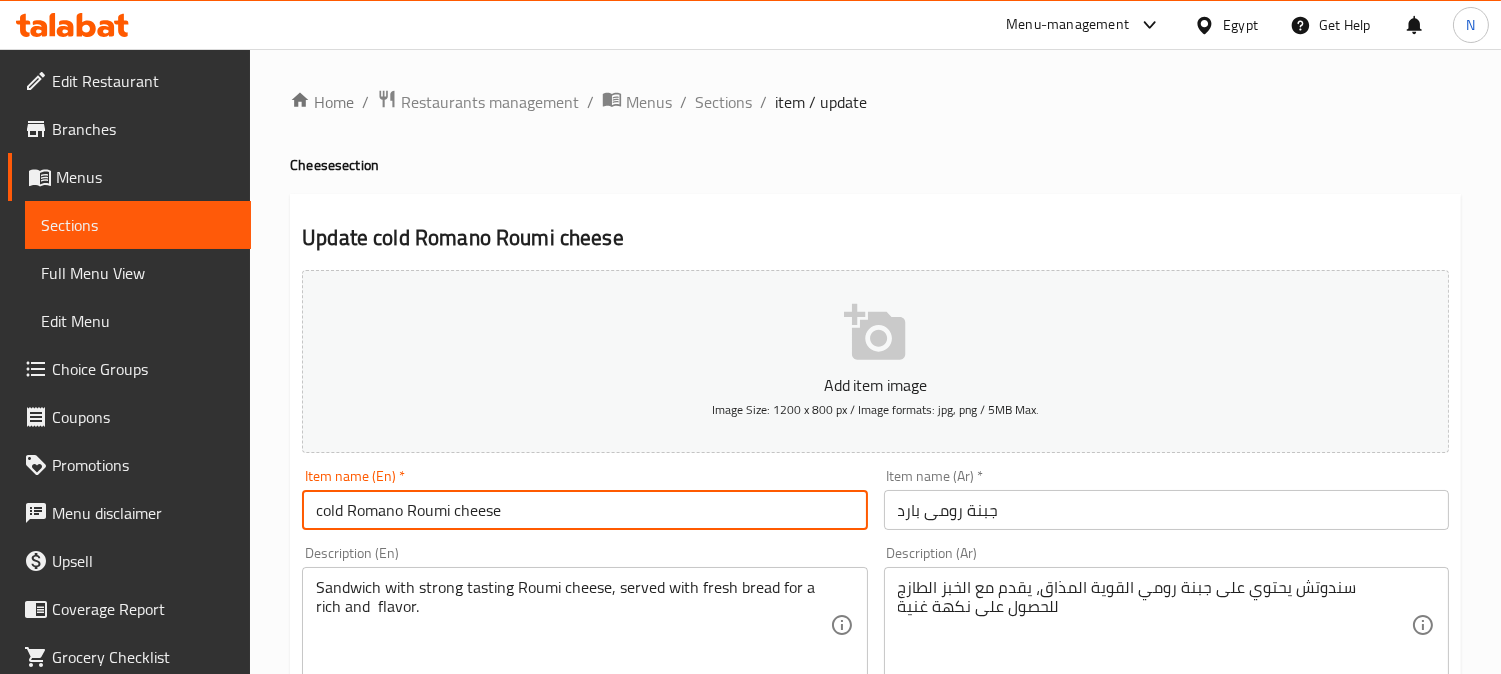 click on "cold Romano Roumi cheese" at bounding box center (584, 510) 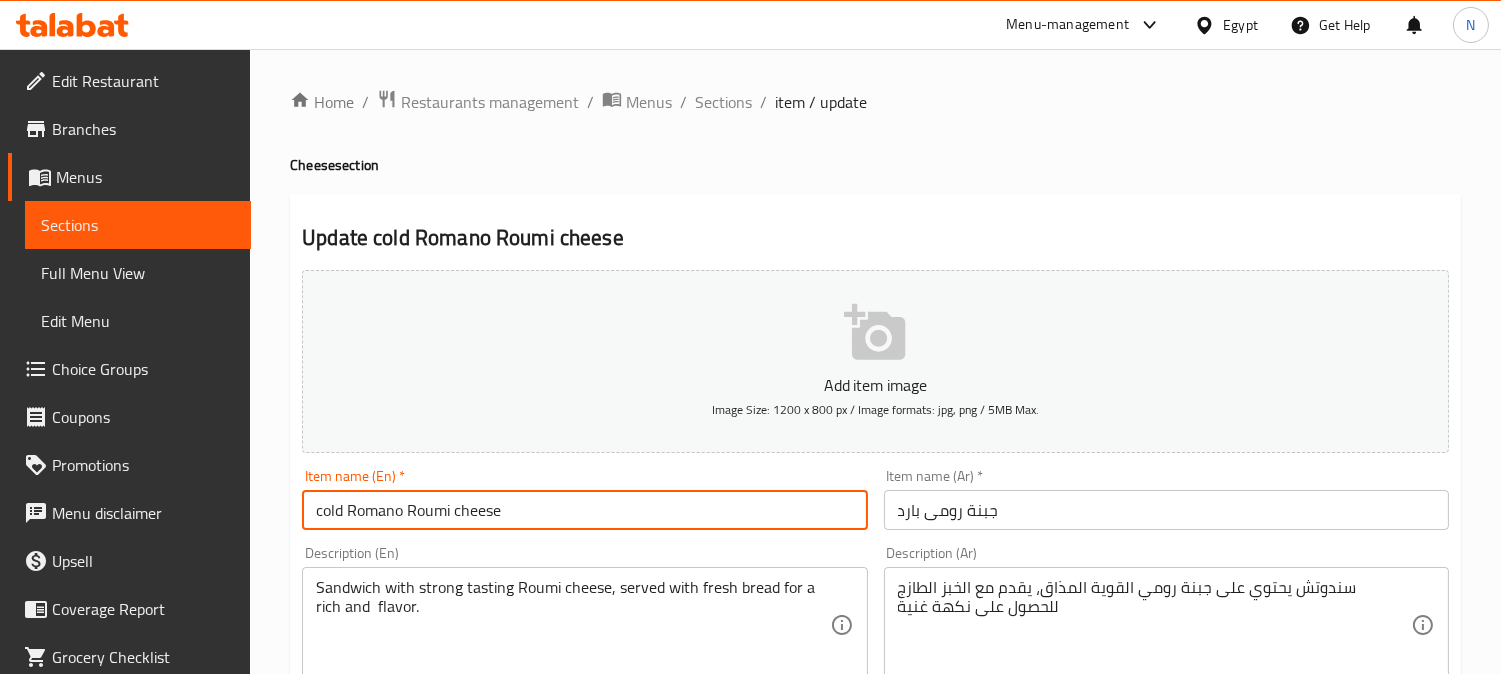 click on "cold Romano Roumi cheese" at bounding box center (584, 510) 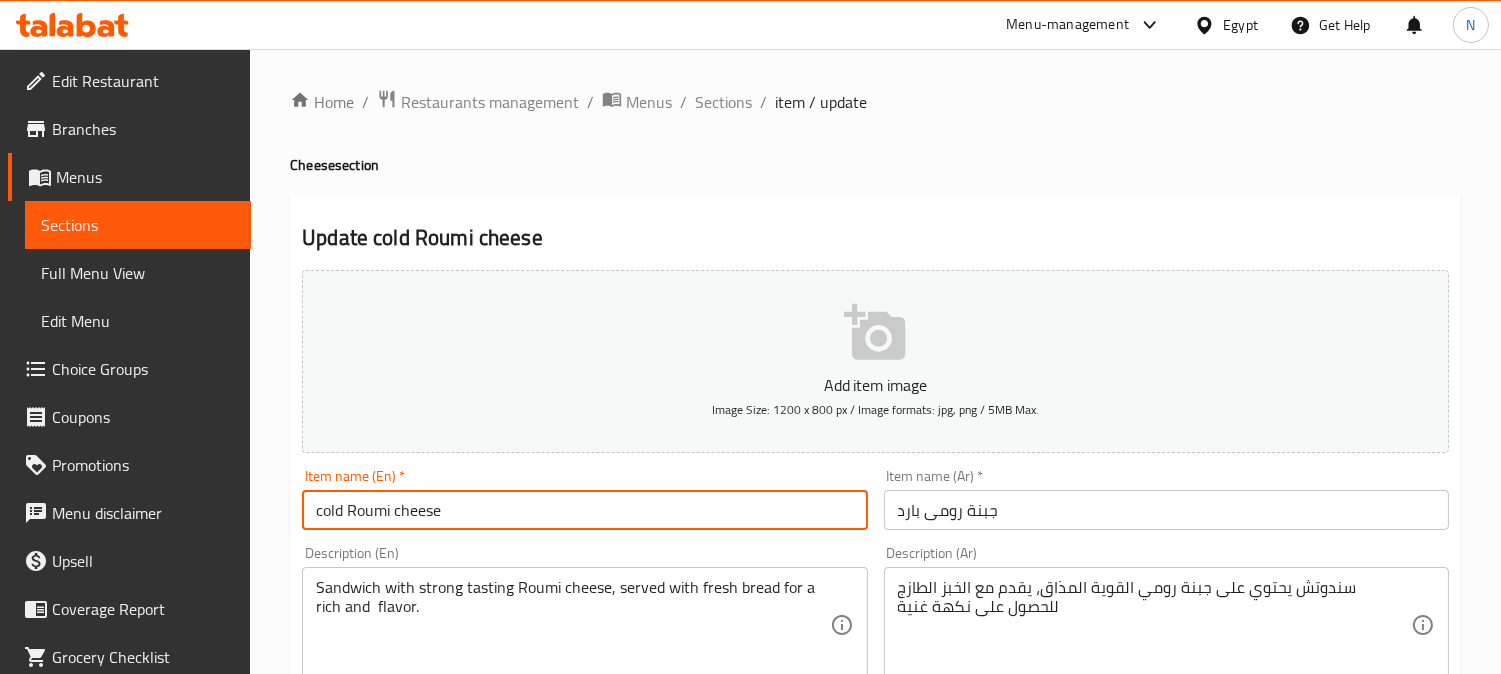 click on "cold Roumi cheese" at bounding box center (584, 510) 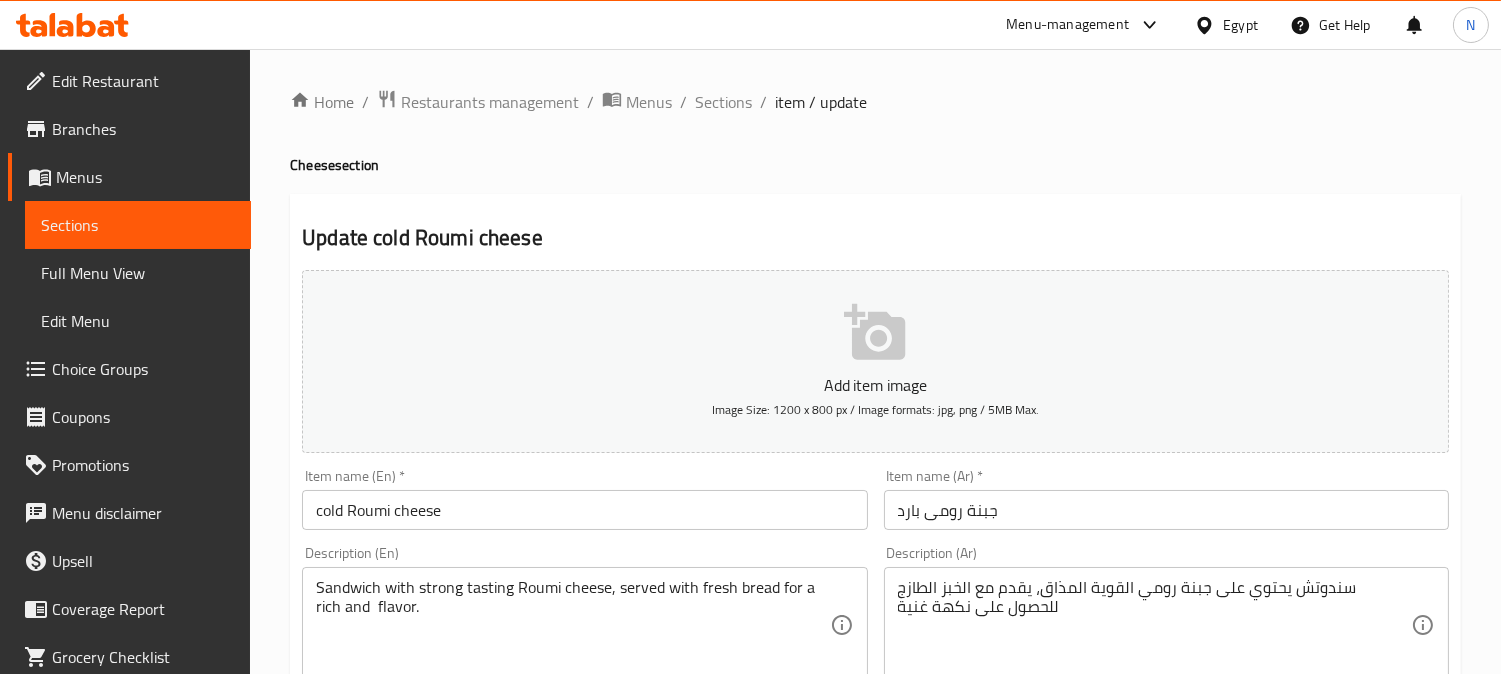 click on "cold Roumi cheese" at bounding box center [584, 510] 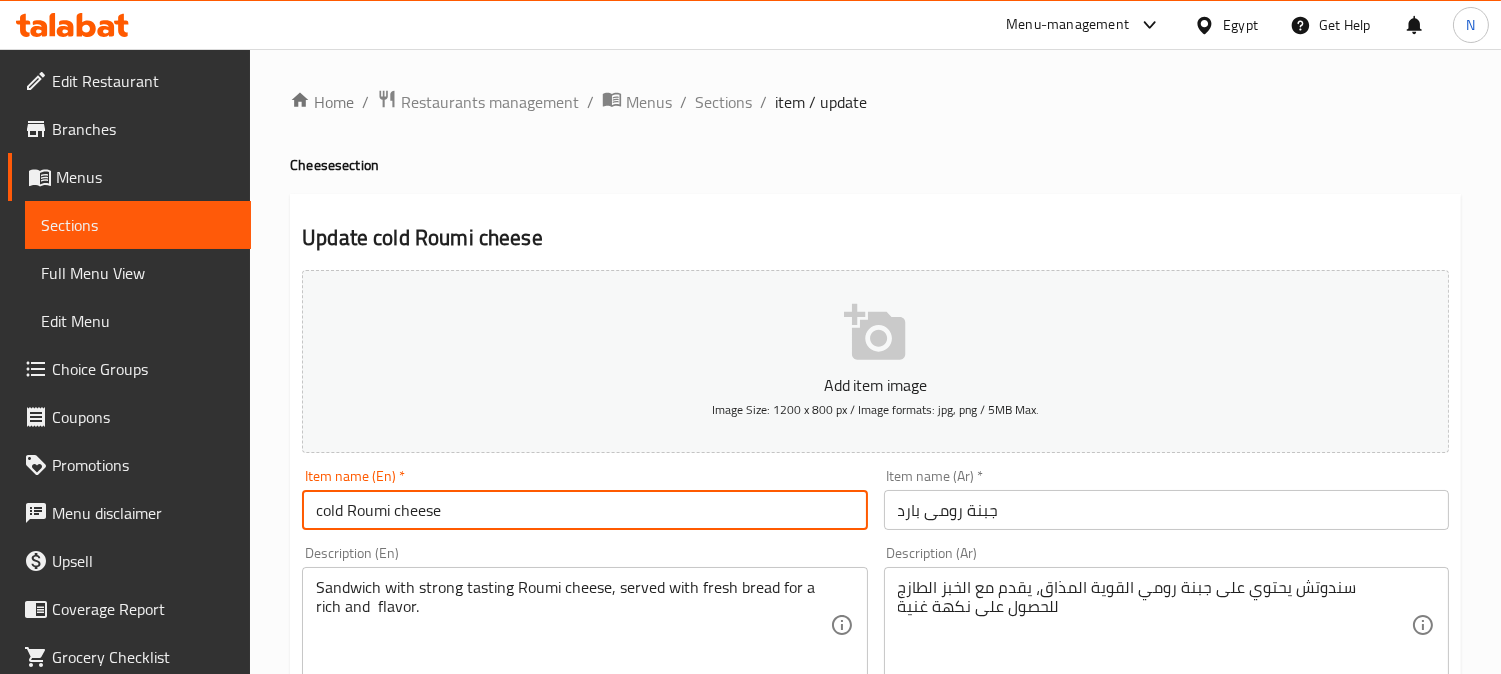 click on "cold Roumi cheese" at bounding box center [584, 510] 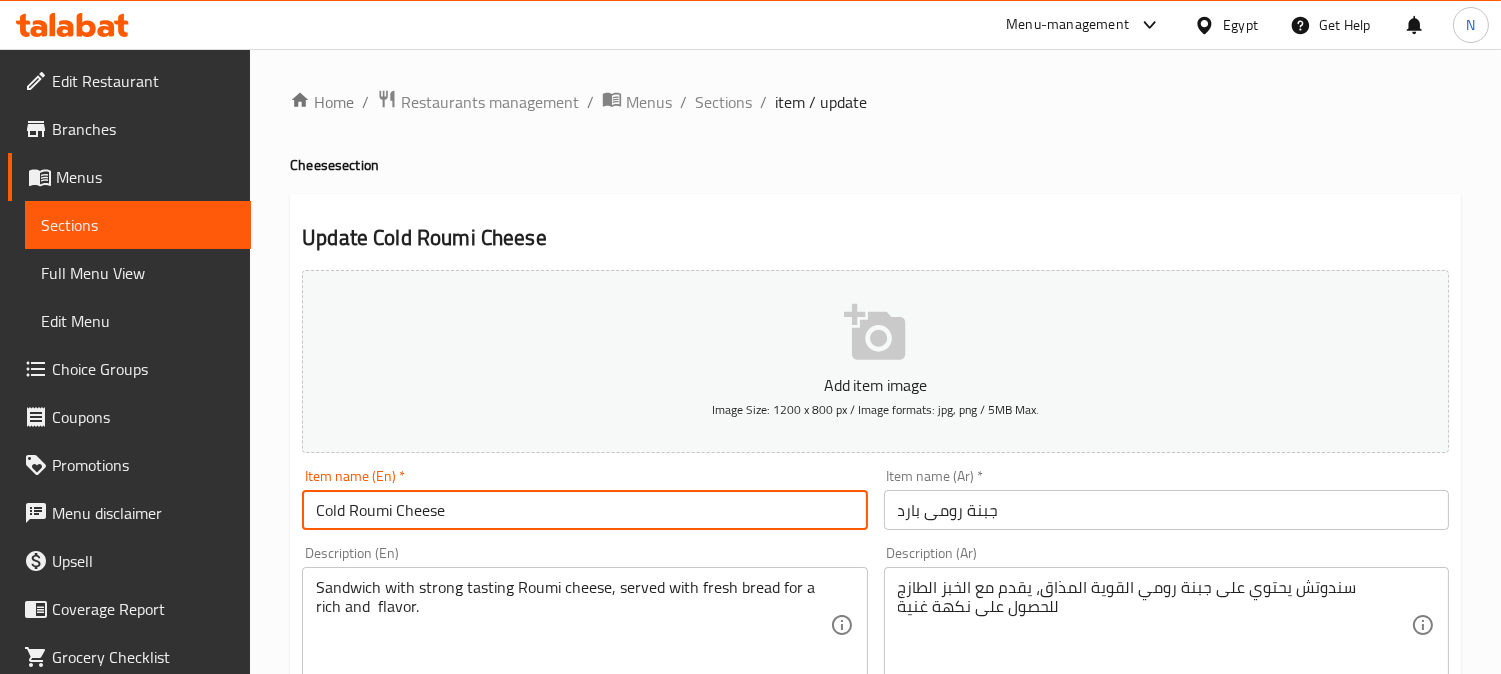click on "Cold Roumi Cheese" at bounding box center (584, 510) 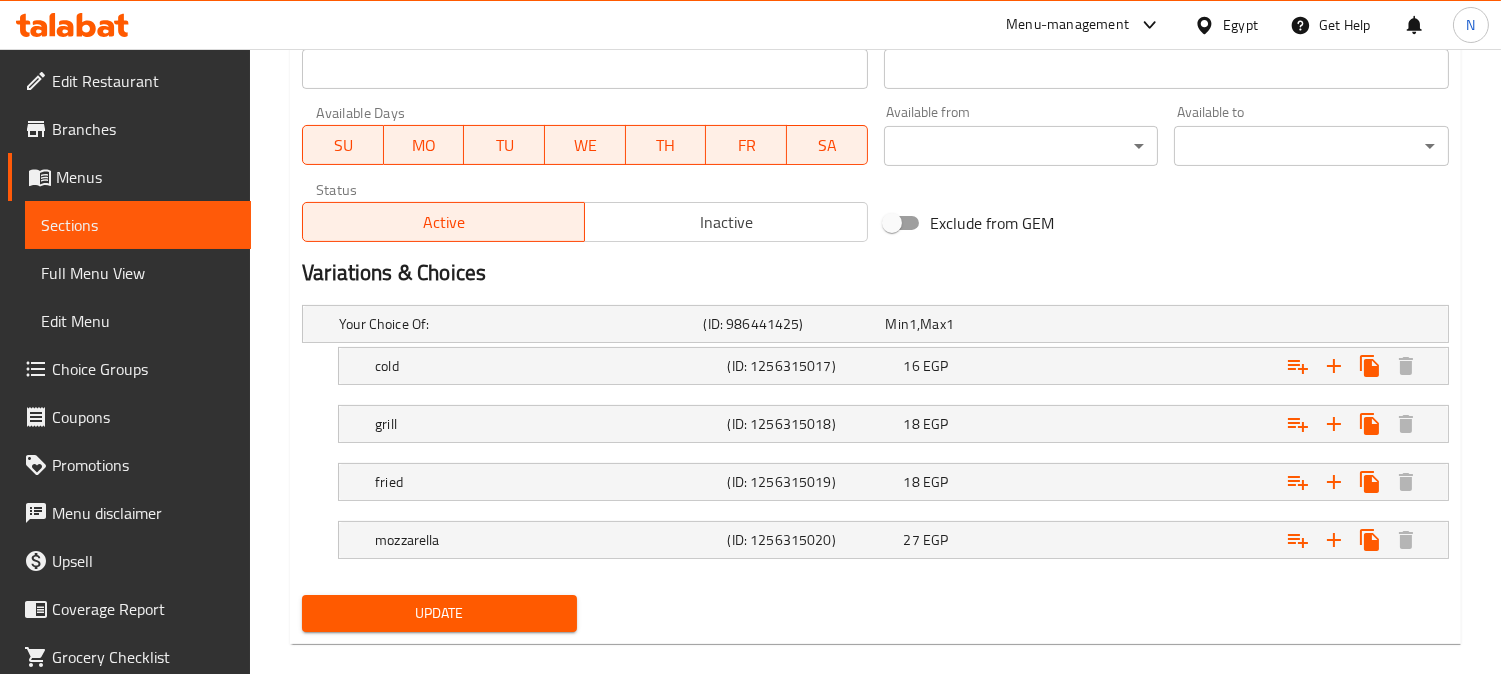 scroll, scrollTop: 888, scrollLeft: 0, axis: vertical 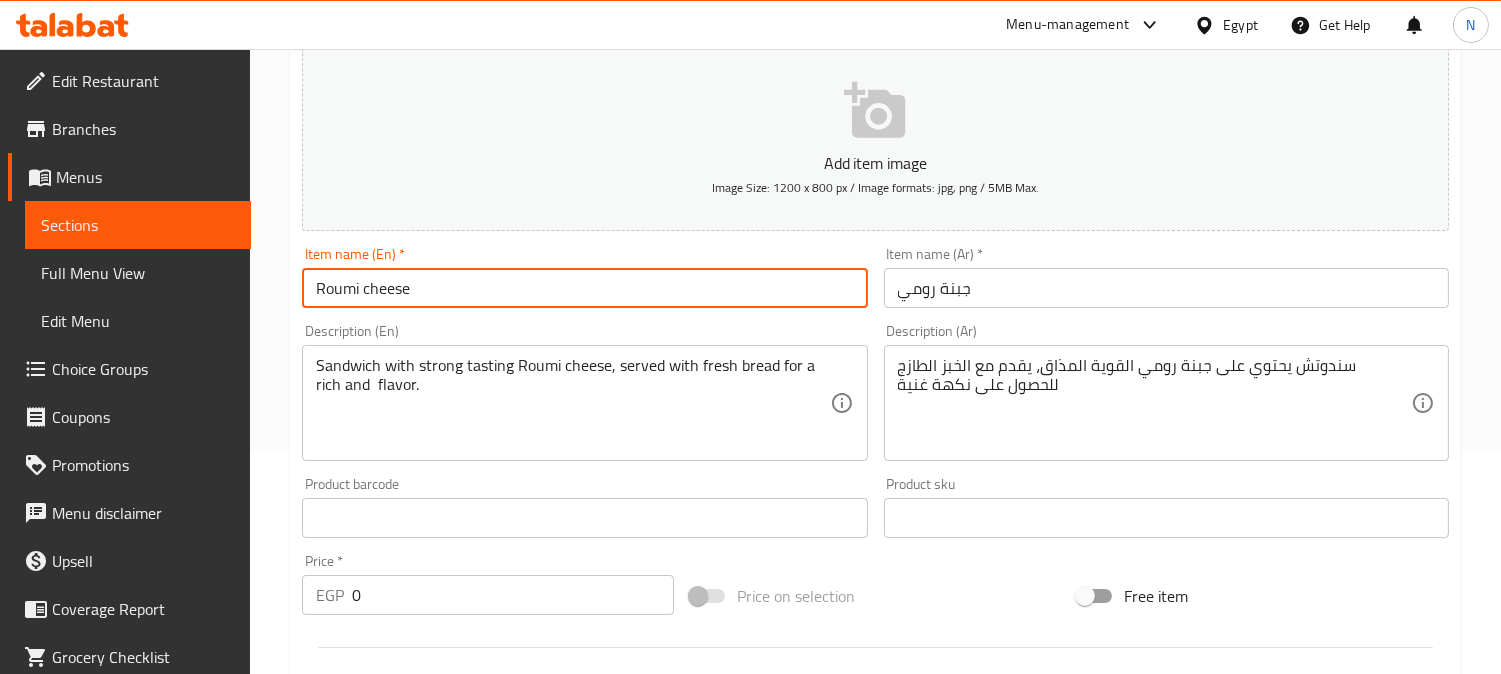 click on "Roumi cheese" at bounding box center (584, 288) 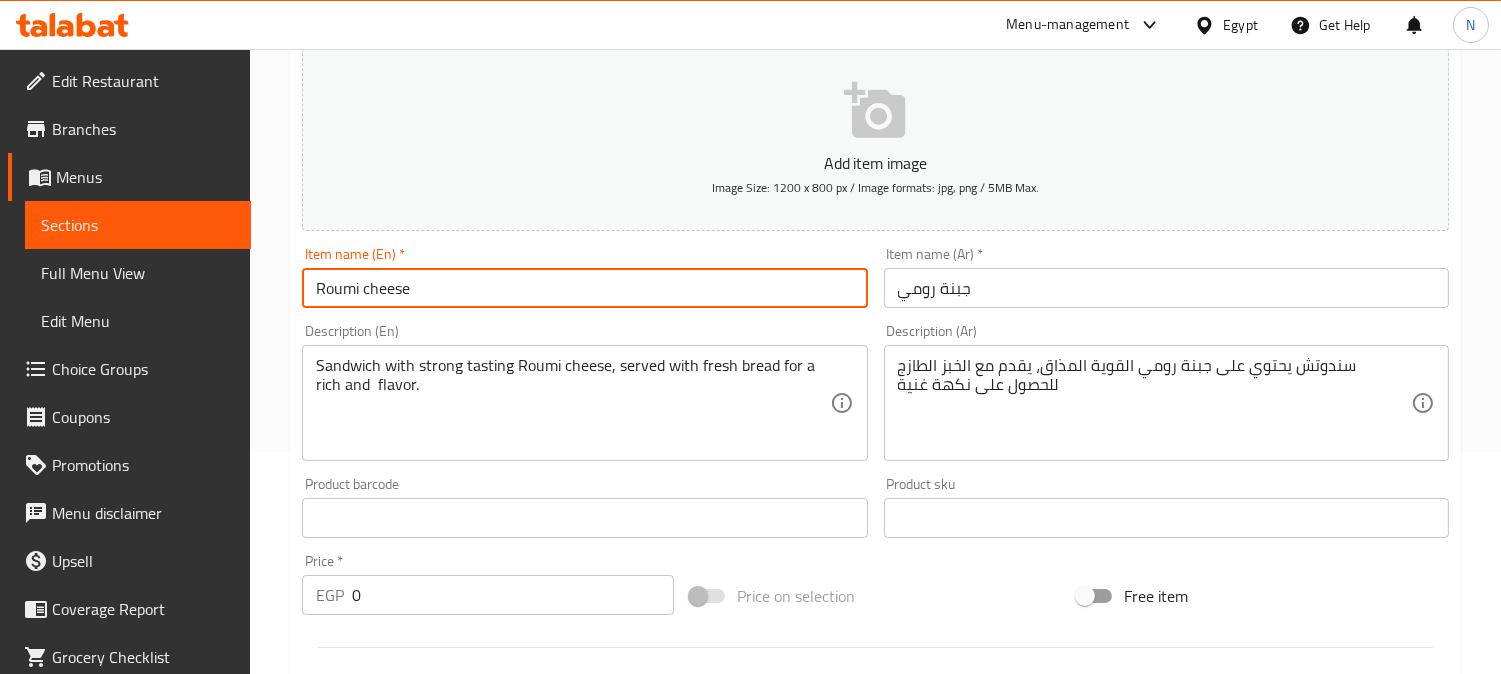 type on "Roumi Cheese" 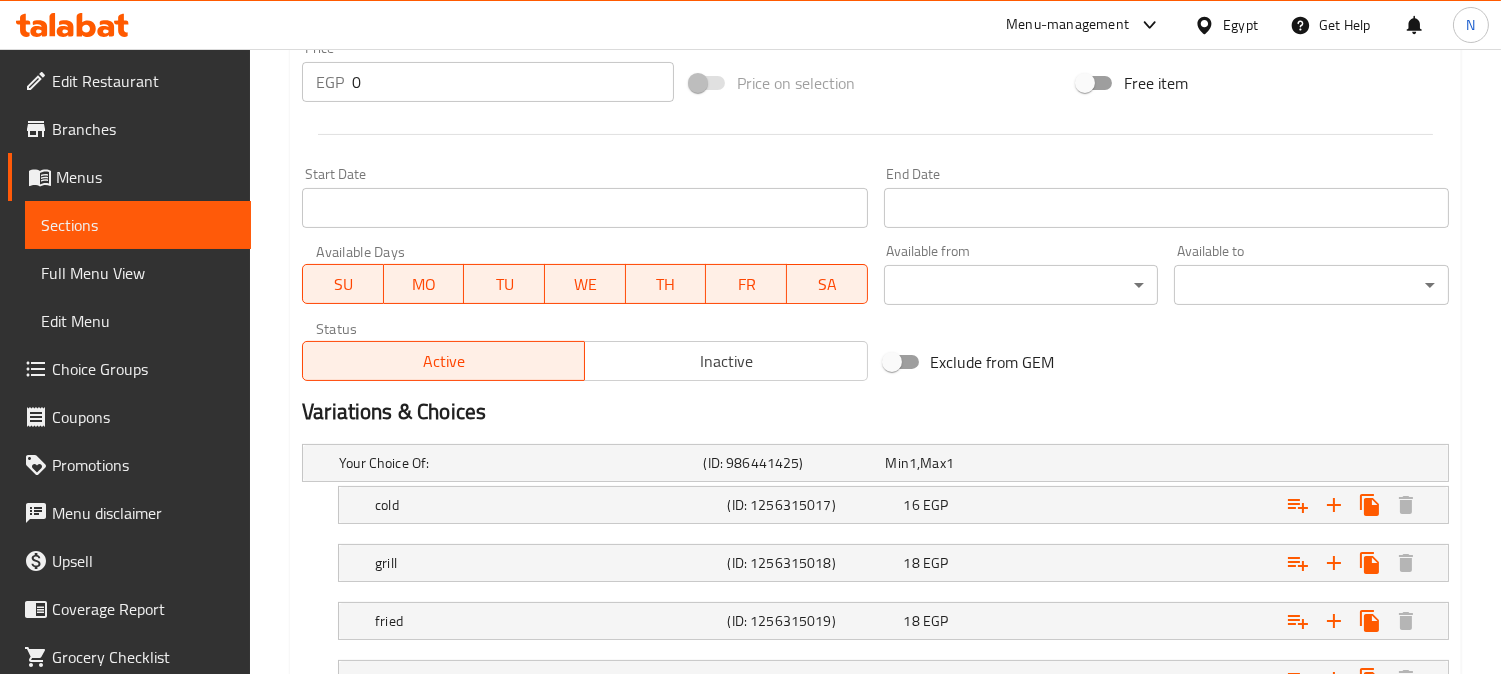 scroll, scrollTop: 777, scrollLeft: 0, axis: vertical 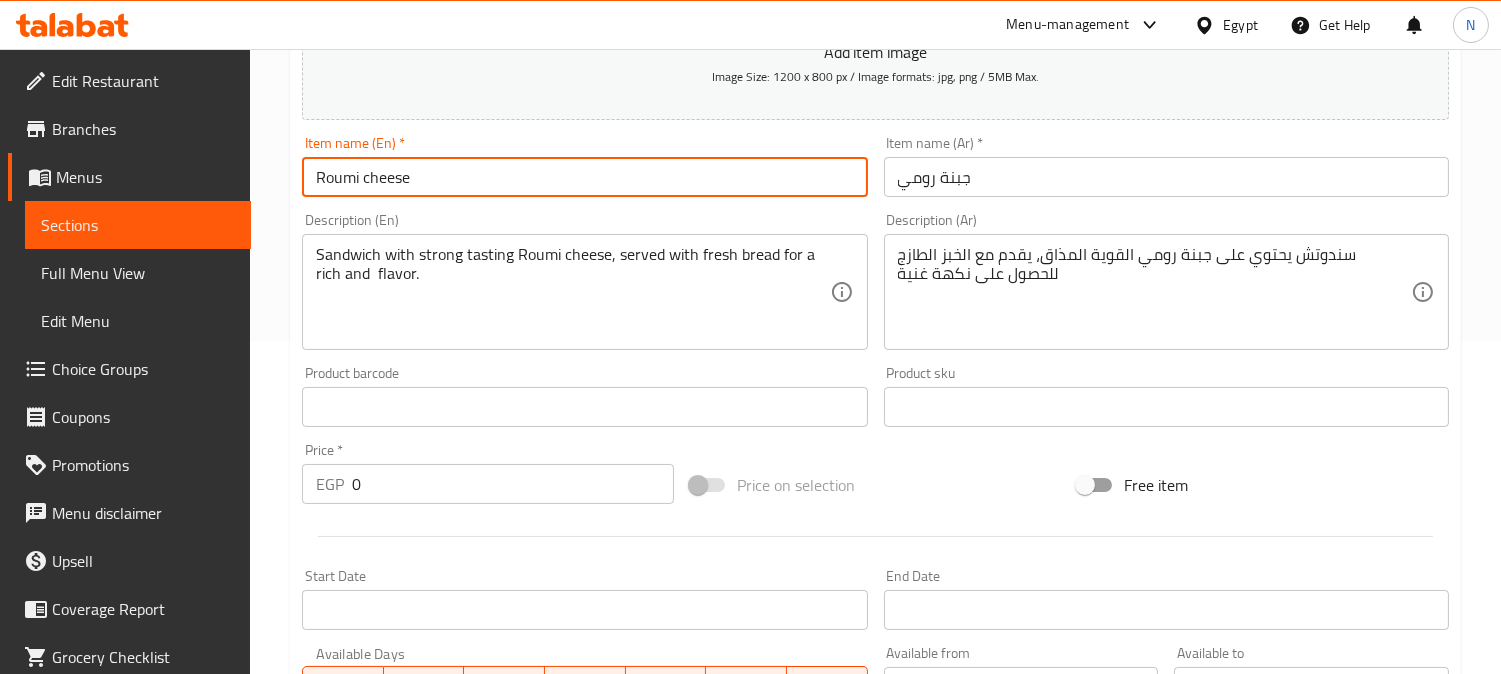 click on "Roumi cheese" at bounding box center (584, 177) 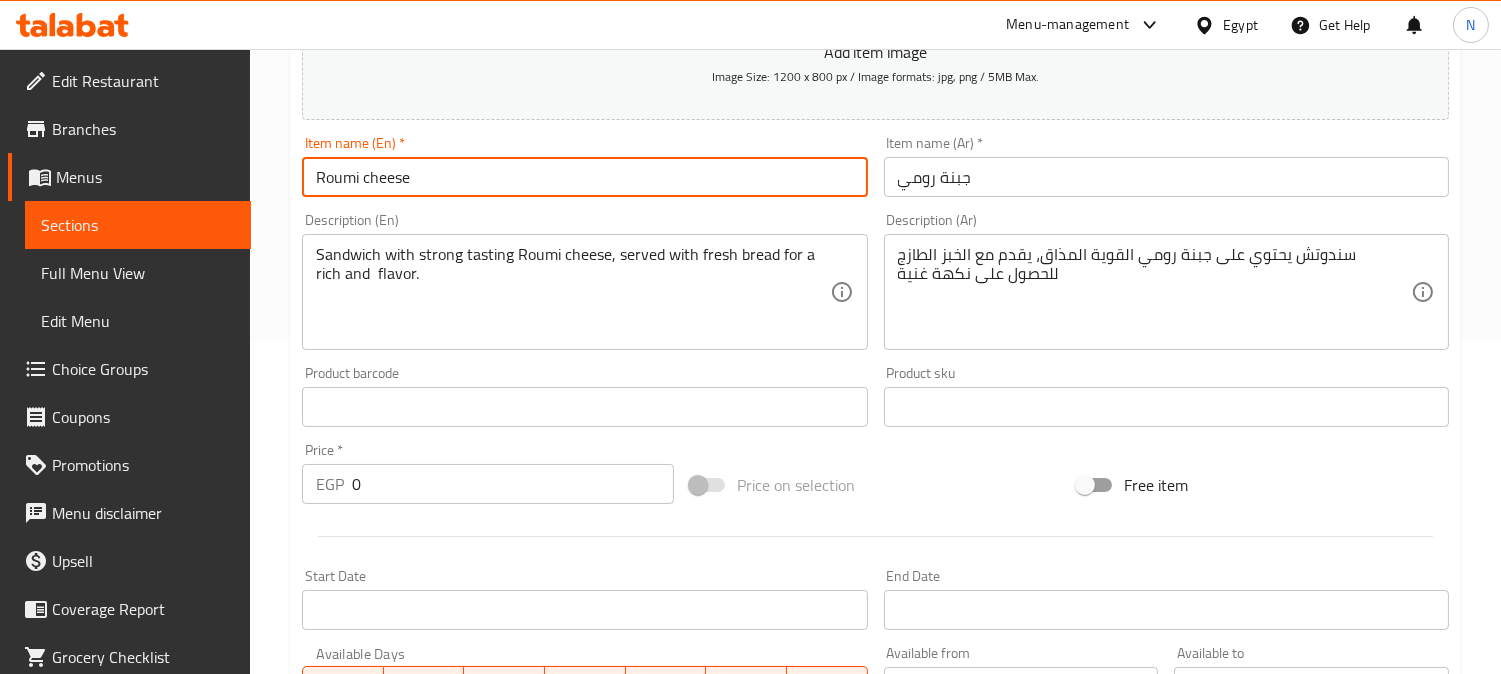 type on "Roumi Cheese" 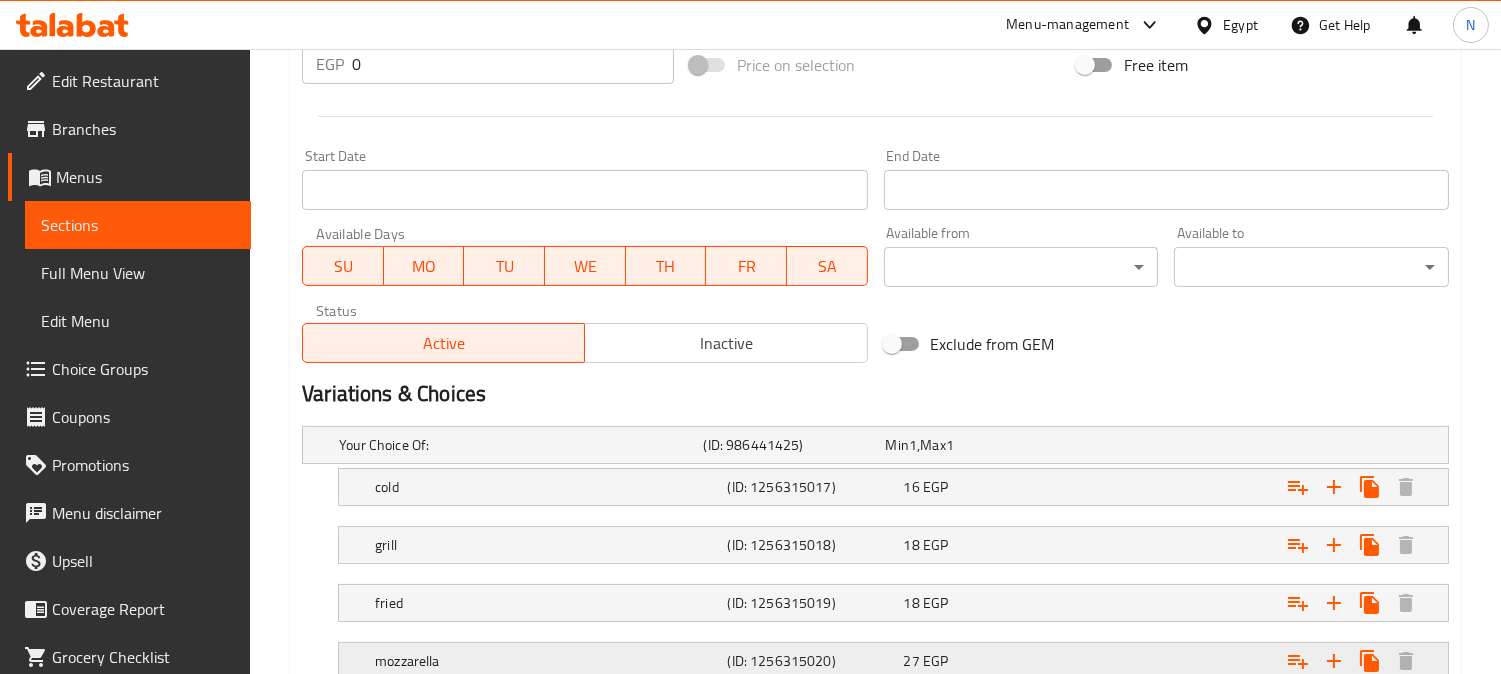 scroll, scrollTop: 900, scrollLeft: 0, axis: vertical 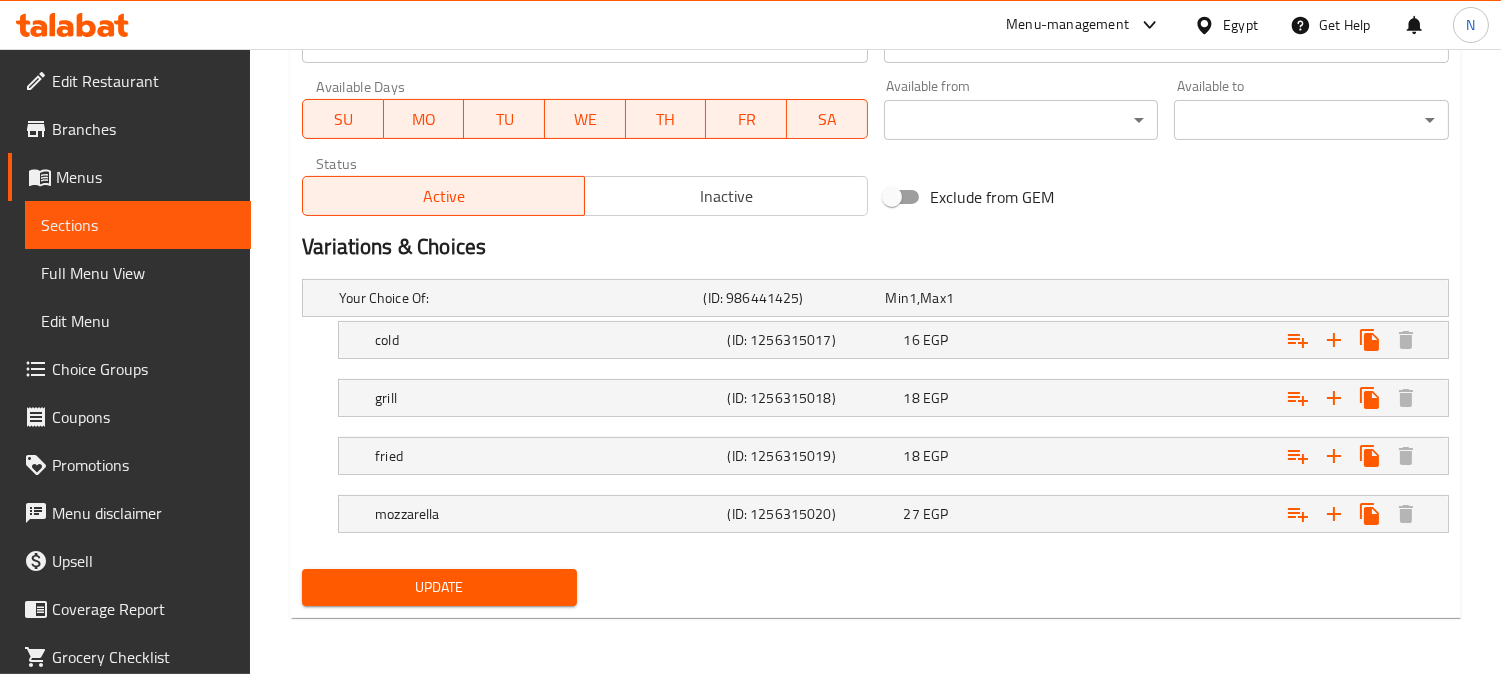 click on "Update" at bounding box center [439, 587] 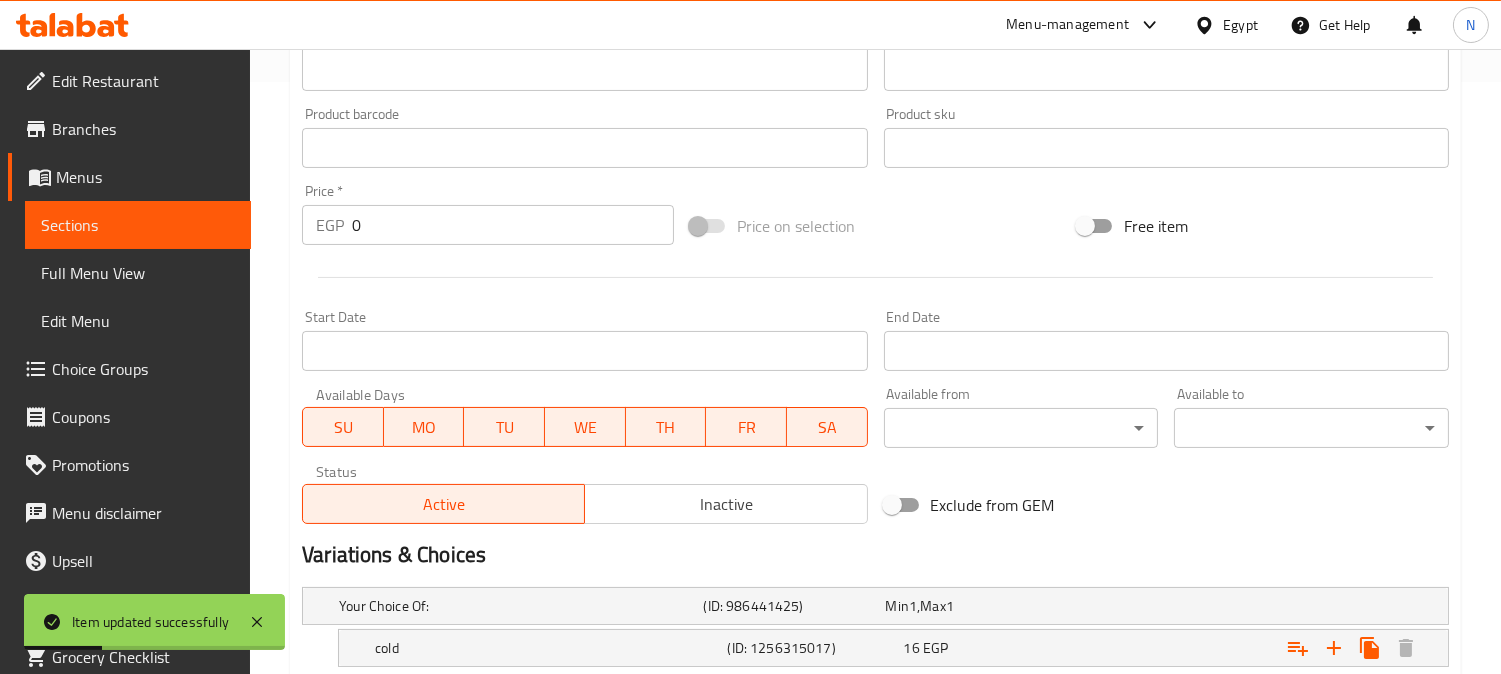scroll, scrollTop: 677, scrollLeft: 0, axis: vertical 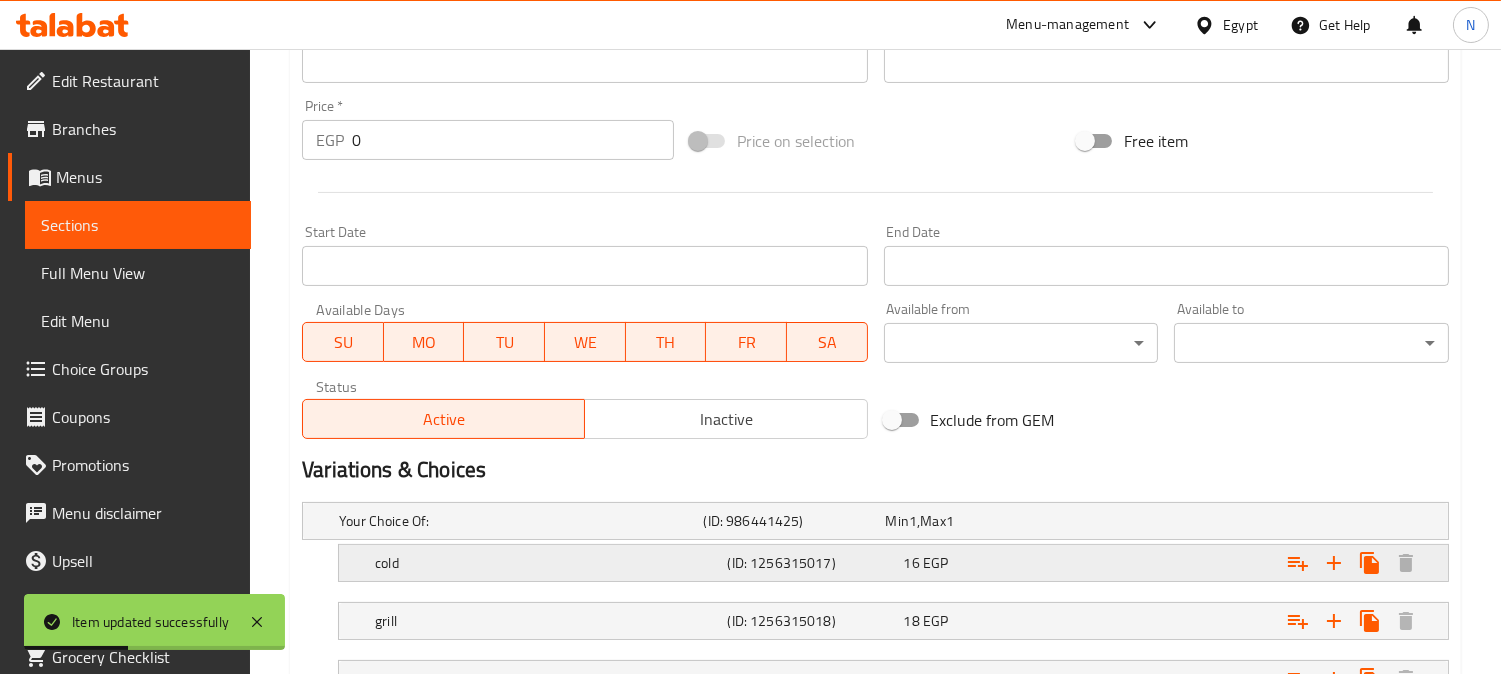 click on "cold" at bounding box center [517, 521] 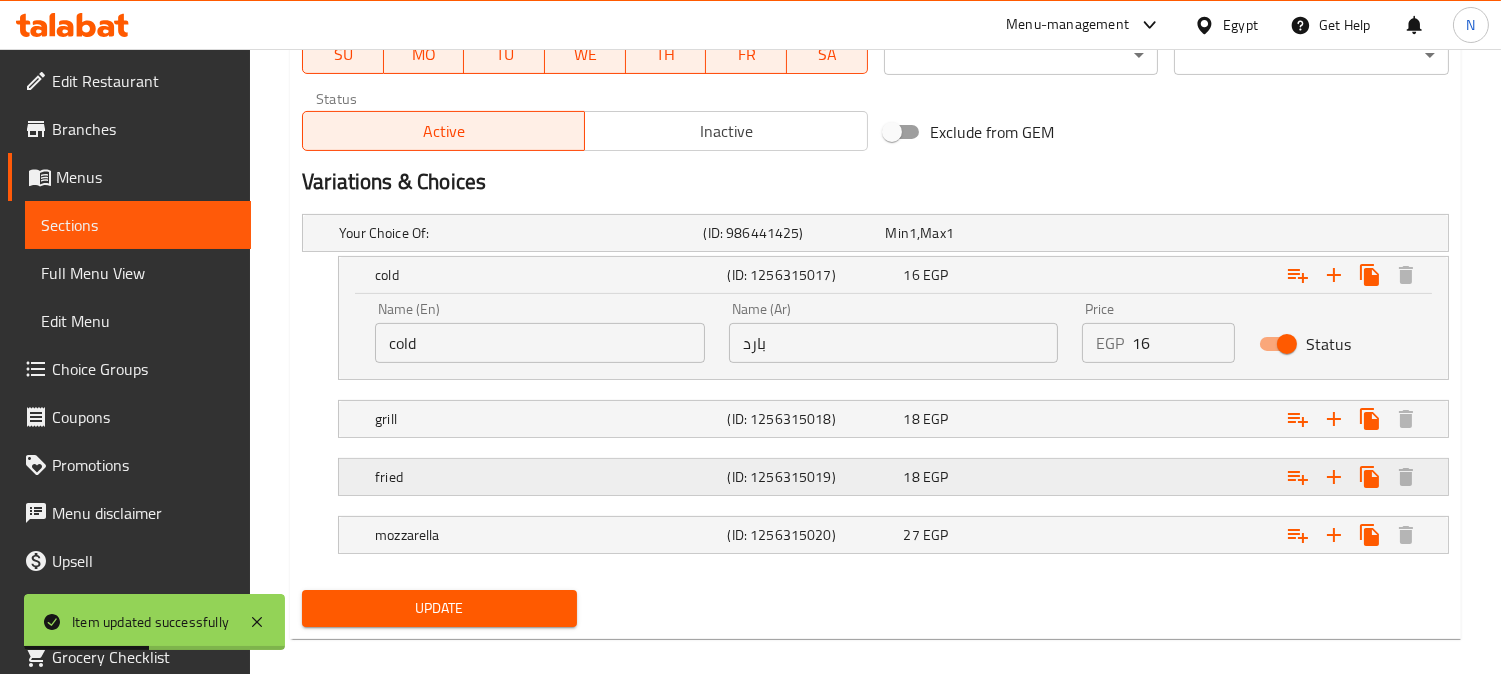 scroll, scrollTop: 985, scrollLeft: 0, axis: vertical 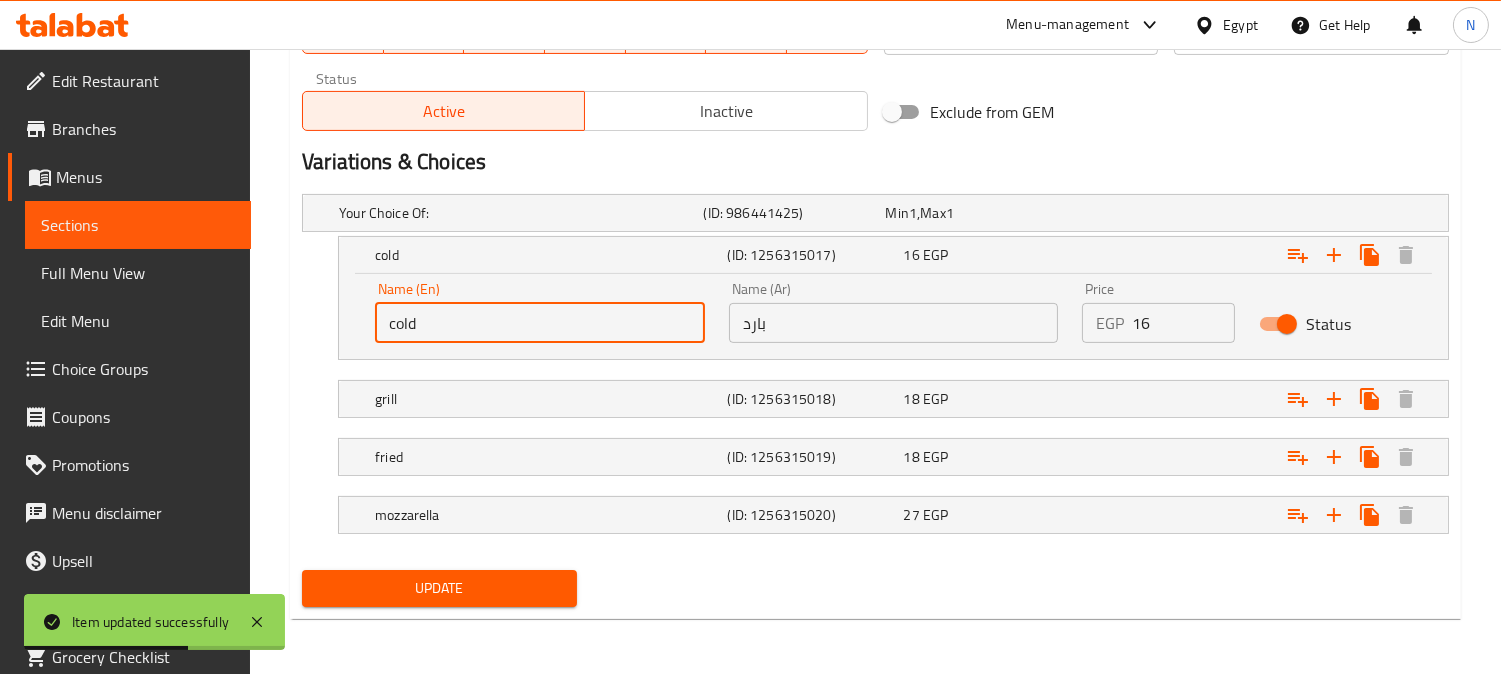 drag, startPoint x: 398, startPoint y: 332, endPoint x: 386, endPoint y: 337, distance: 13 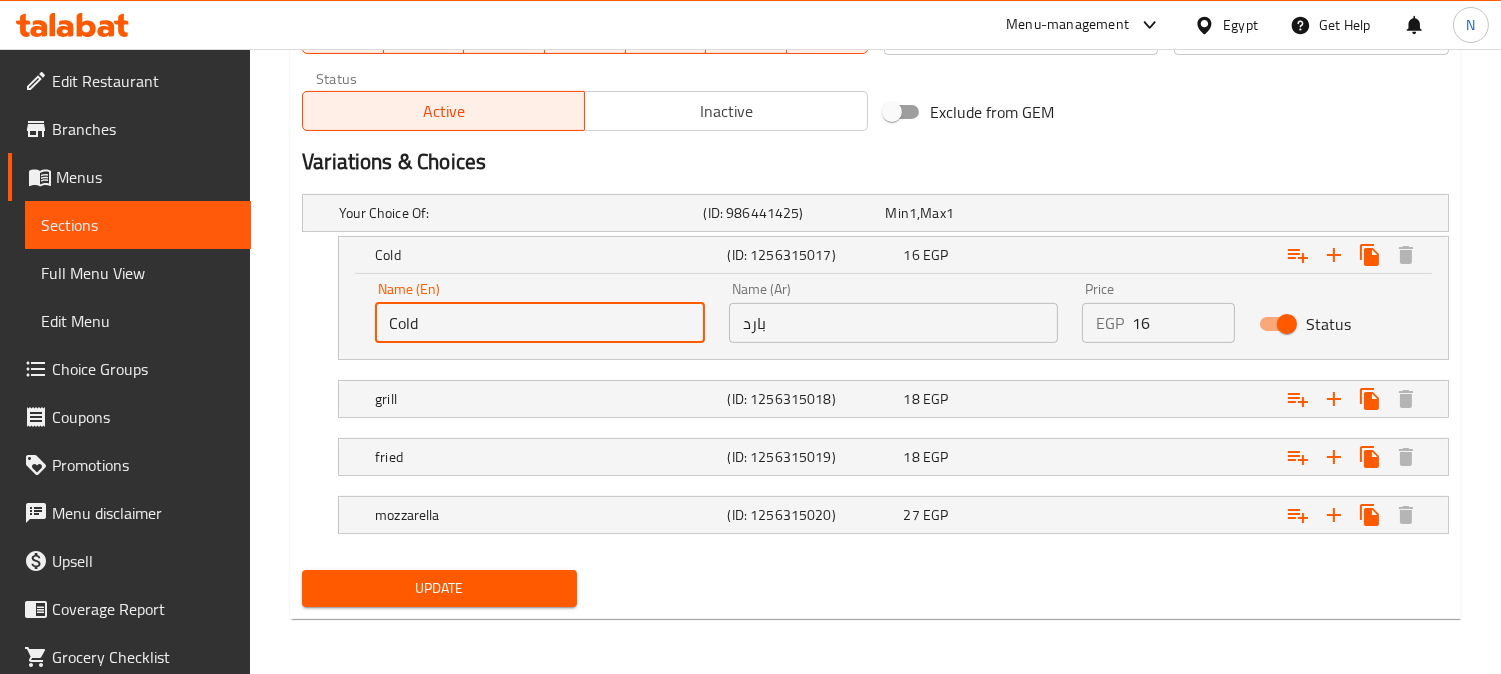 type on "Cold" 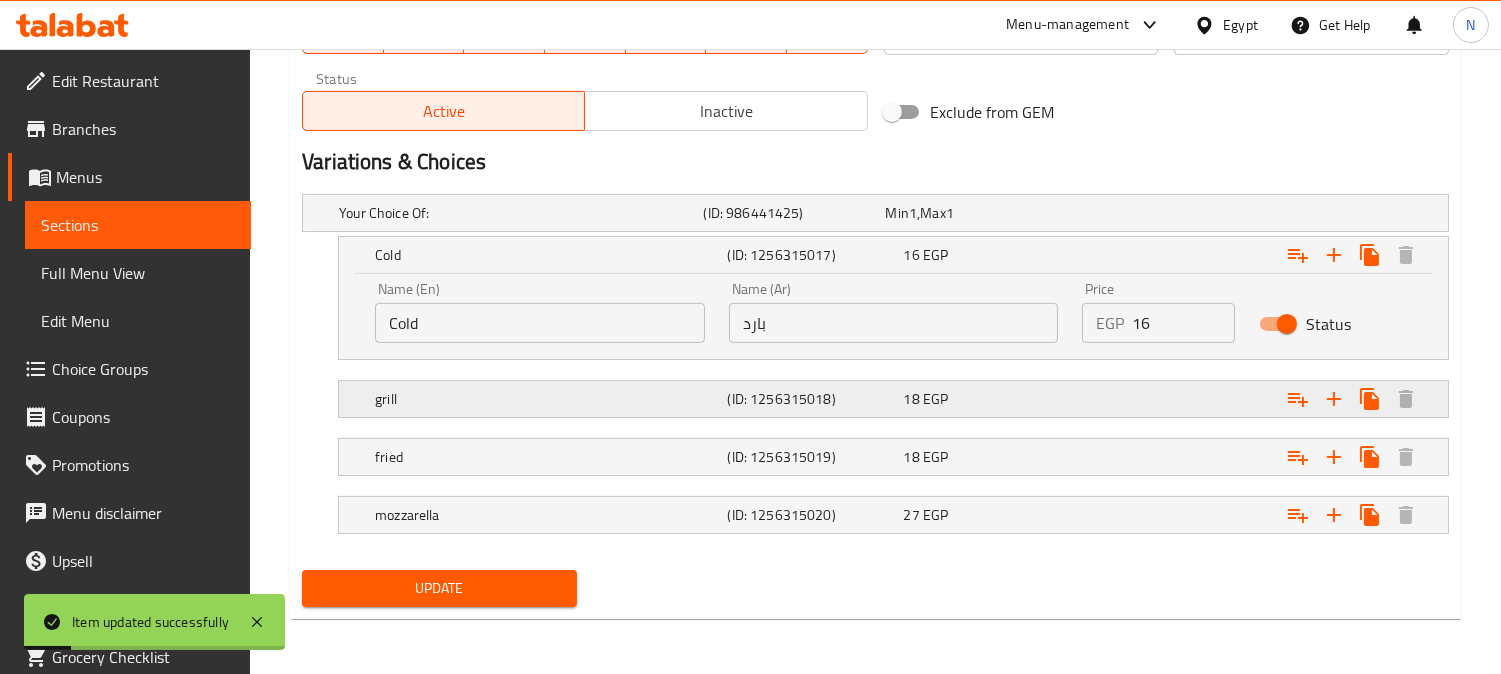 click on "grill" at bounding box center [517, 213] 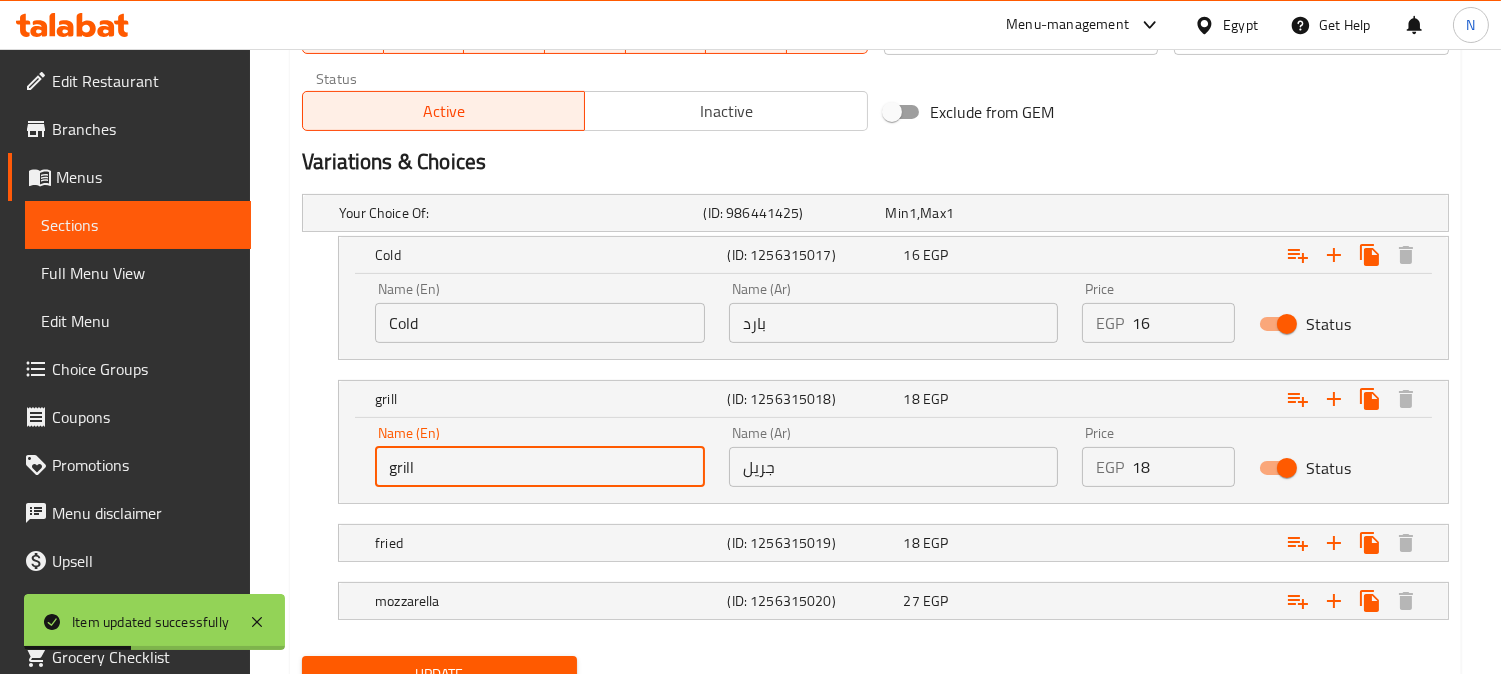 drag, startPoint x: 397, startPoint y: 480, endPoint x: 383, endPoint y: 486, distance: 15.231546 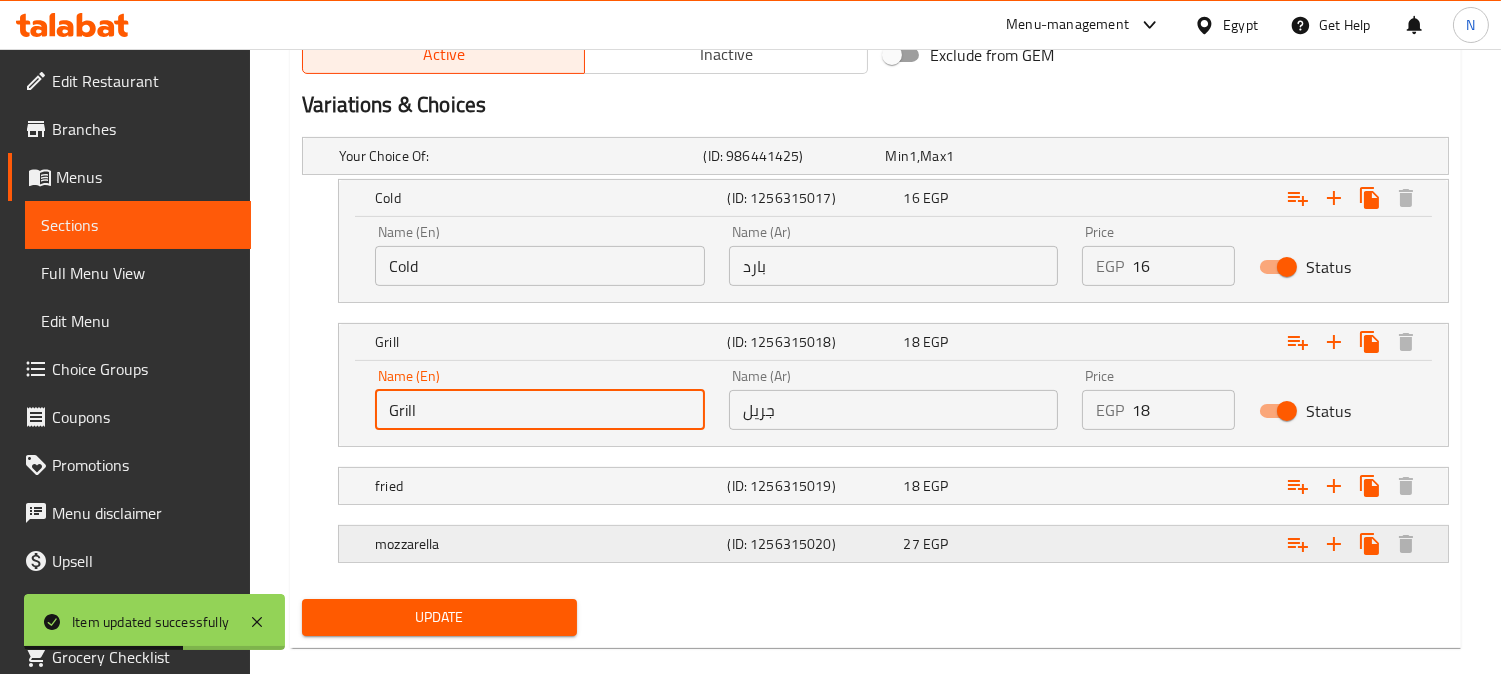scroll, scrollTop: 1072, scrollLeft: 0, axis: vertical 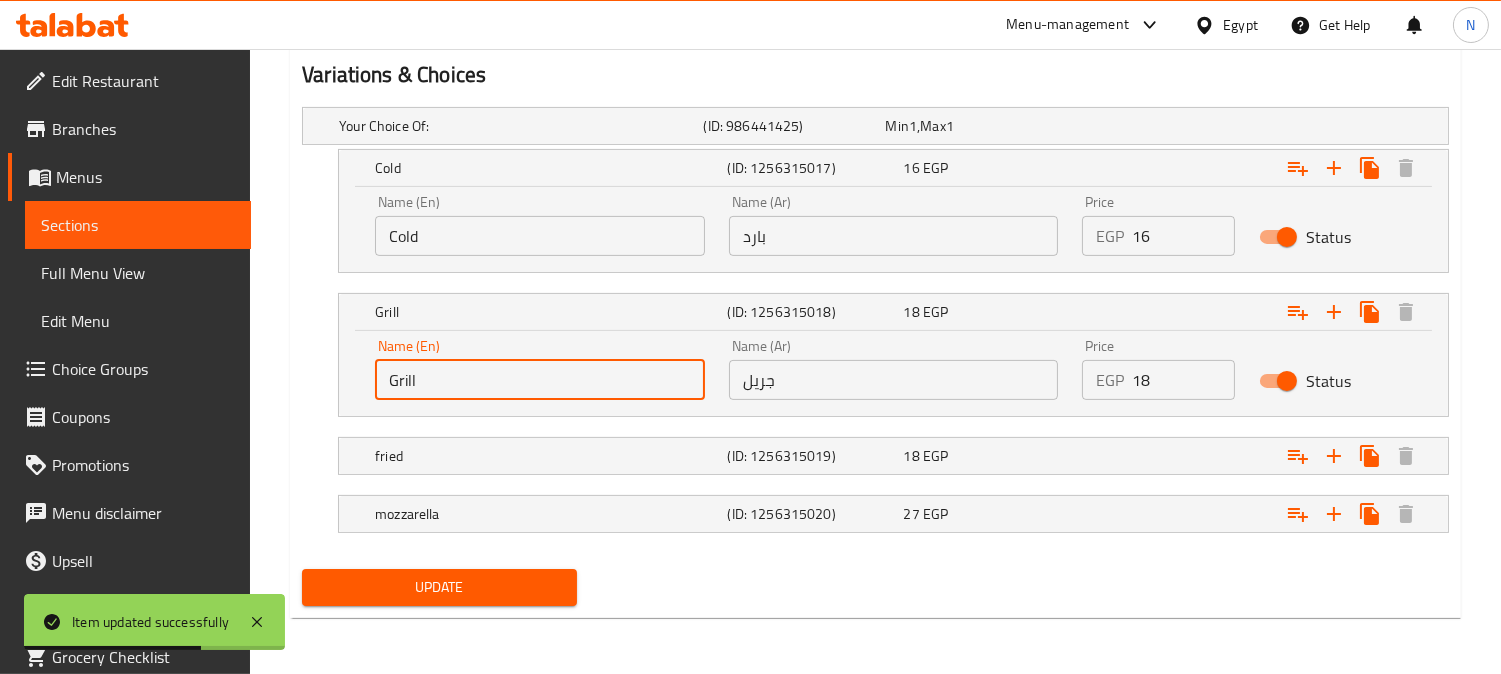 type on "Grill" 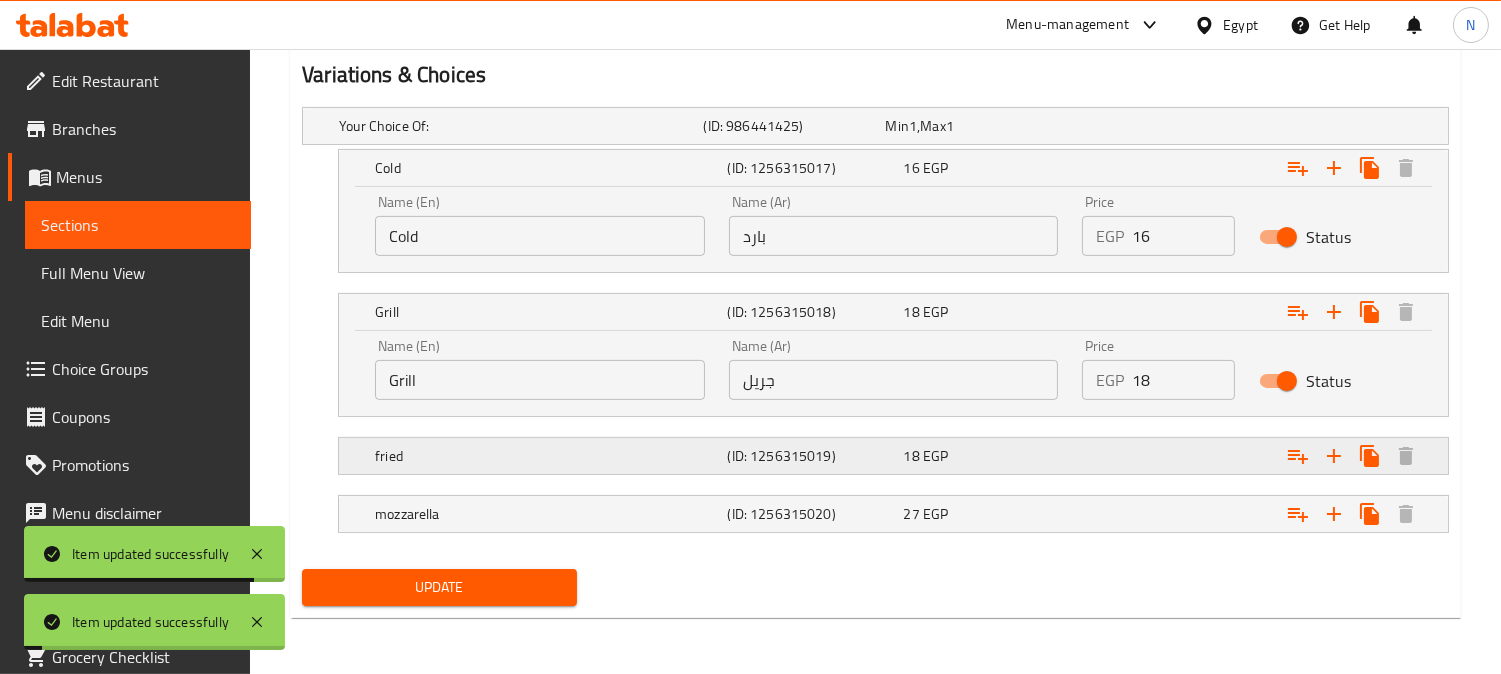 click on "fried" at bounding box center [517, 126] 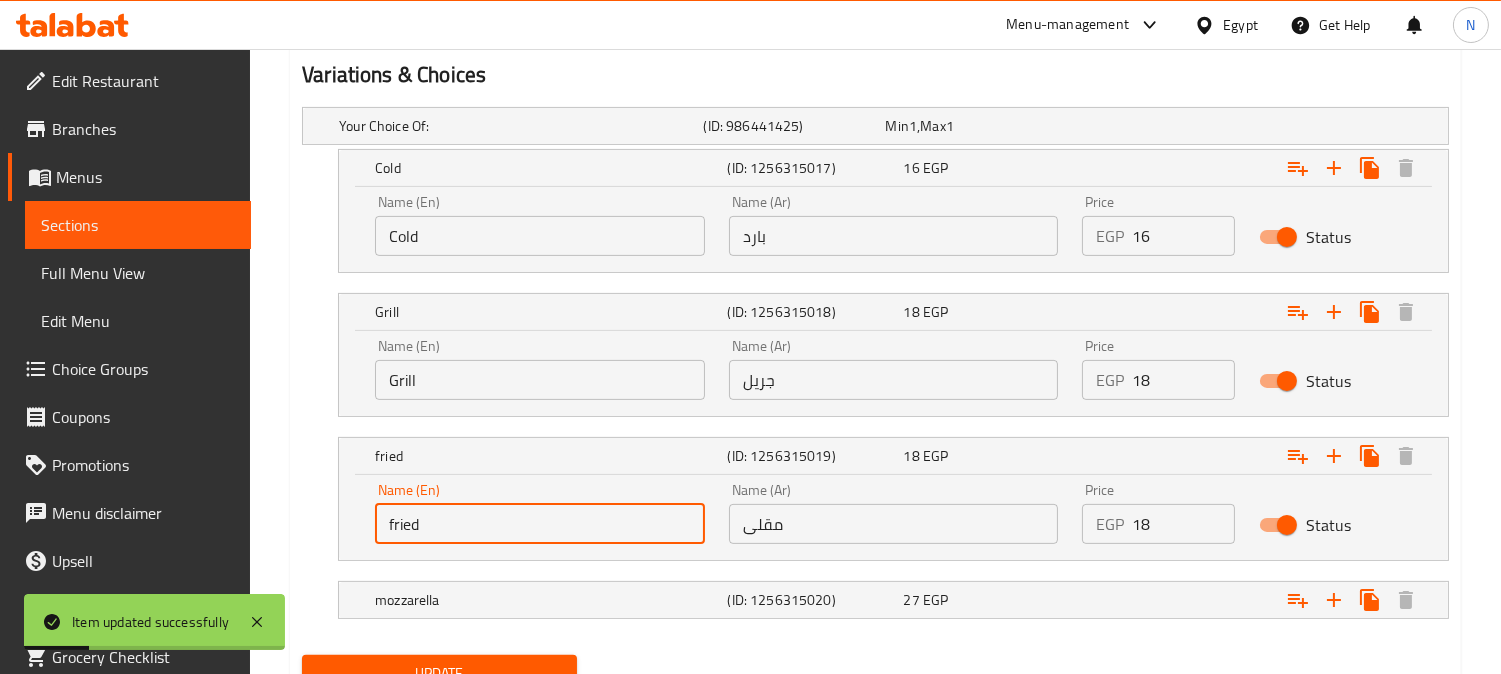 drag, startPoint x: 392, startPoint y: 527, endPoint x: 381, endPoint y: 534, distance: 13.038404 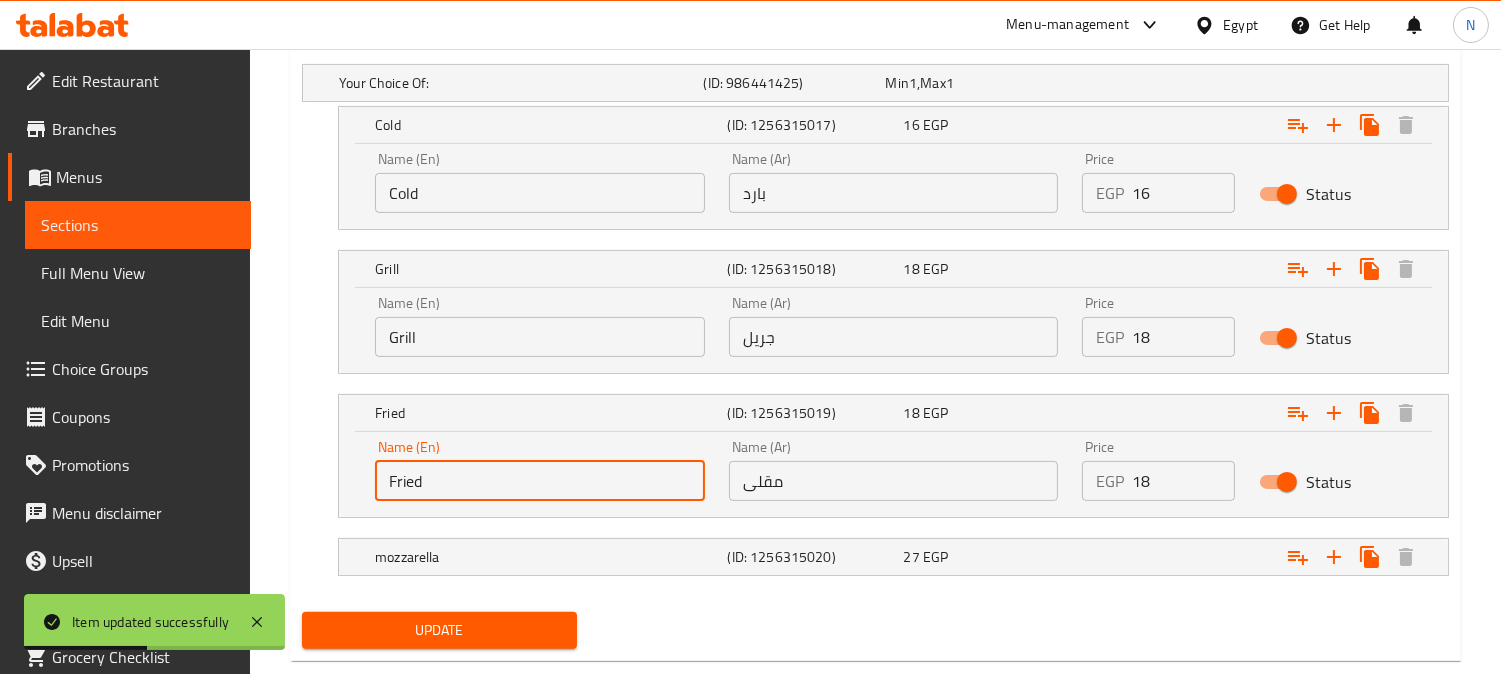 scroll, scrollTop: 1157, scrollLeft: 0, axis: vertical 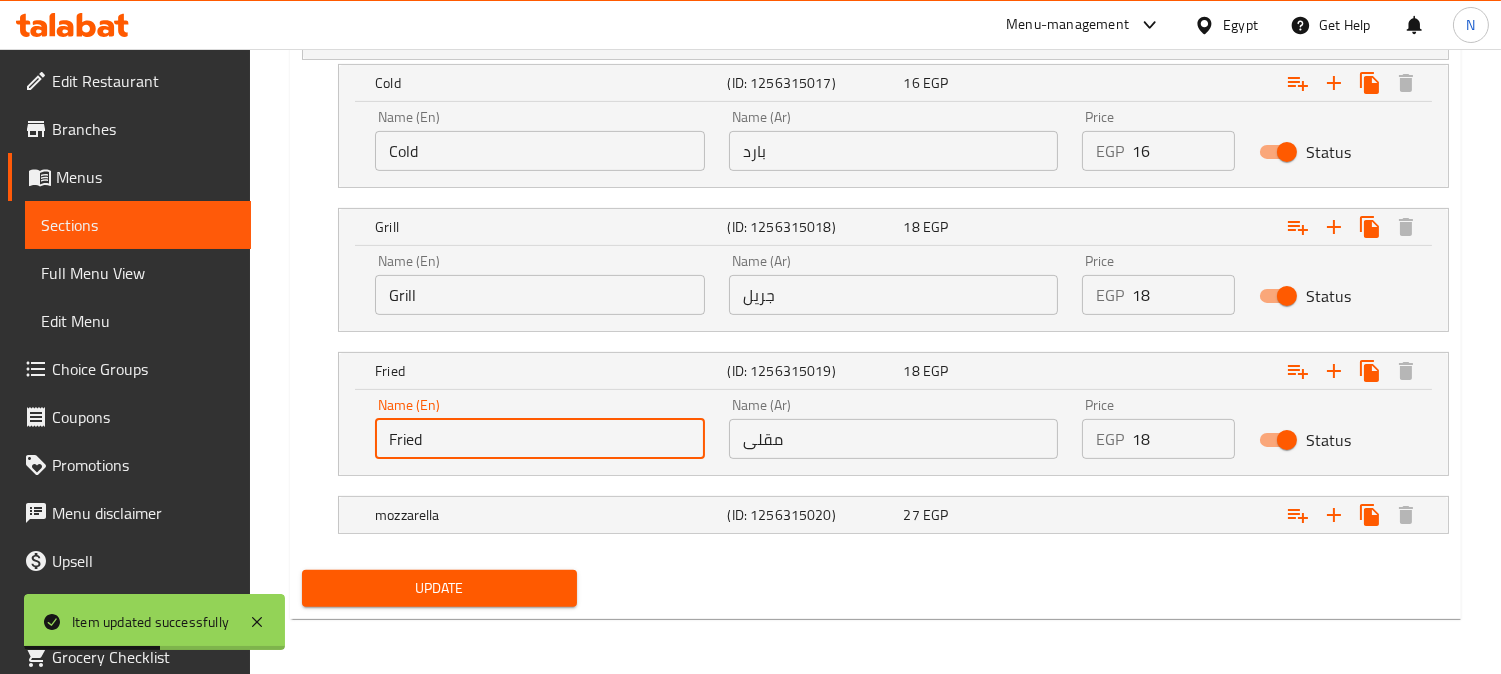 type on "Fried" 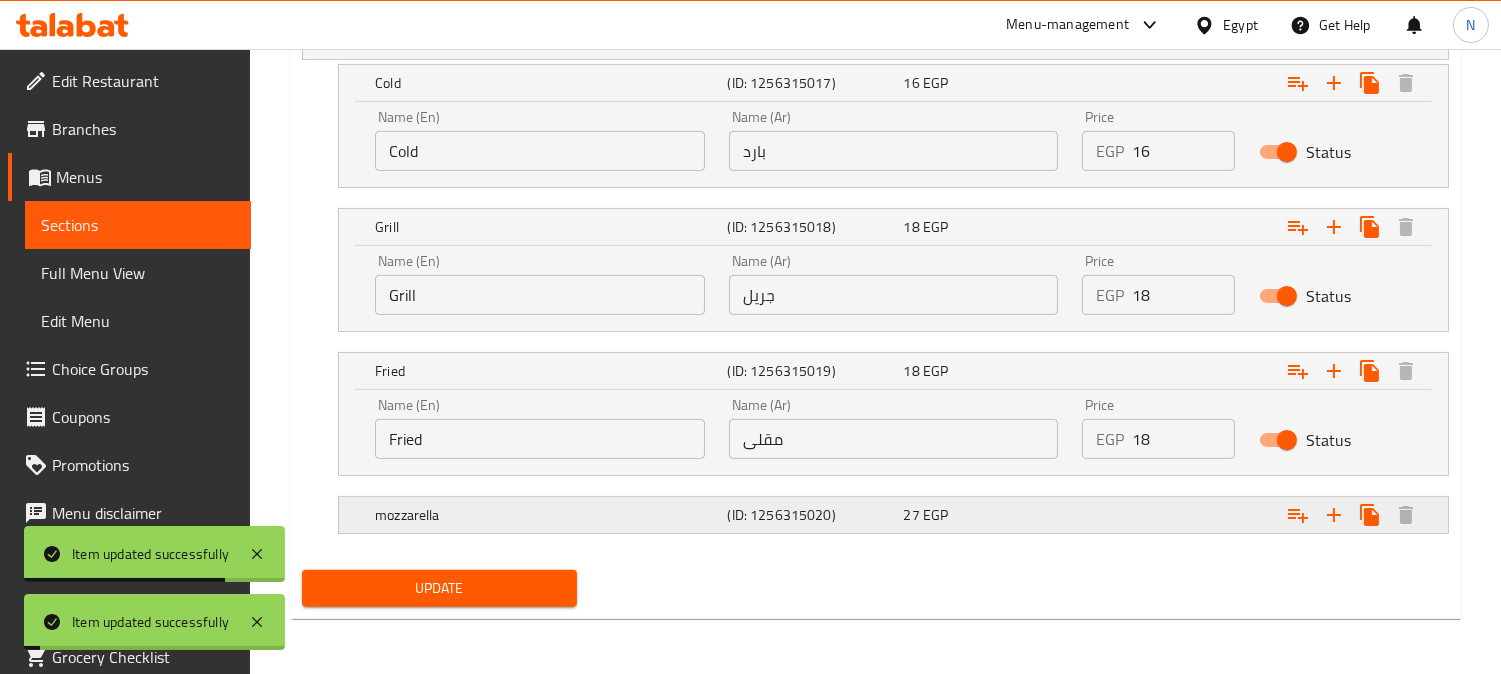 click on "mozzarella" at bounding box center (517, 41) 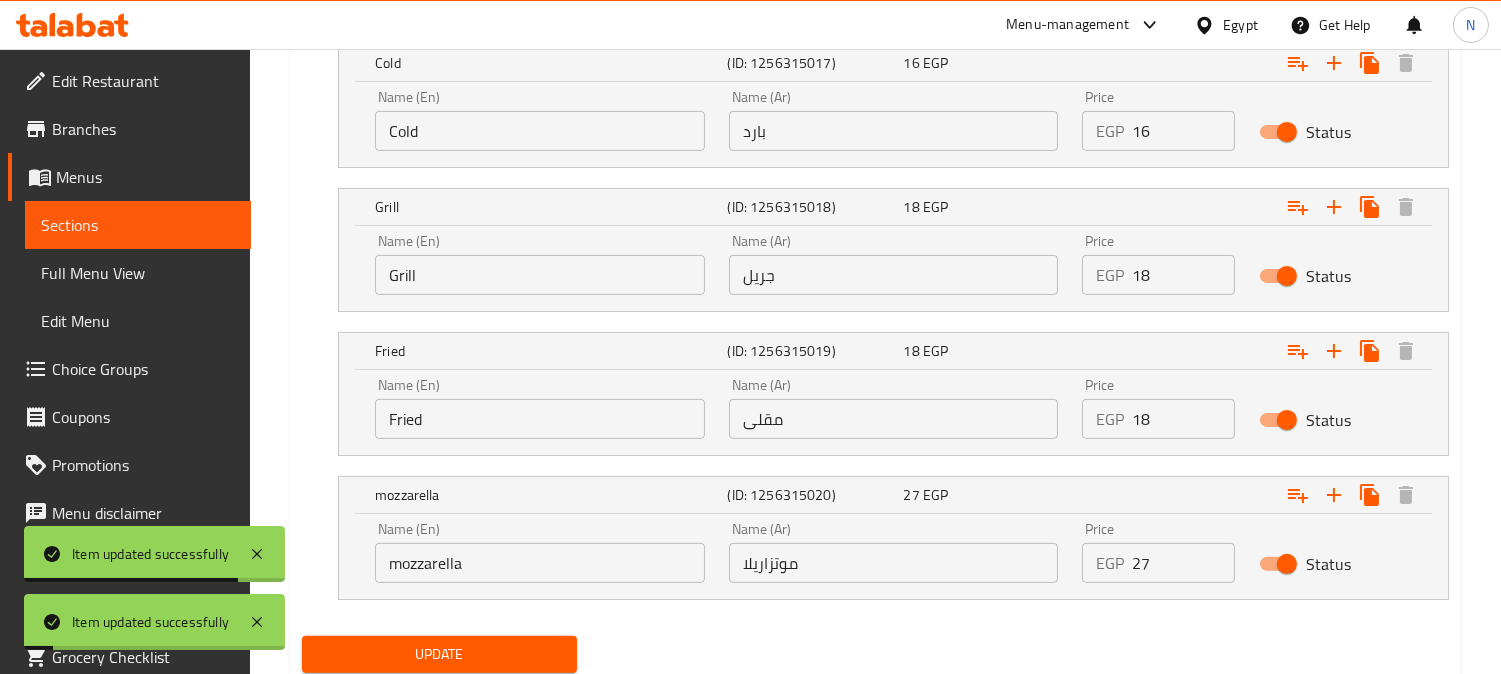 scroll, scrollTop: 1243, scrollLeft: 0, axis: vertical 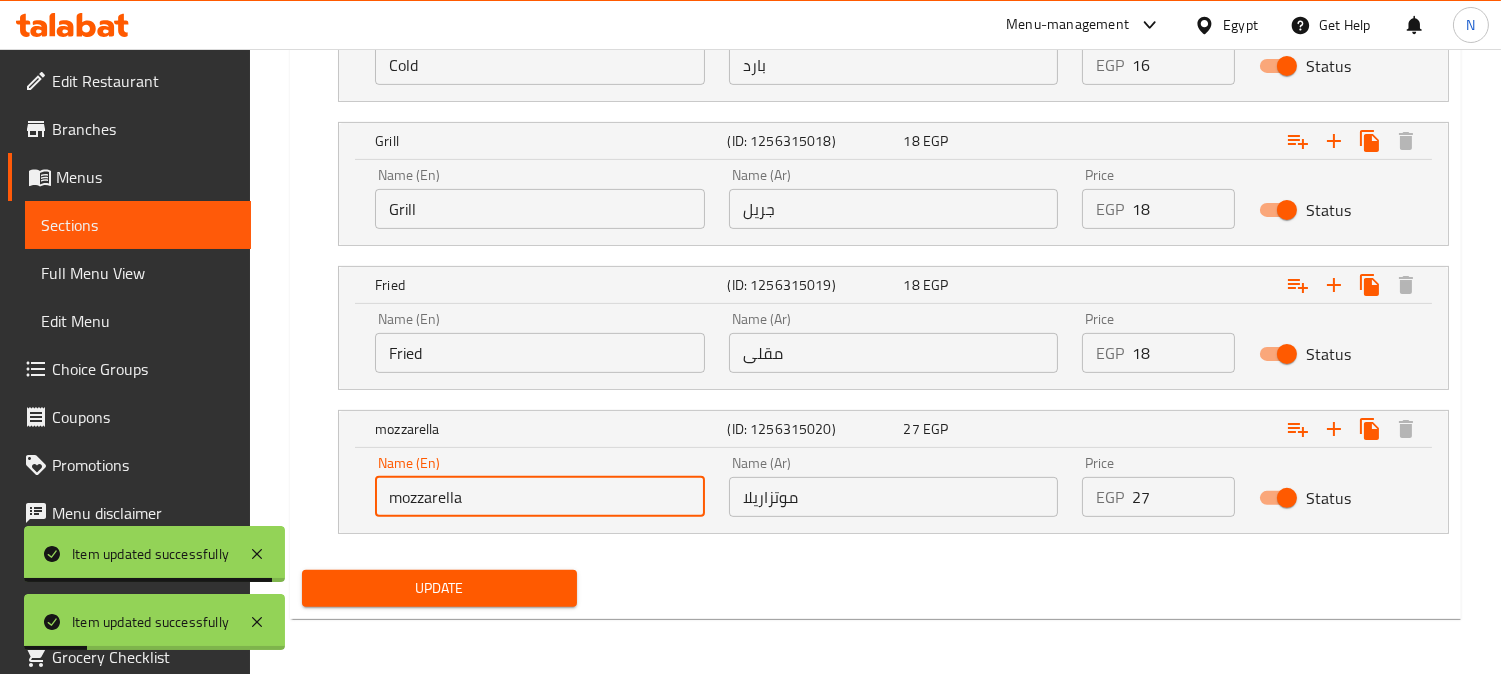 drag, startPoint x: 394, startPoint y: 502, endPoint x: 373, endPoint y: 508, distance: 21.84033 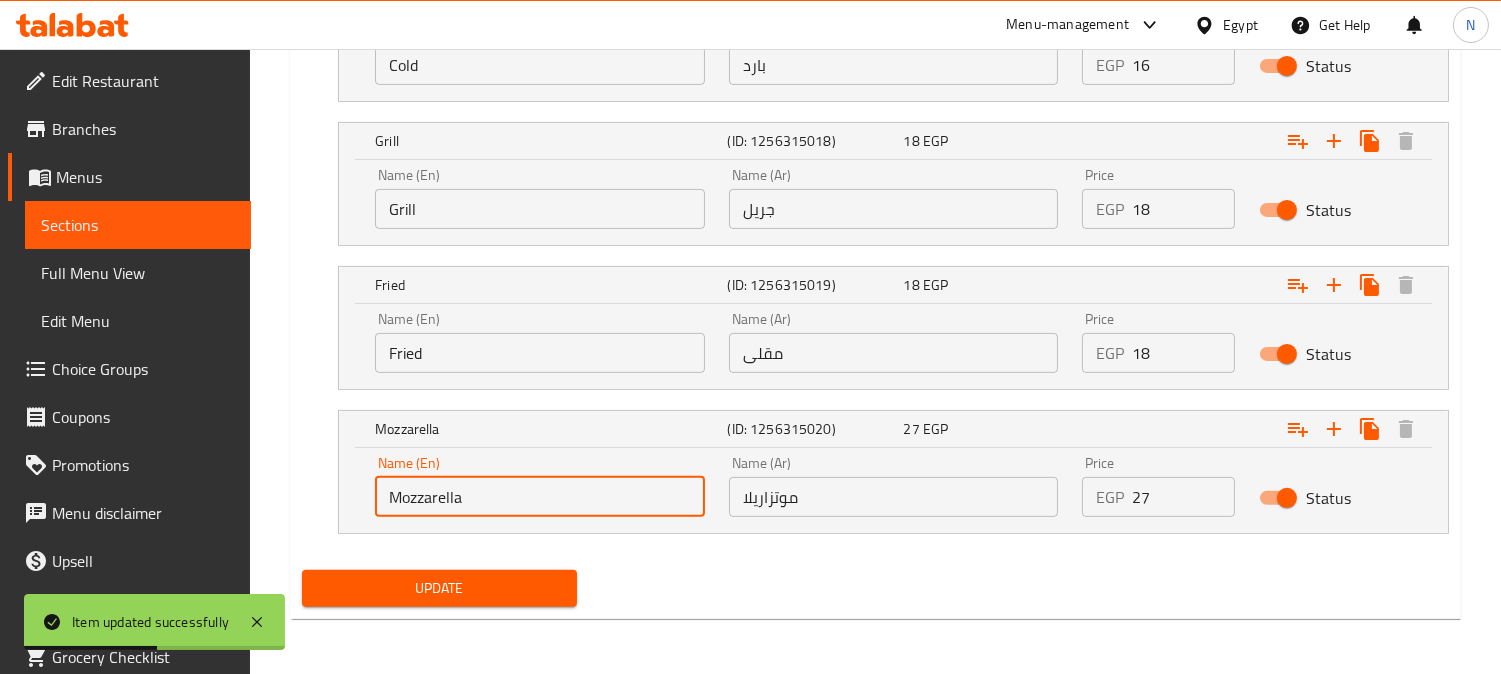 type on "Mozzarella" 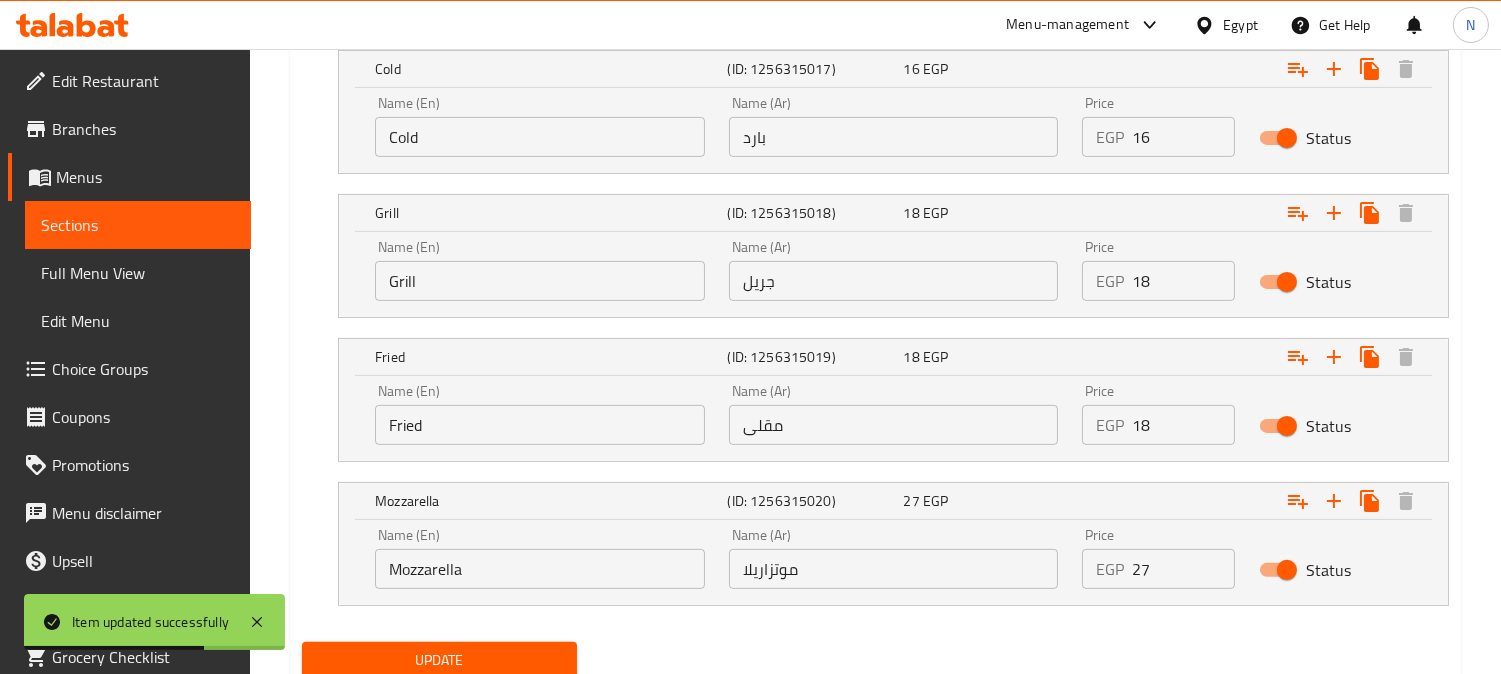 scroll, scrollTop: 1132, scrollLeft: 0, axis: vertical 